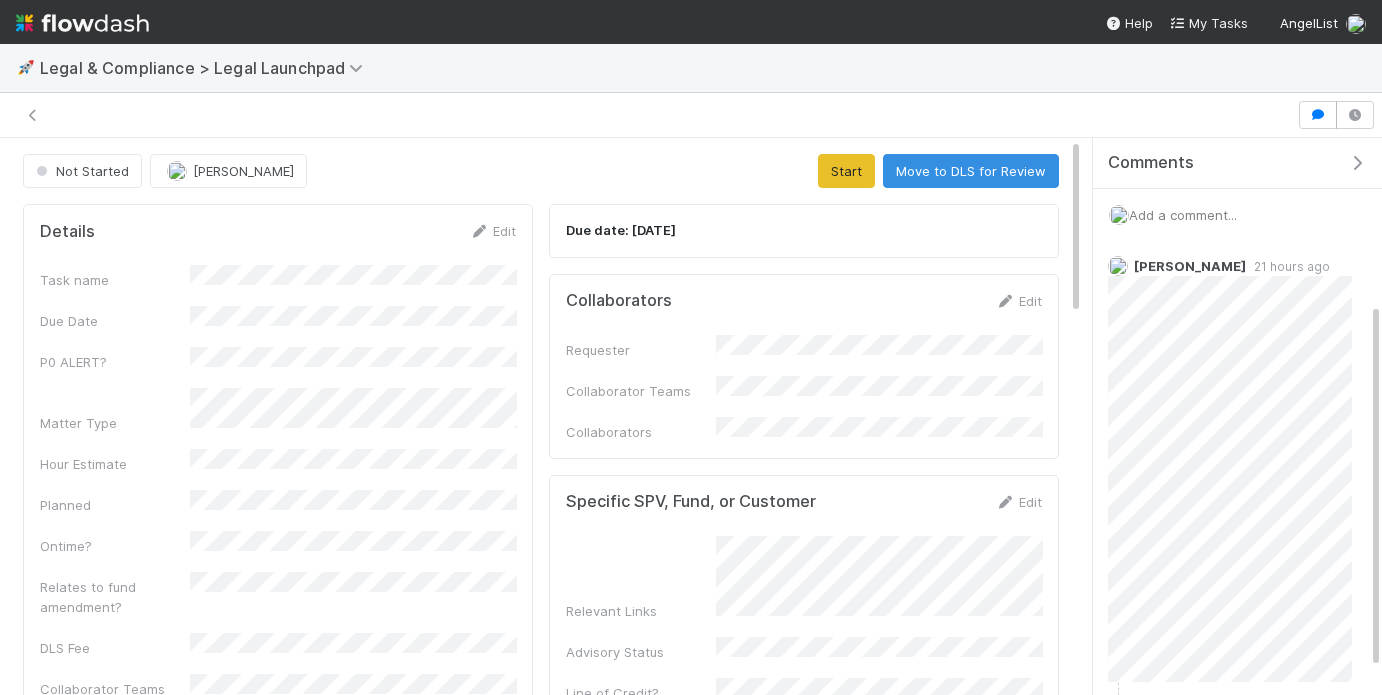scroll, scrollTop: 0, scrollLeft: 0, axis: both 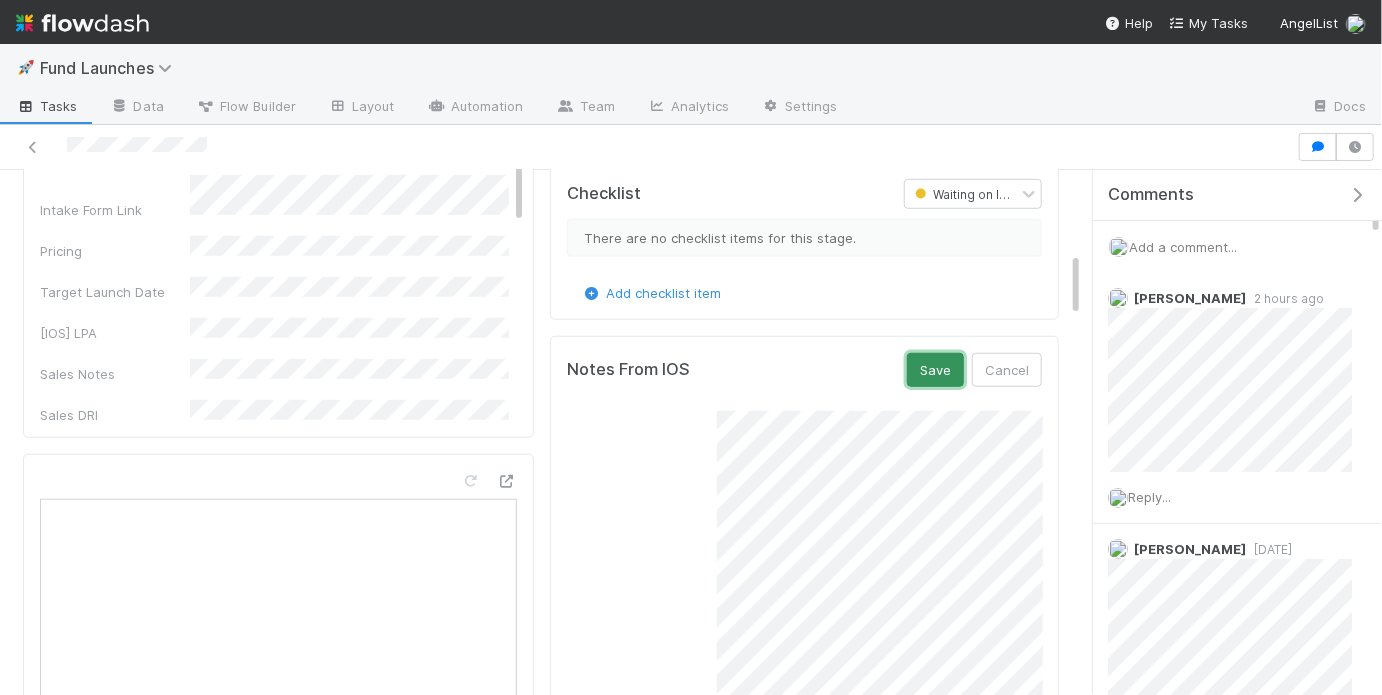 click on "Save" at bounding box center (935, 370) 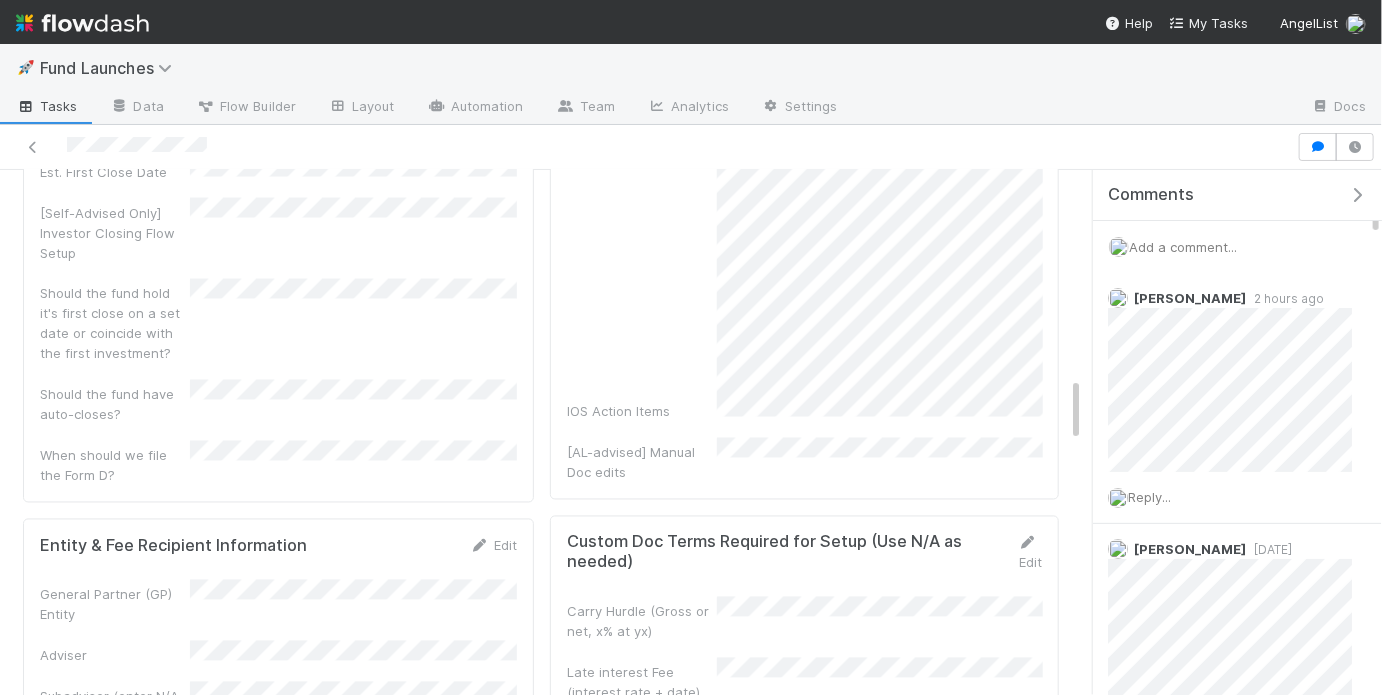 scroll, scrollTop: 1583, scrollLeft: 0, axis: vertical 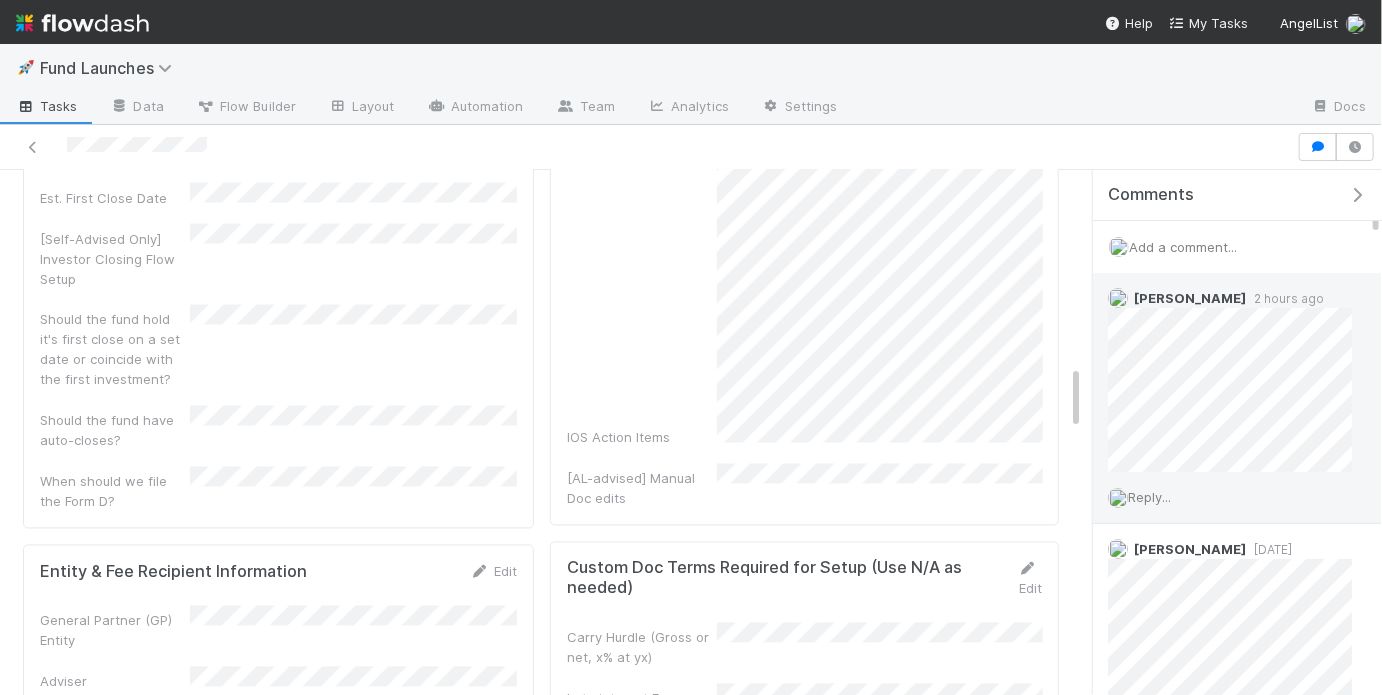 click on "Reply..." at bounding box center (1149, 497) 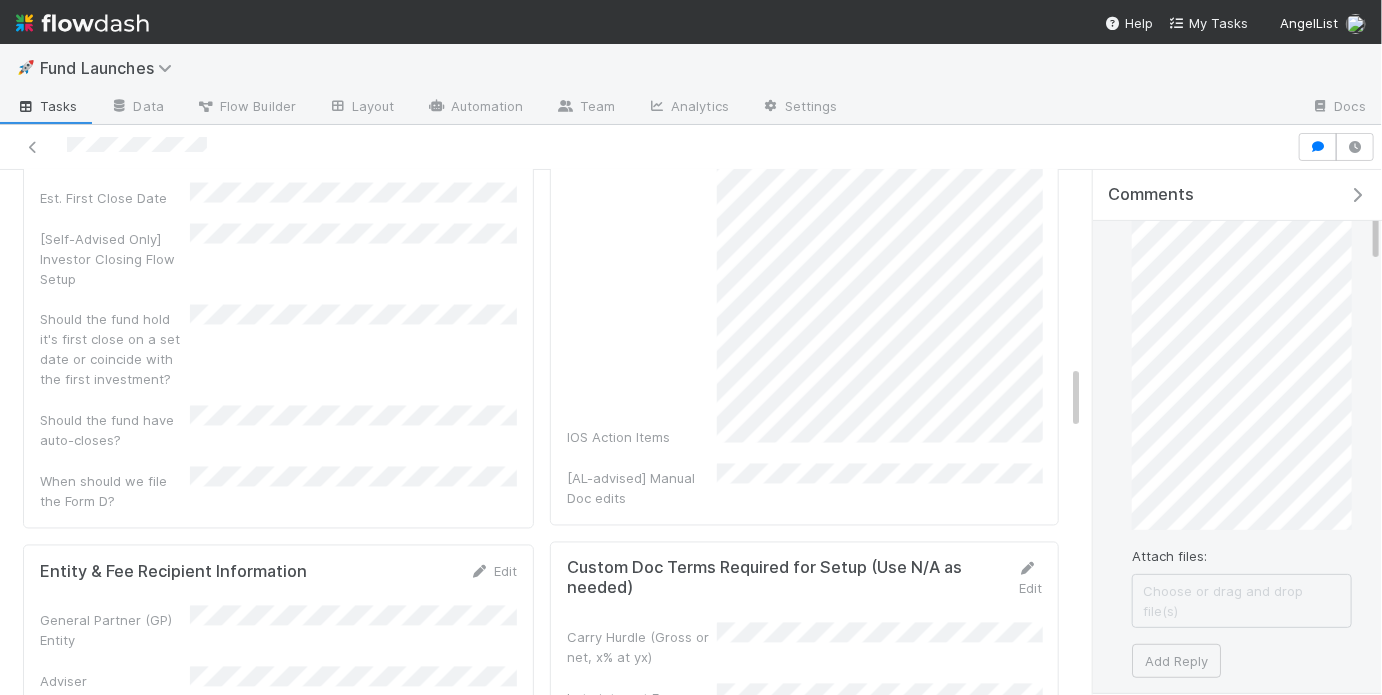 scroll, scrollTop: 304, scrollLeft: 0, axis: vertical 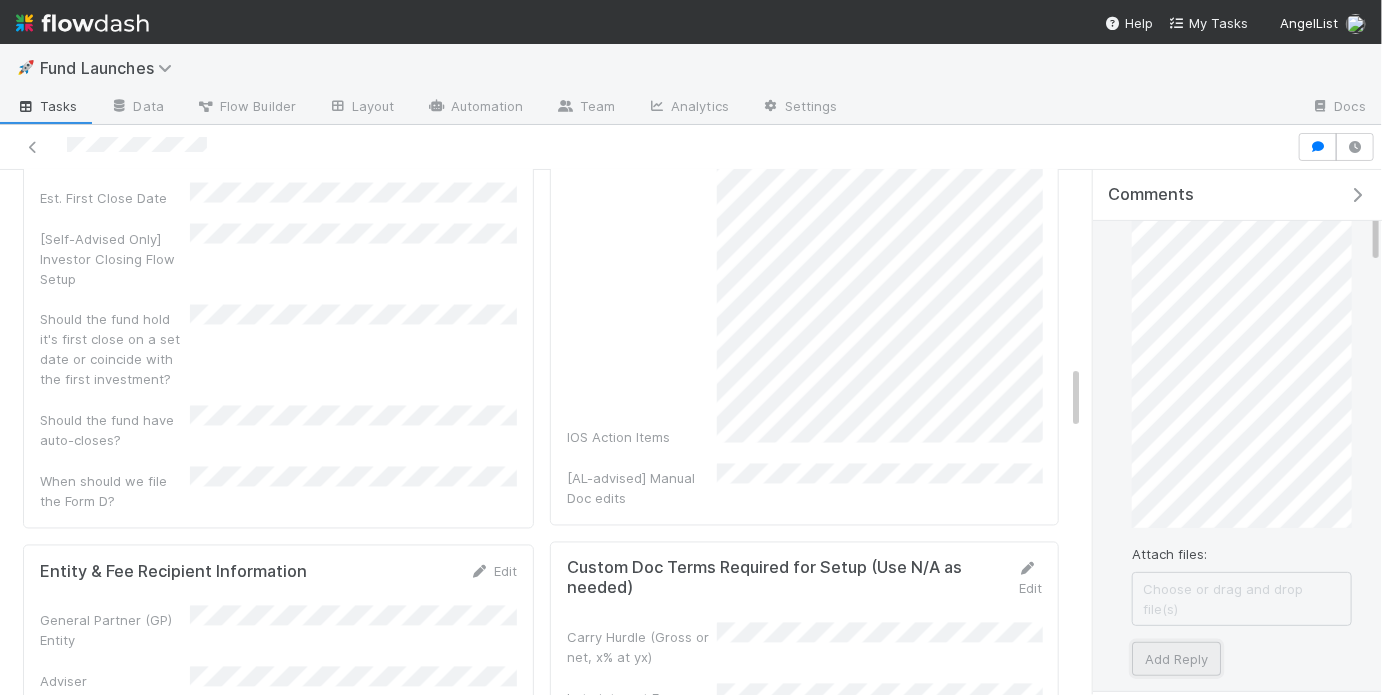 click on "Add Reply" at bounding box center [1176, 659] 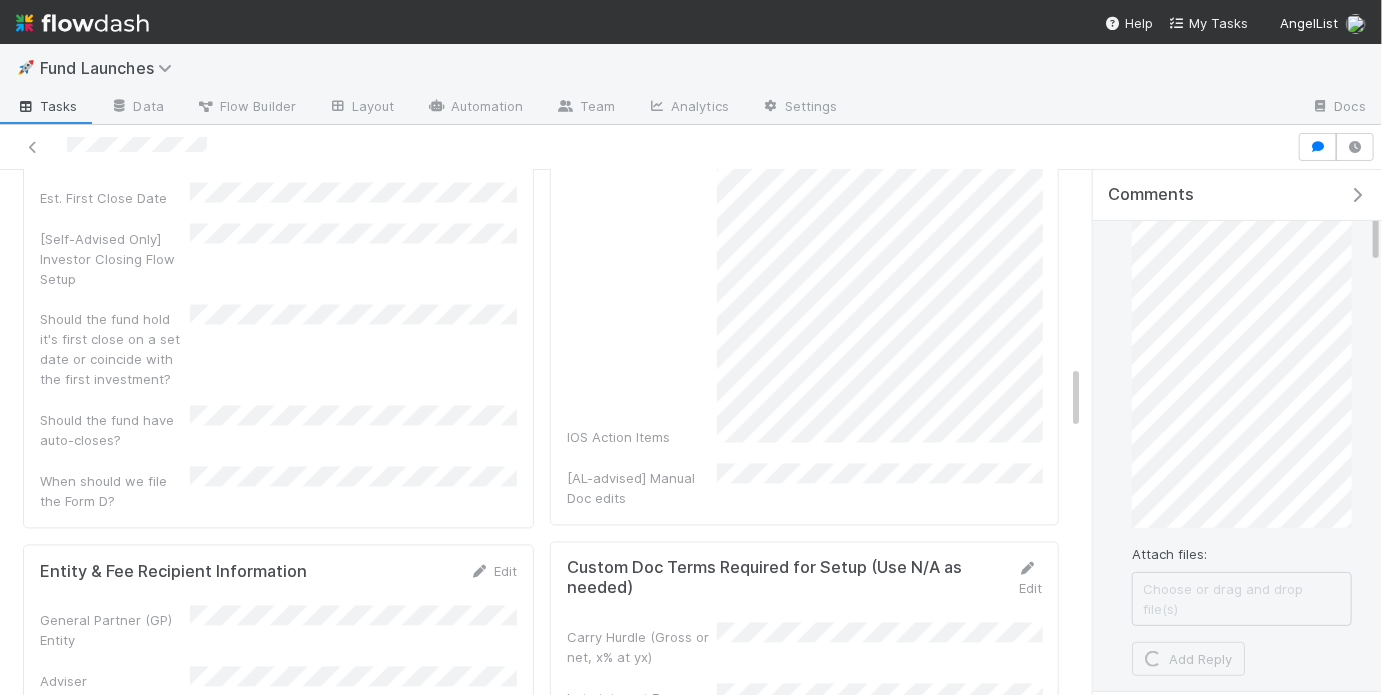scroll, scrollTop: 579, scrollLeft: 0, axis: vertical 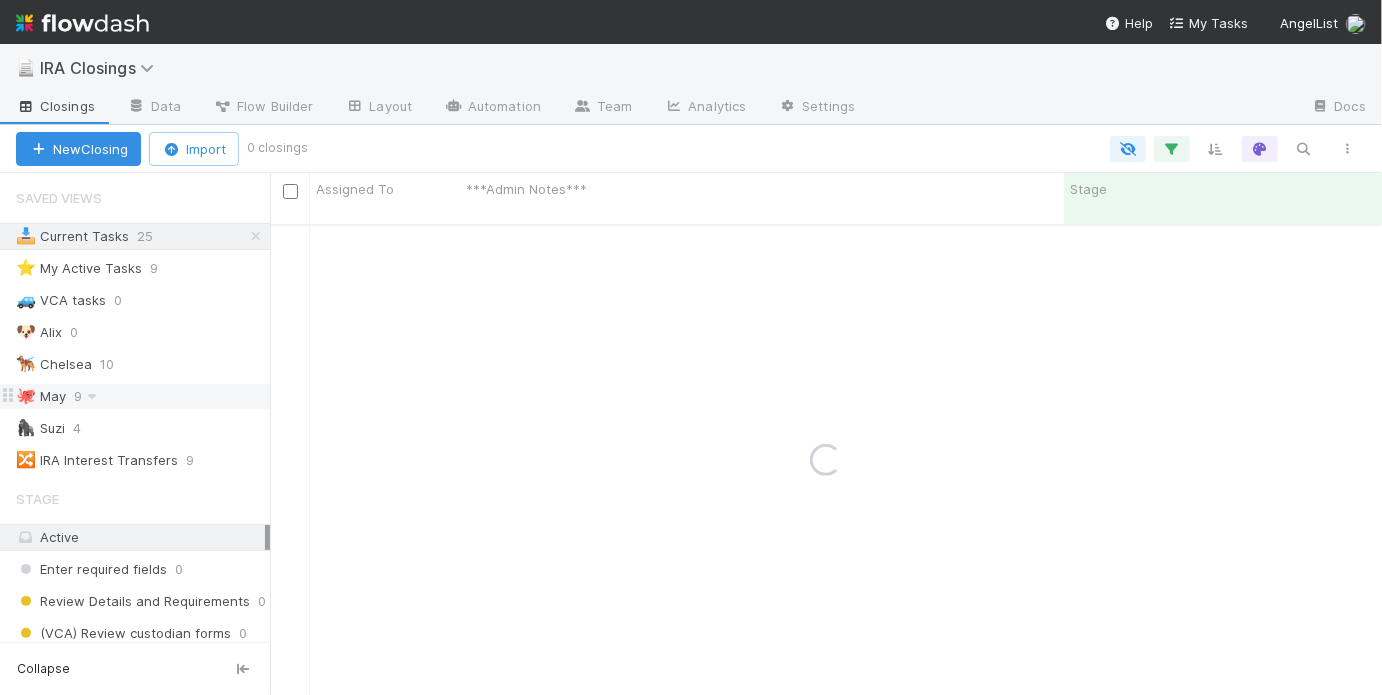 click on "🐙 May 9" at bounding box center (143, 396) 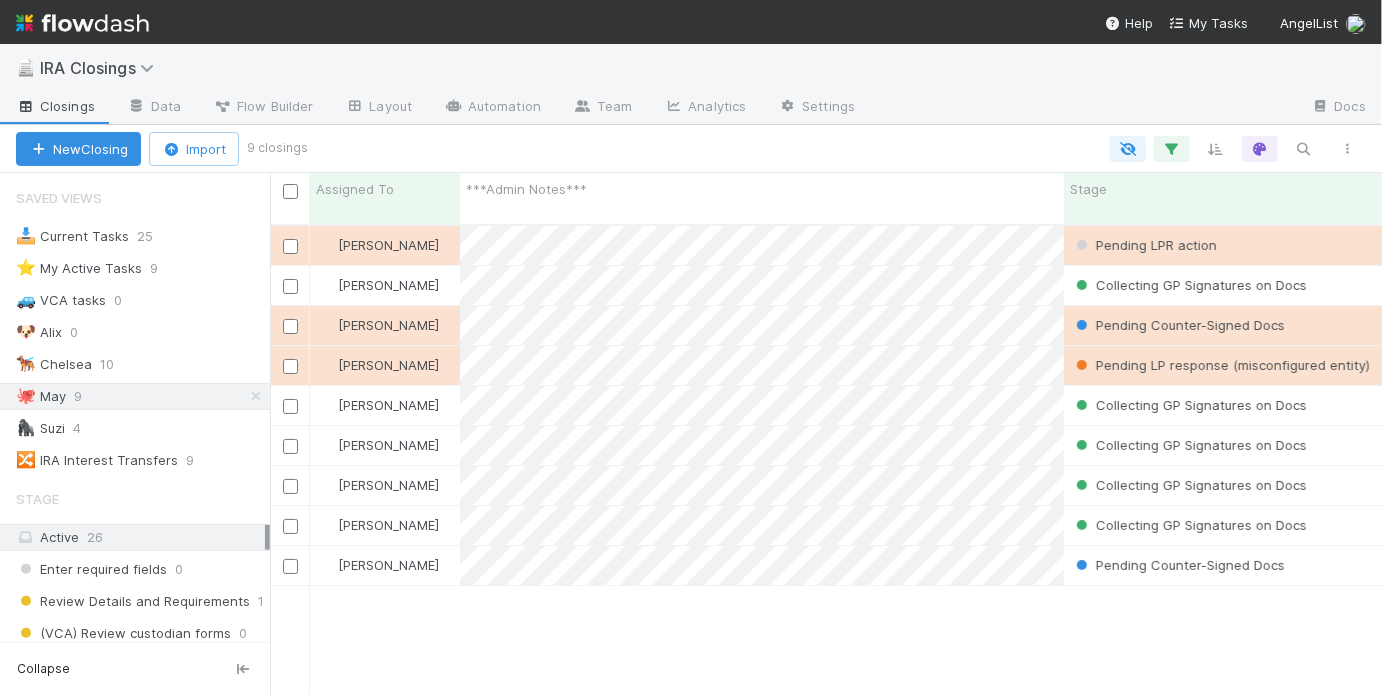 scroll, scrollTop: 1, scrollLeft: 0, axis: vertical 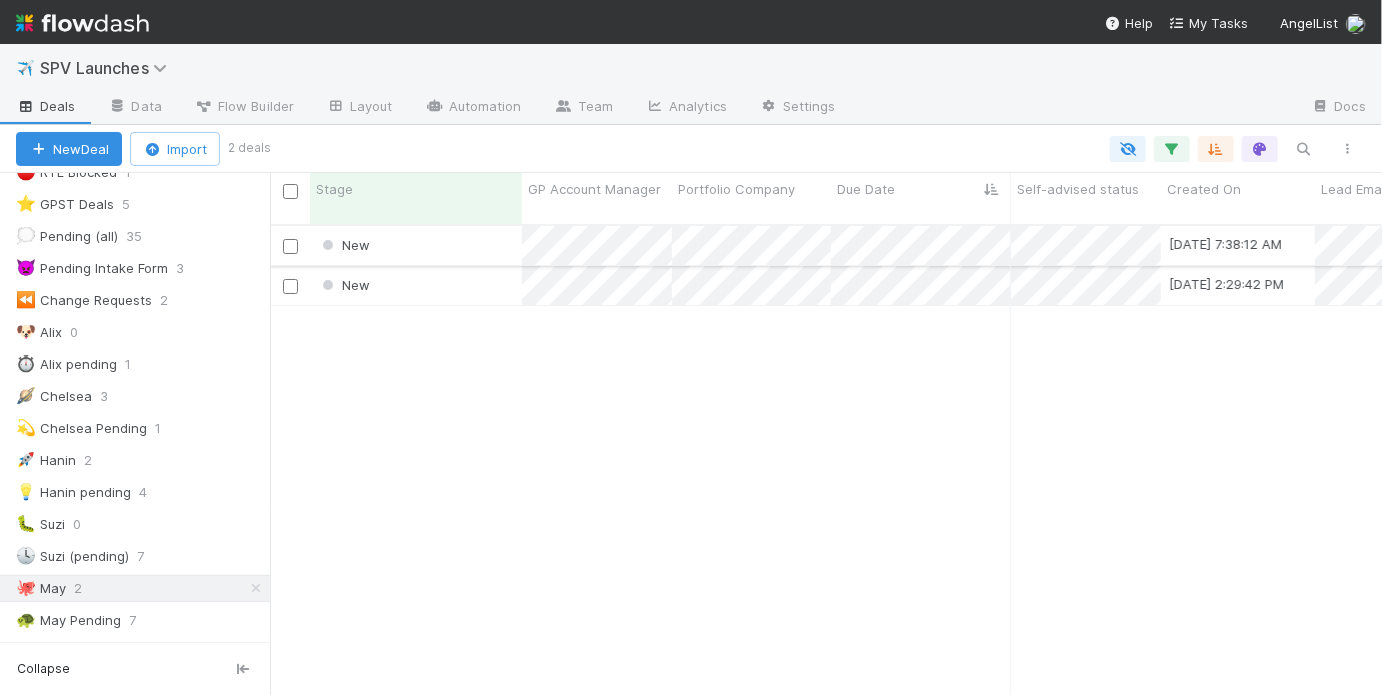 click on "New" at bounding box center [416, 245] 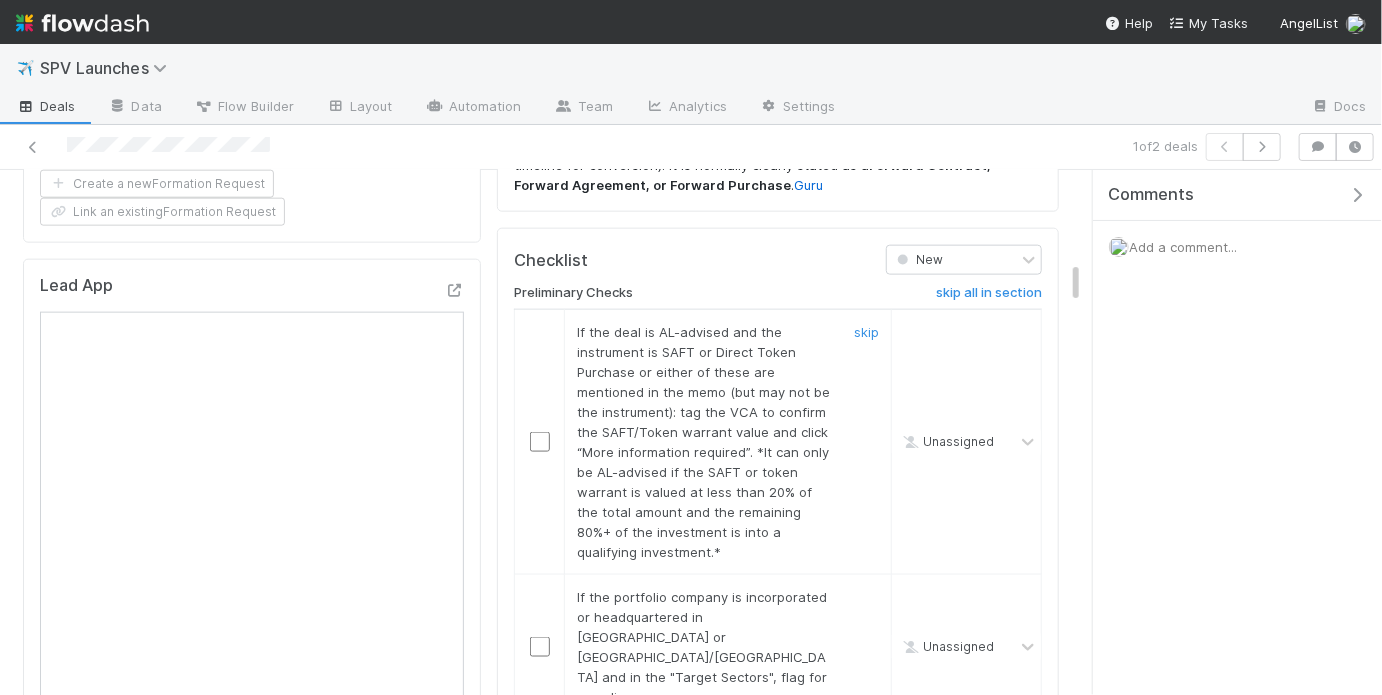 scroll, scrollTop: 1140, scrollLeft: 0, axis: vertical 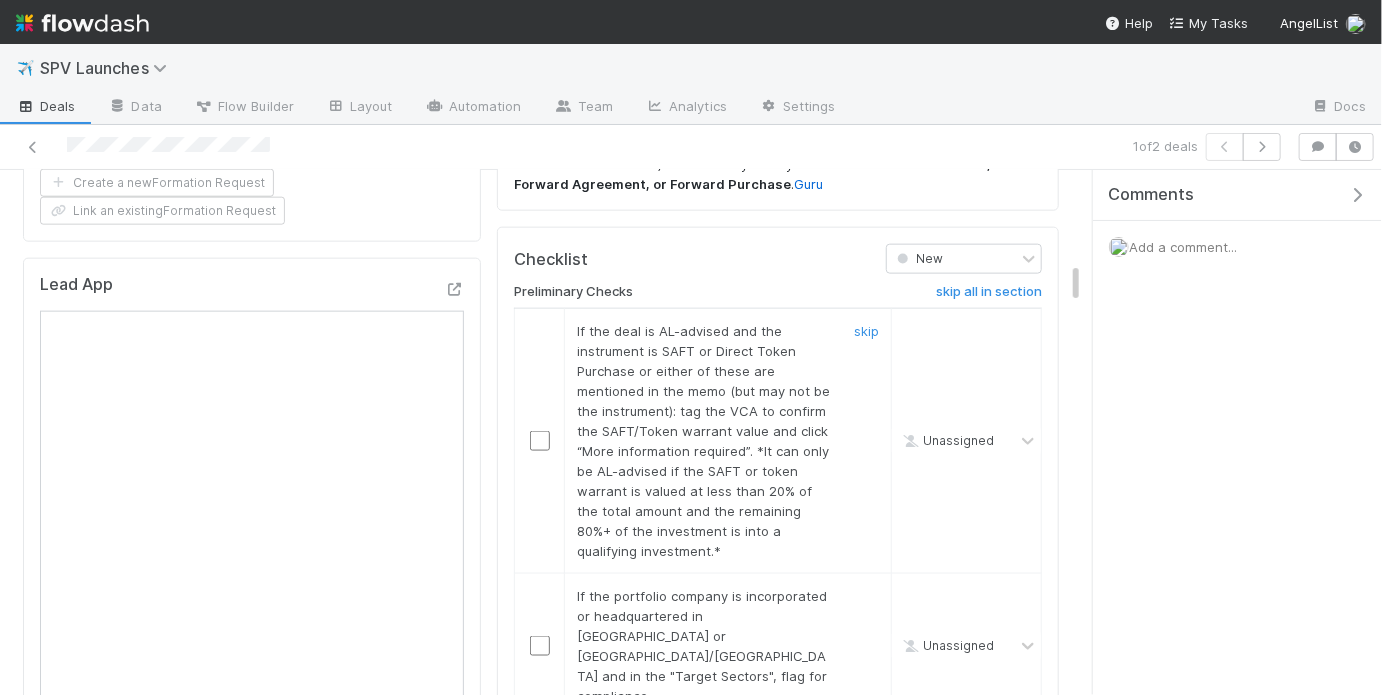 click on "If the deal is AL-advised and the instrument is SAFT or Direct Token Purchase or either of these are mentioned in the memo (but may not be the instrument): tag the VCA to confirm the SAFT/Token warrant value and click “More information required”. *It can only be AL-advised if the SAFT or token warrant is valued at less than 20% of the total amount and the remaining 80%+ of the investment is into a qualifying investment.* skip" at bounding box center (728, 441) 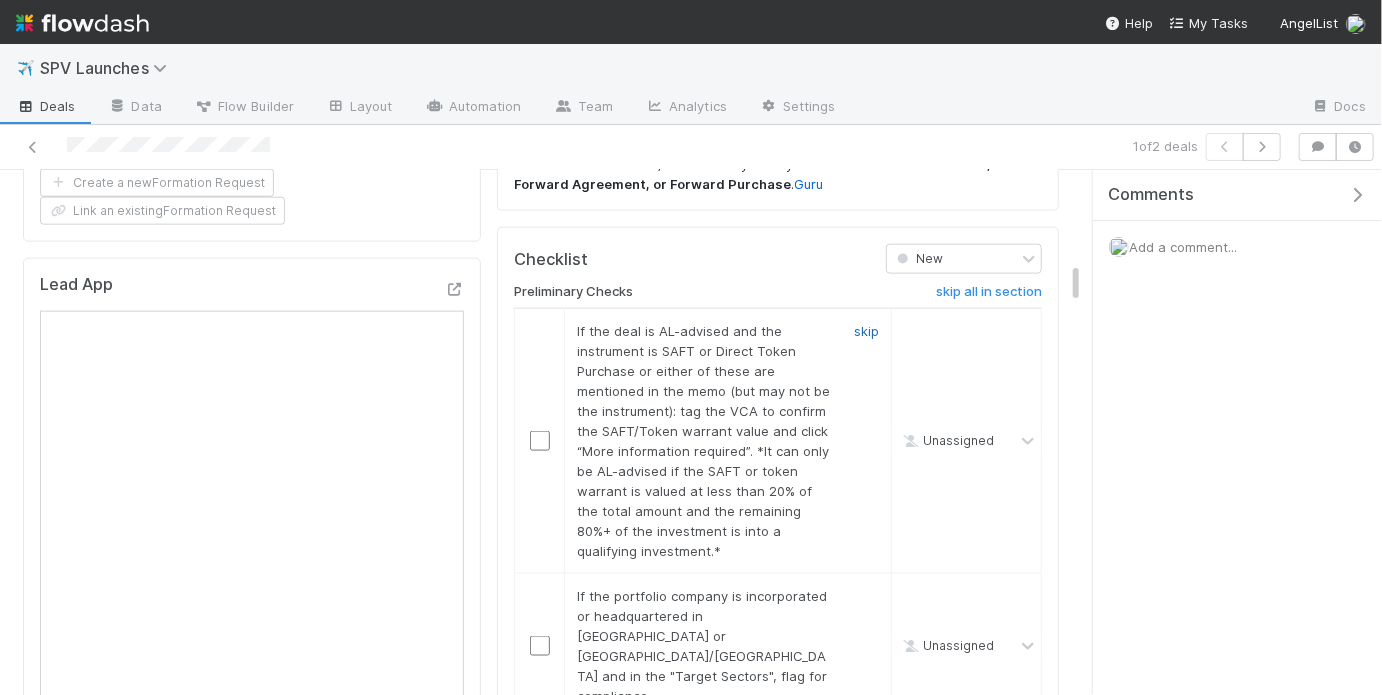 click on "skip" at bounding box center (866, 331) 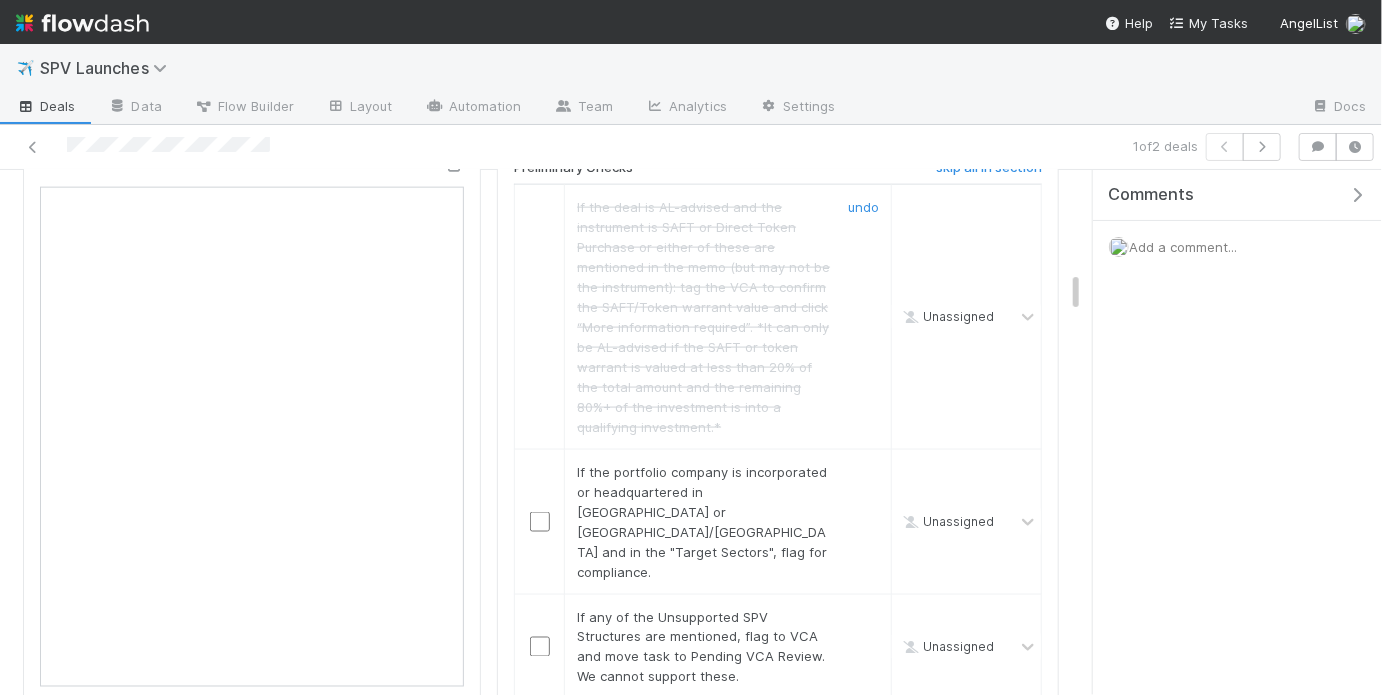 scroll, scrollTop: 1255, scrollLeft: 0, axis: vertical 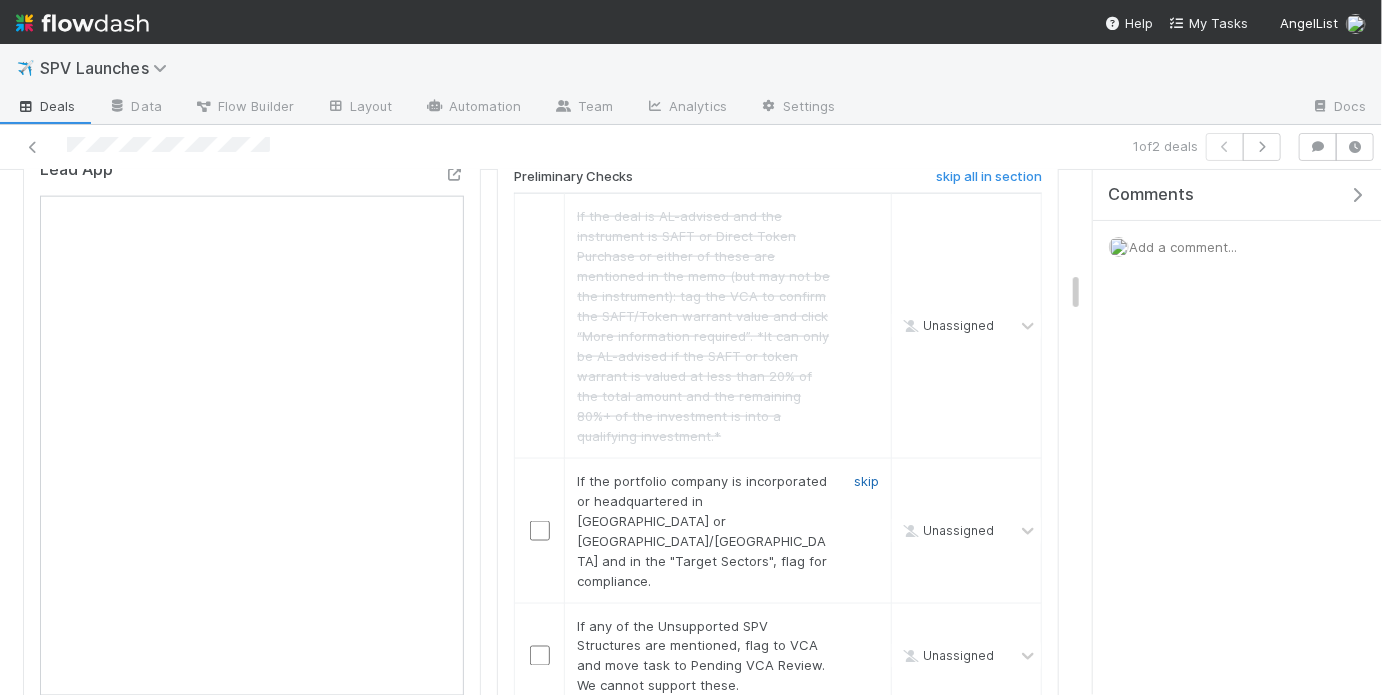 click on "skip" at bounding box center [866, 481] 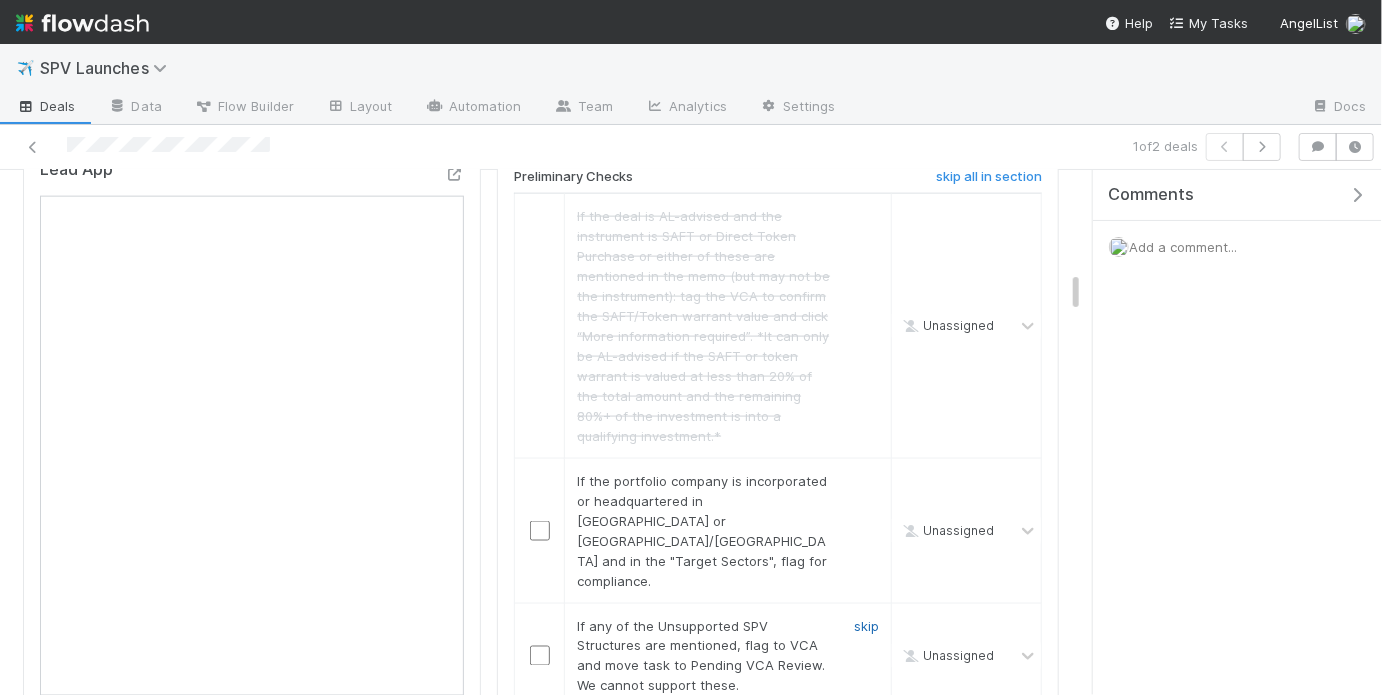 click on "skip" at bounding box center (866, 626) 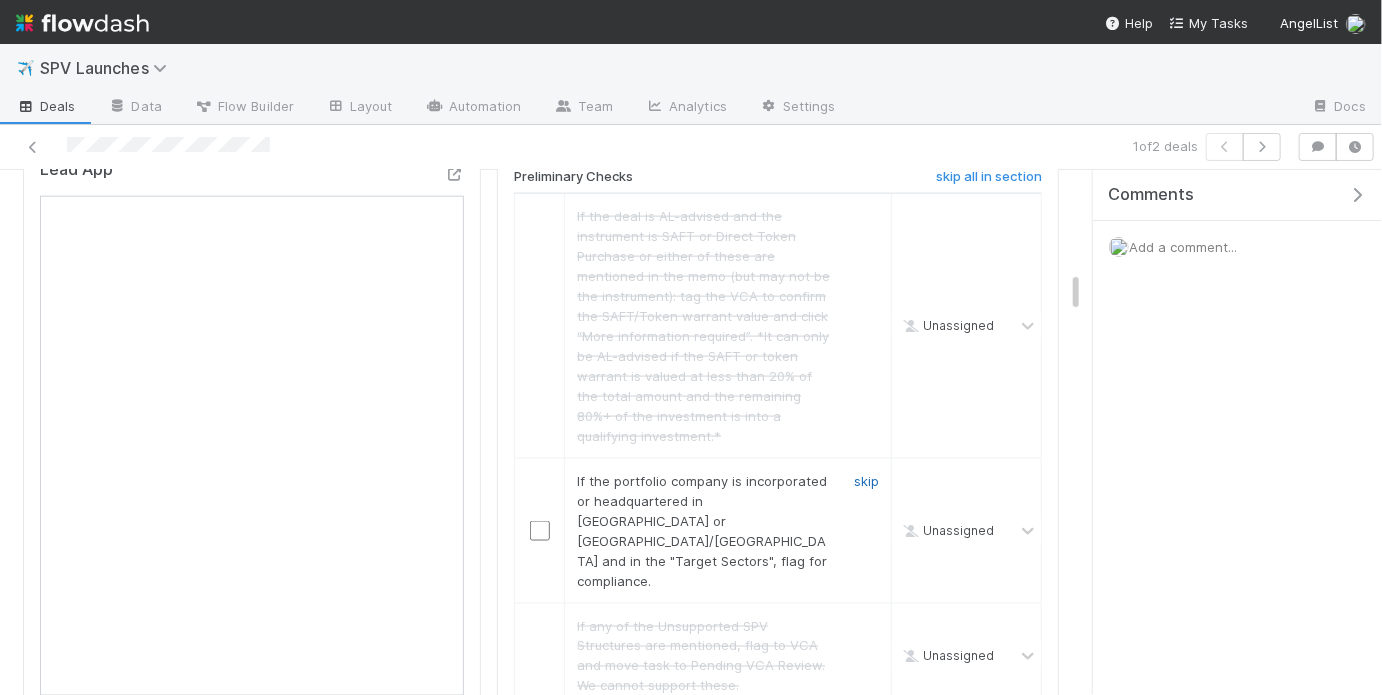 click on "skip" at bounding box center [866, 481] 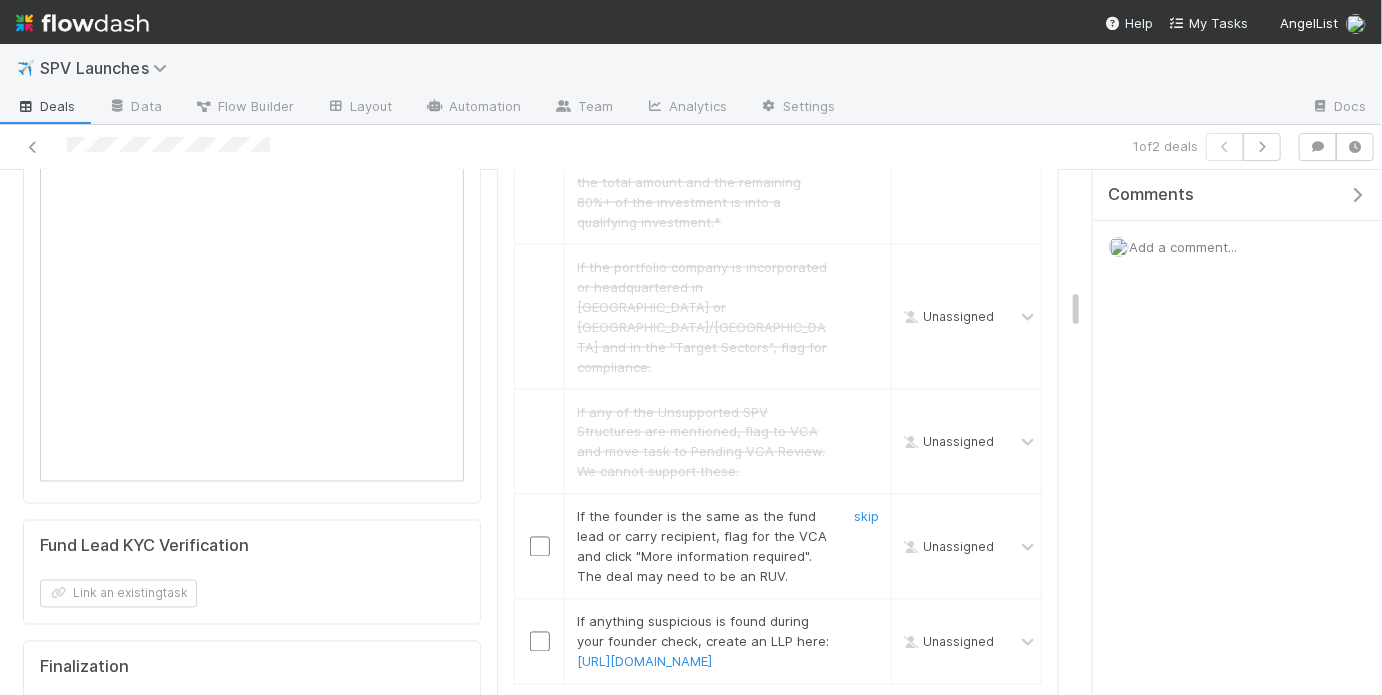 scroll, scrollTop: 1480, scrollLeft: 0, axis: vertical 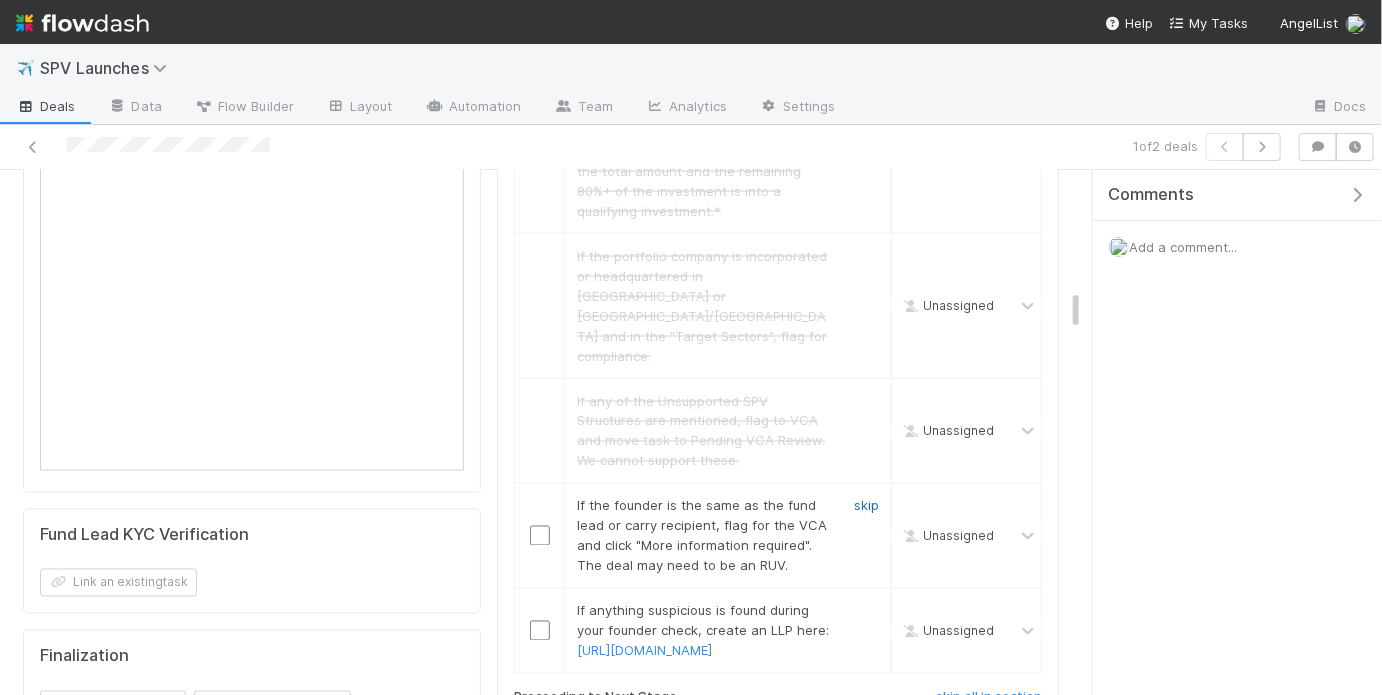 click on "skip" at bounding box center [866, 506] 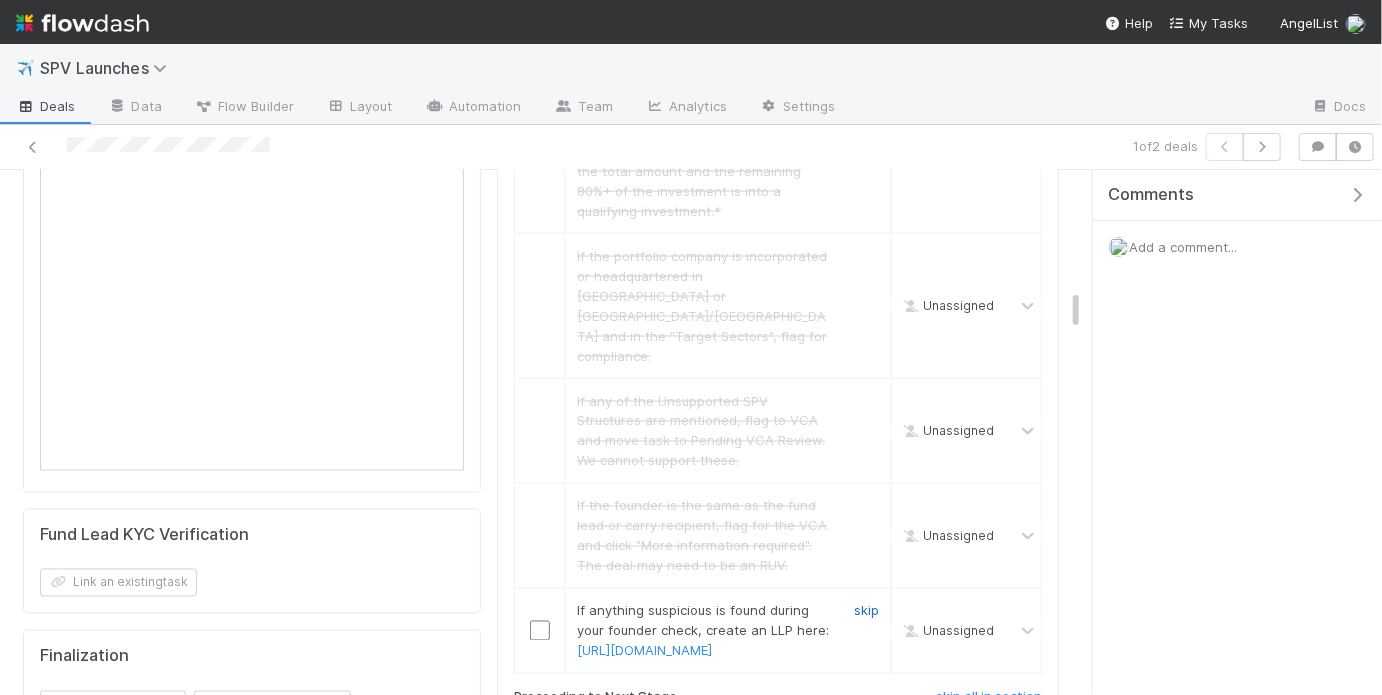 click on "skip" at bounding box center (866, 611) 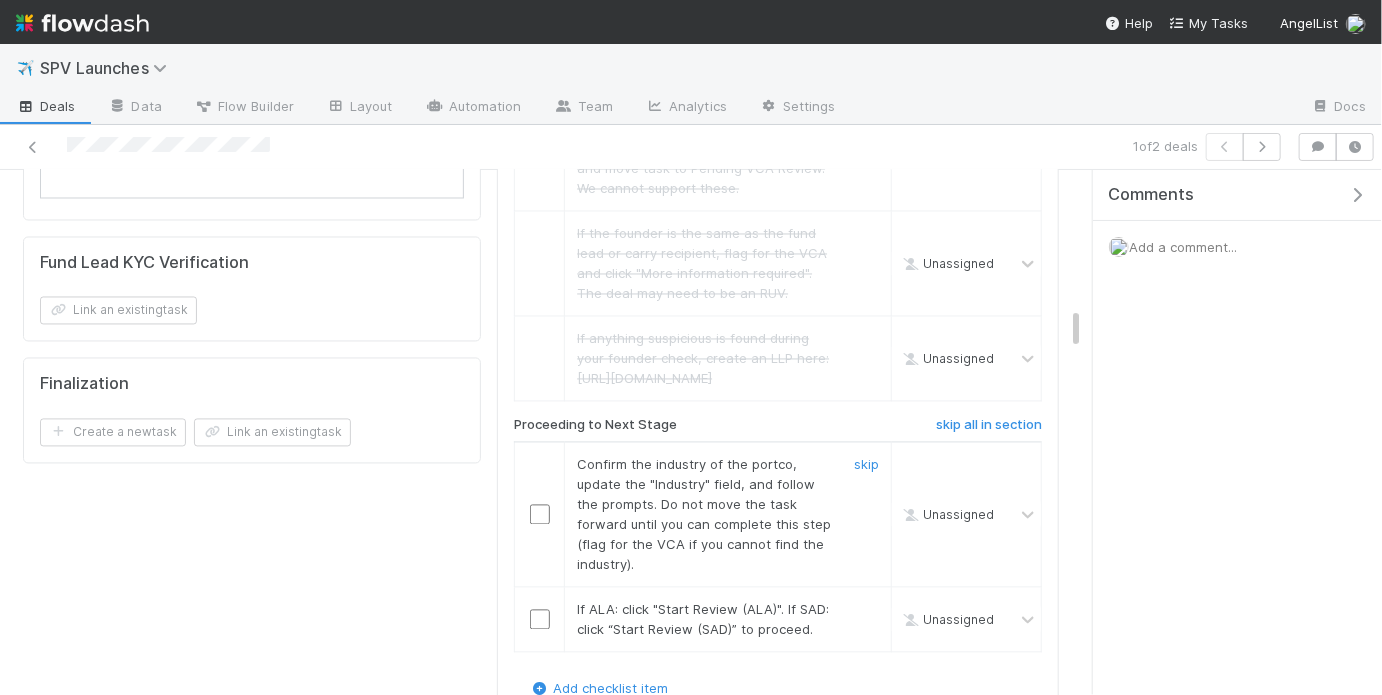scroll, scrollTop: 1759, scrollLeft: 0, axis: vertical 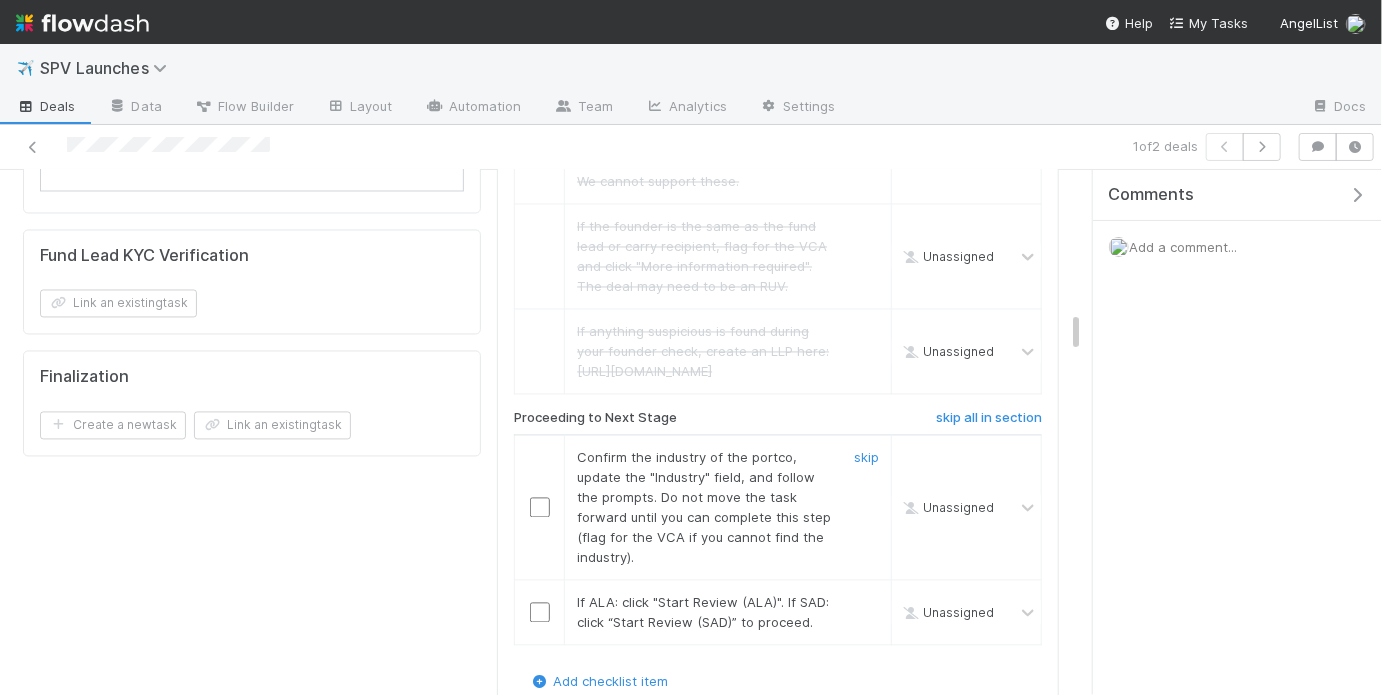 click at bounding box center (540, 508) 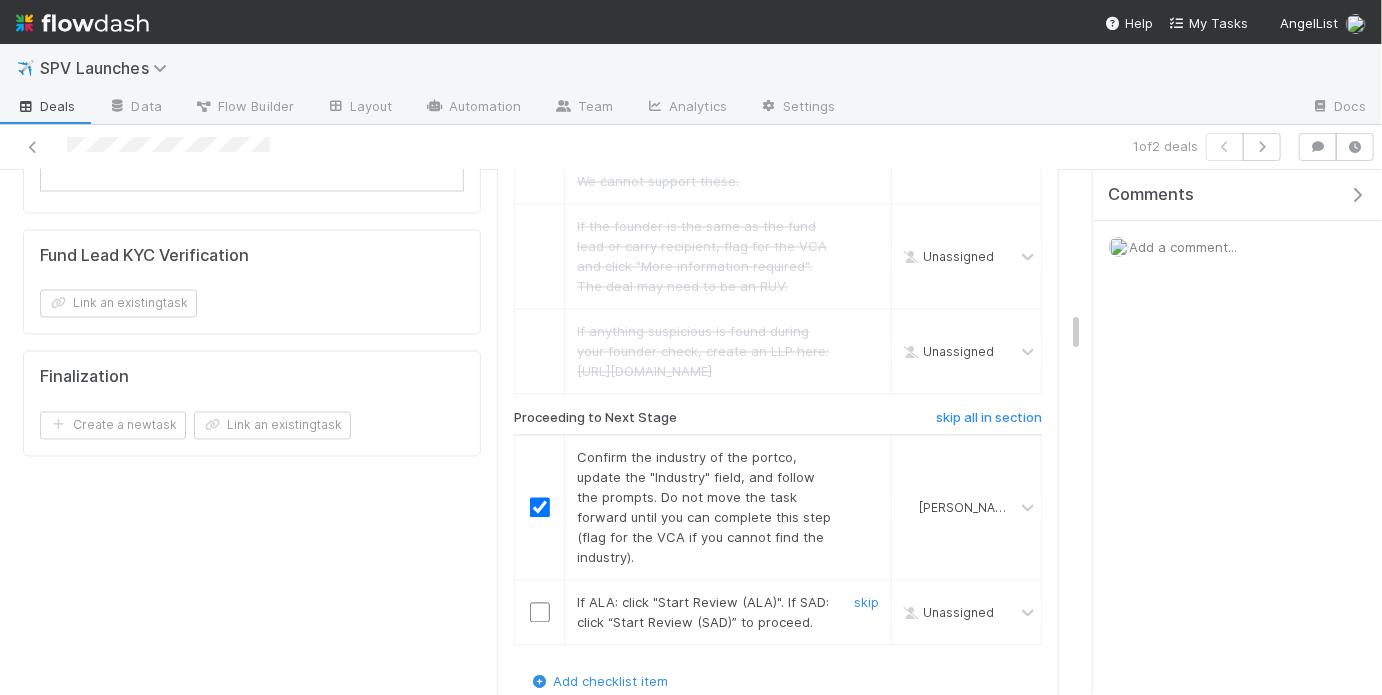 click at bounding box center [540, 613] 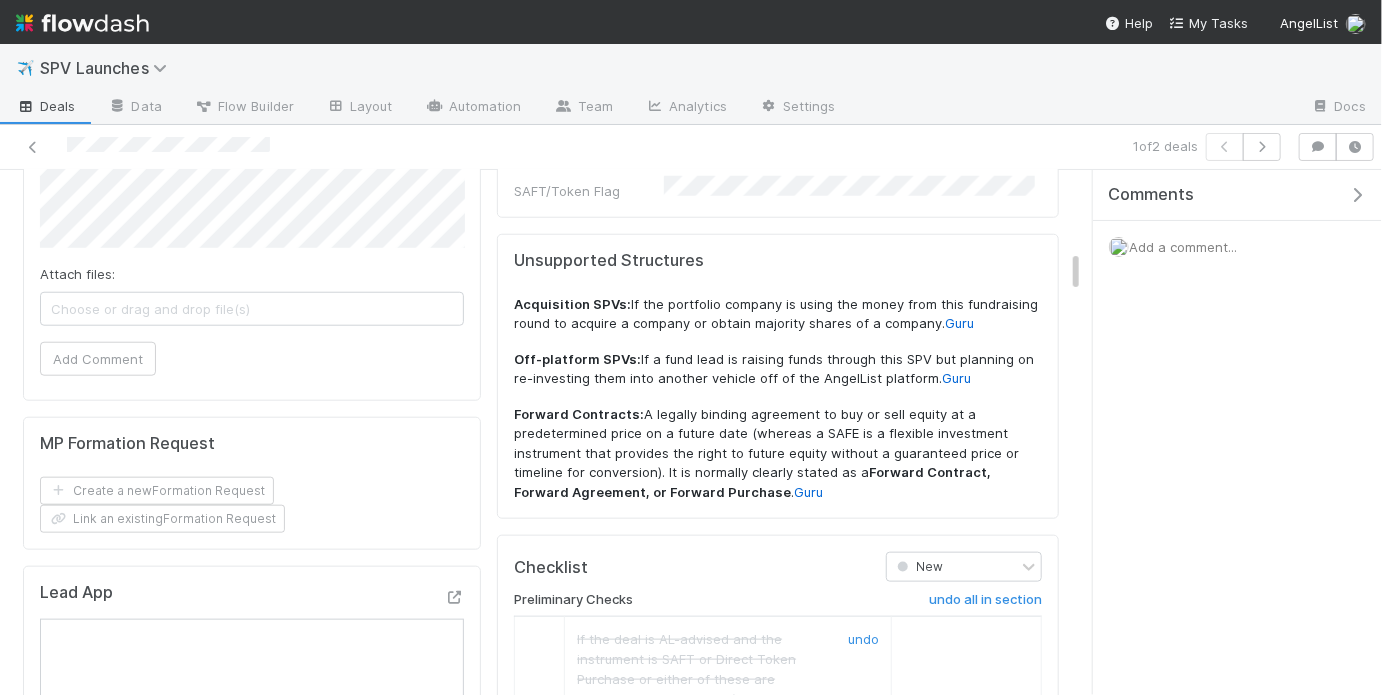 scroll, scrollTop: 0, scrollLeft: 0, axis: both 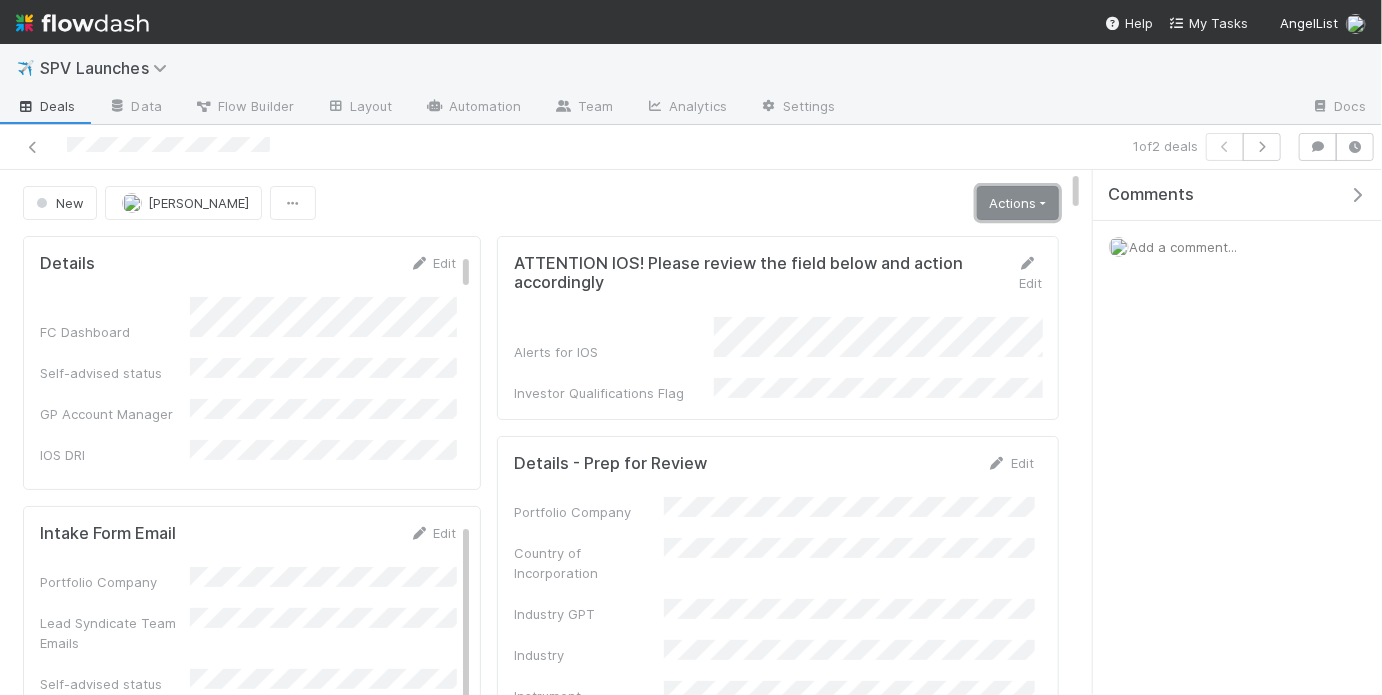 click on "Actions" at bounding box center [1018, 203] 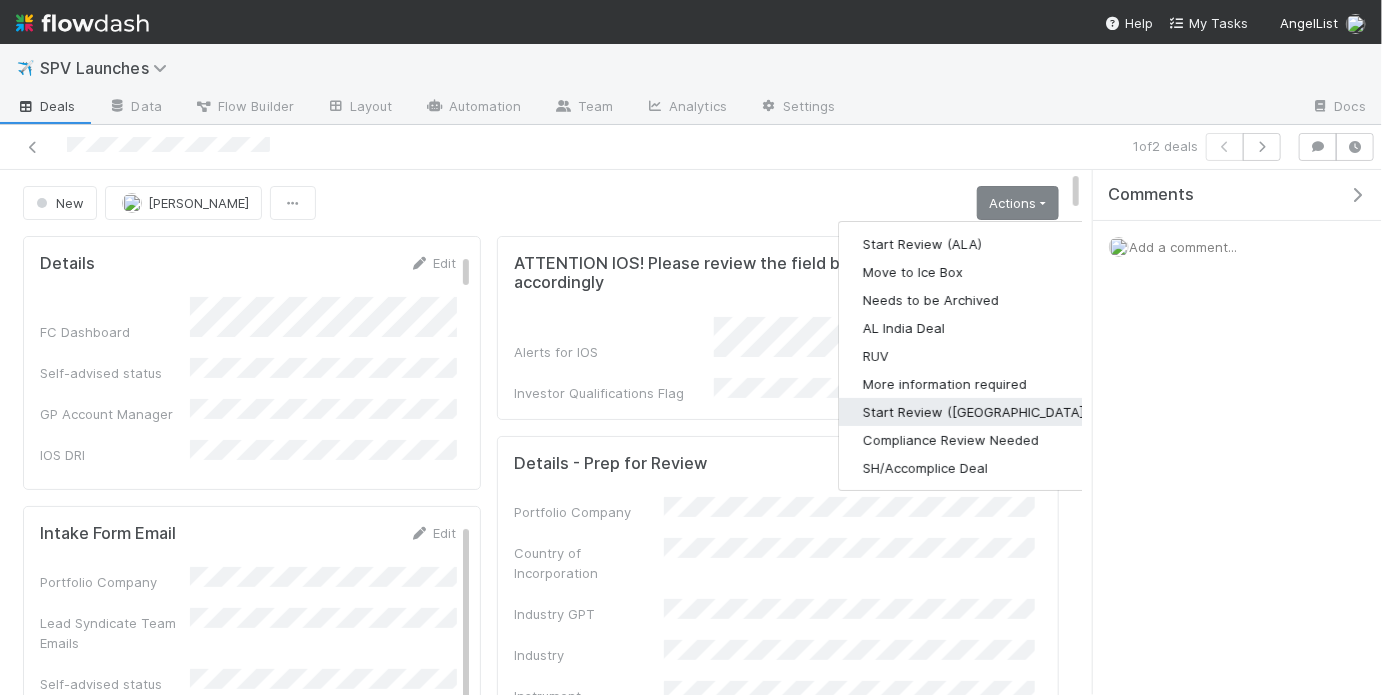 click on "Start Review (SAD)" at bounding box center [975, 412] 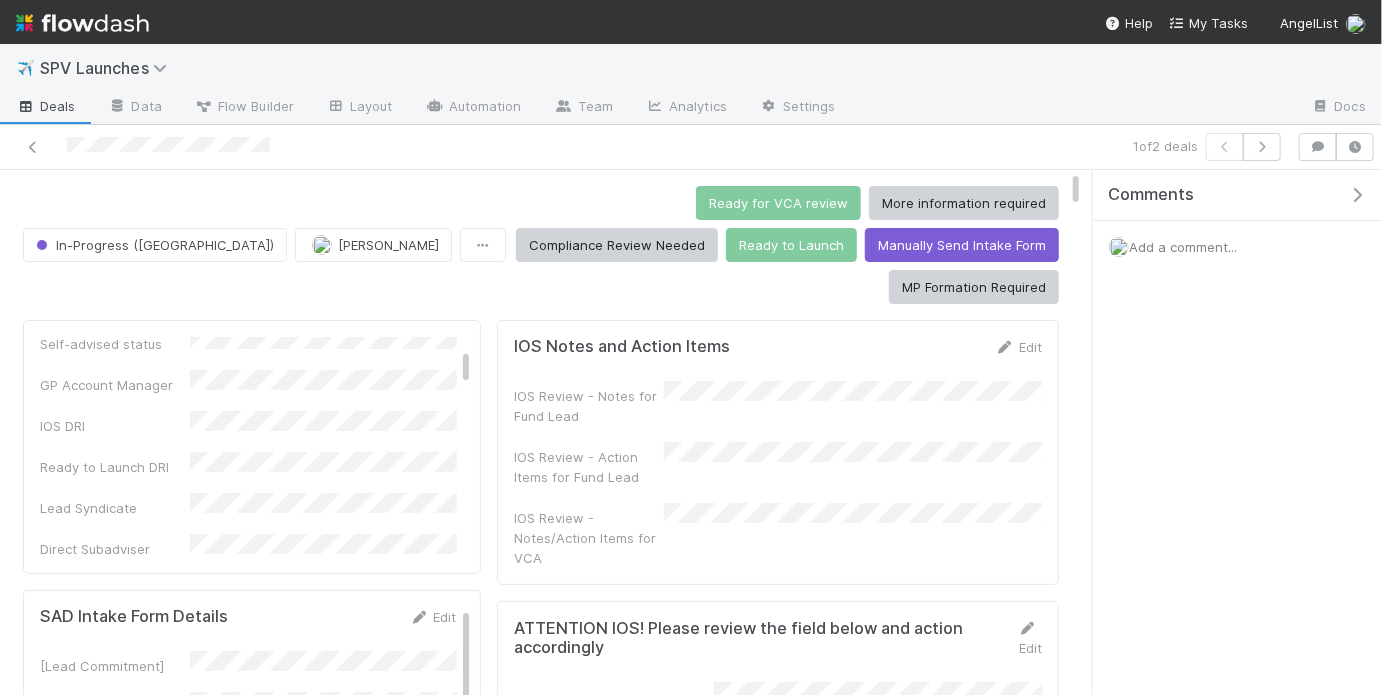 scroll, scrollTop: 115, scrollLeft: 0, axis: vertical 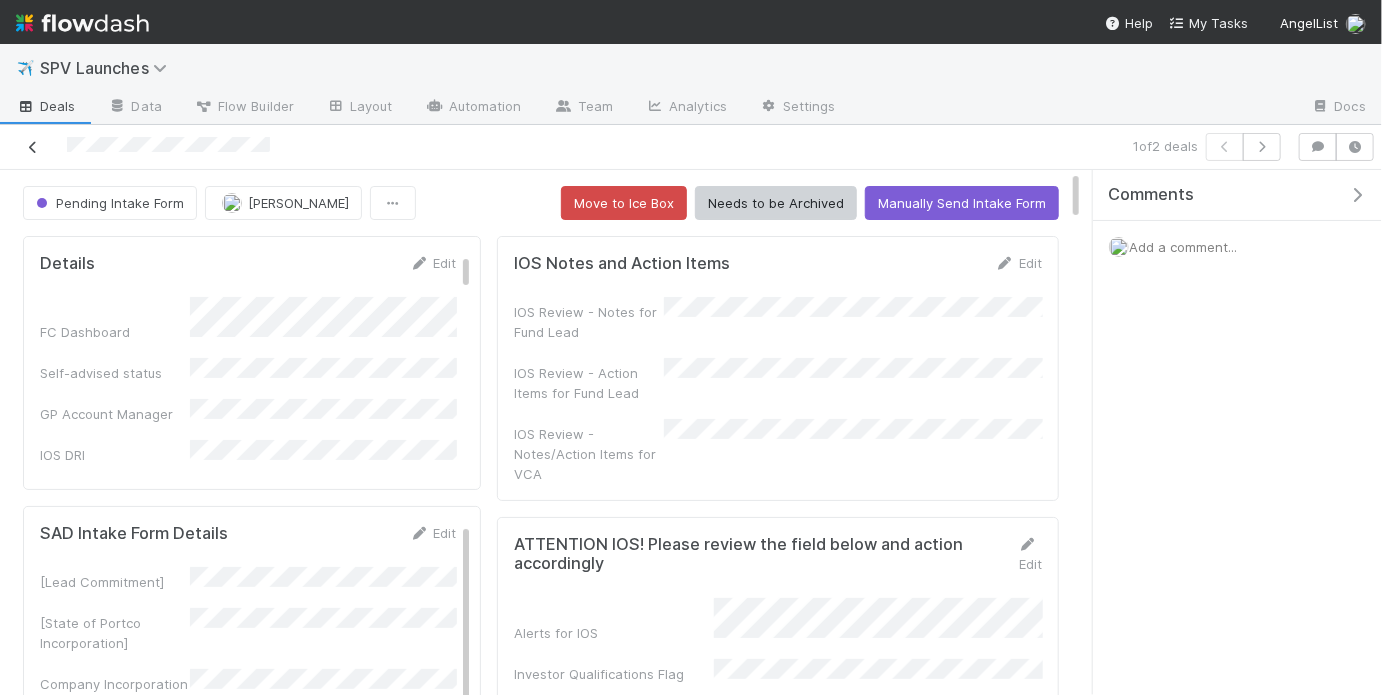 click at bounding box center (33, 147) 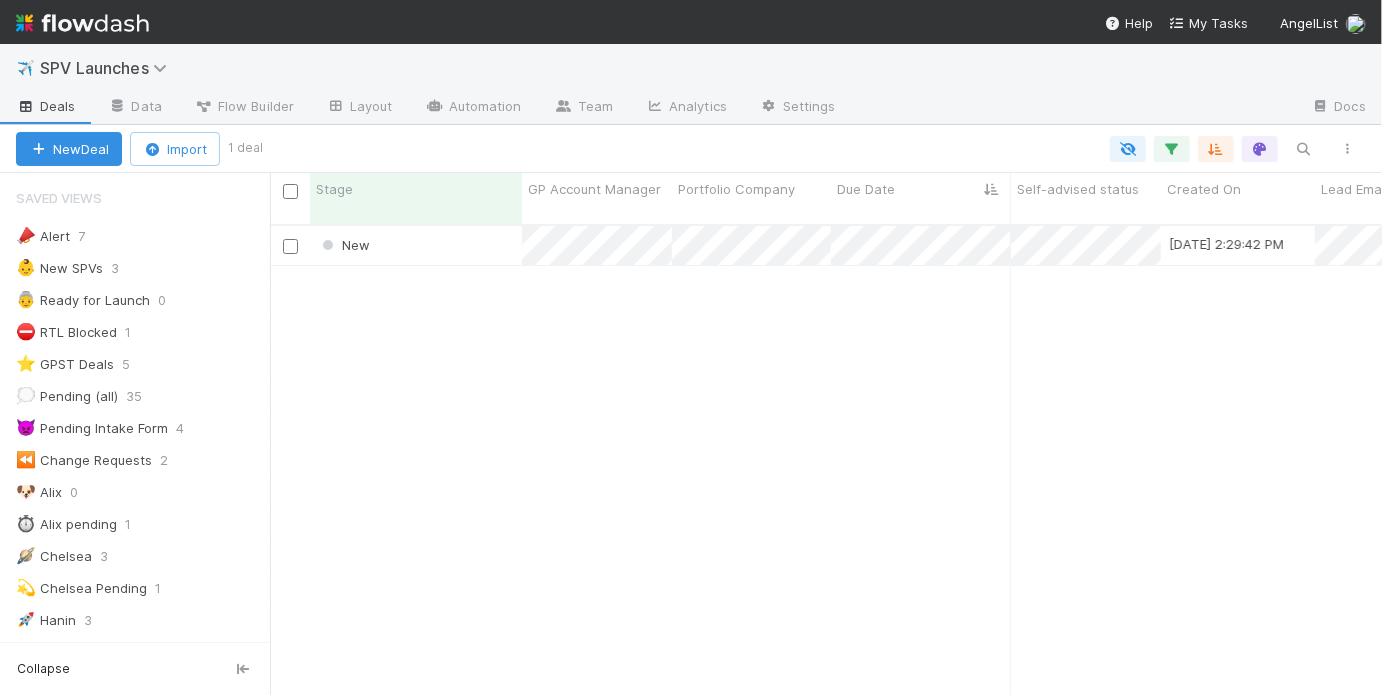 scroll, scrollTop: 1, scrollLeft: 0, axis: vertical 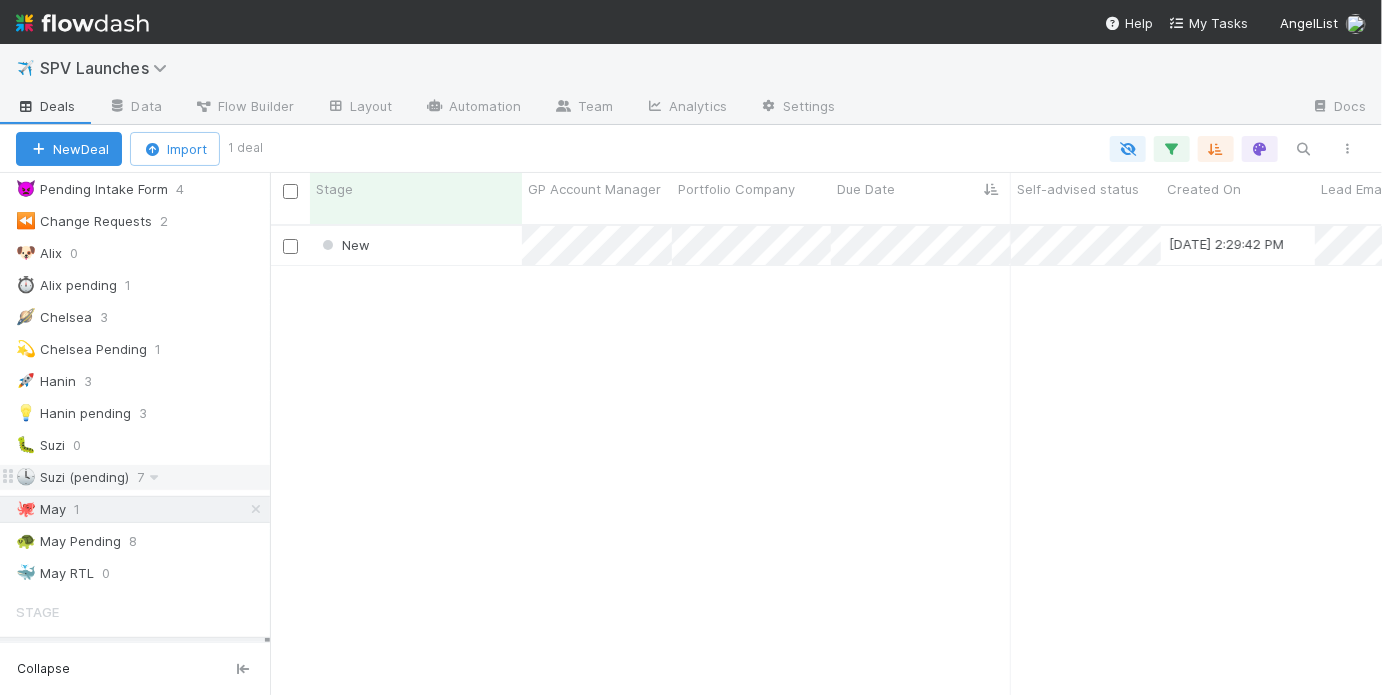 click on "🕓 Suzi (pending) 7" at bounding box center (143, 477) 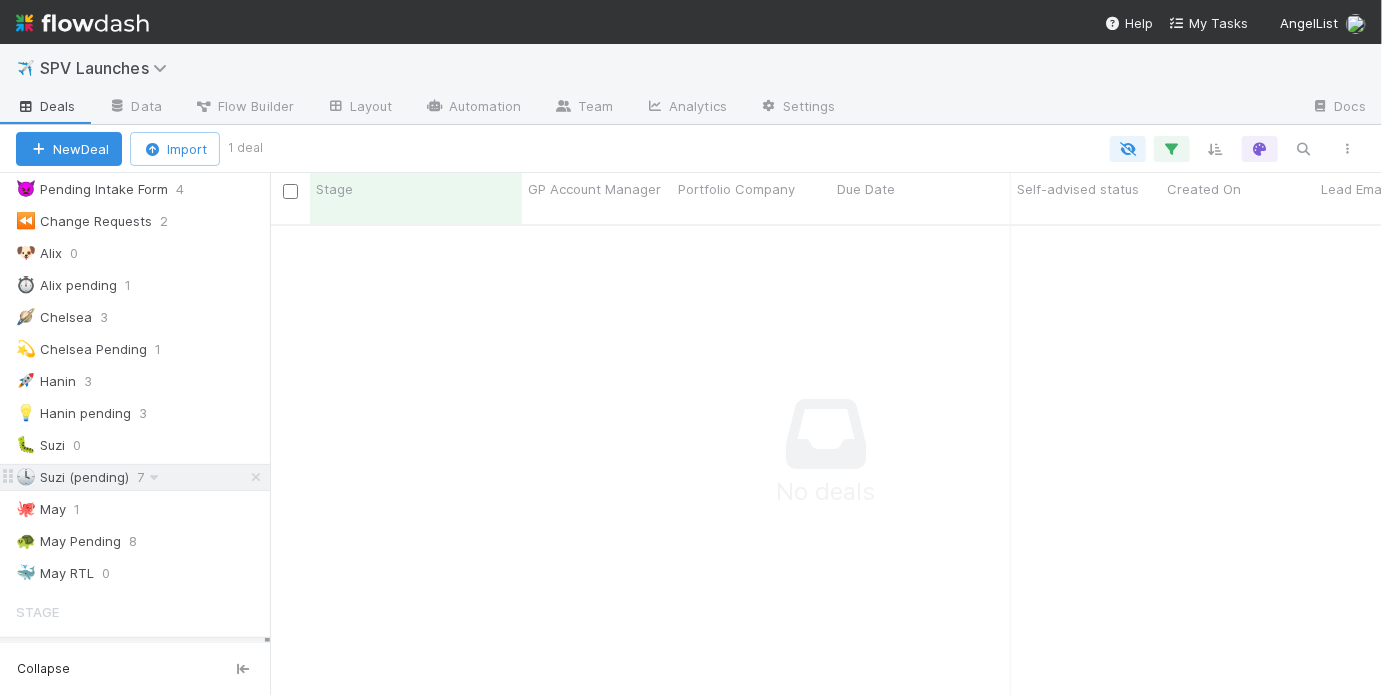 scroll, scrollTop: 1, scrollLeft: 0, axis: vertical 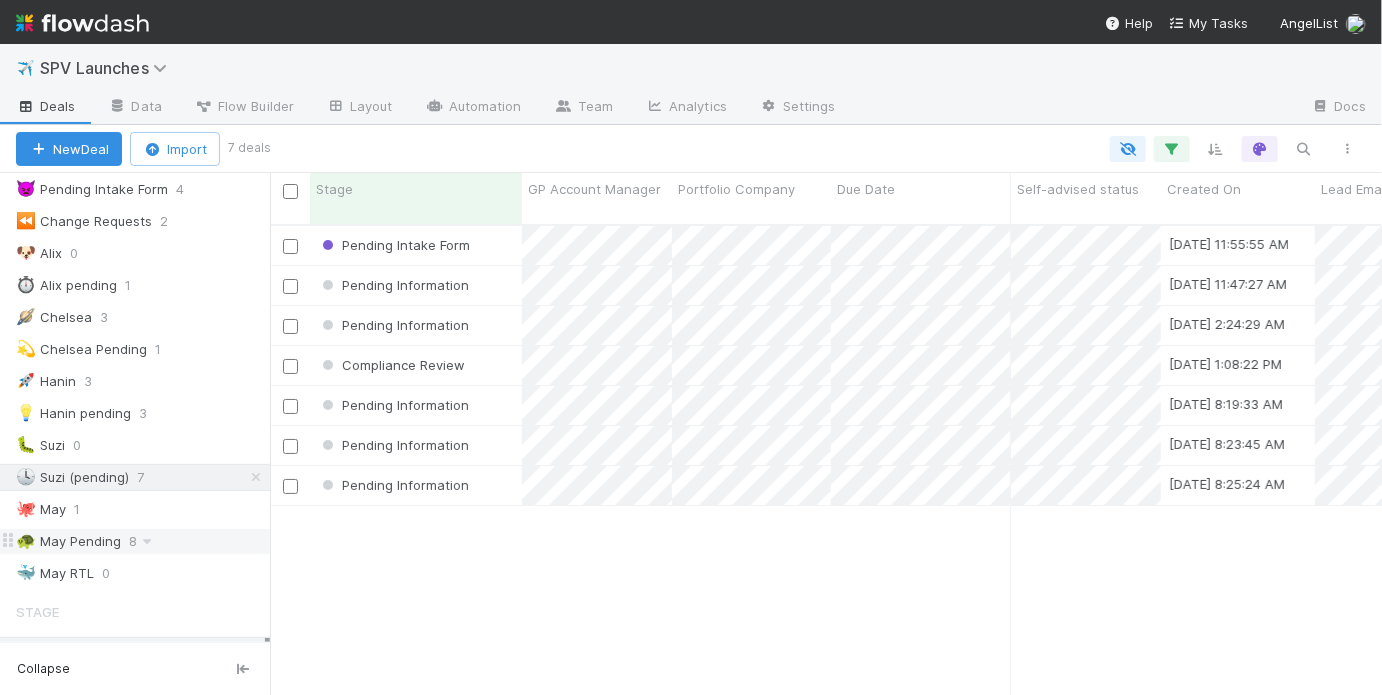 click on "🐢 May Pending 8" at bounding box center (143, 541) 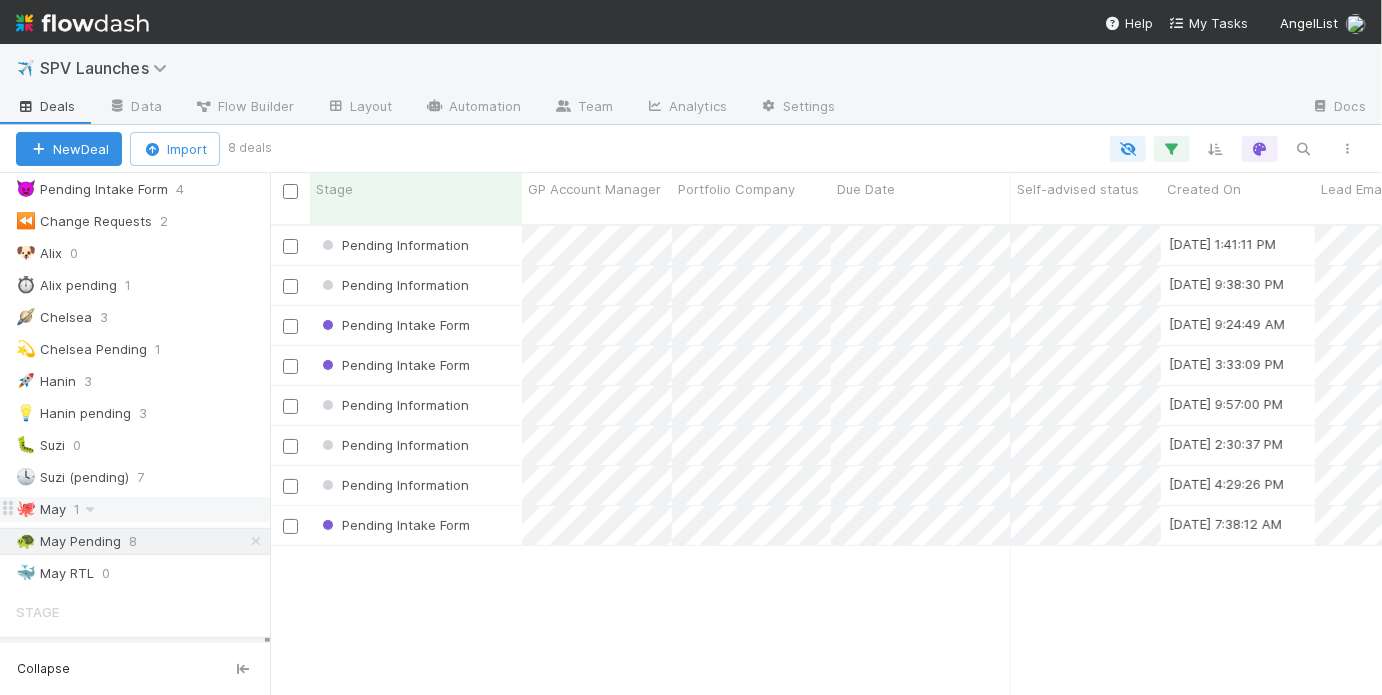 scroll, scrollTop: 1, scrollLeft: 0, axis: vertical 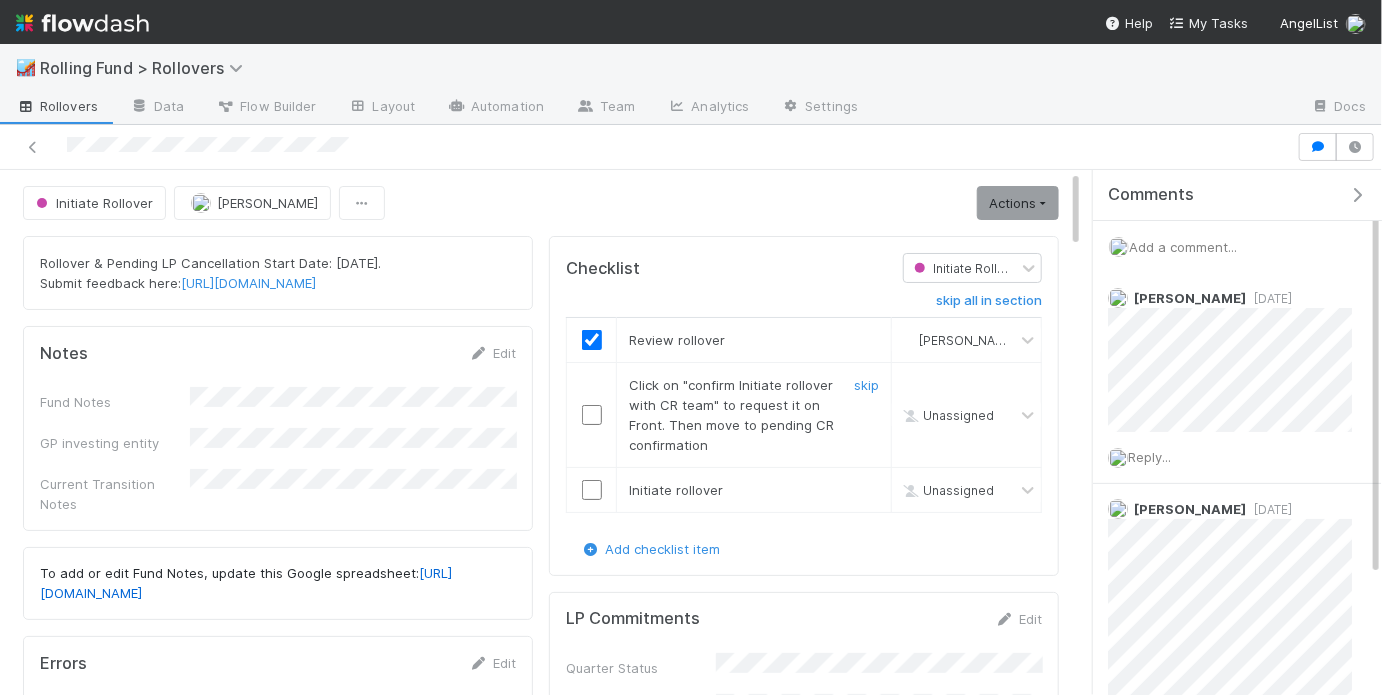 click at bounding box center (592, 415) 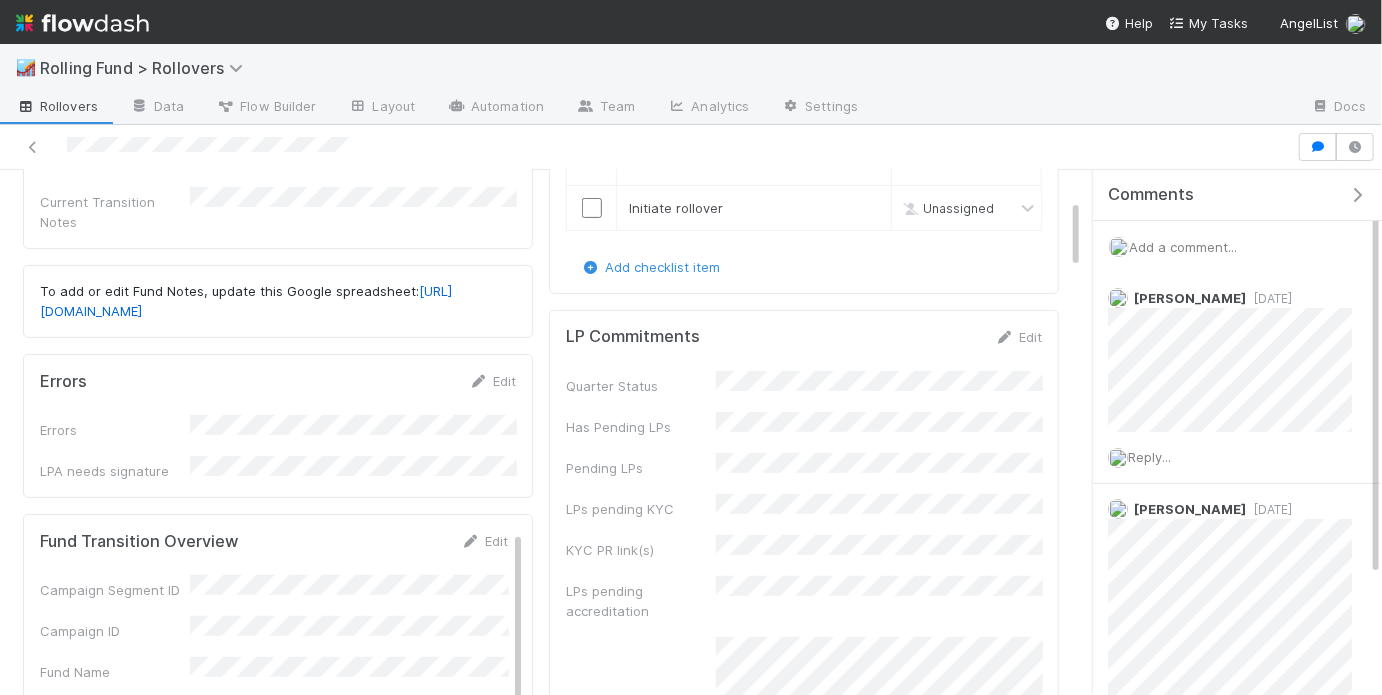 scroll, scrollTop: 378, scrollLeft: 0, axis: vertical 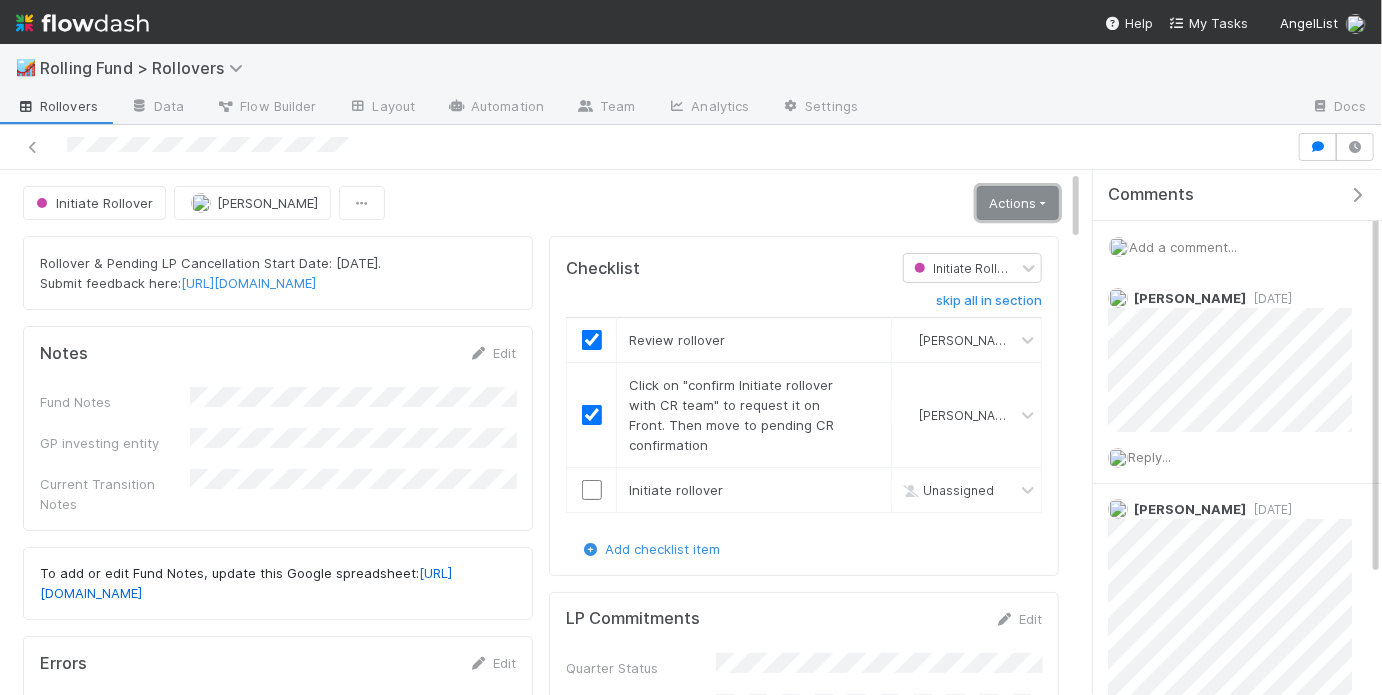 click on "Actions" at bounding box center [1018, 203] 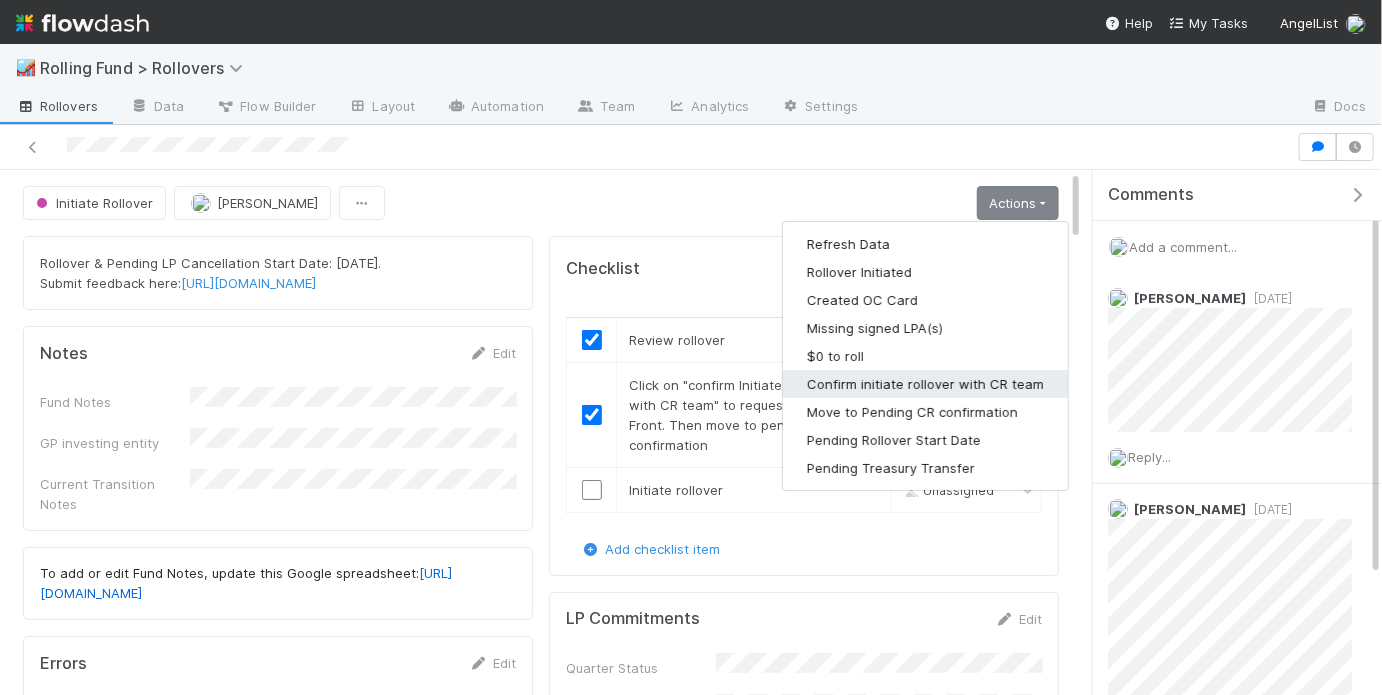 click on "Confirm initiate rollover with CR team" at bounding box center [925, 384] 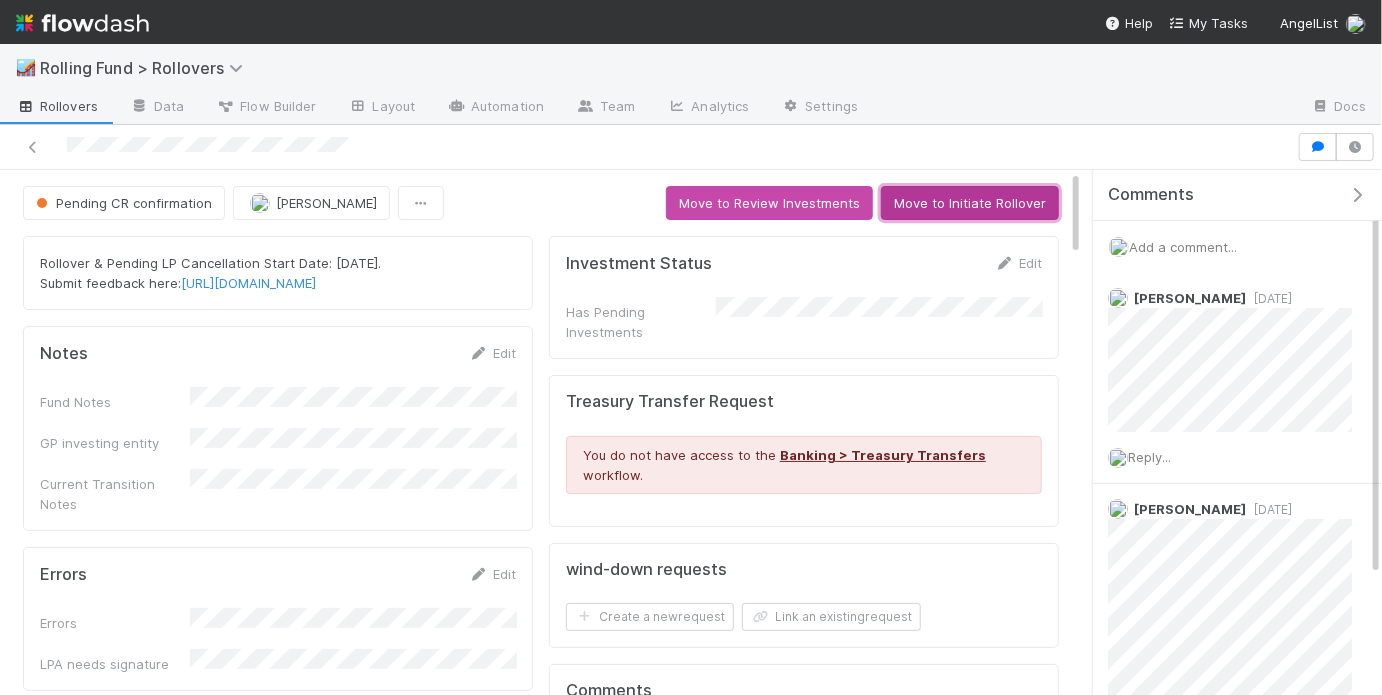 click on "Move to Initiate Rollover" at bounding box center [970, 203] 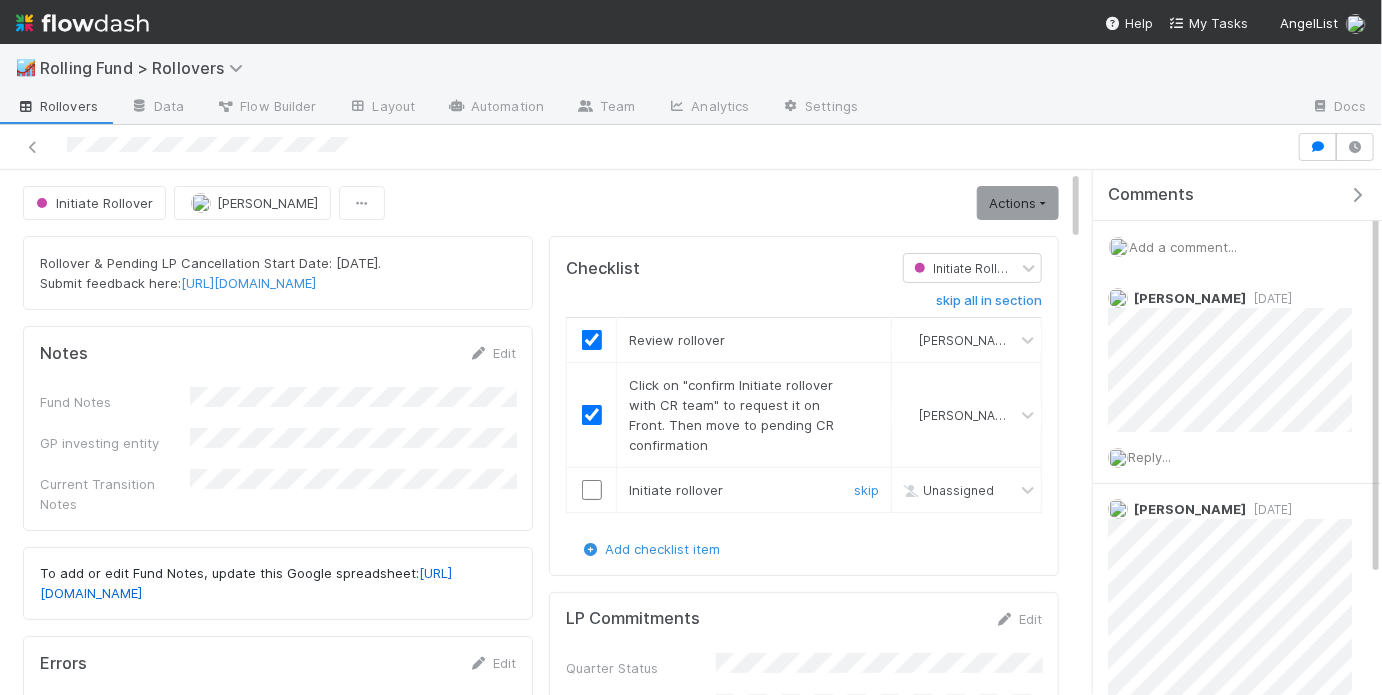 click at bounding box center (592, 490) 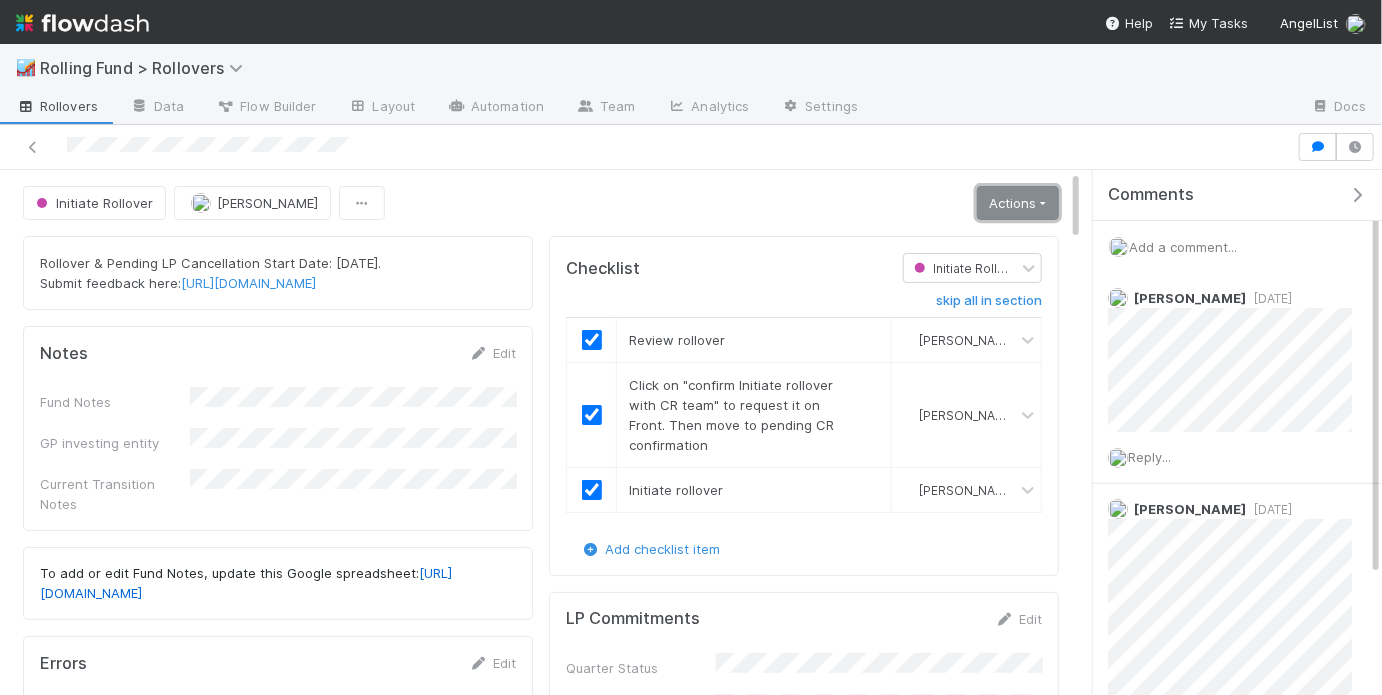 click on "Actions" at bounding box center (1018, 203) 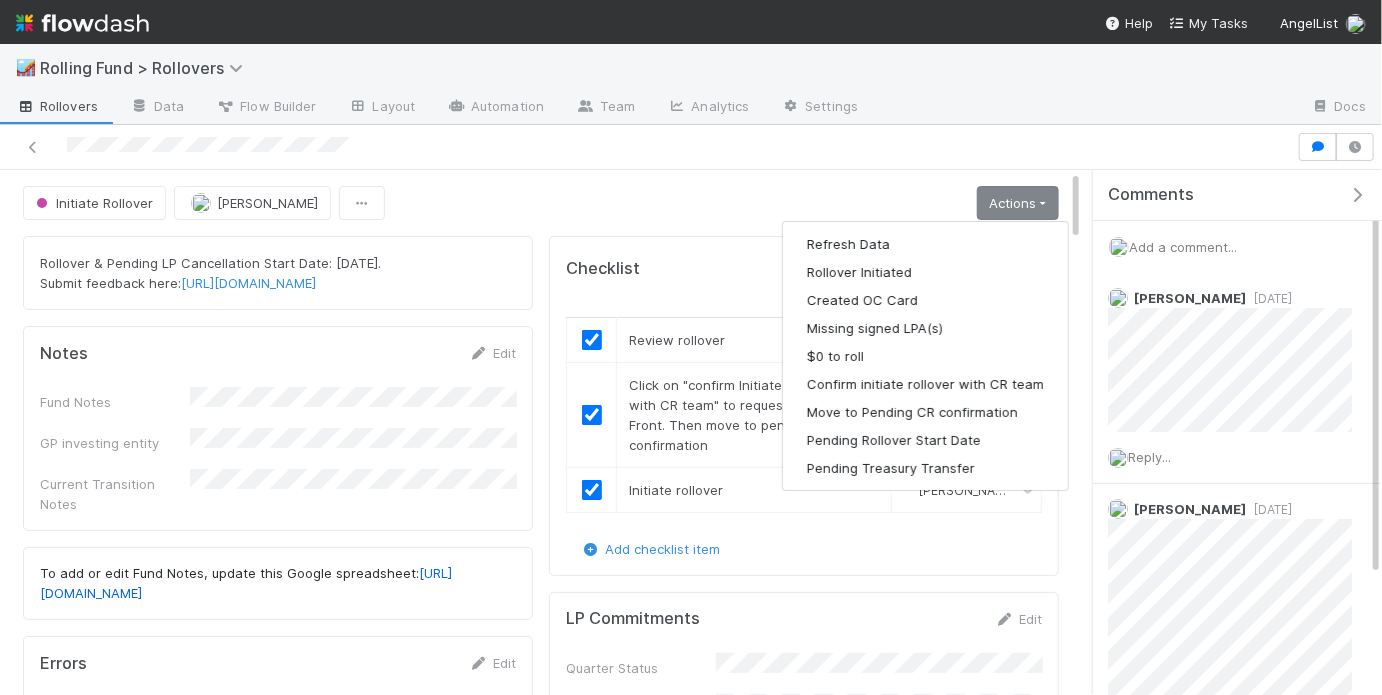 click on "Initiate Rollover May Chang Actions Refresh Data Rollover Initiated Created OC Card Missing signed LPA(s) $0 to roll Confirm initiate rollover with CR team Move to Pending CR confirmation Pending Rollover Start Date  Pending Treasury Transfer Rollover & Pending LP Cancellation Start Date: July 1, 2025.
Submit feedback here:  https://forms.angellist.com/form/1lmTfzSYrINsT0n09hETfa6f   Notes Edit Fund Notes  GP investing entity  Current Transition Notes  To add or edit Fund Notes, update this Google spreadsheet:  https://docs.google.com/spreadsheets/d/1GxPrJ2y8KY5eg9D4BXvNlXJ7Kamy6PFNkc1B0PkAR5c/edit Errors Edit Errors  LPA needs signature  Fund Transition Overview Edit Campaign Segment ID  Campaign ID  Fund Name  Fund Notes  Current Transition Notes  GP Name  GP Emails  VCA DRI  Quarter Transition  Admin Dashboard  GP Dashboard  Front conversation link  OC card link(s)  Resolved OC Card(s)  GP requested wind down  Had Final Close  Stated GP Commit  GP Commit Status  How commitment was fulfilled   Updated On" at bounding box center (541, 2139) 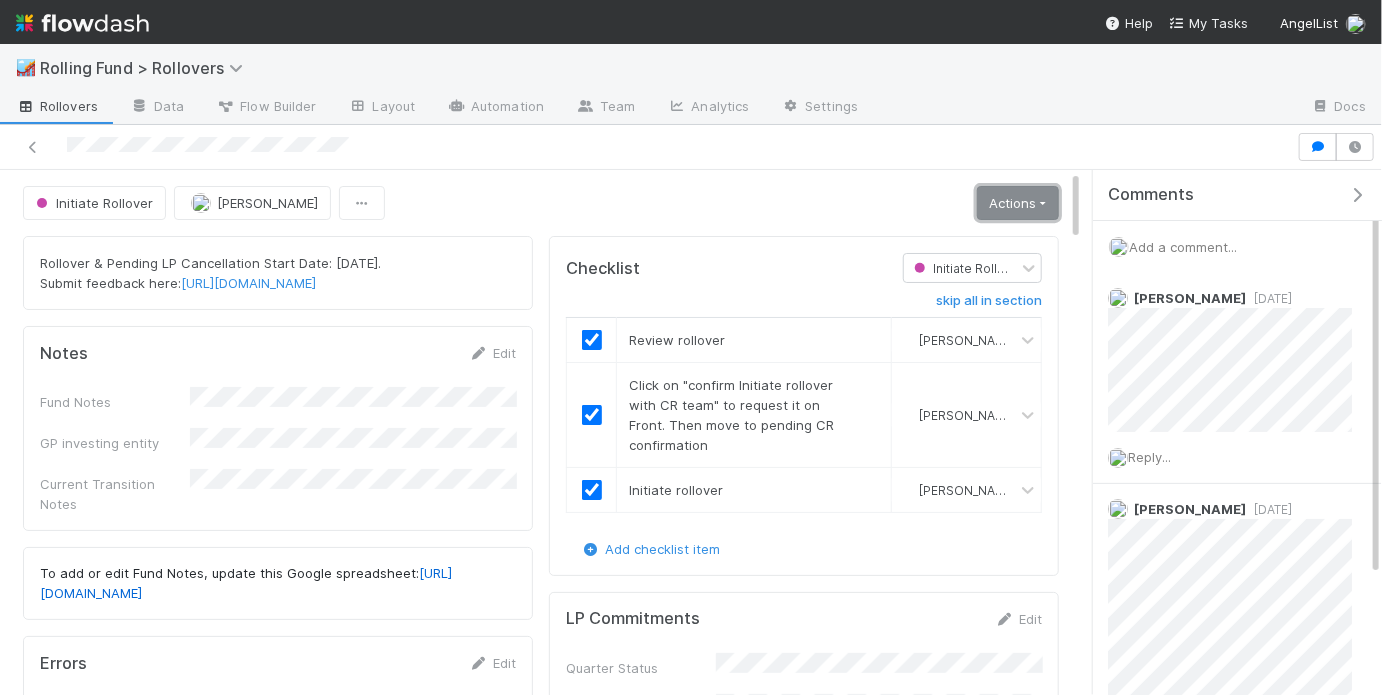 click on "Actions" at bounding box center (1018, 203) 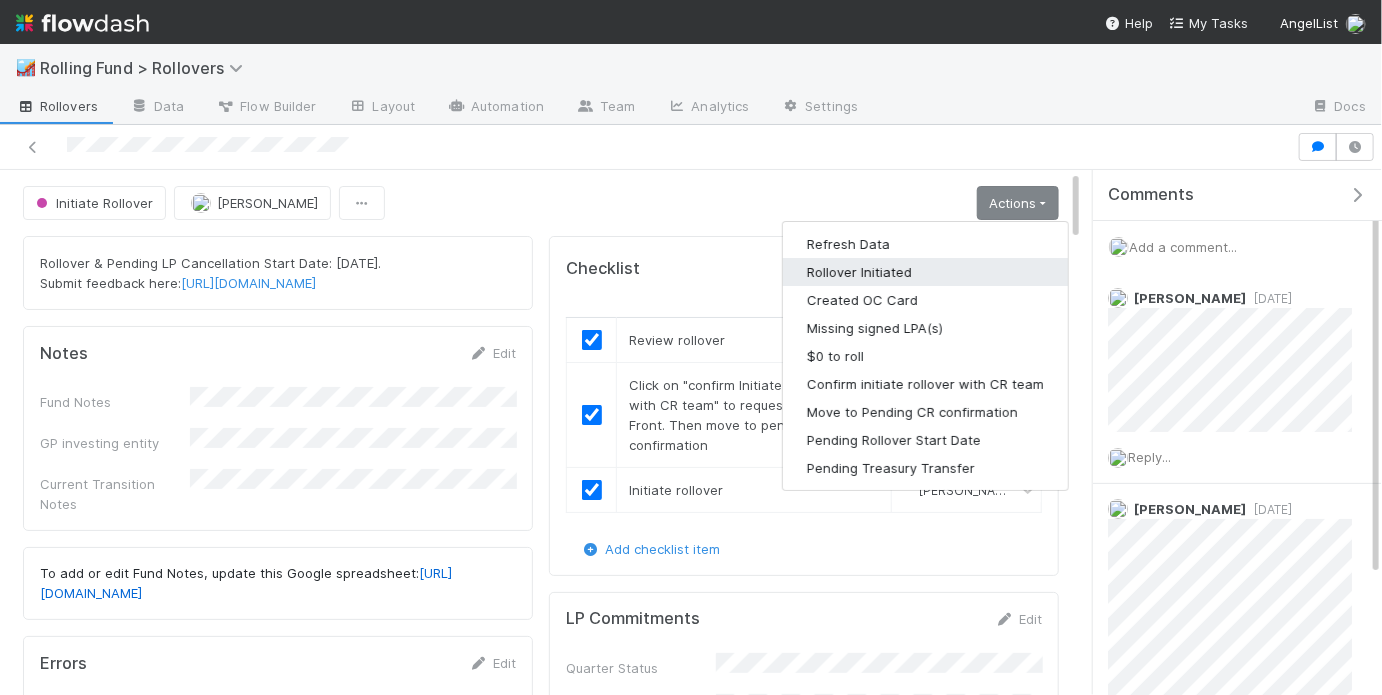 click on "Rollover Initiated" at bounding box center (925, 272) 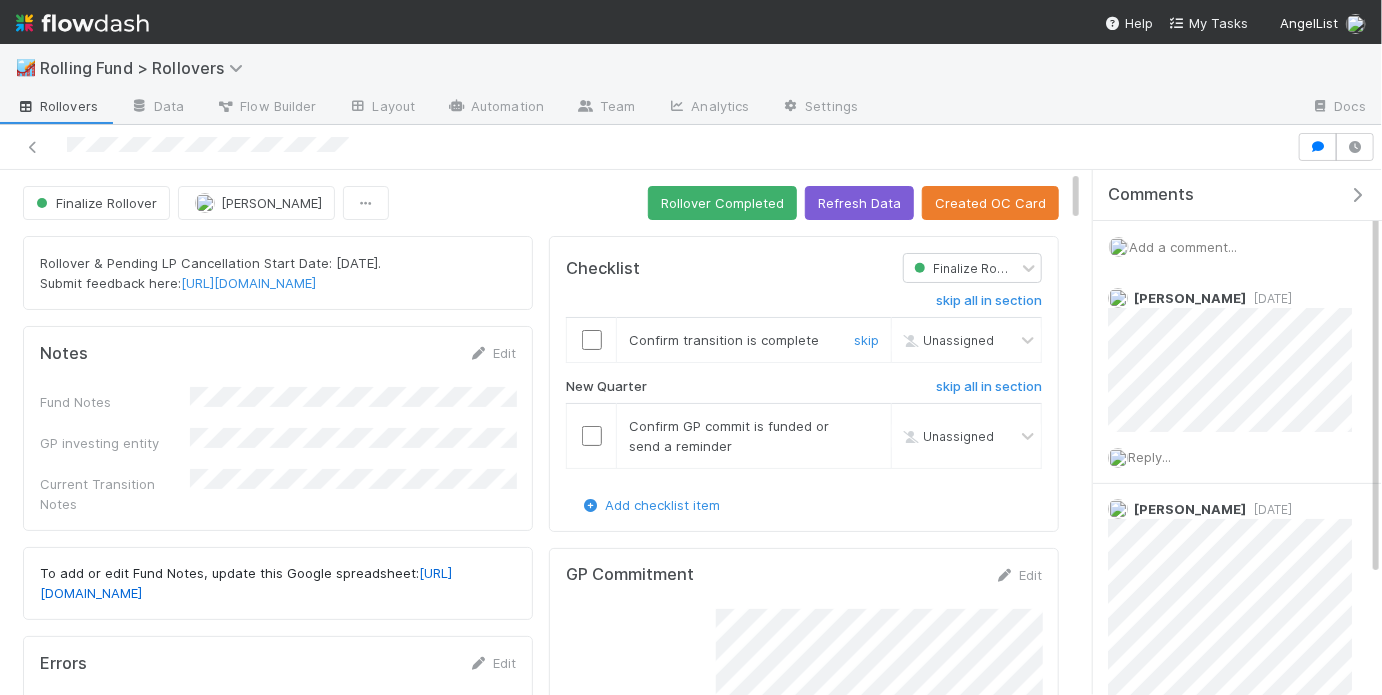 click at bounding box center [592, 340] 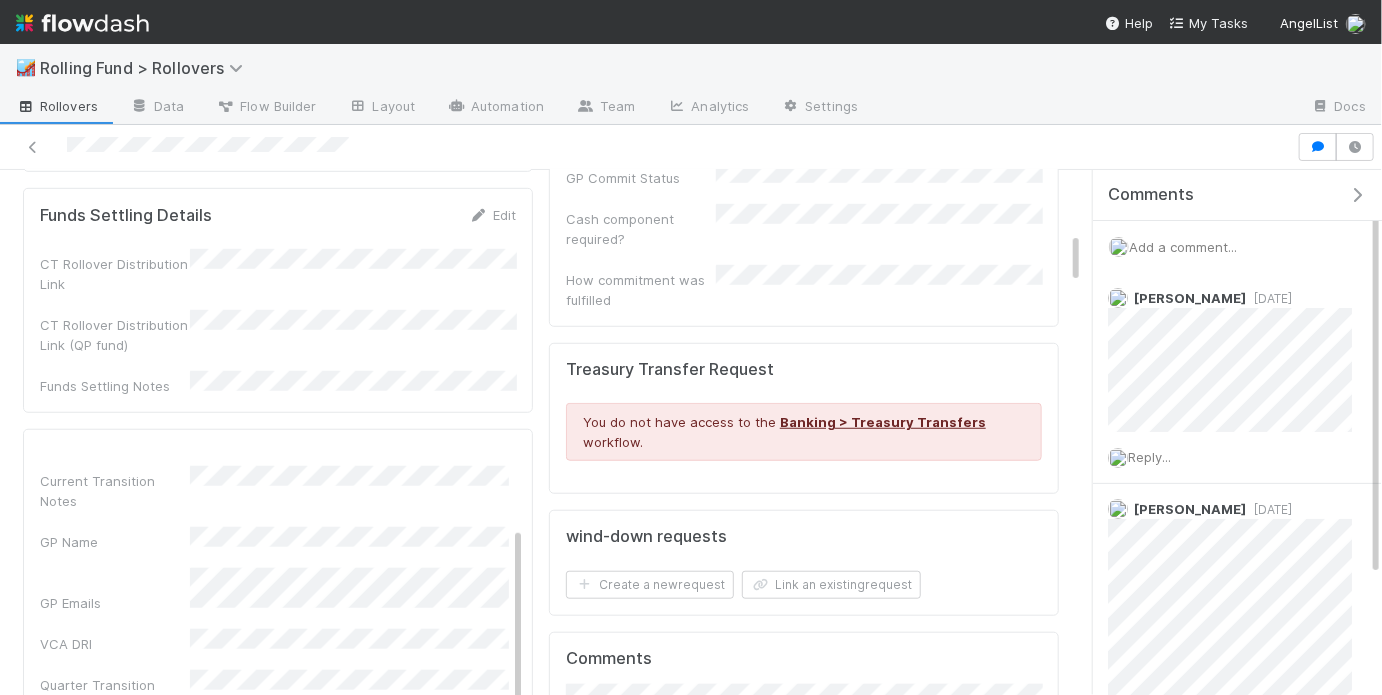 scroll, scrollTop: 628, scrollLeft: 0, axis: vertical 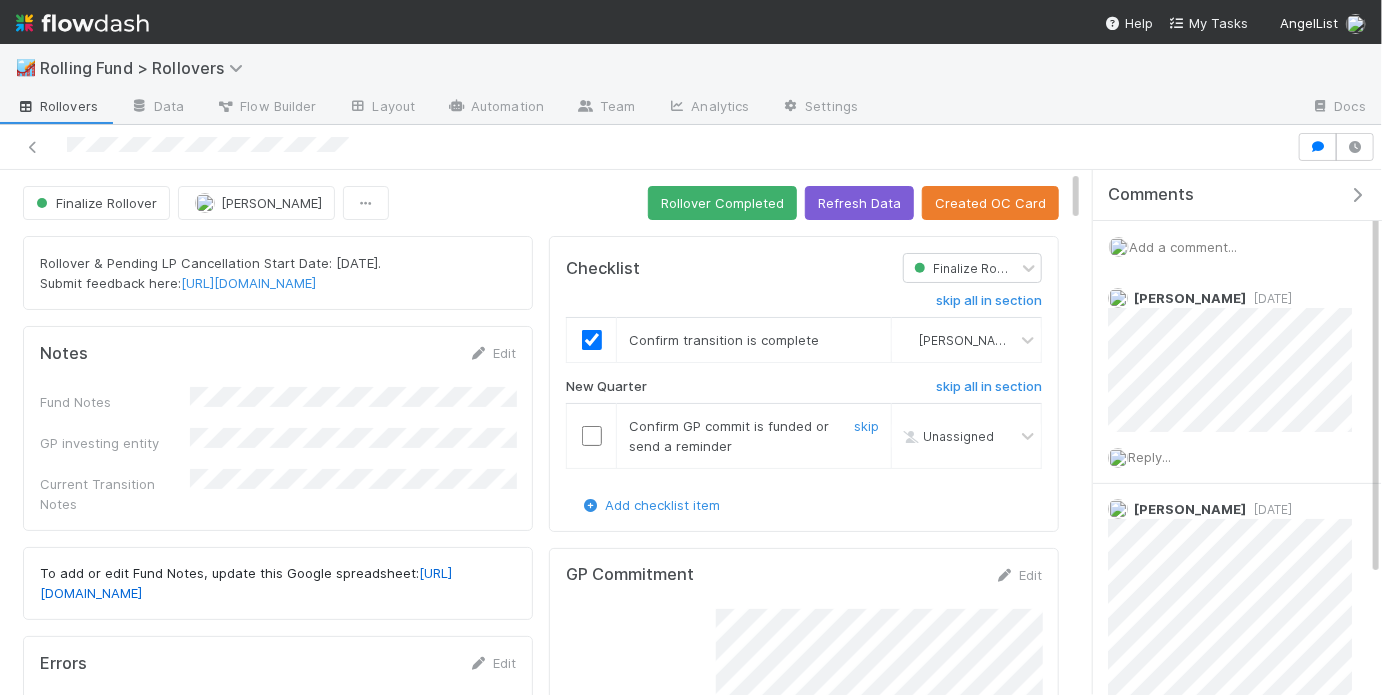 click at bounding box center (592, 435) 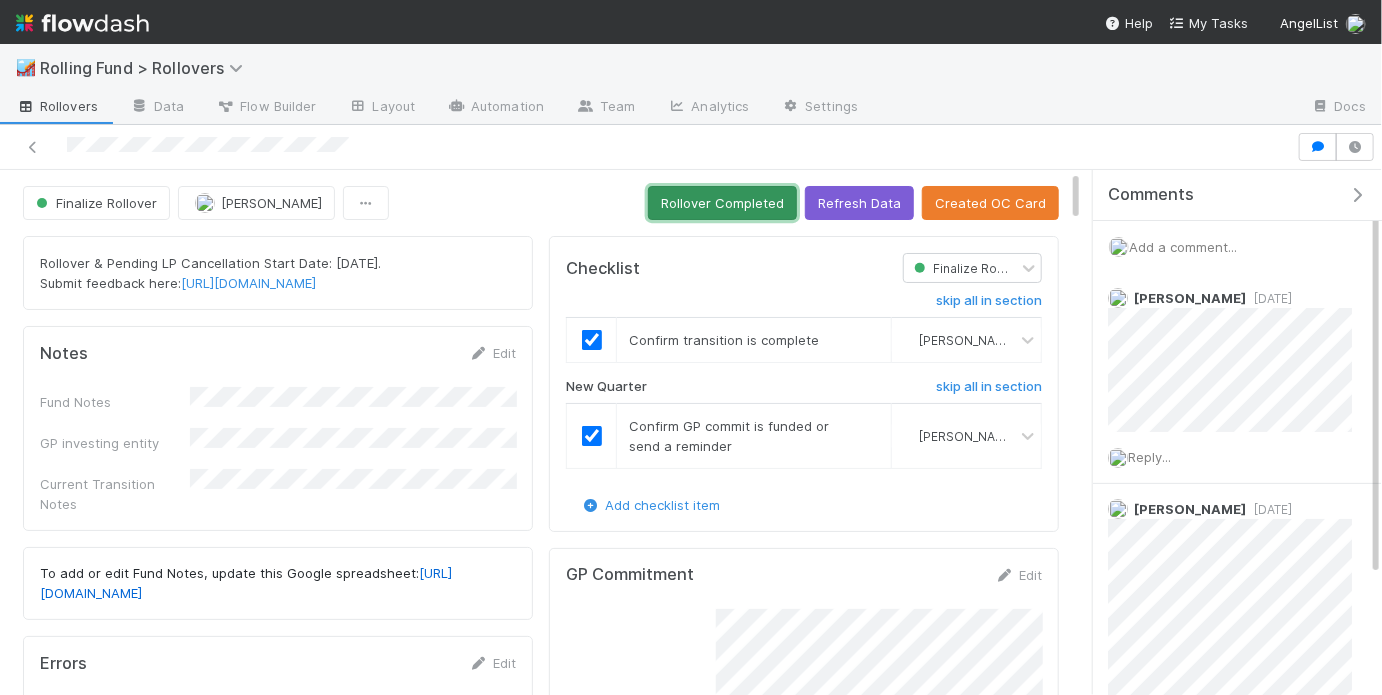 click on "Rollover Completed" at bounding box center [722, 203] 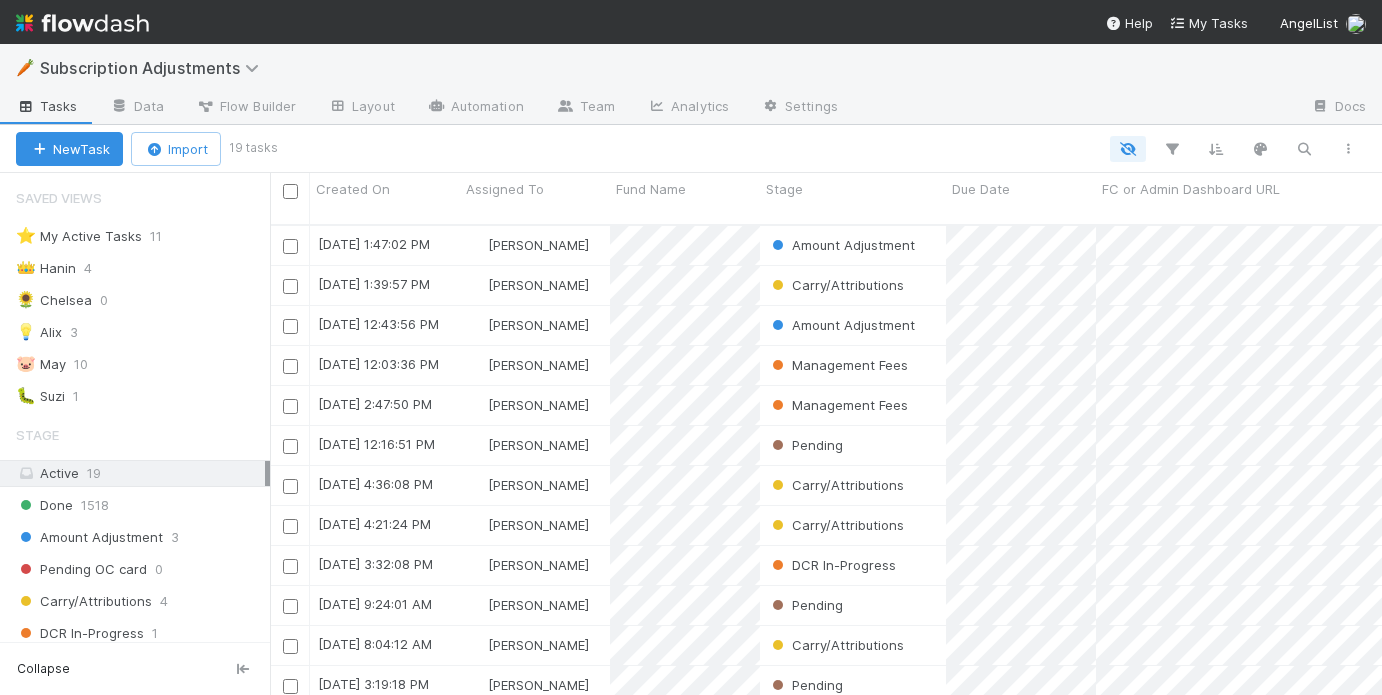 scroll, scrollTop: 0, scrollLeft: 0, axis: both 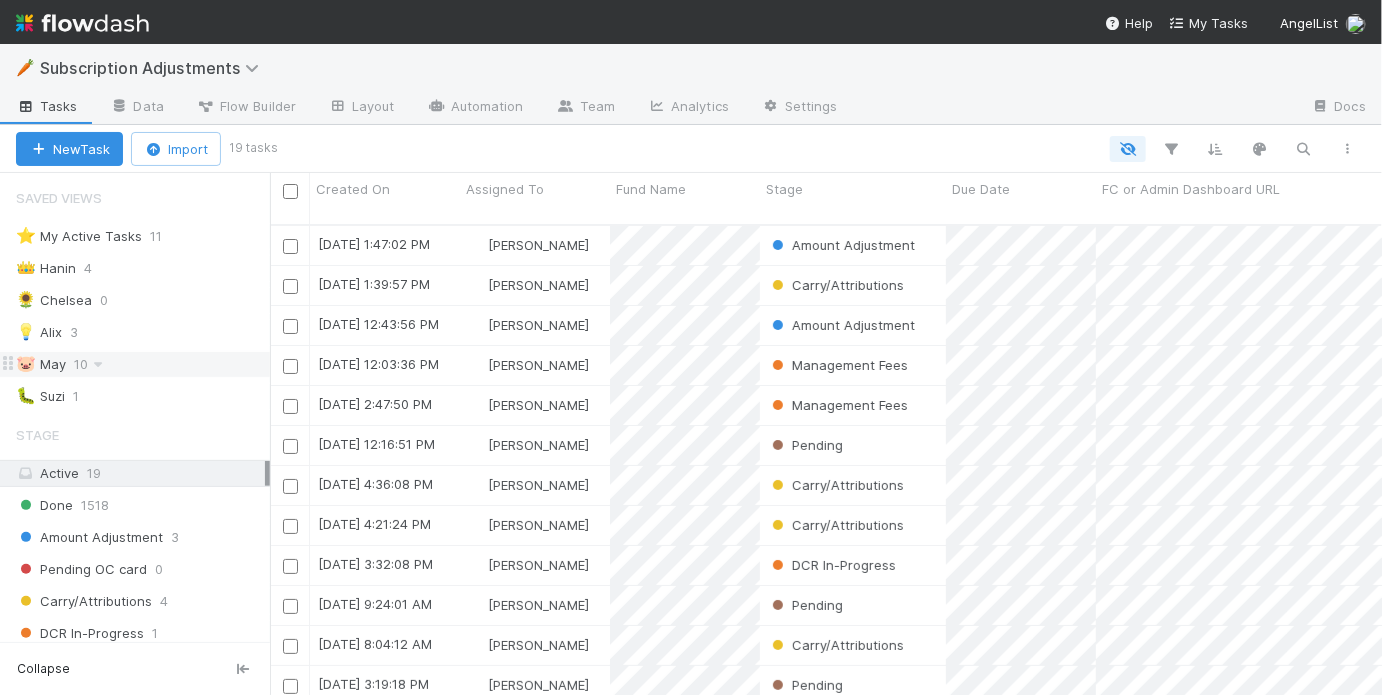 click on "🐷 May 10" at bounding box center (143, 364) 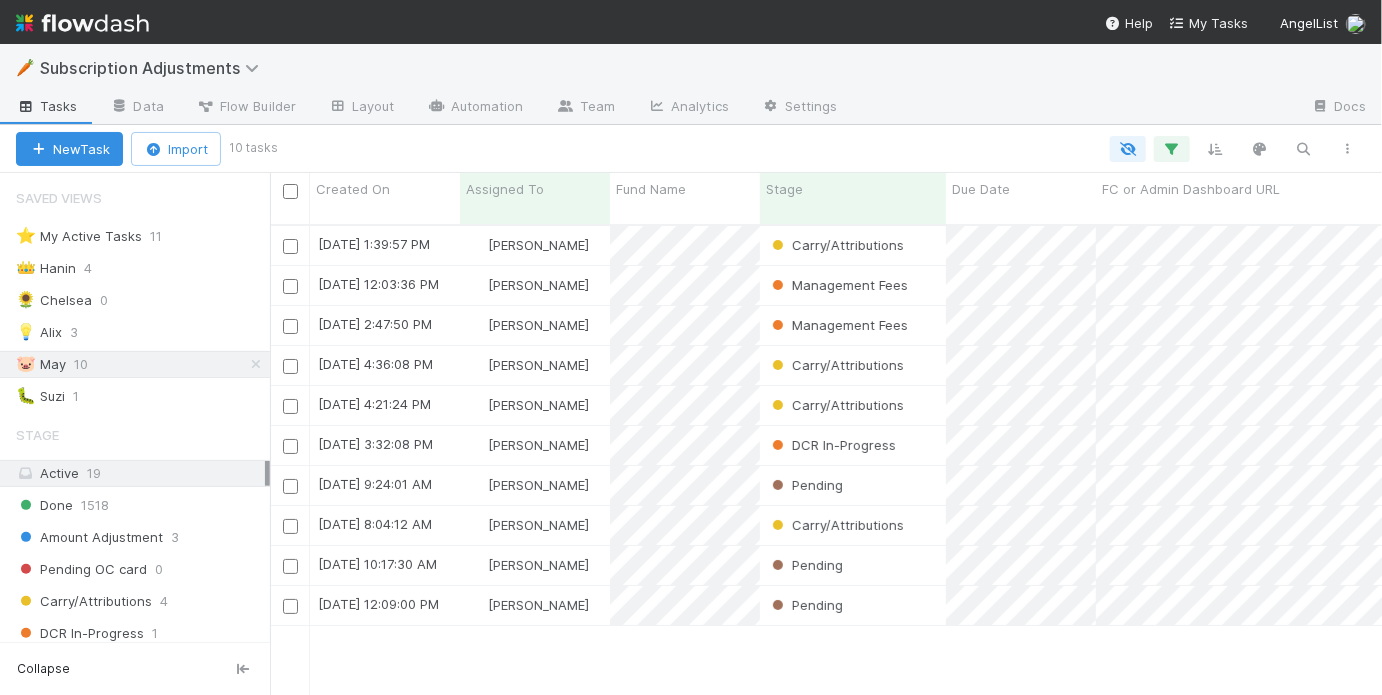 scroll, scrollTop: 1, scrollLeft: 0, axis: vertical 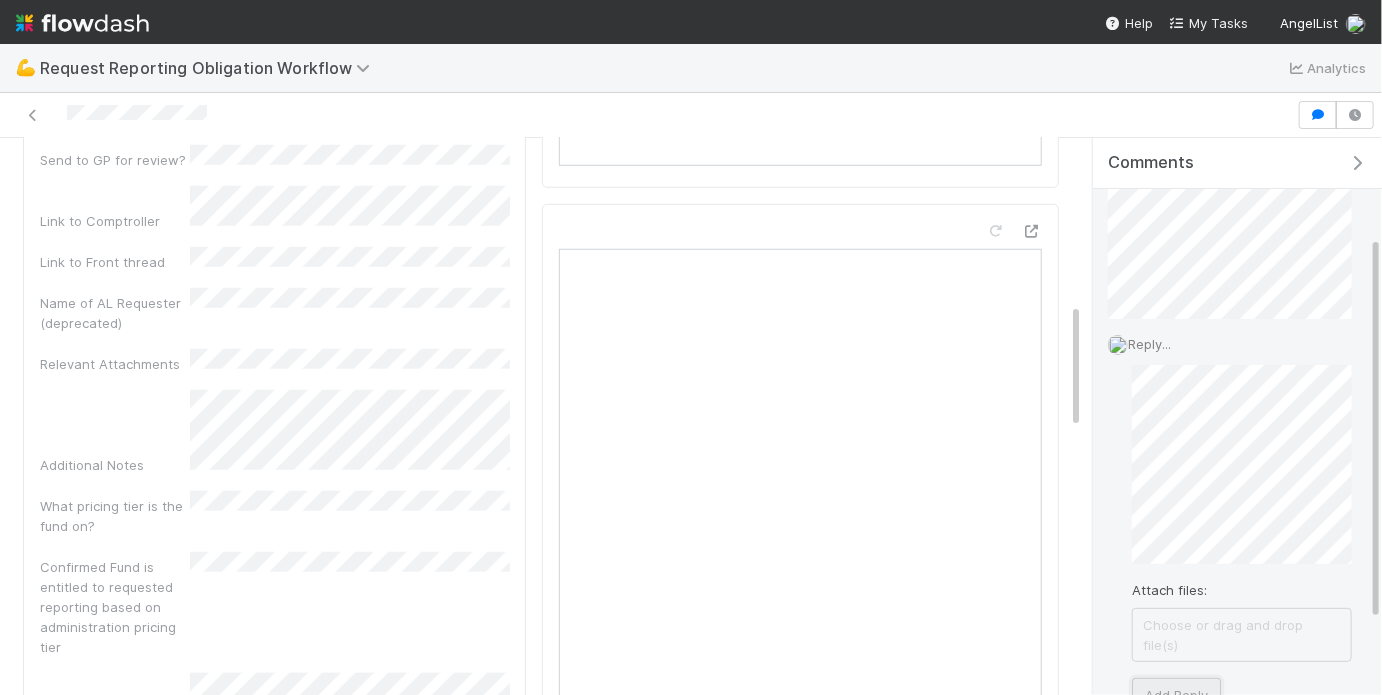 click on "Add Reply" at bounding box center (1176, 695) 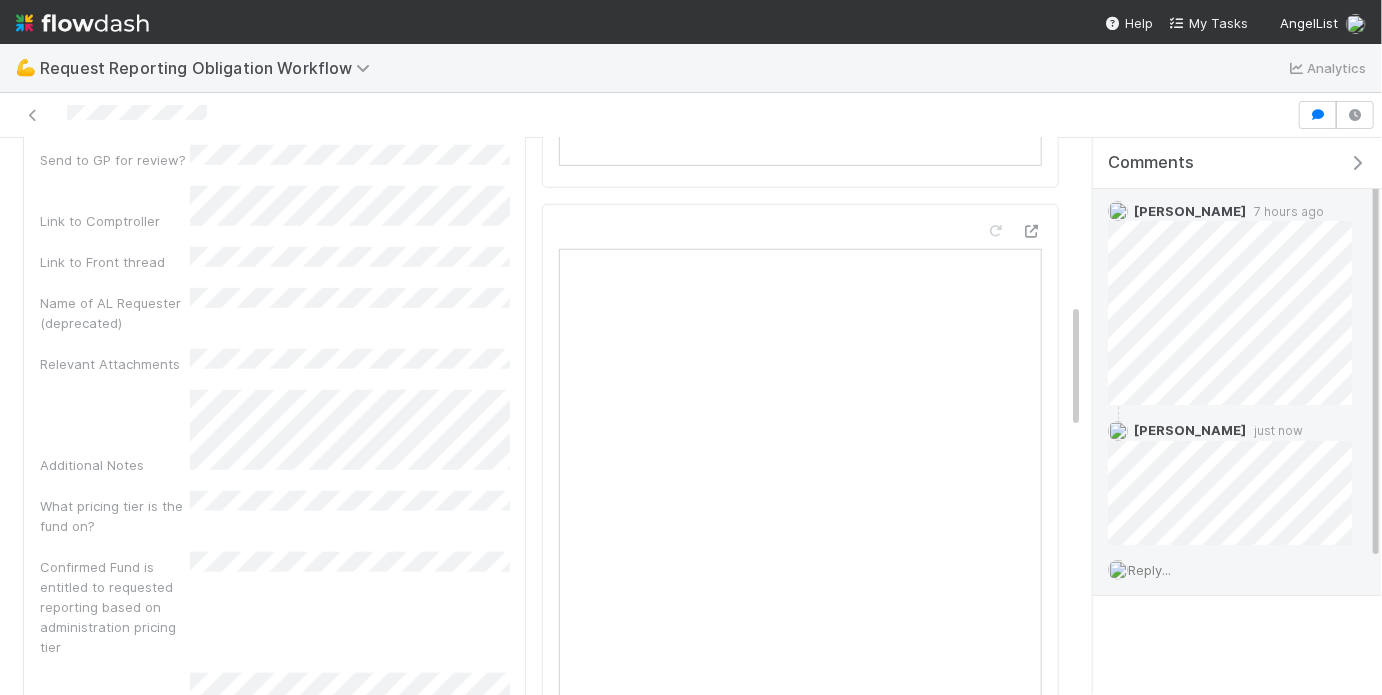 scroll, scrollTop: 53, scrollLeft: 0, axis: vertical 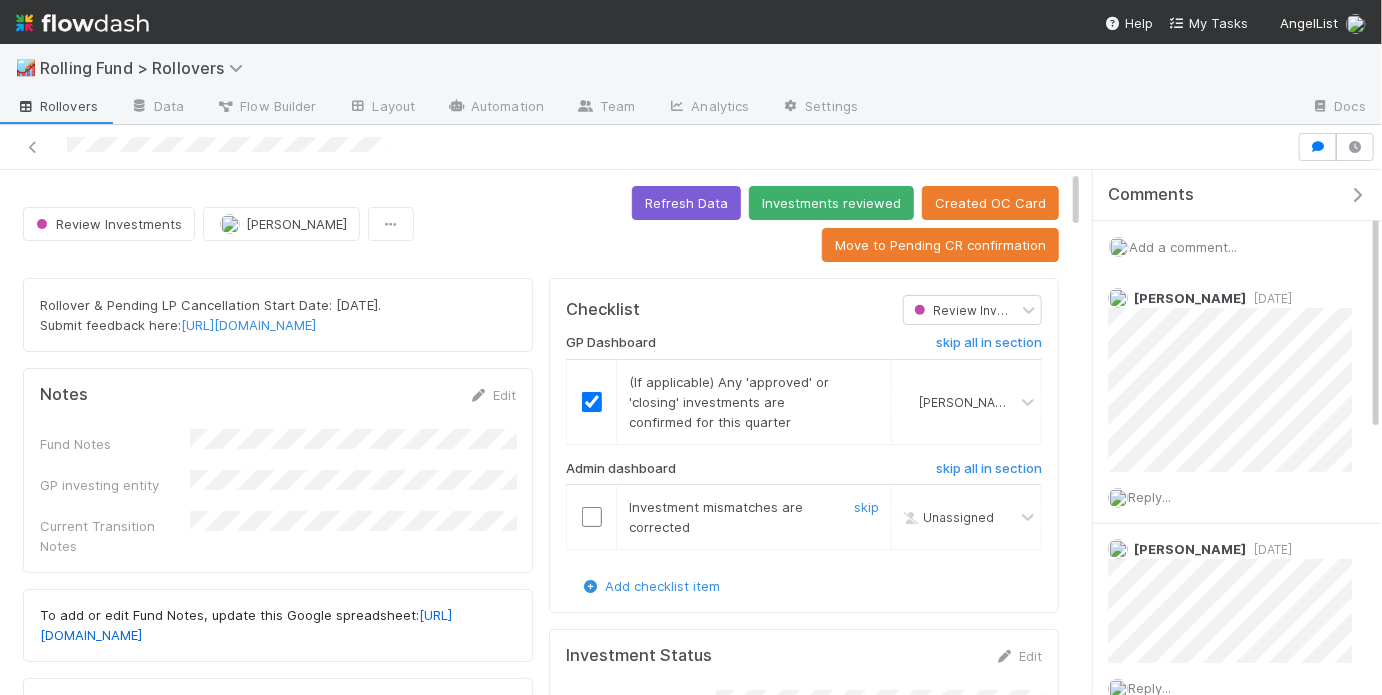 click at bounding box center [592, 517] 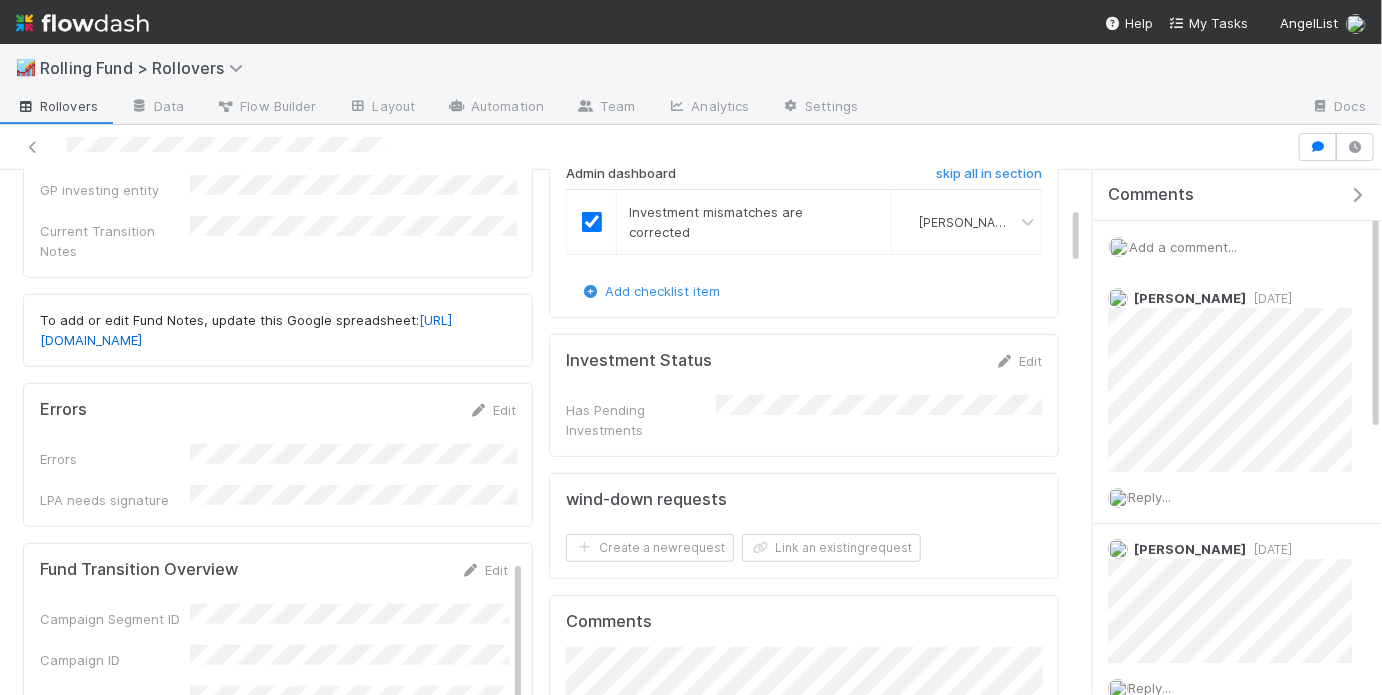 scroll, scrollTop: 556, scrollLeft: 0, axis: vertical 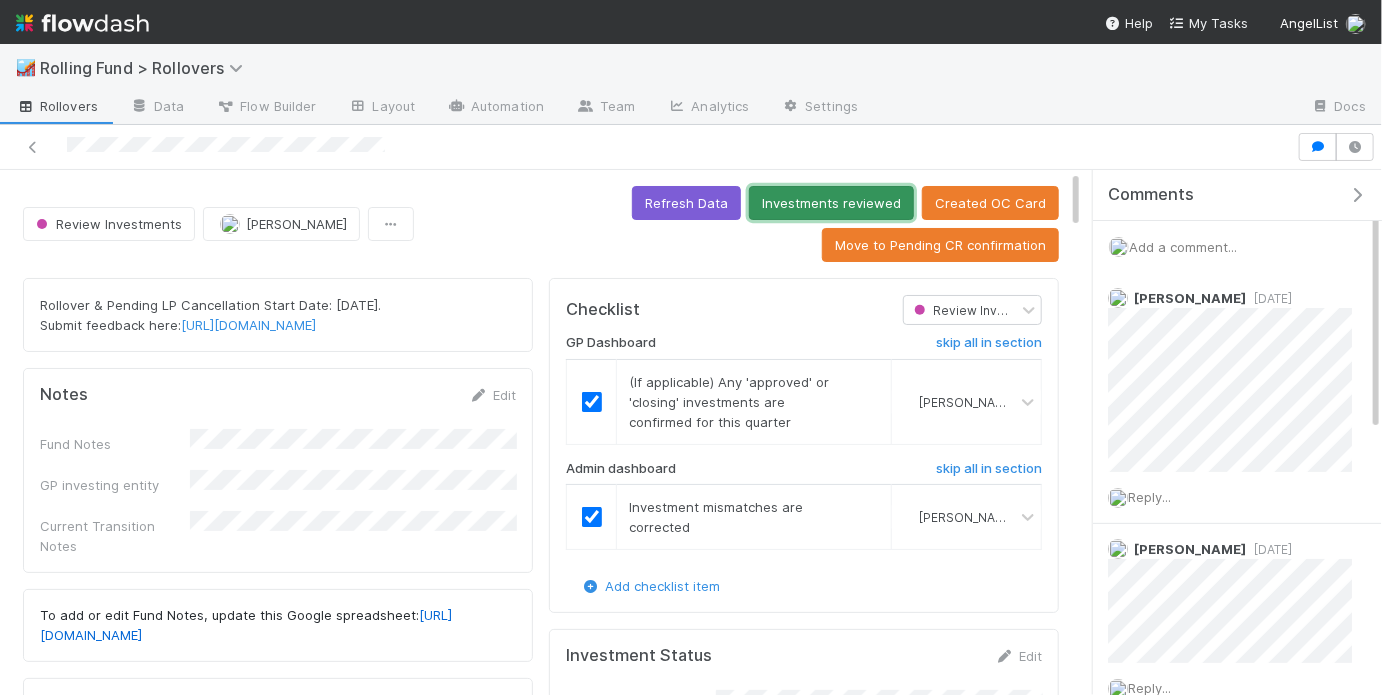 click on "Investments reviewed" at bounding box center (831, 203) 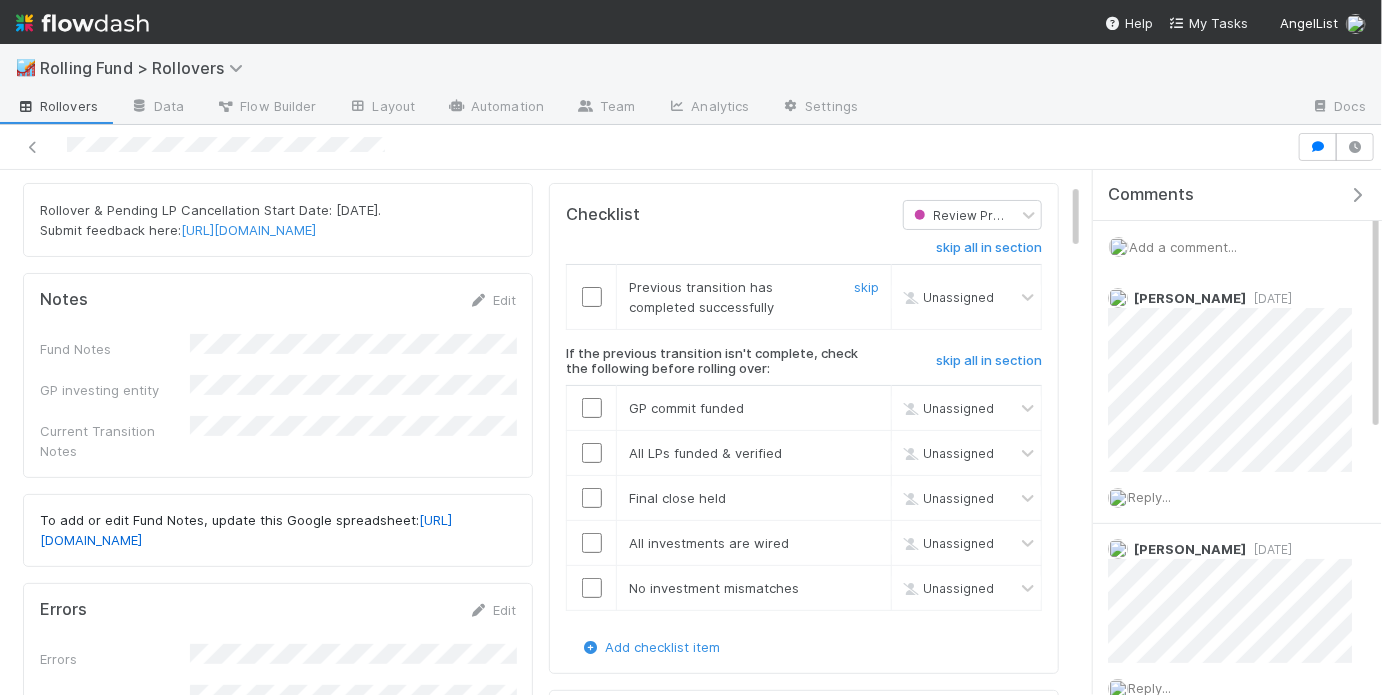 scroll, scrollTop: 111, scrollLeft: 0, axis: vertical 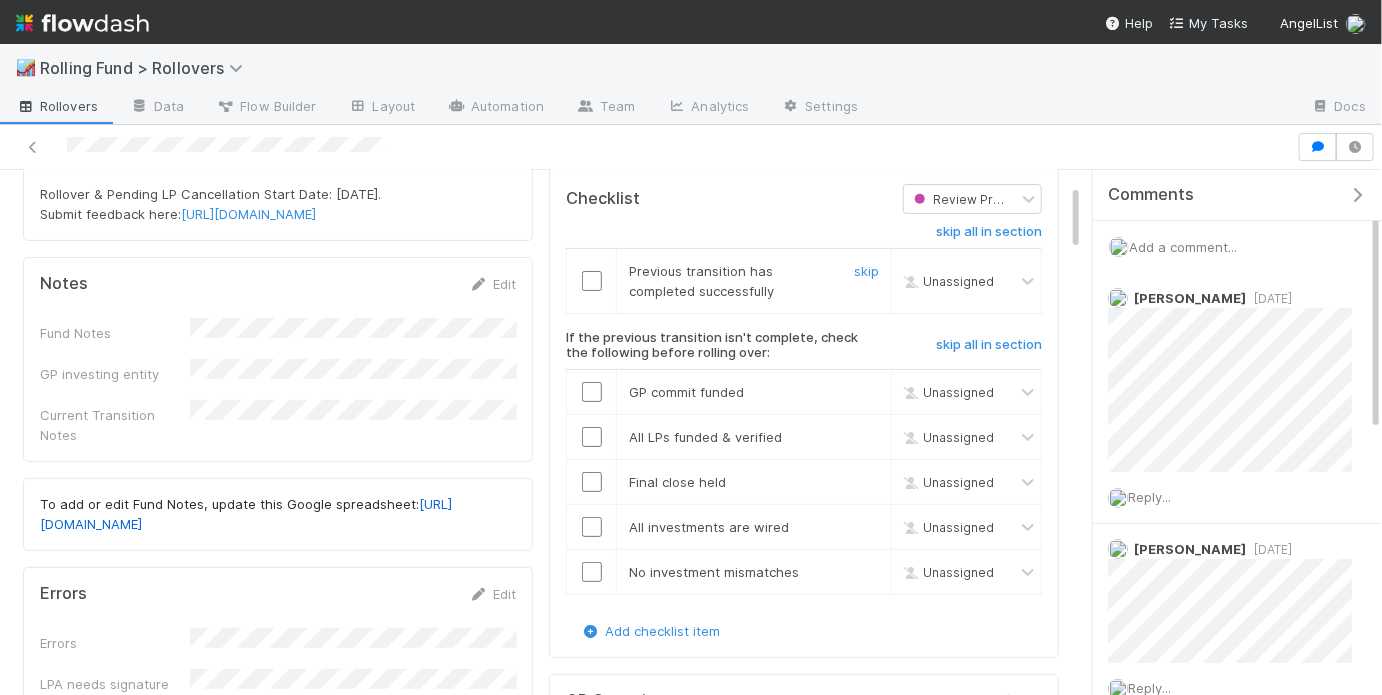 click at bounding box center (592, 281) 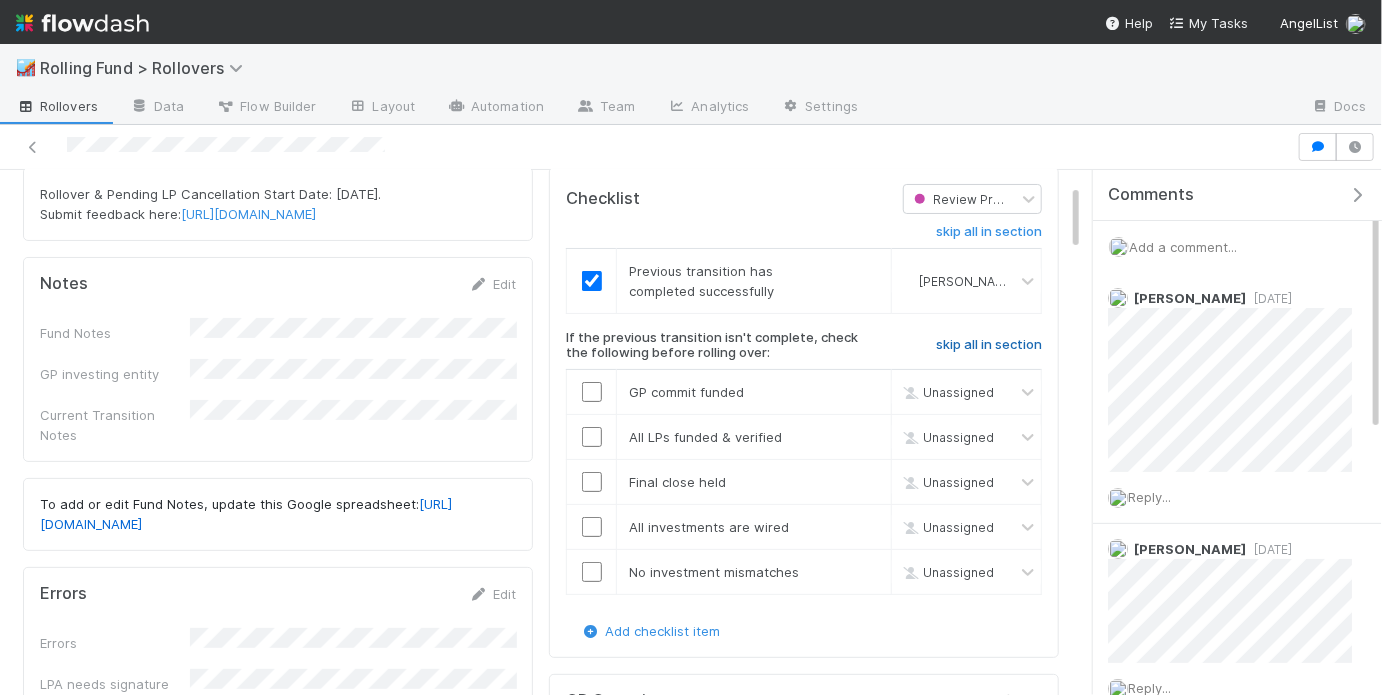 click on "skip all in section" at bounding box center (989, 345) 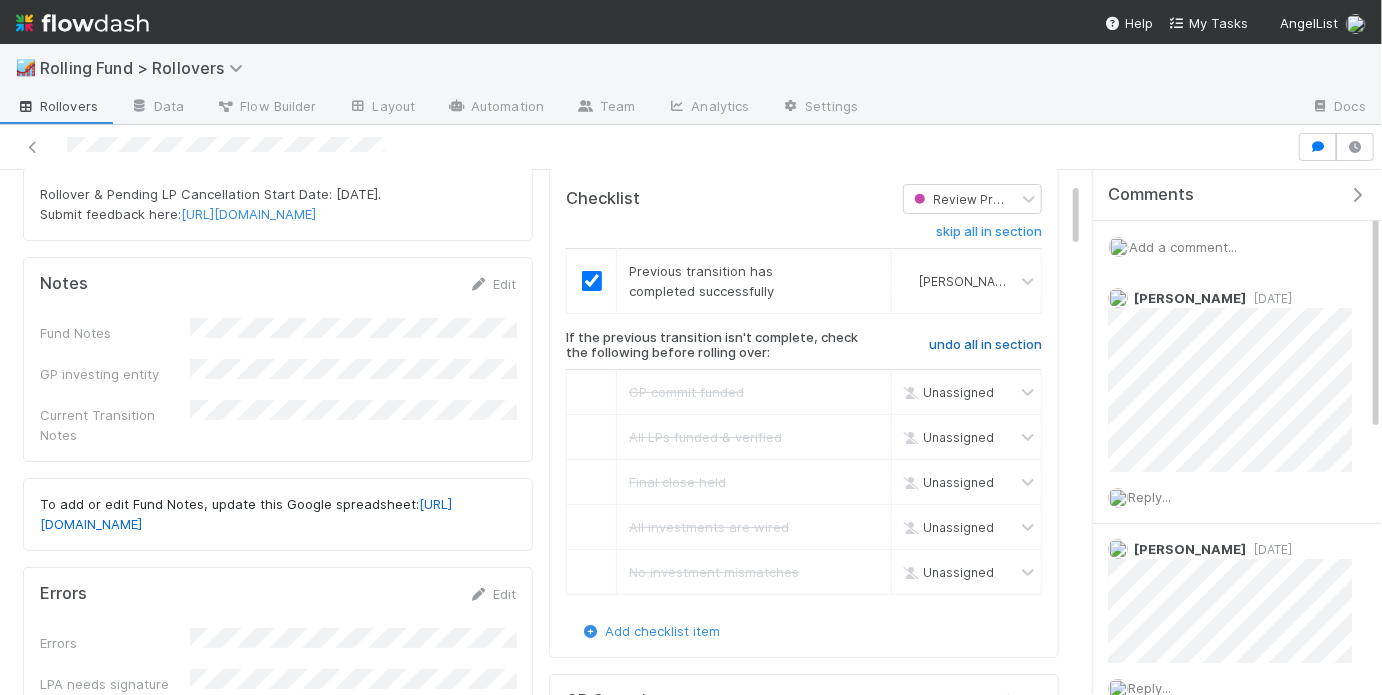 scroll, scrollTop: 0, scrollLeft: 0, axis: both 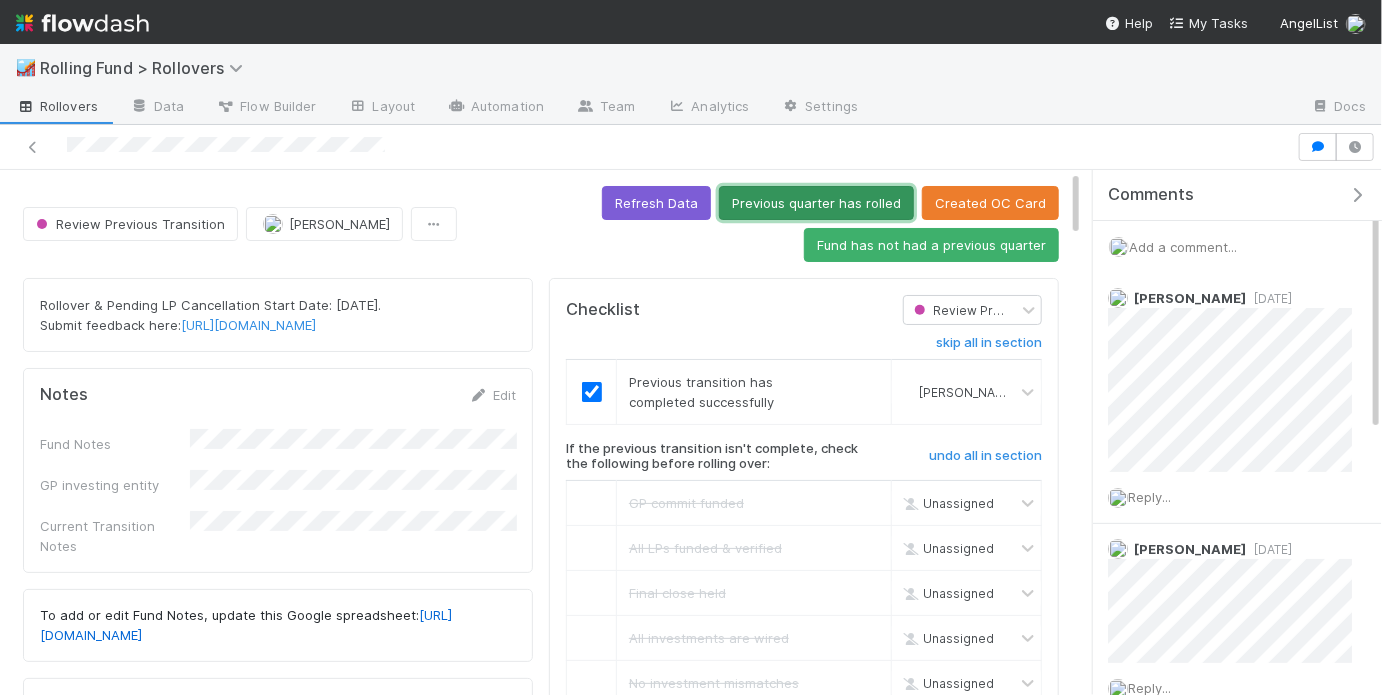 click on "Previous quarter has rolled" at bounding box center [816, 203] 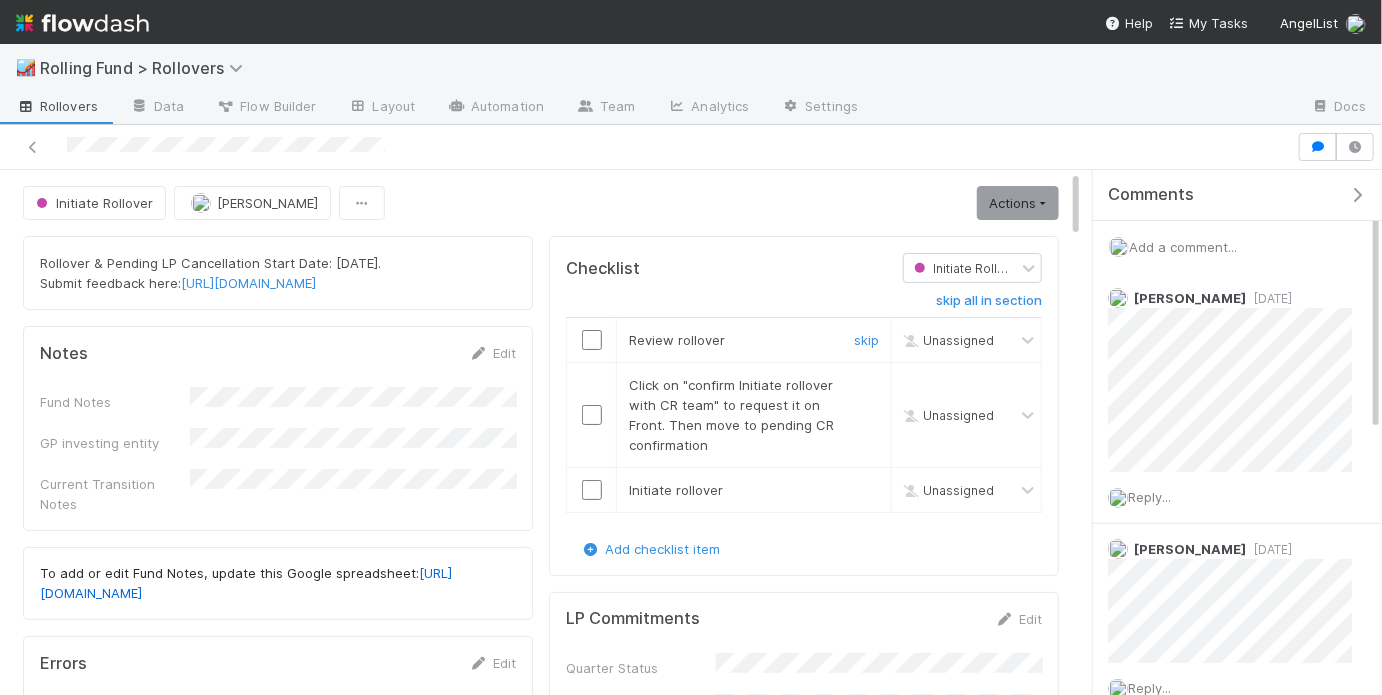 click at bounding box center [592, 340] 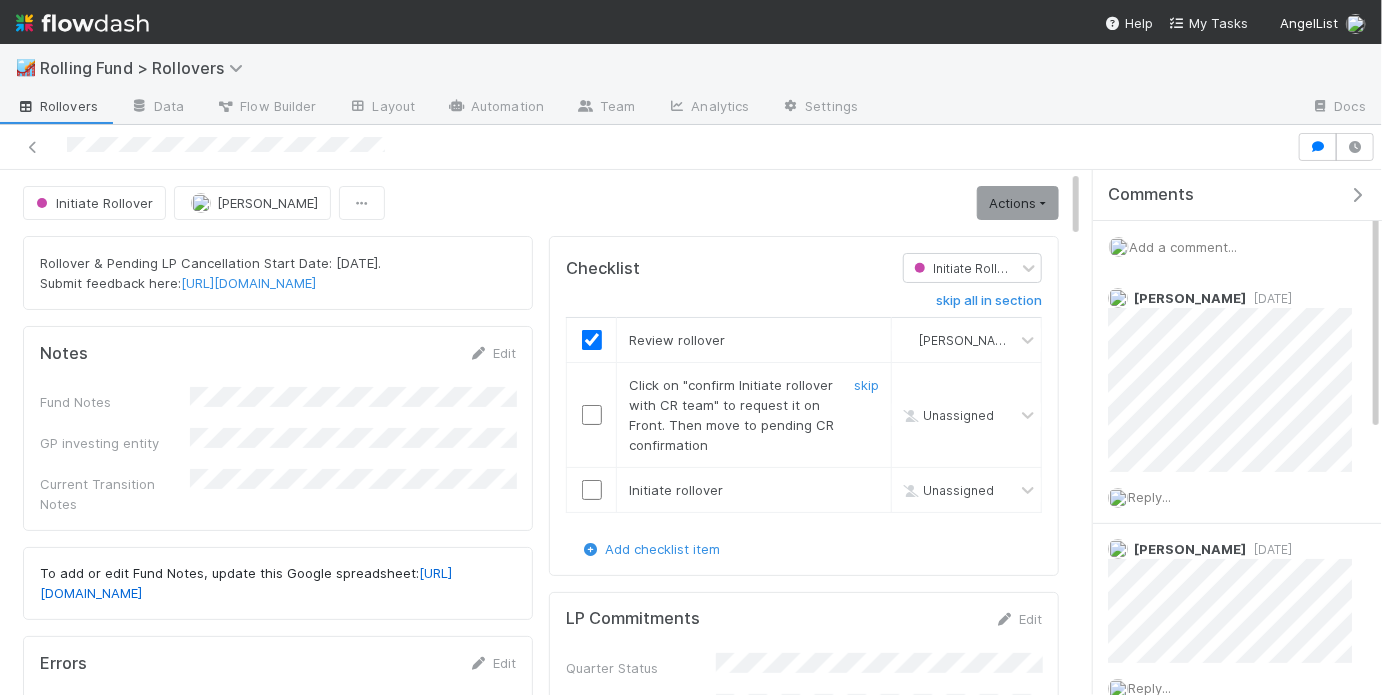 click at bounding box center (592, 415) 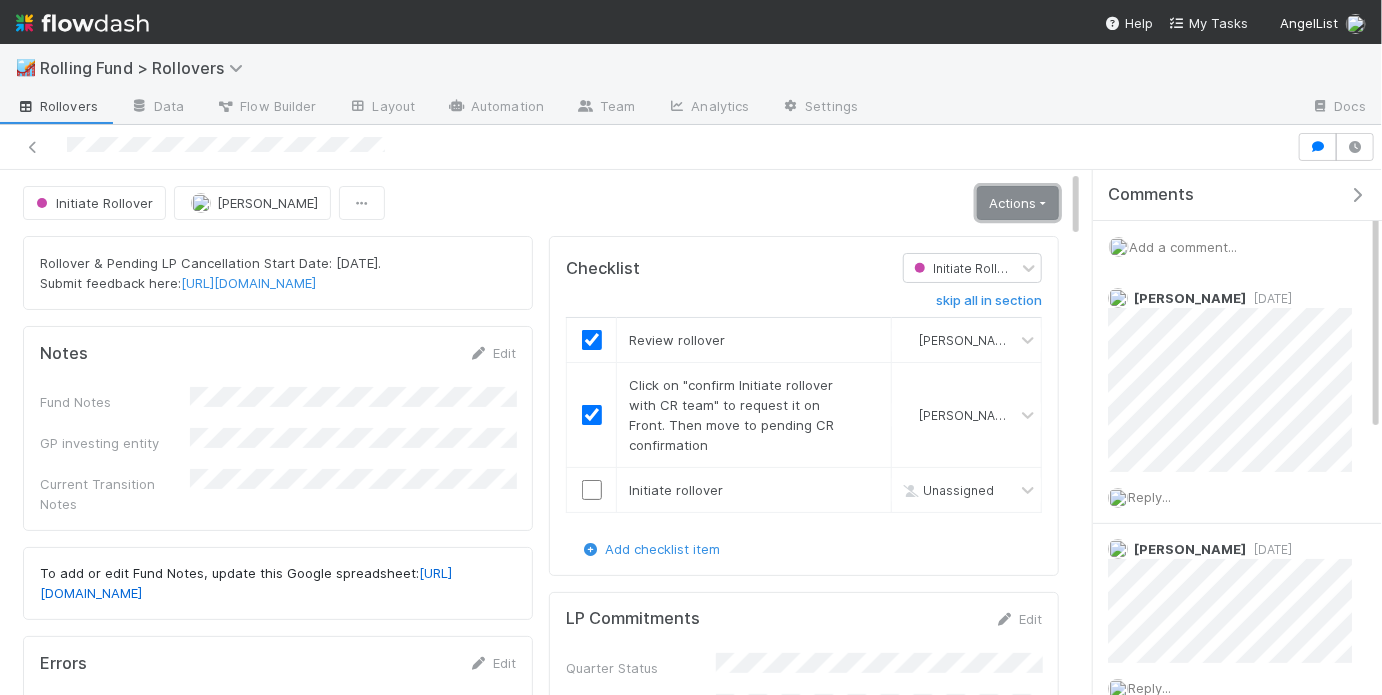 click on "Actions" at bounding box center [1018, 203] 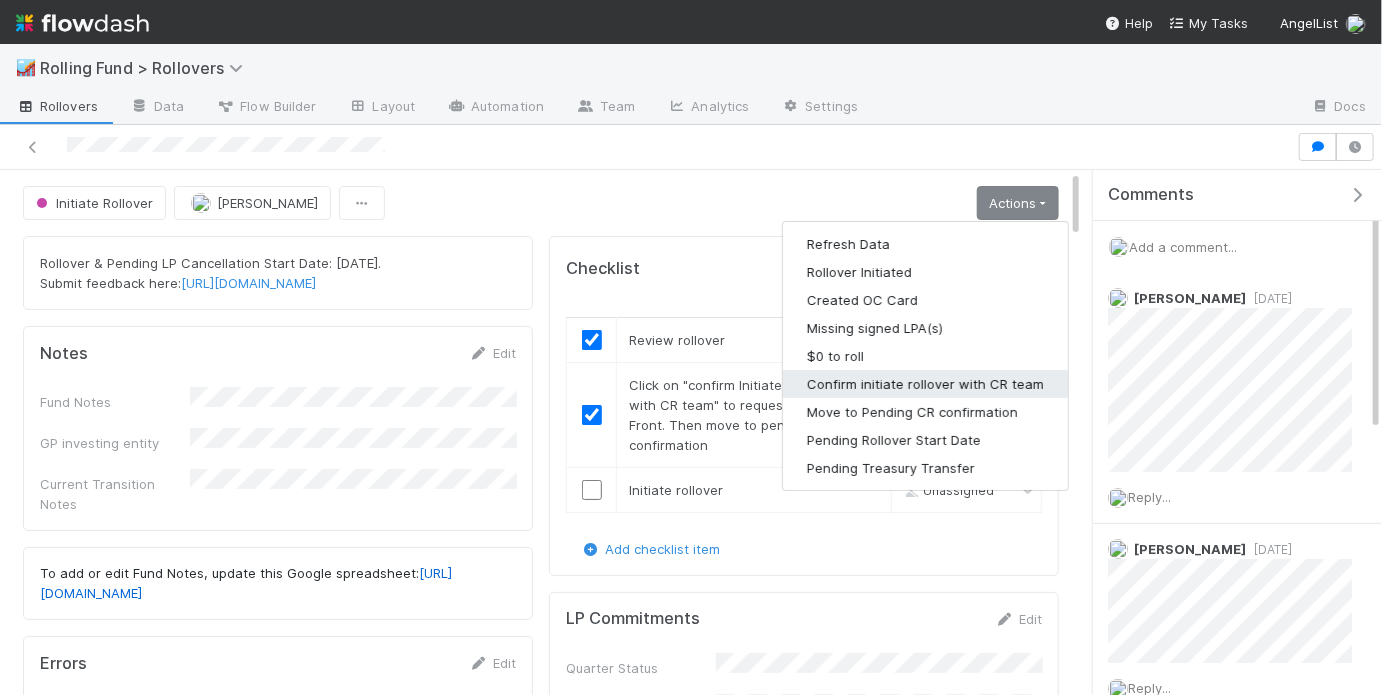 click on "Confirm initiate rollover with CR team" at bounding box center [925, 384] 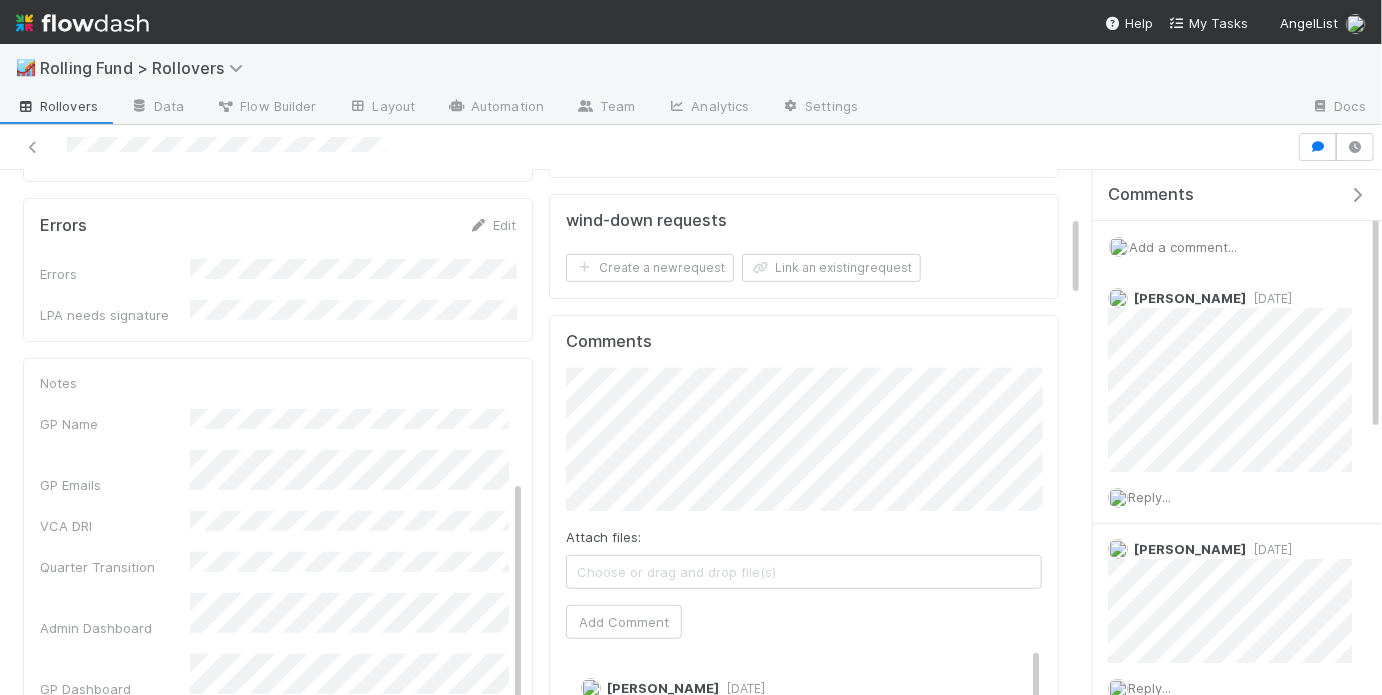 scroll, scrollTop: 405, scrollLeft: 0, axis: vertical 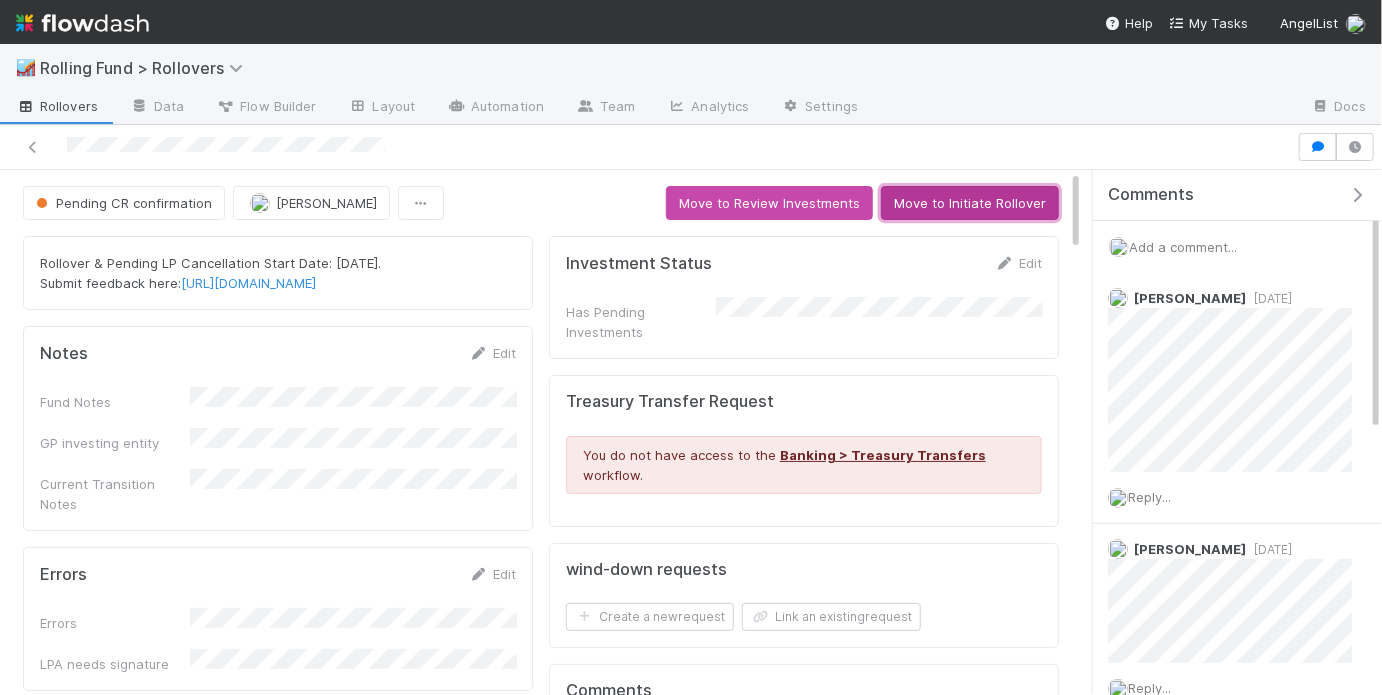 click on "Move to Initiate Rollover" at bounding box center [970, 203] 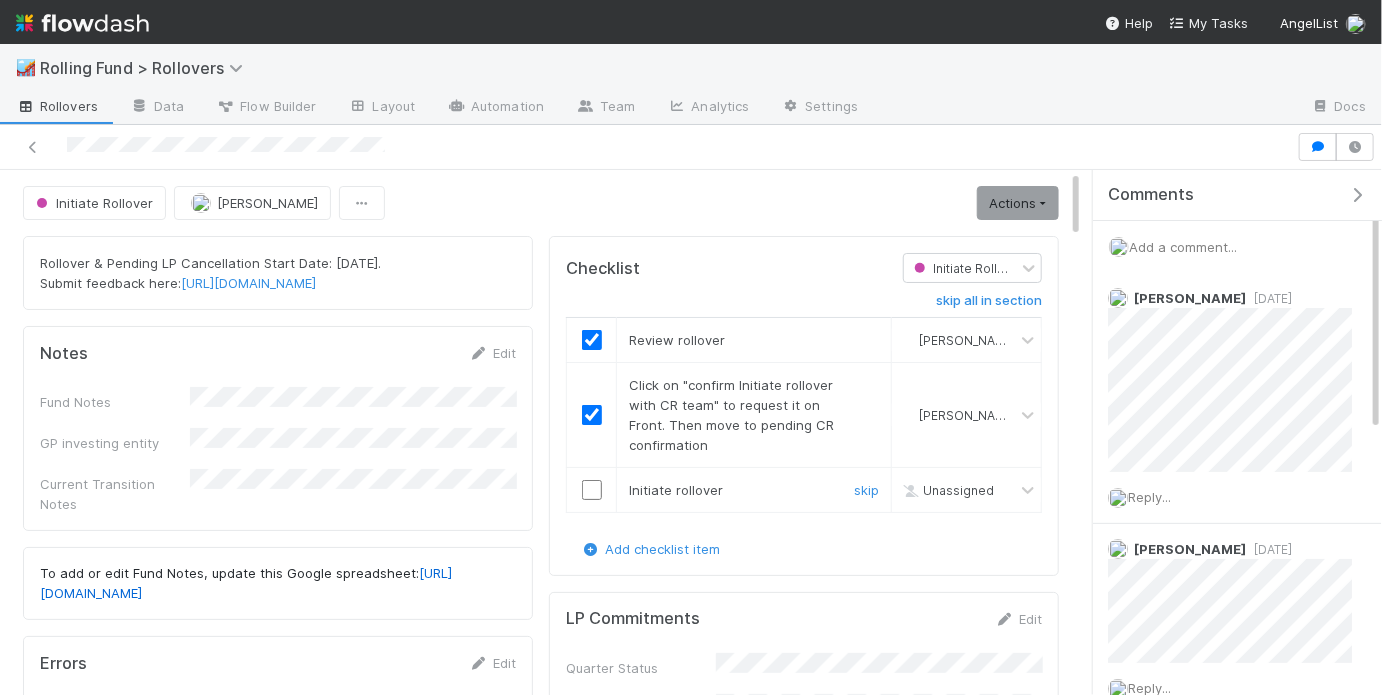 click at bounding box center (592, 490) 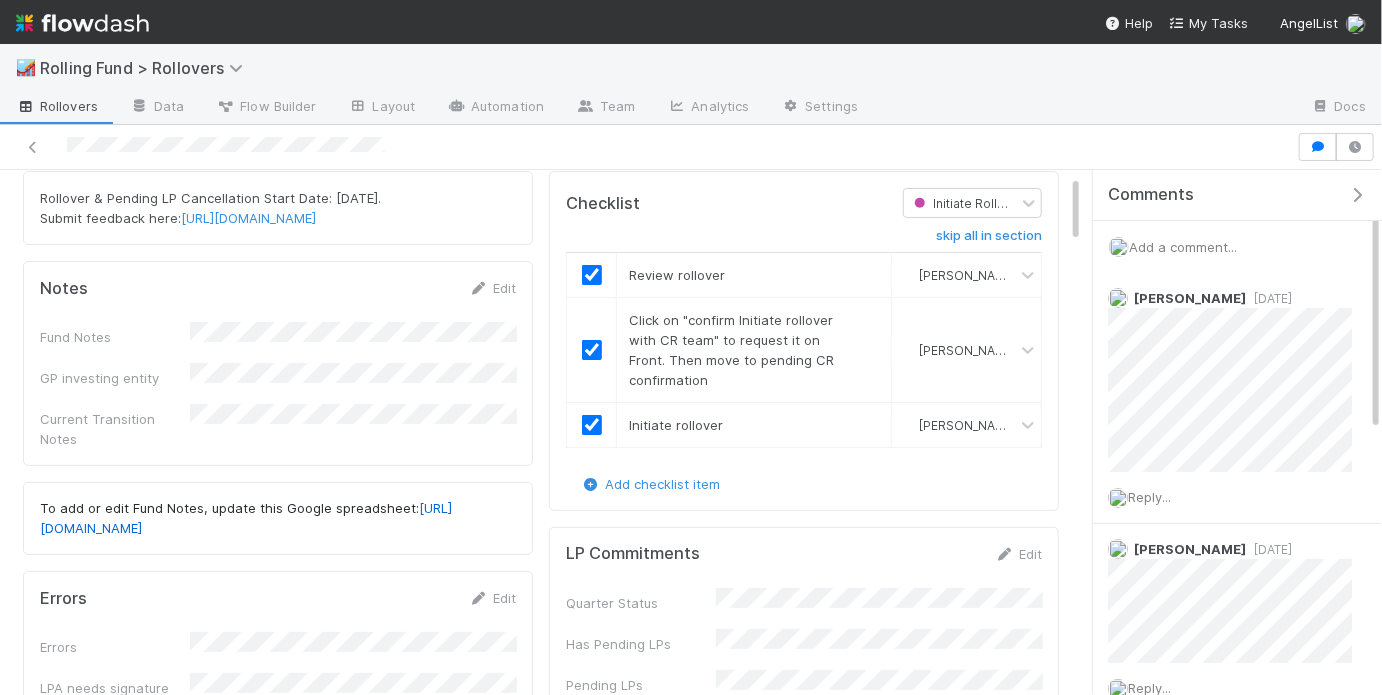 scroll, scrollTop: 0, scrollLeft: 0, axis: both 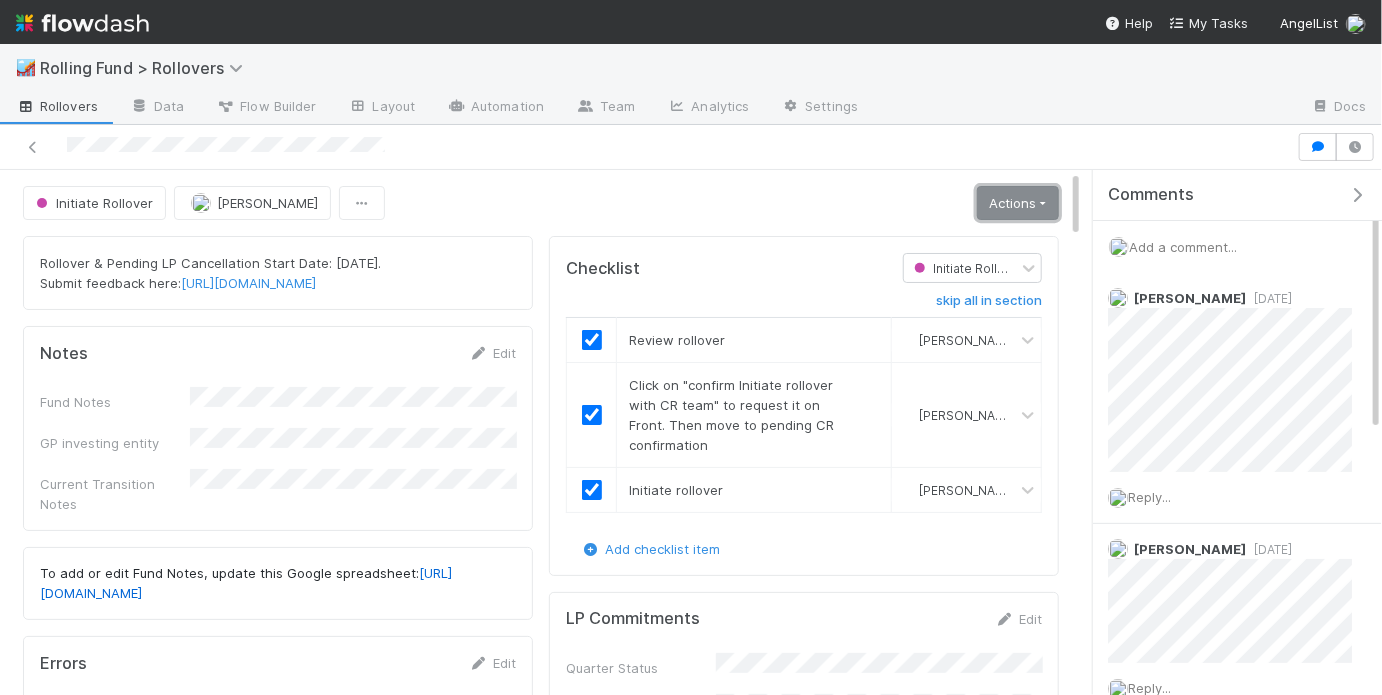 click on "Actions" at bounding box center [1018, 203] 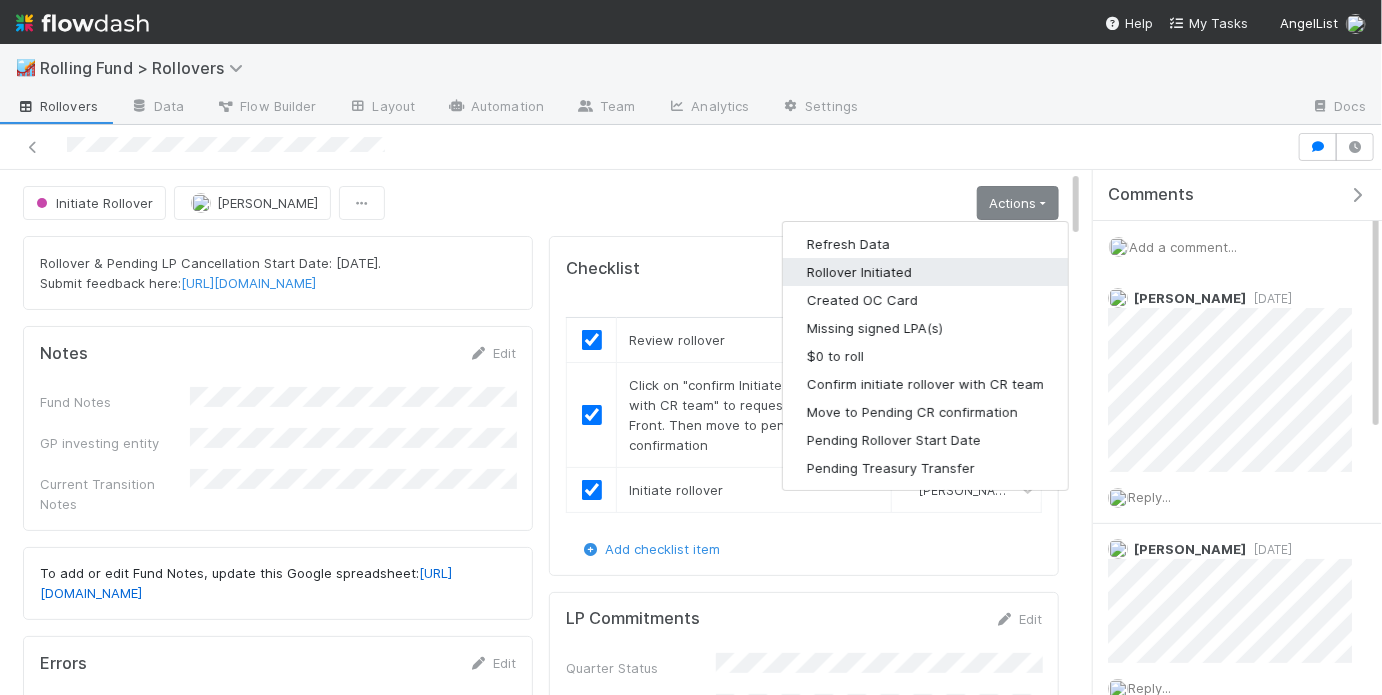 click on "Rollover Initiated" at bounding box center [925, 272] 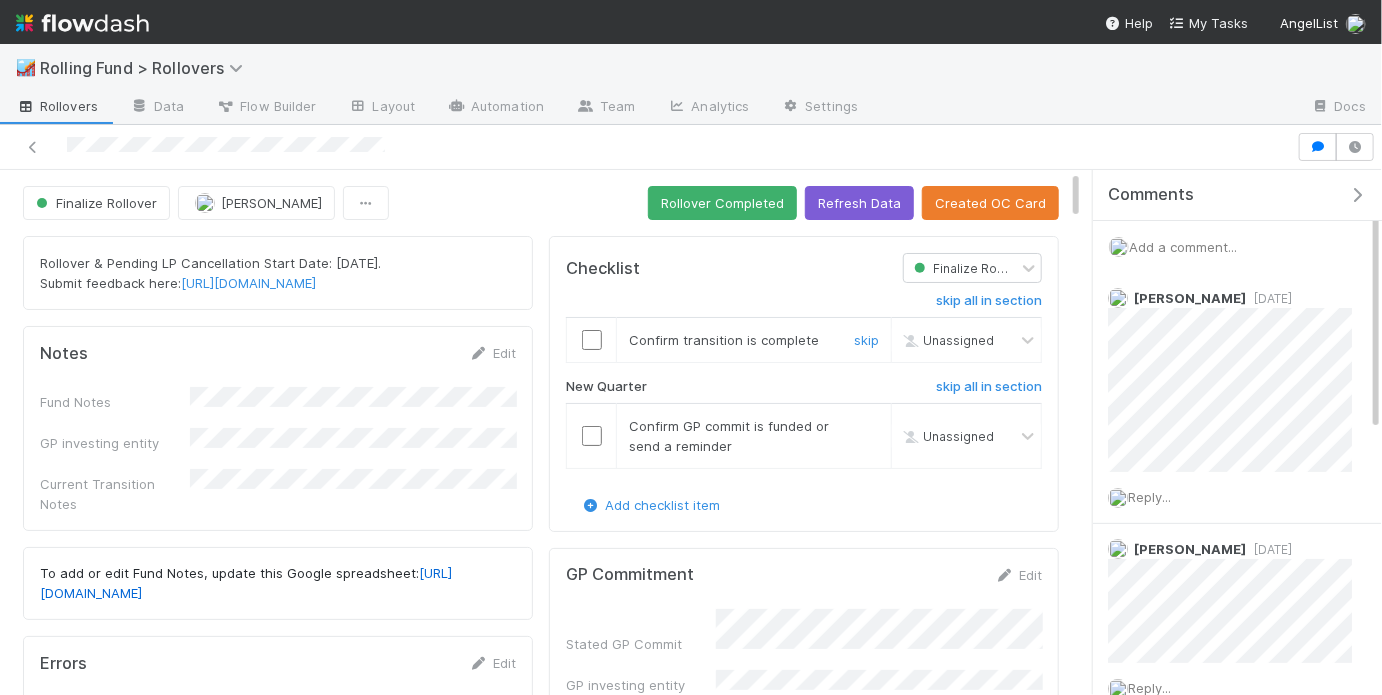 click at bounding box center (592, 340) 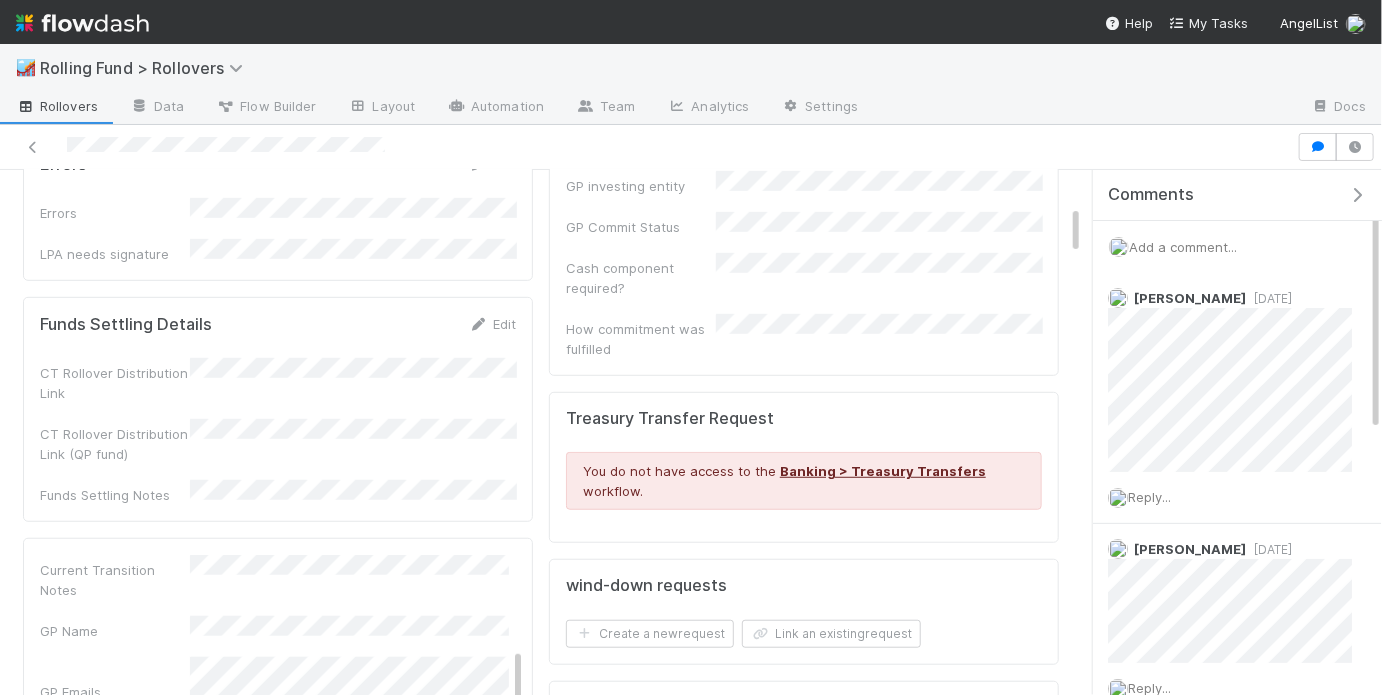 scroll, scrollTop: 201, scrollLeft: 0, axis: vertical 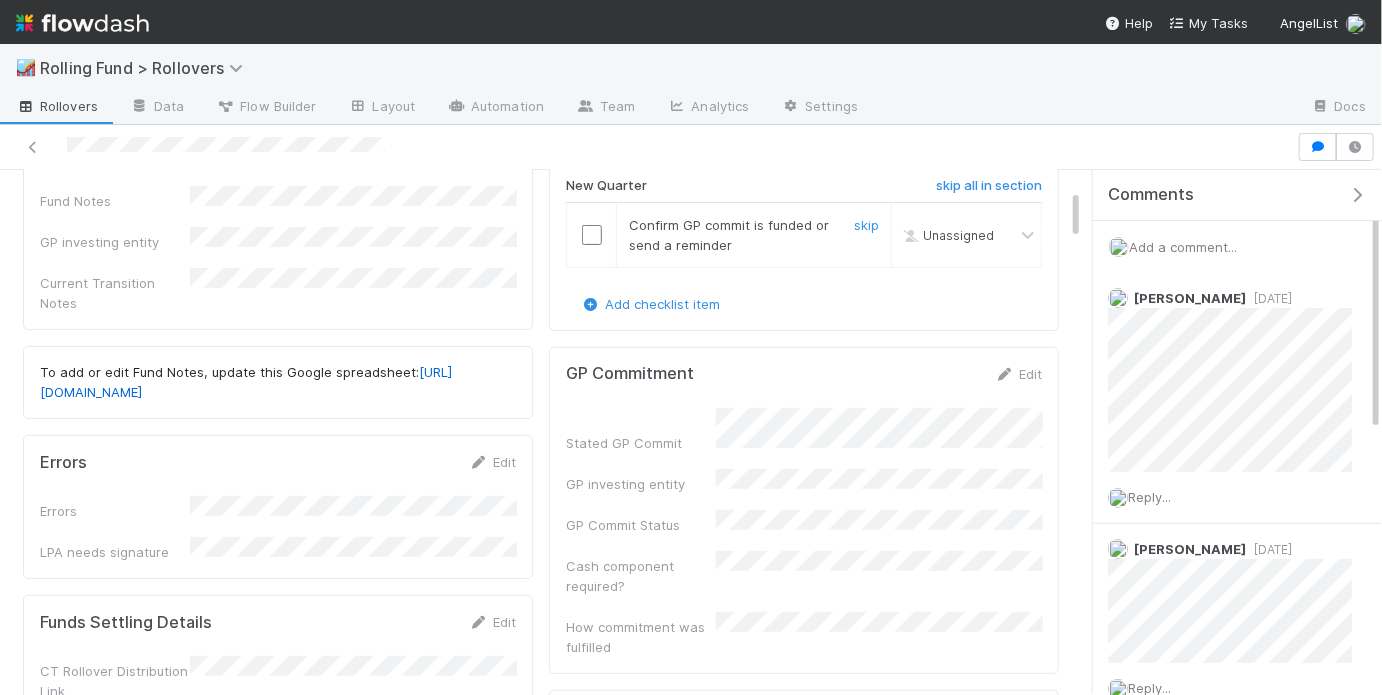 click at bounding box center (592, 234) 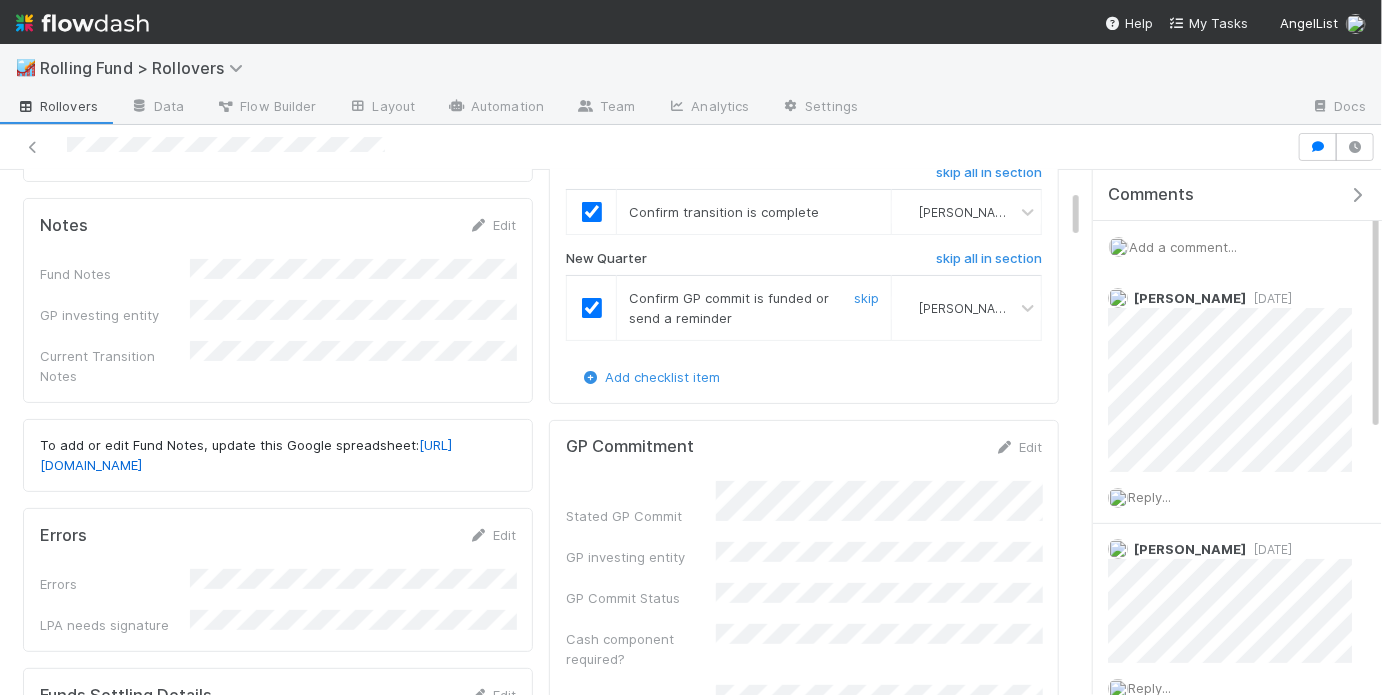 scroll, scrollTop: 0, scrollLeft: 0, axis: both 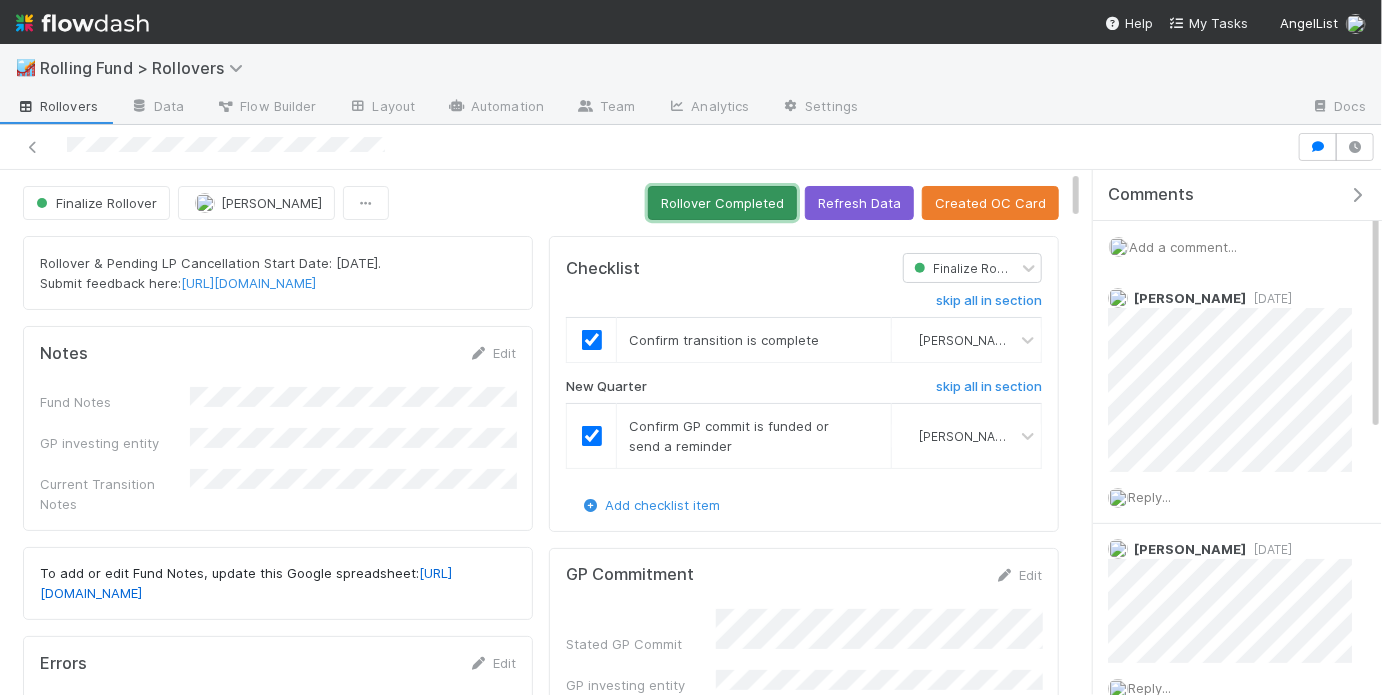 click on "Rollover Completed" at bounding box center (722, 203) 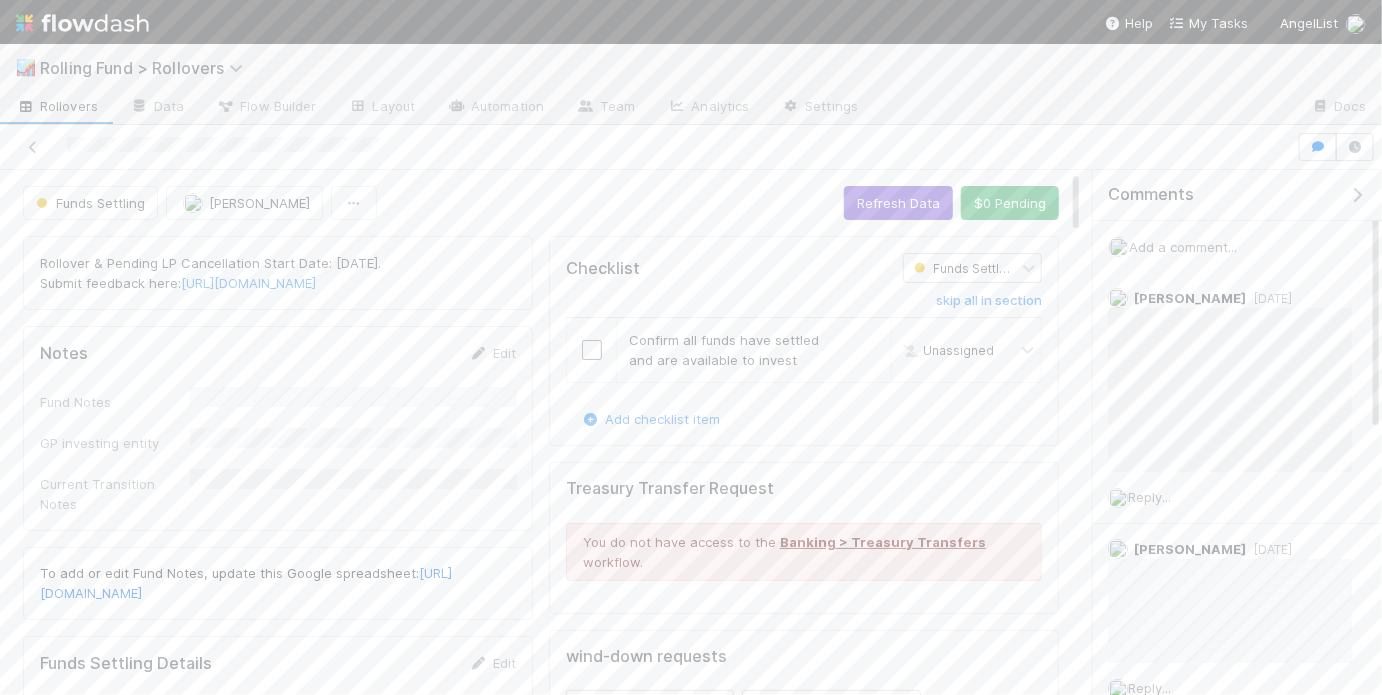 click on "Funds Settling [PERSON_NAME] Refresh Data $0 Pending" at bounding box center [541, 203] 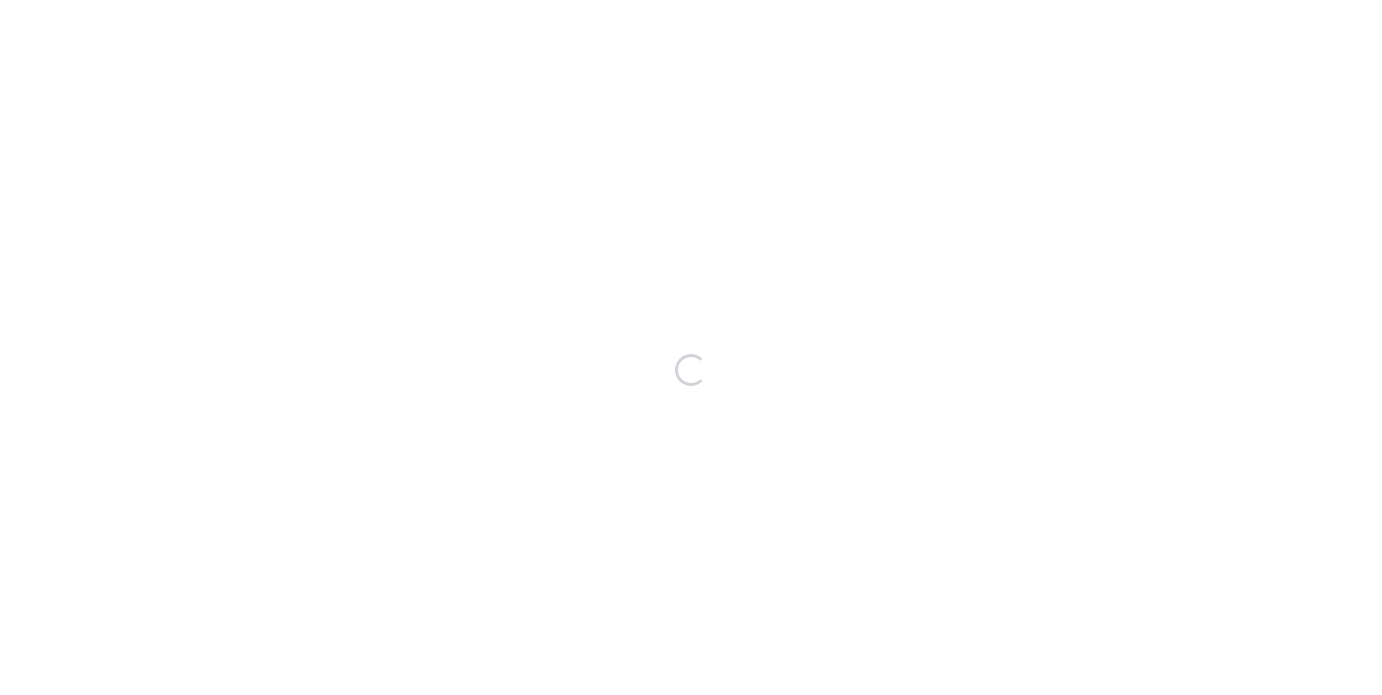 scroll, scrollTop: 0, scrollLeft: 0, axis: both 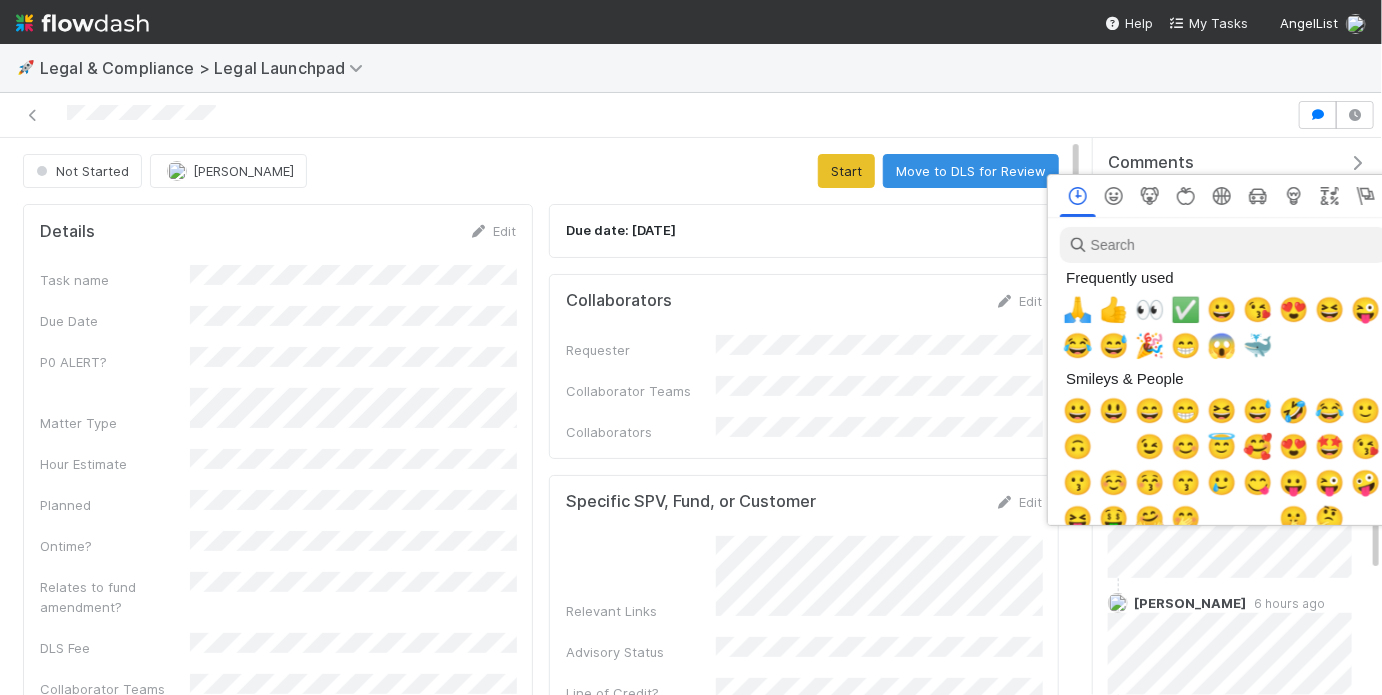 click at bounding box center [691, 347] 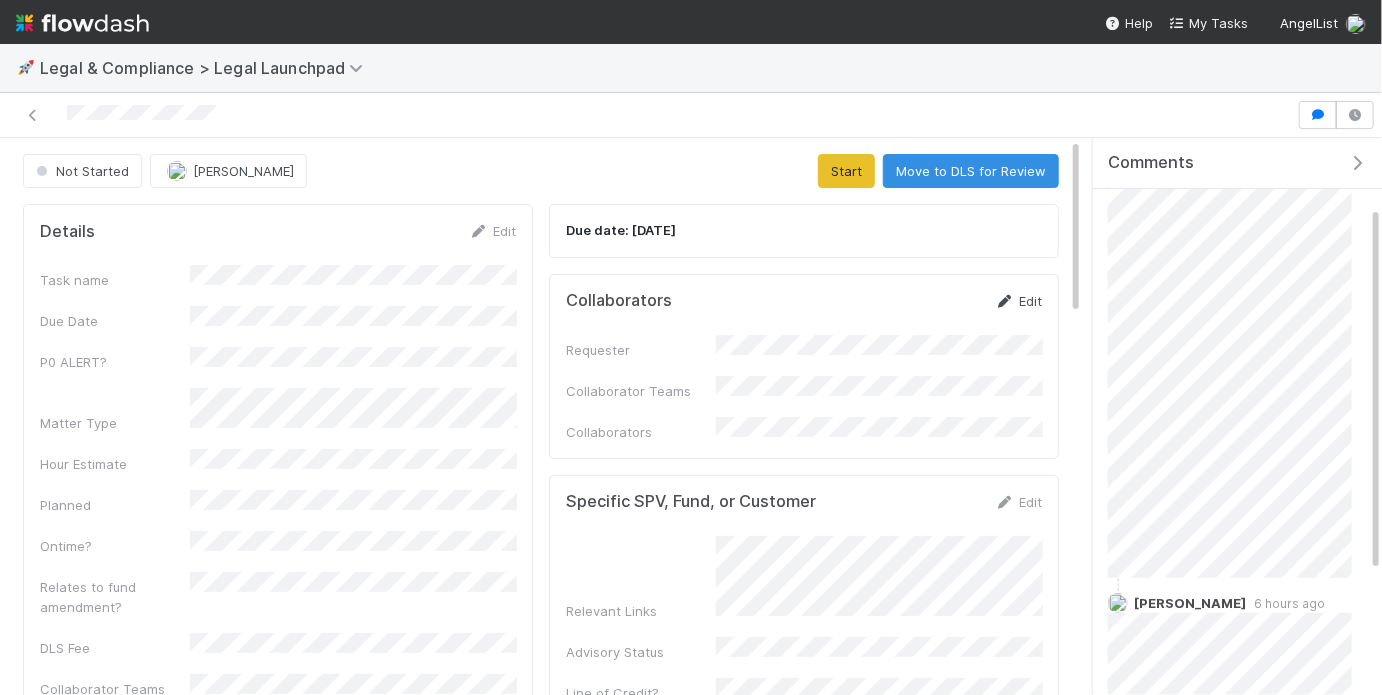 click on "Edit" at bounding box center [1018, 301] 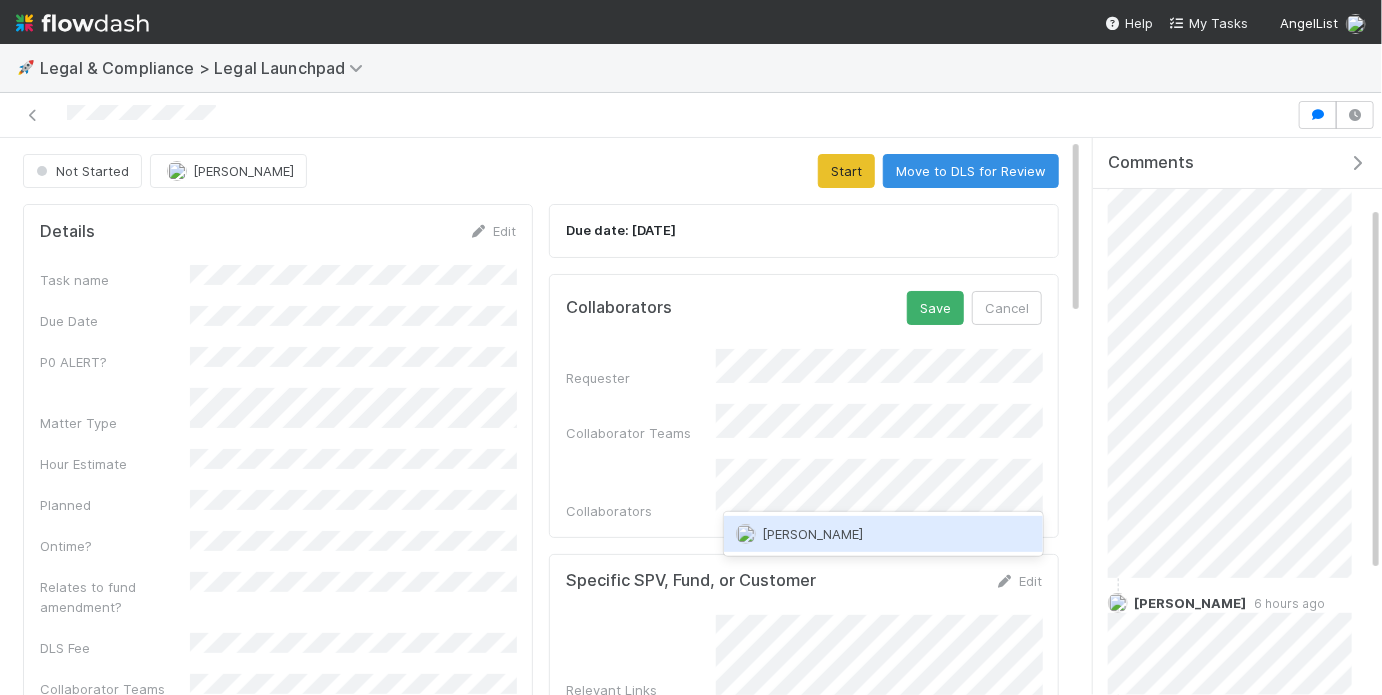 click on "Hanin Almoallim" at bounding box center [883, 534] 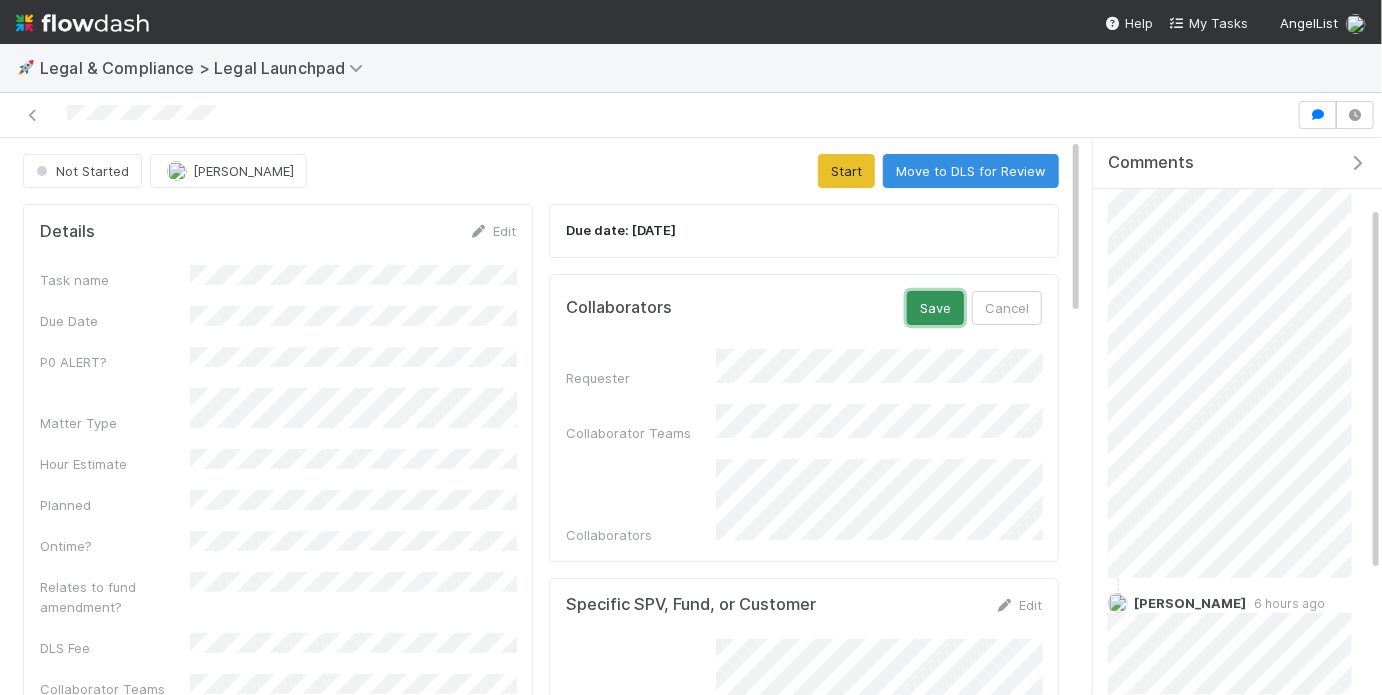 click on "Save" at bounding box center [935, 308] 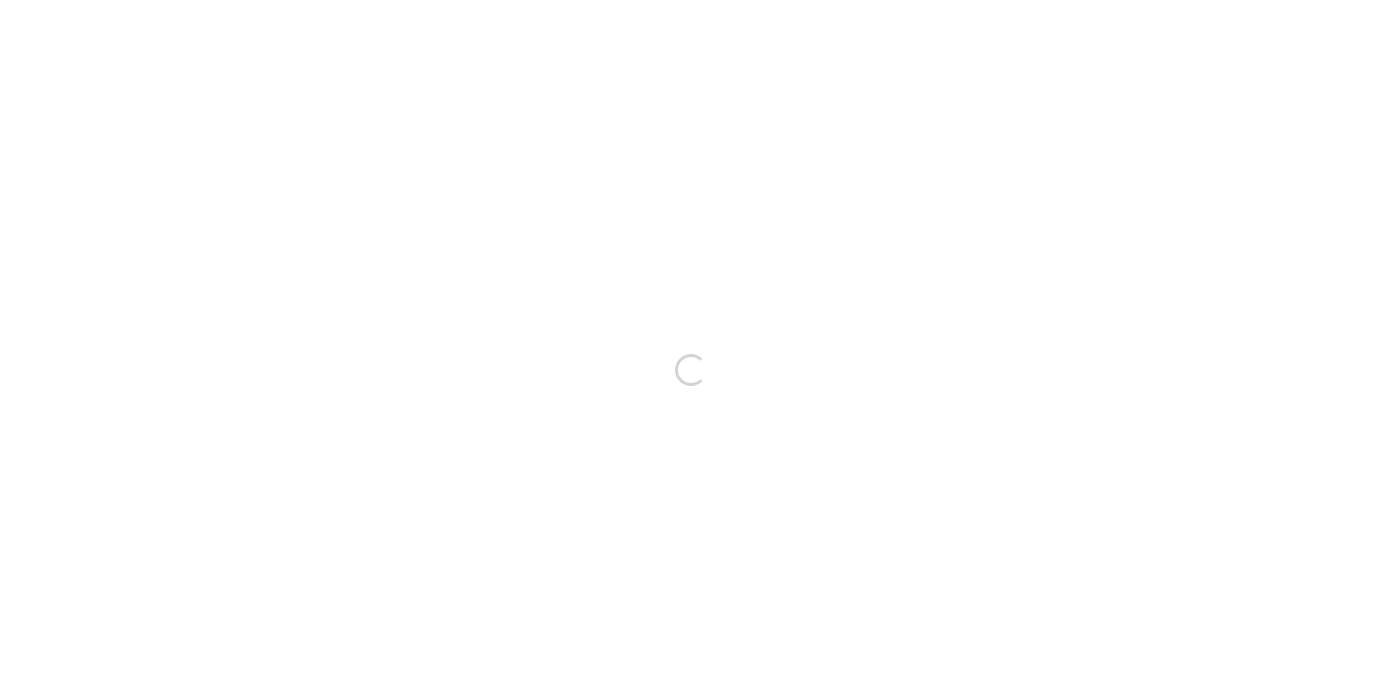 scroll, scrollTop: 0, scrollLeft: 0, axis: both 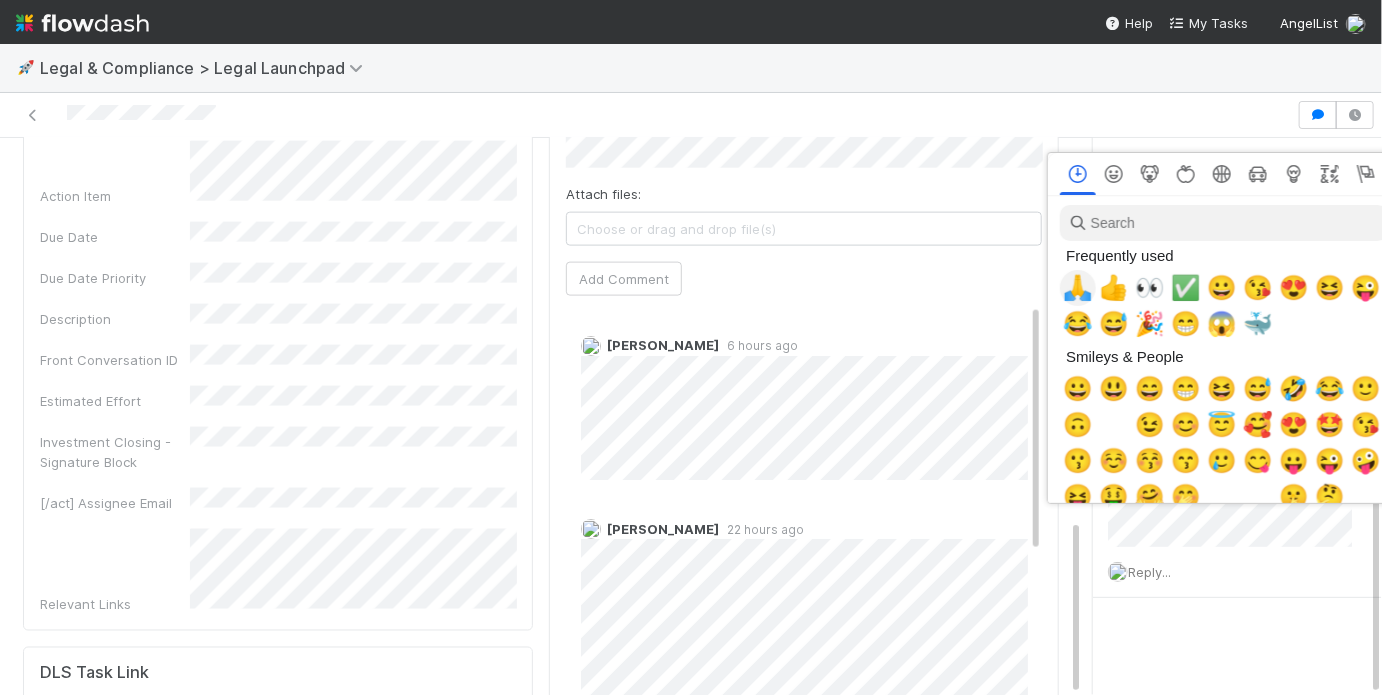 click on "🙏" at bounding box center [1078, 288] 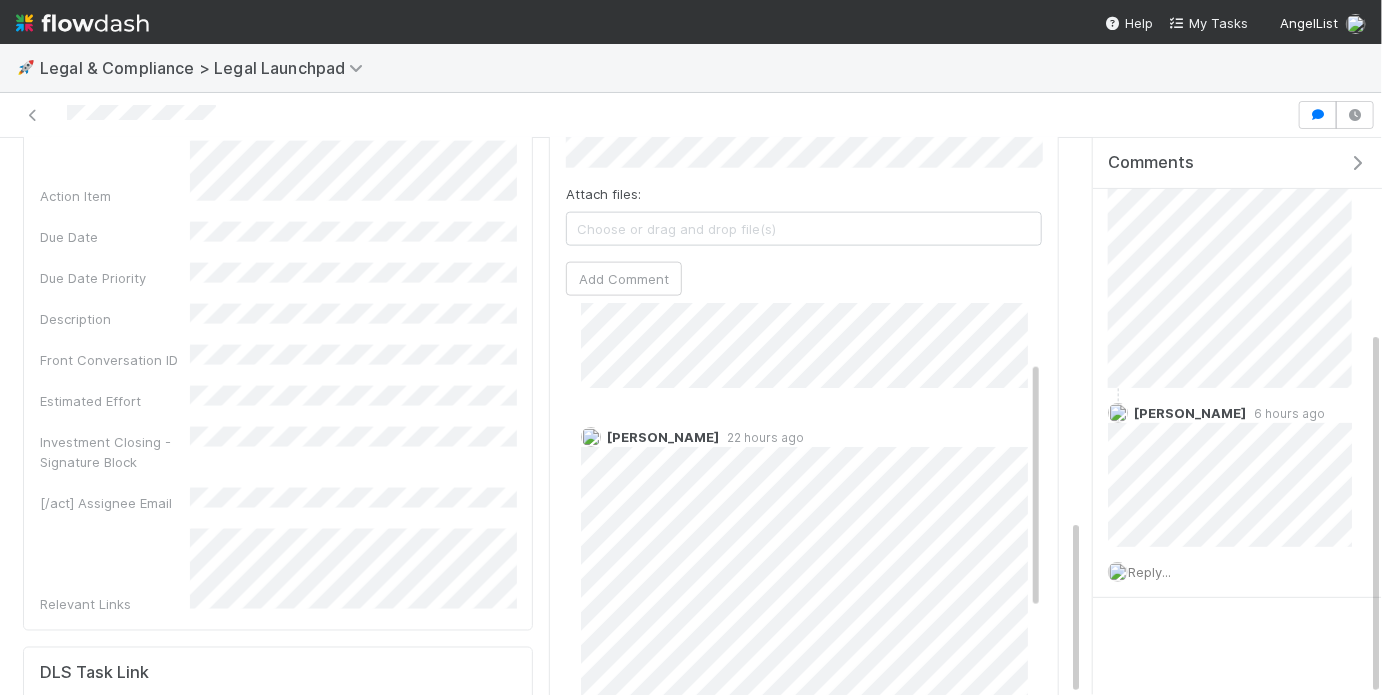 scroll, scrollTop: 95, scrollLeft: 0, axis: vertical 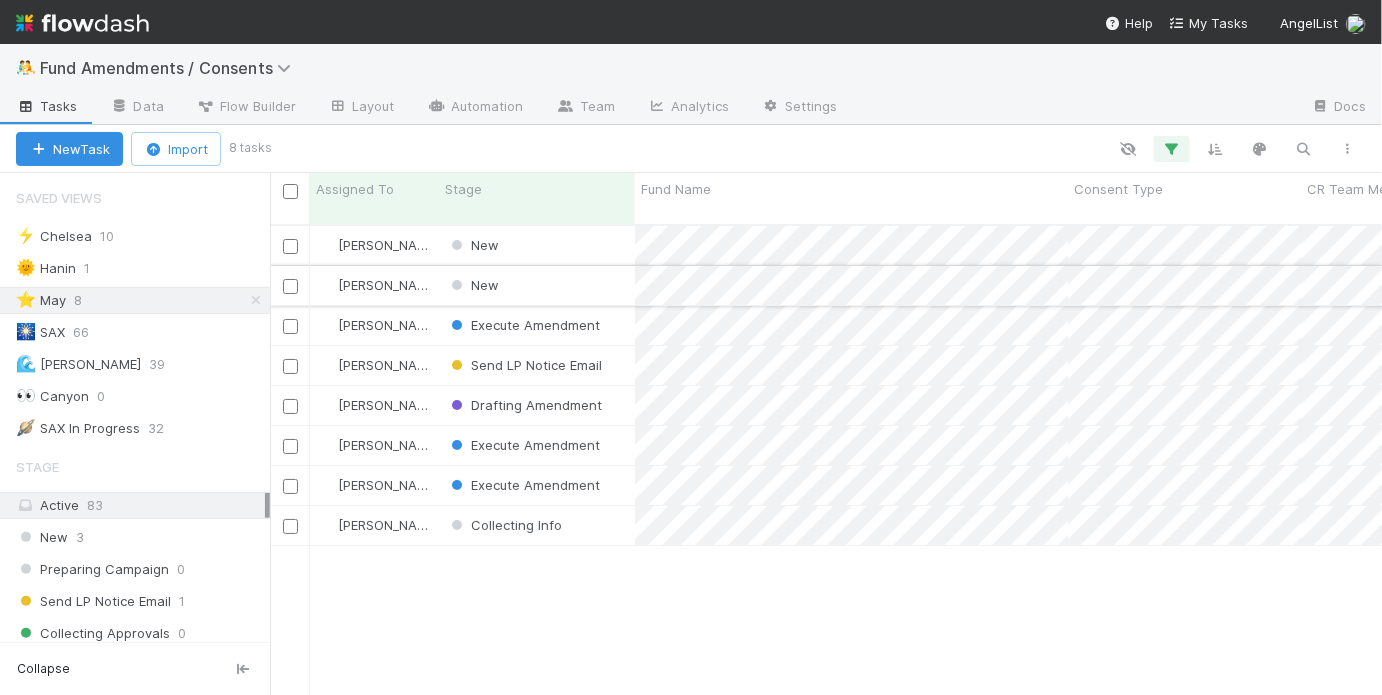 click on "New" at bounding box center (537, 285) 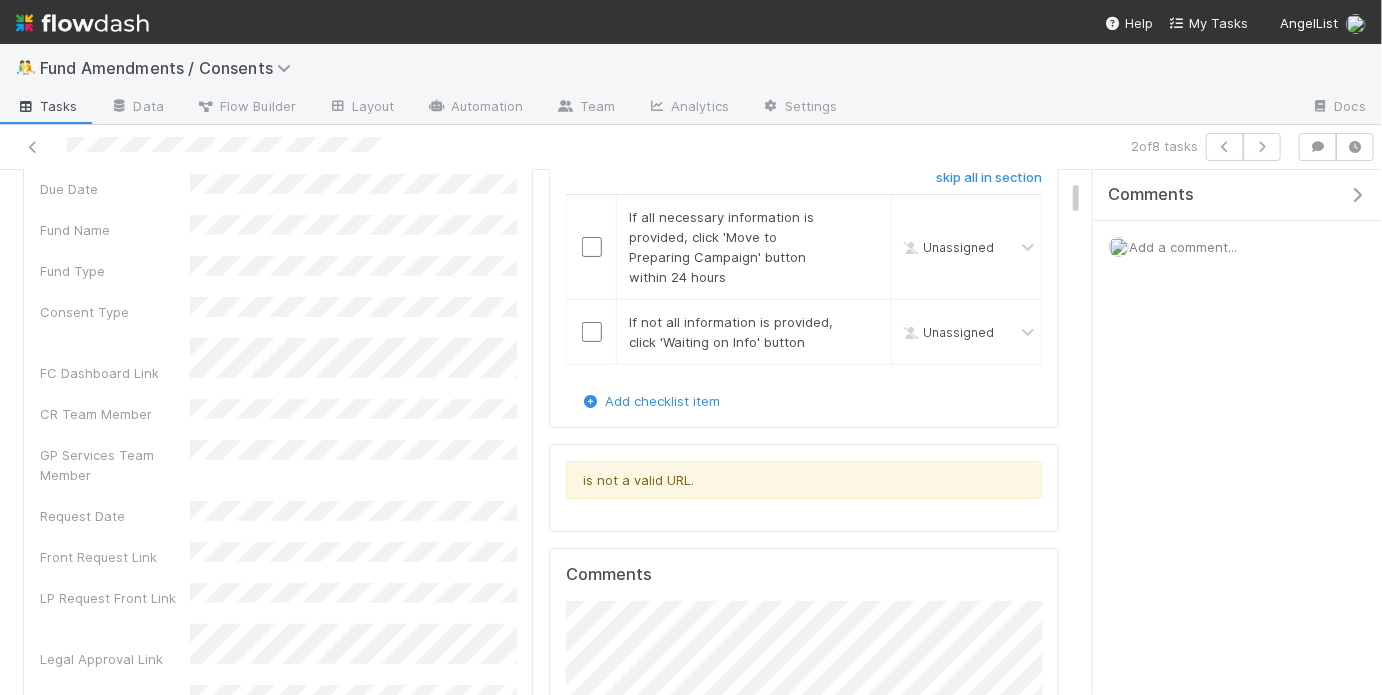 scroll, scrollTop: 121, scrollLeft: 0, axis: vertical 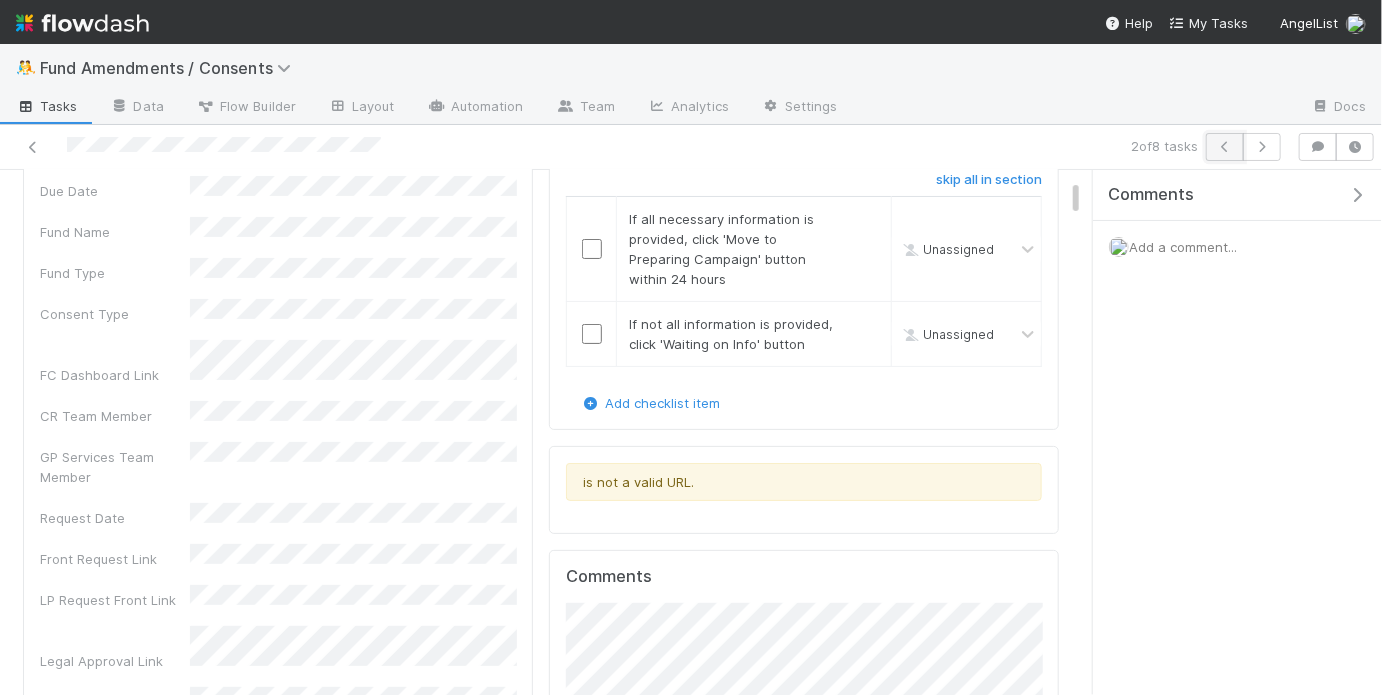 click at bounding box center (1225, 147) 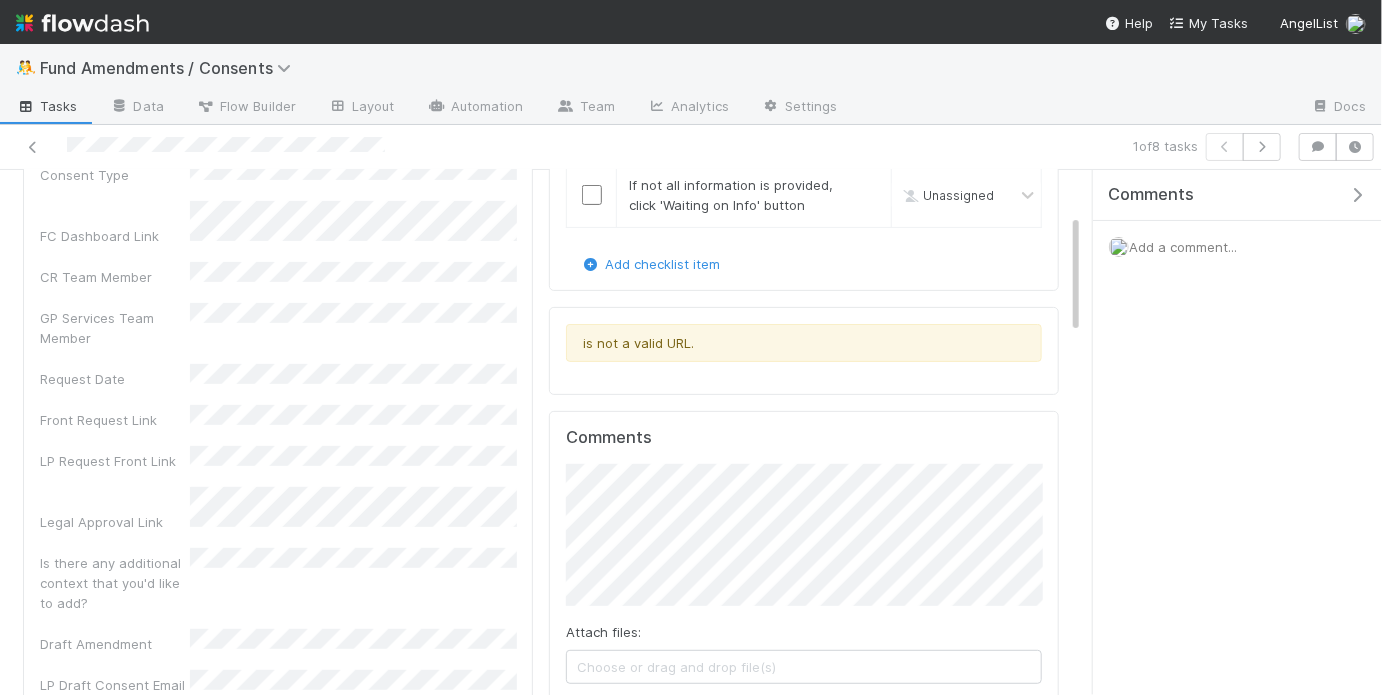 scroll, scrollTop: 184, scrollLeft: 0, axis: vertical 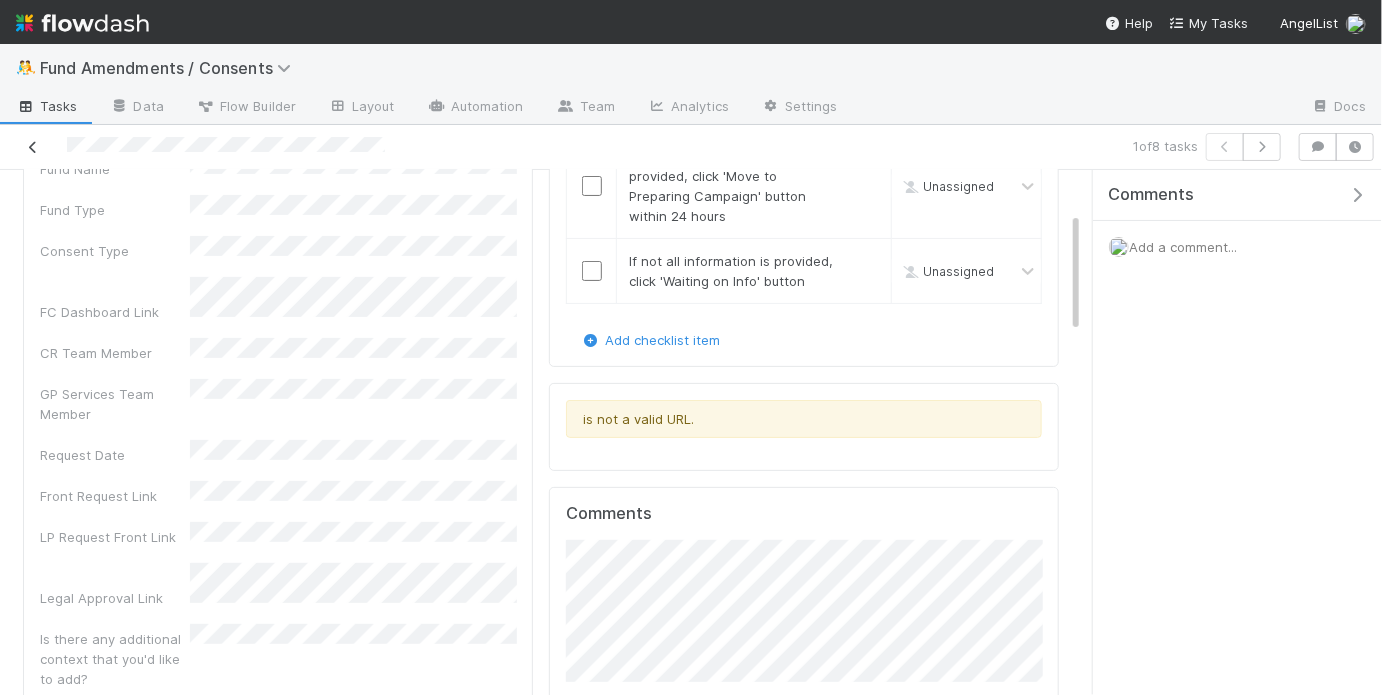 click at bounding box center [33, 147] 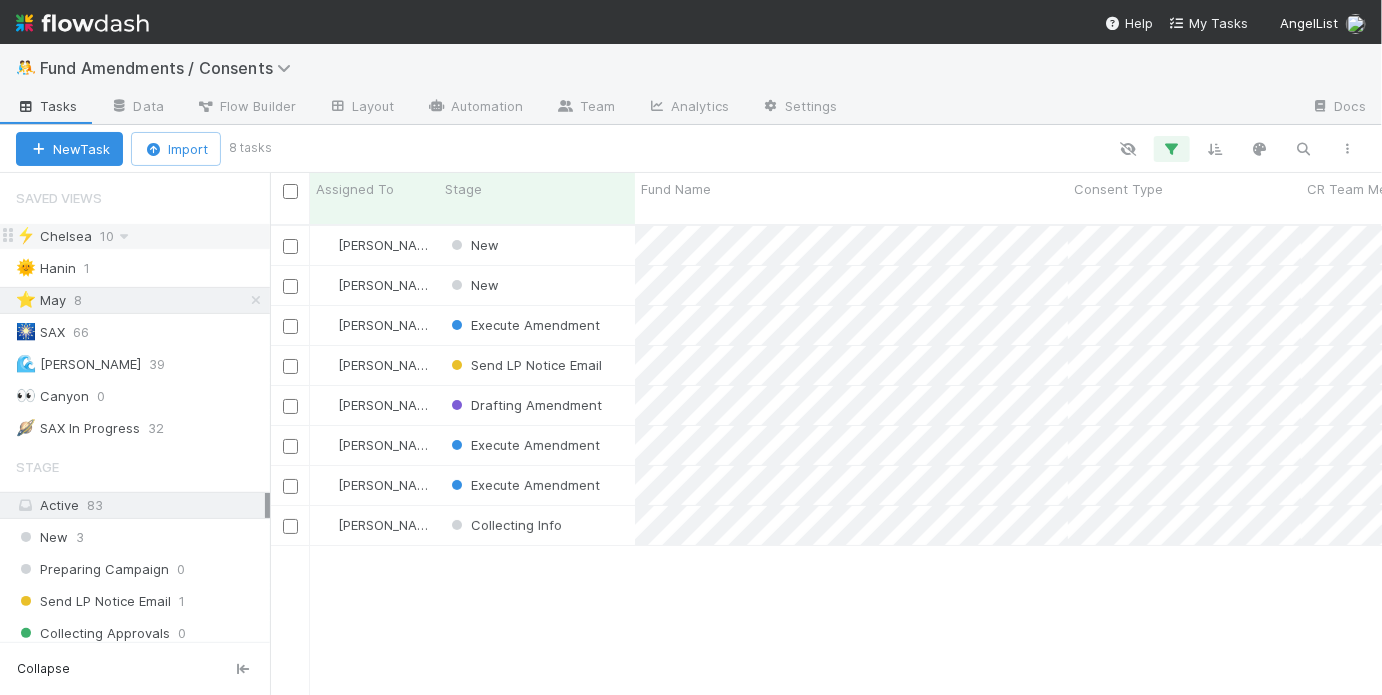scroll, scrollTop: 1, scrollLeft: 0, axis: vertical 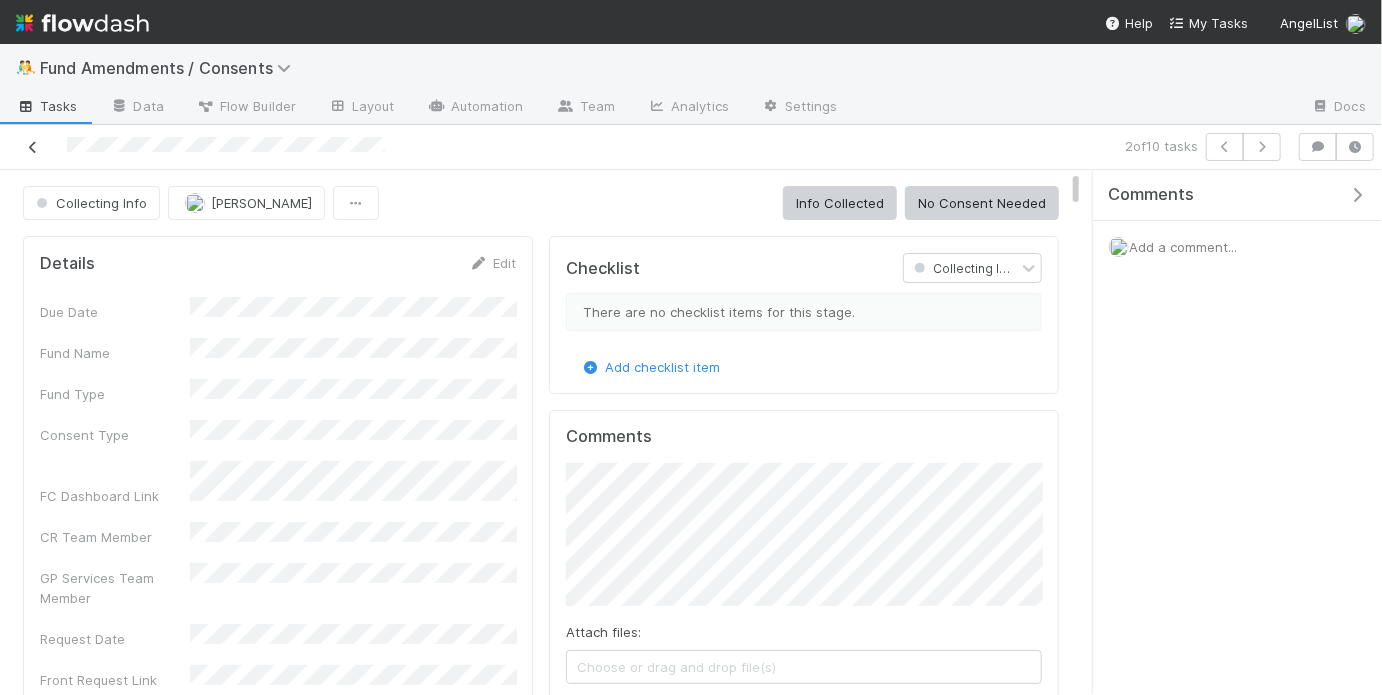 click at bounding box center (33, 147) 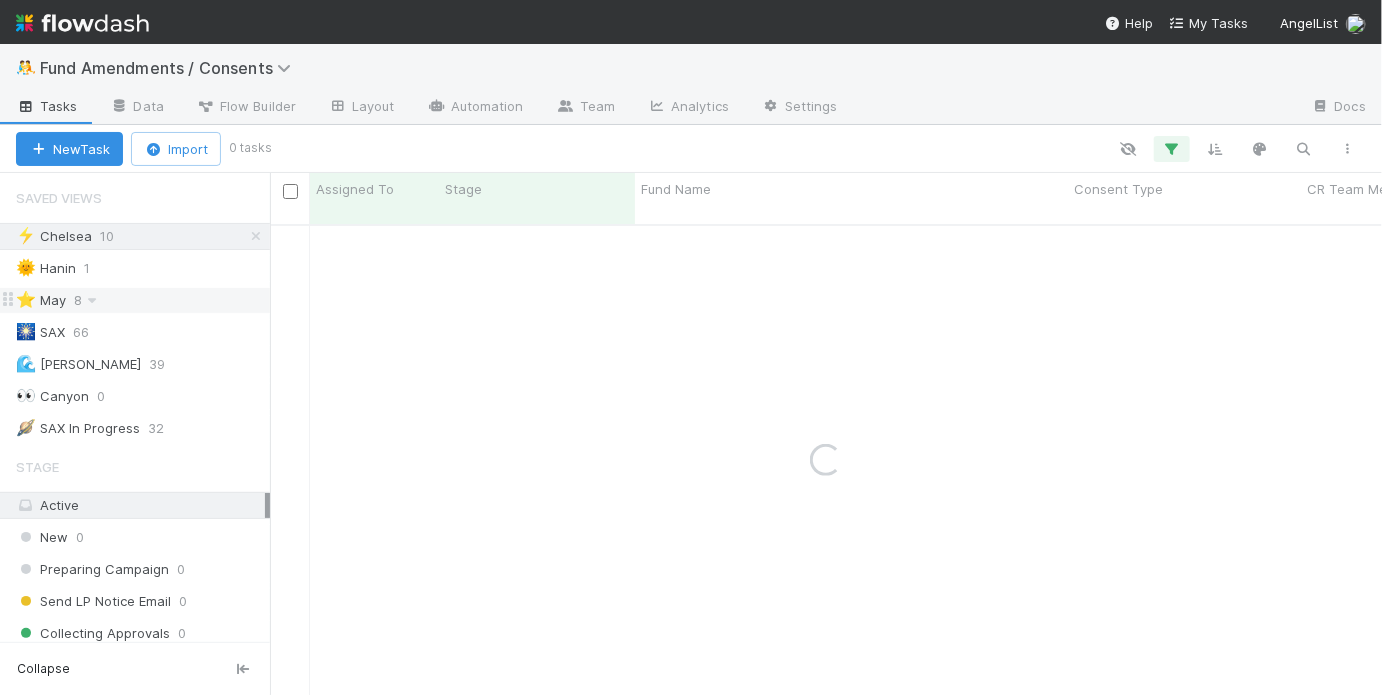 click on "⭐ May 8" at bounding box center [143, 300] 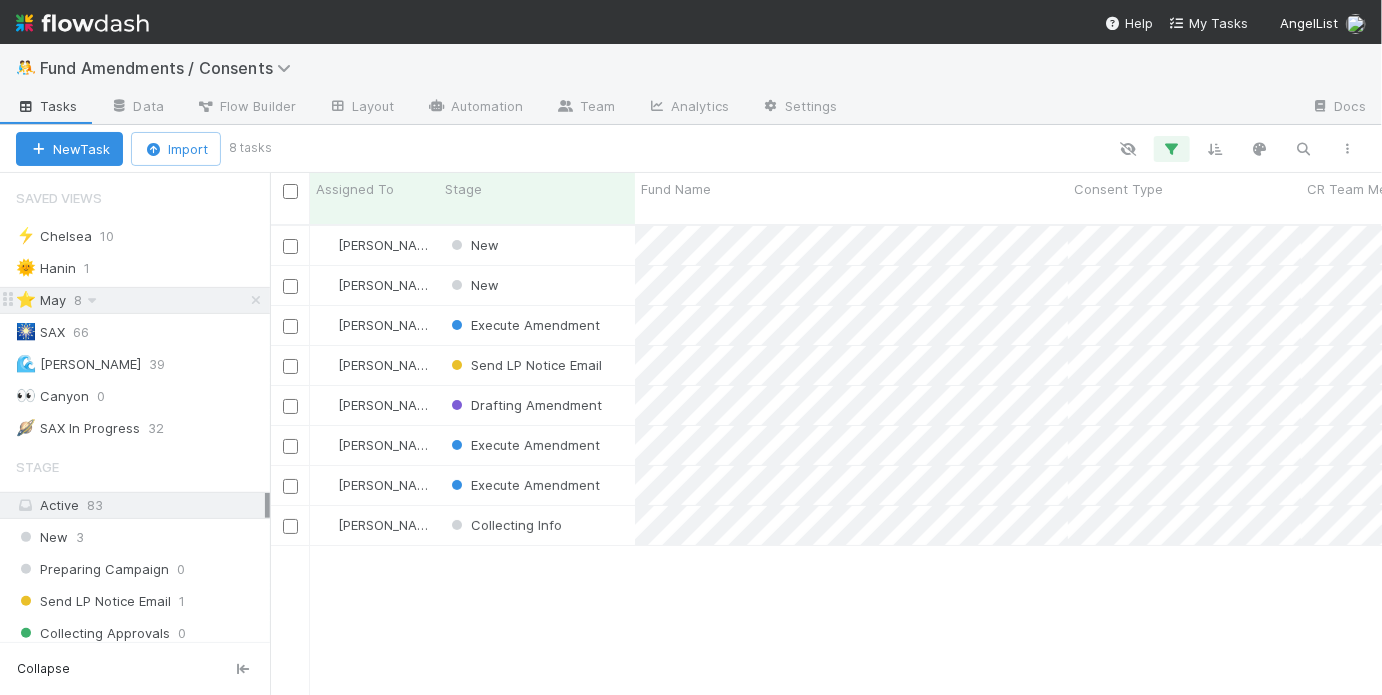 scroll, scrollTop: 1, scrollLeft: 0, axis: vertical 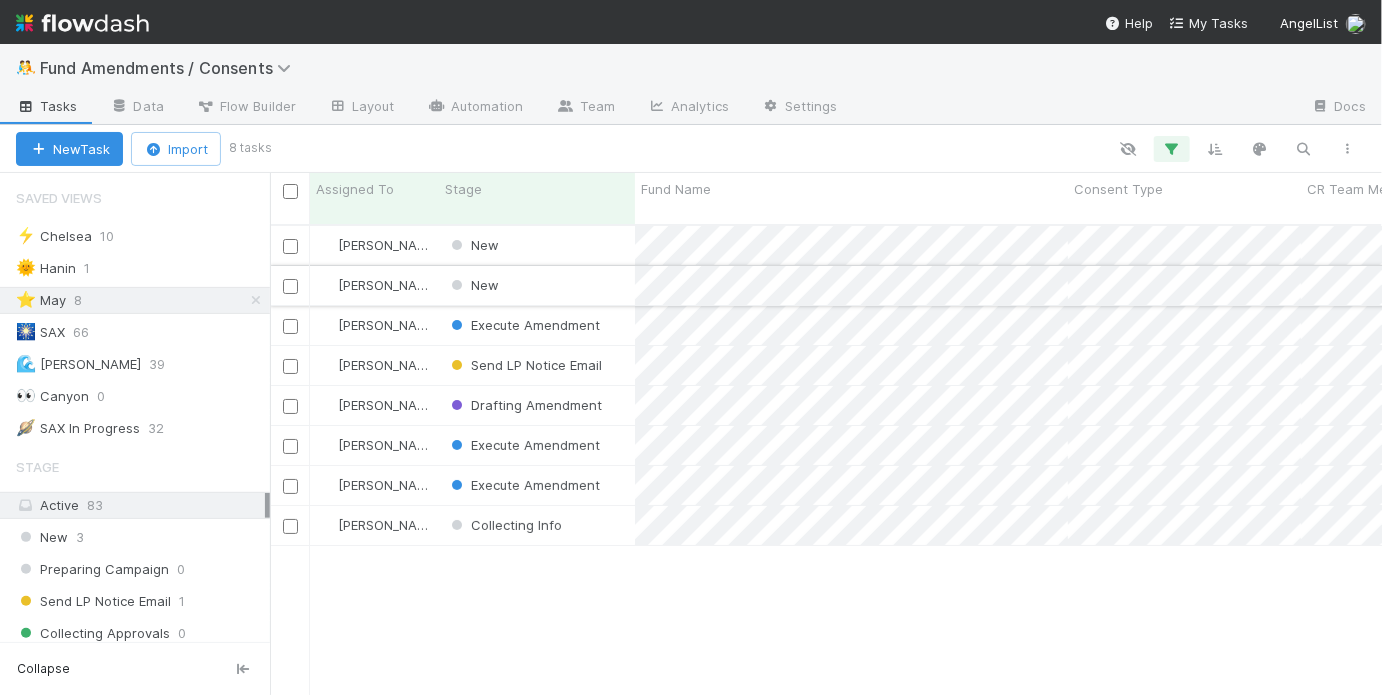 click on "New" at bounding box center [537, 285] 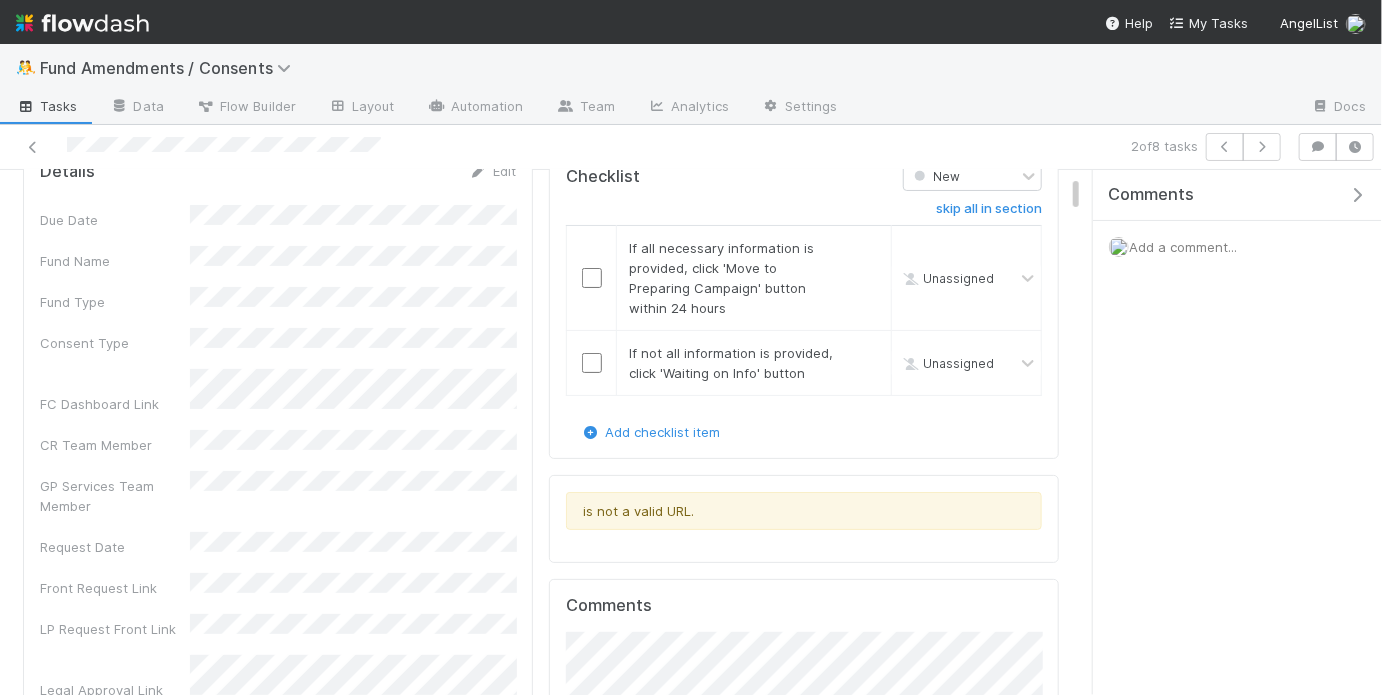 scroll, scrollTop: 98, scrollLeft: 0, axis: vertical 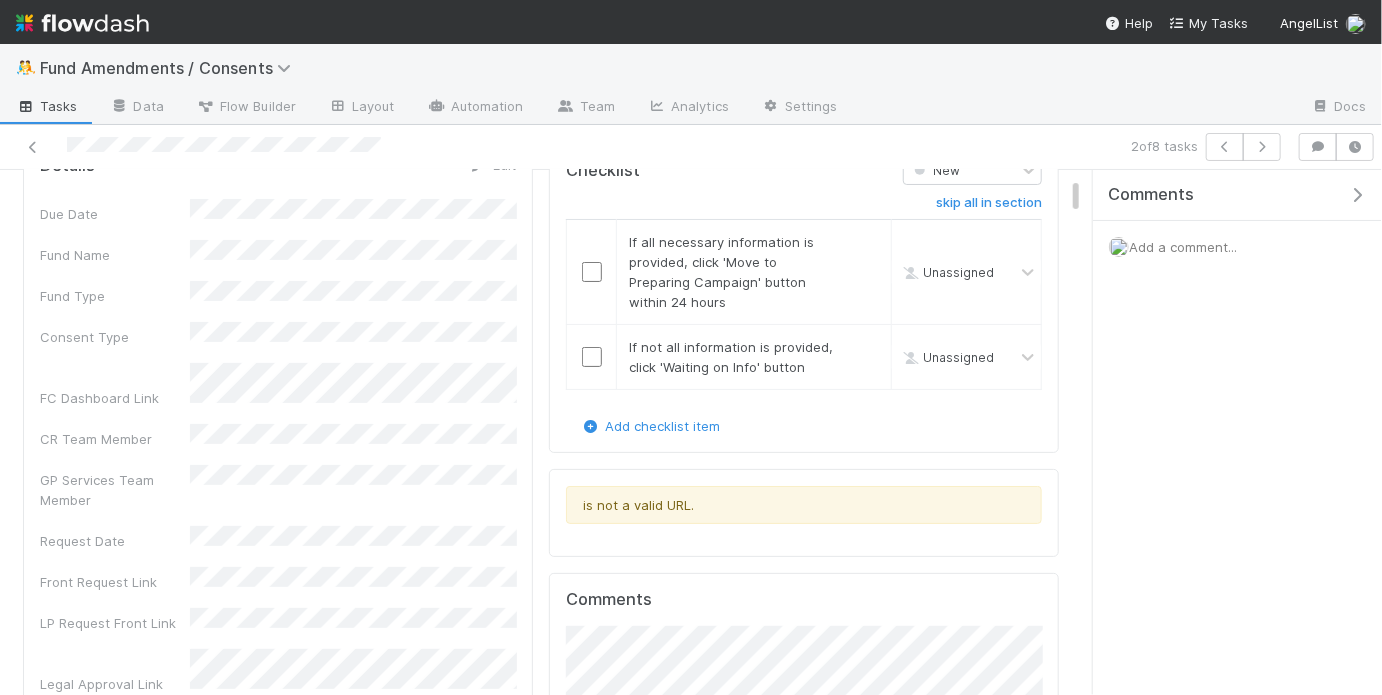 click on "Add a comment..." at bounding box center [1183, 247] 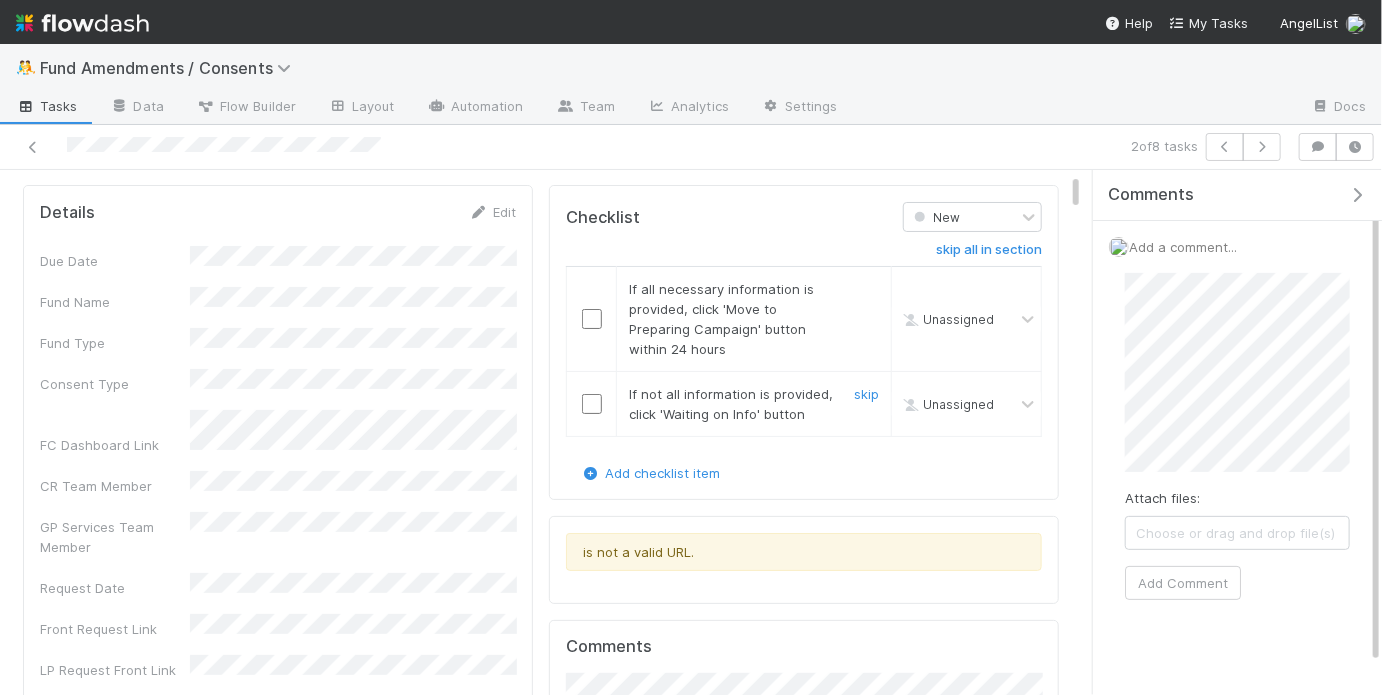 scroll, scrollTop: 0, scrollLeft: 0, axis: both 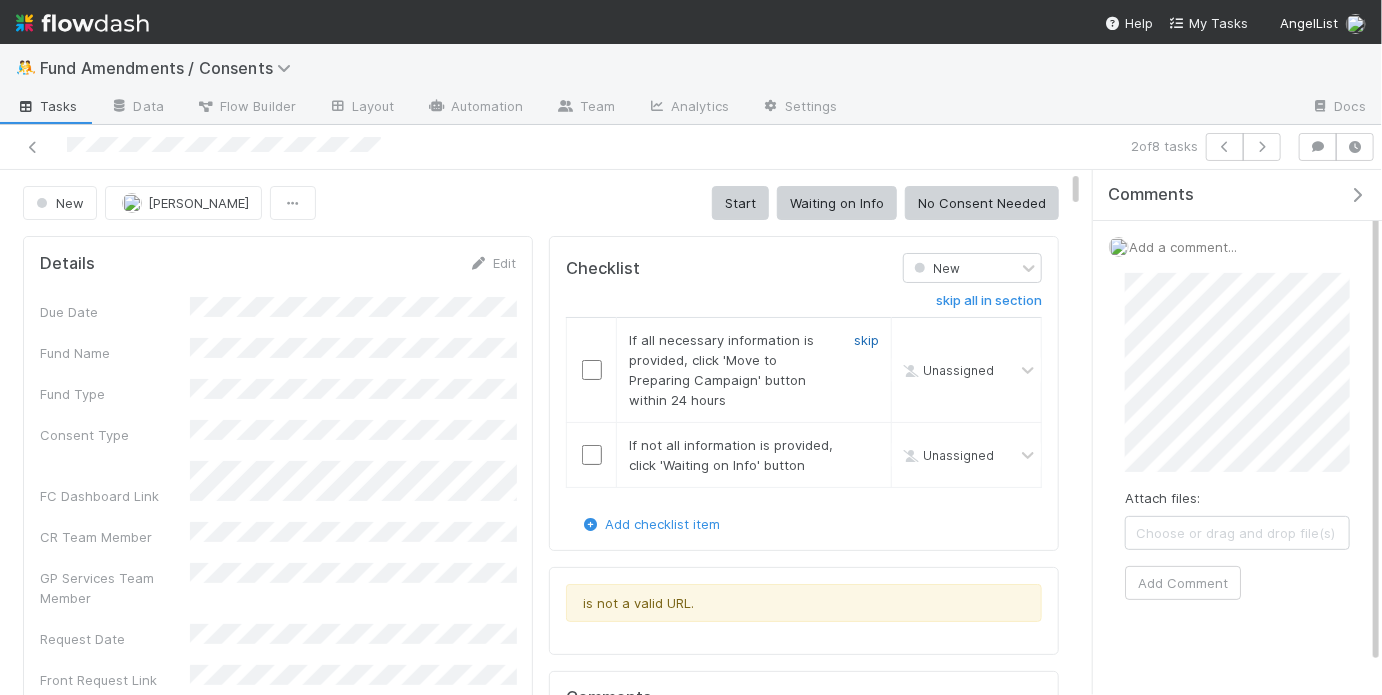 click on "skip" at bounding box center (866, 340) 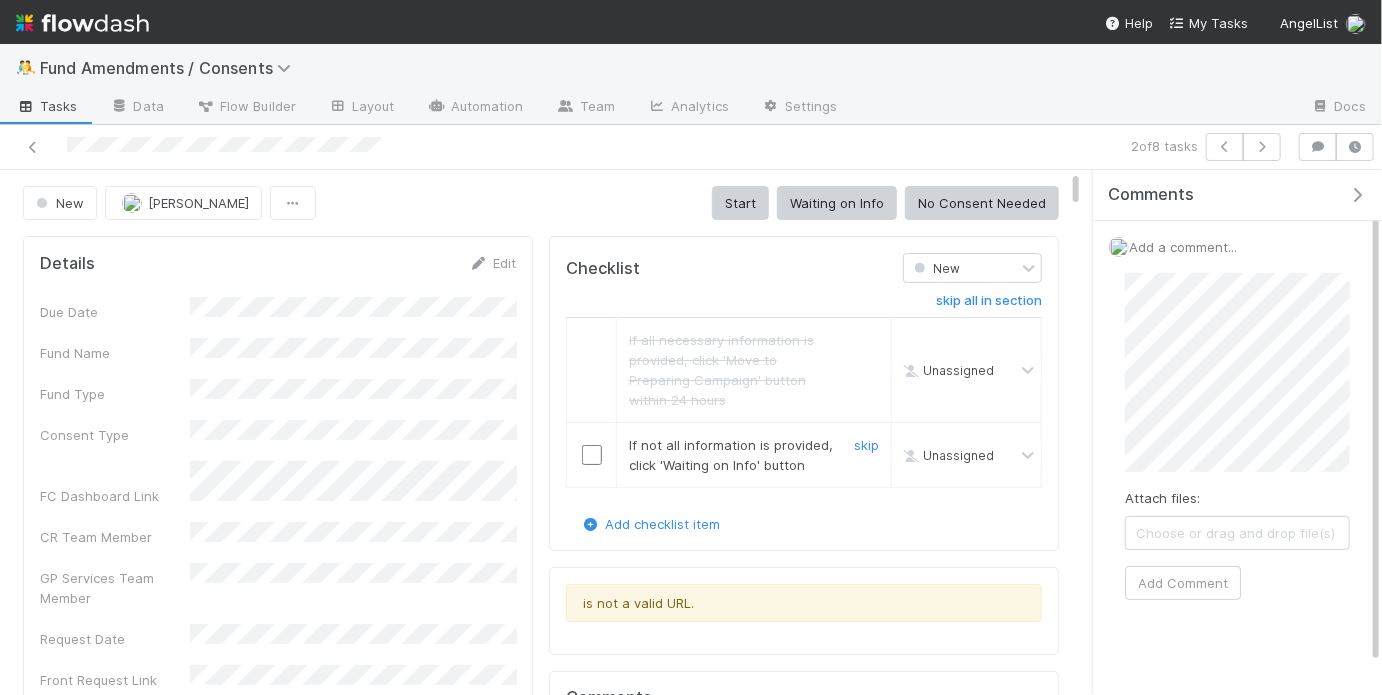 click at bounding box center [592, 455] 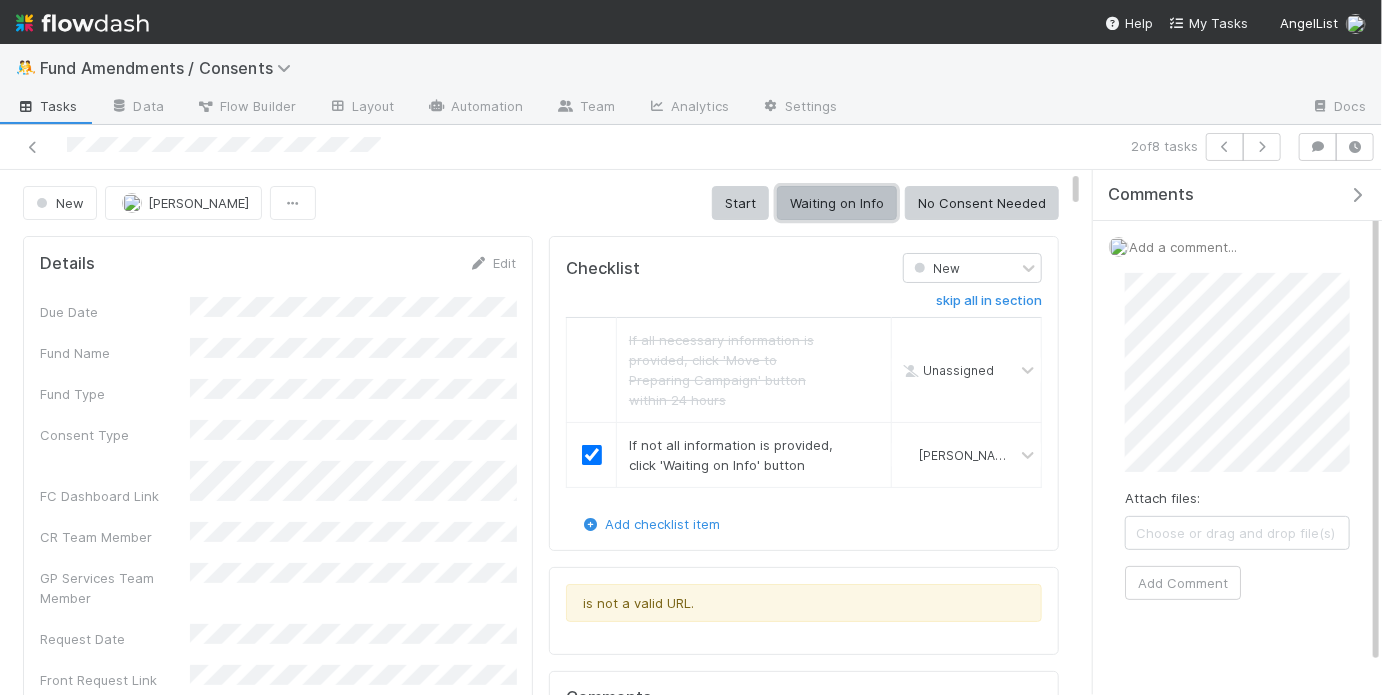 click on "Waiting on Info" at bounding box center [837, 203] 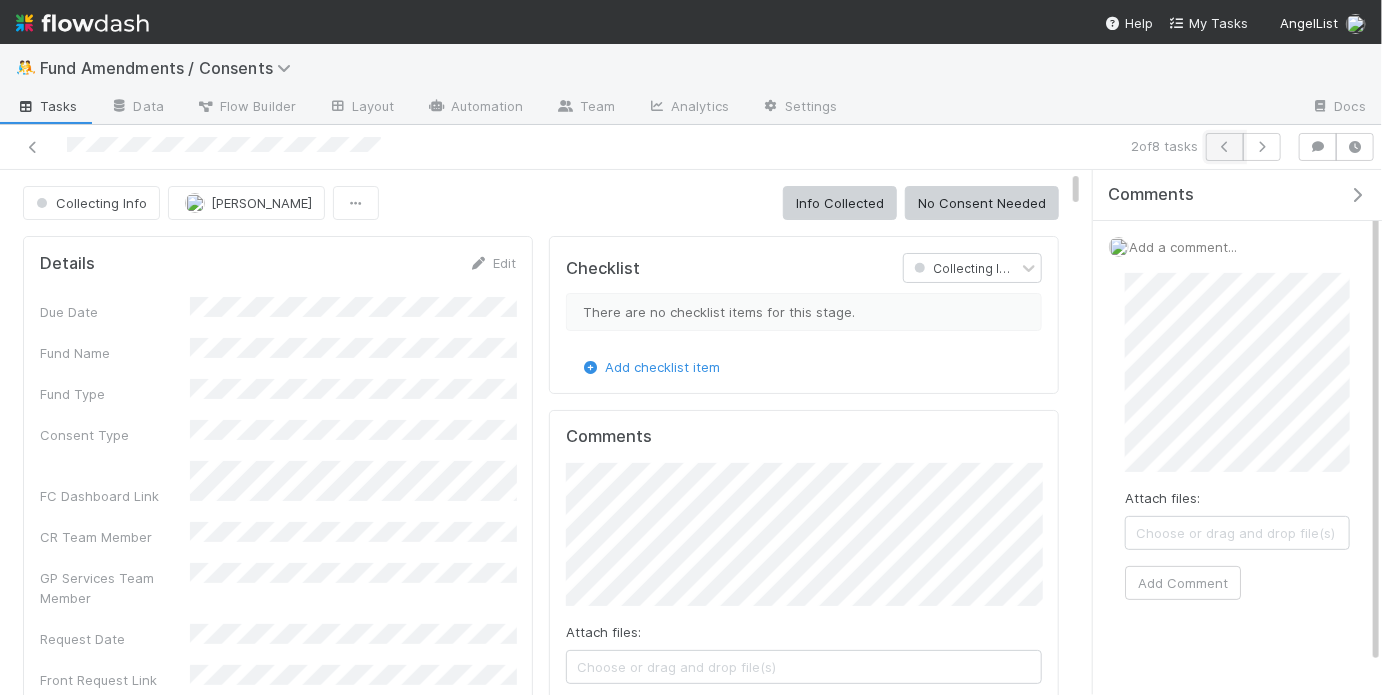 click at bounding box center [1225, 147] 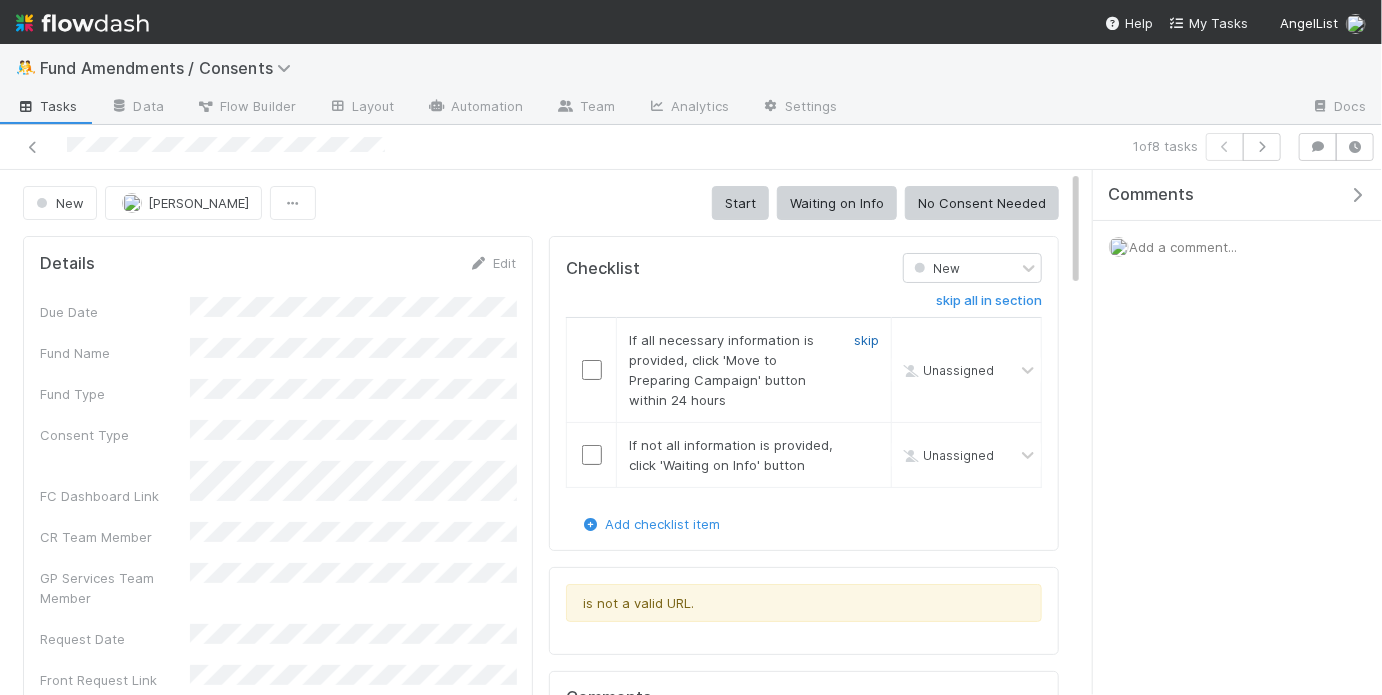 click on "skip" at bounding box center [866, 340] 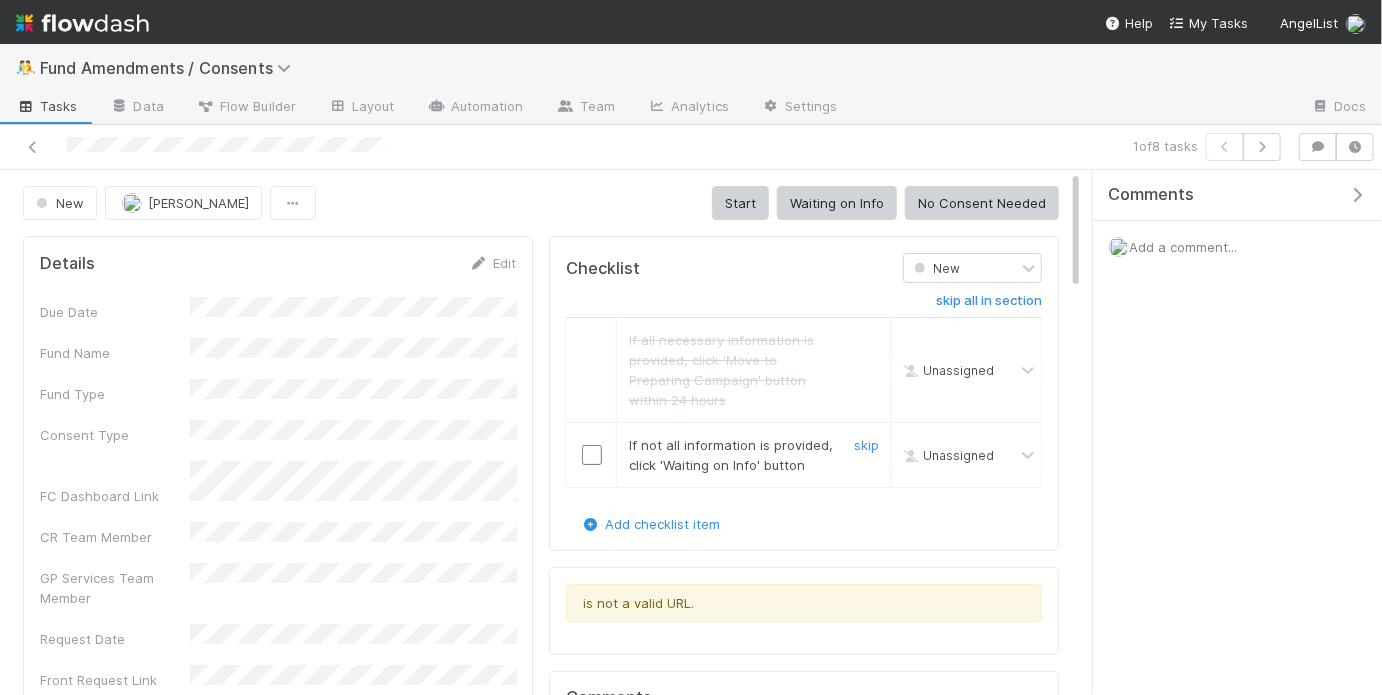 click at bounding box center (592, 455) 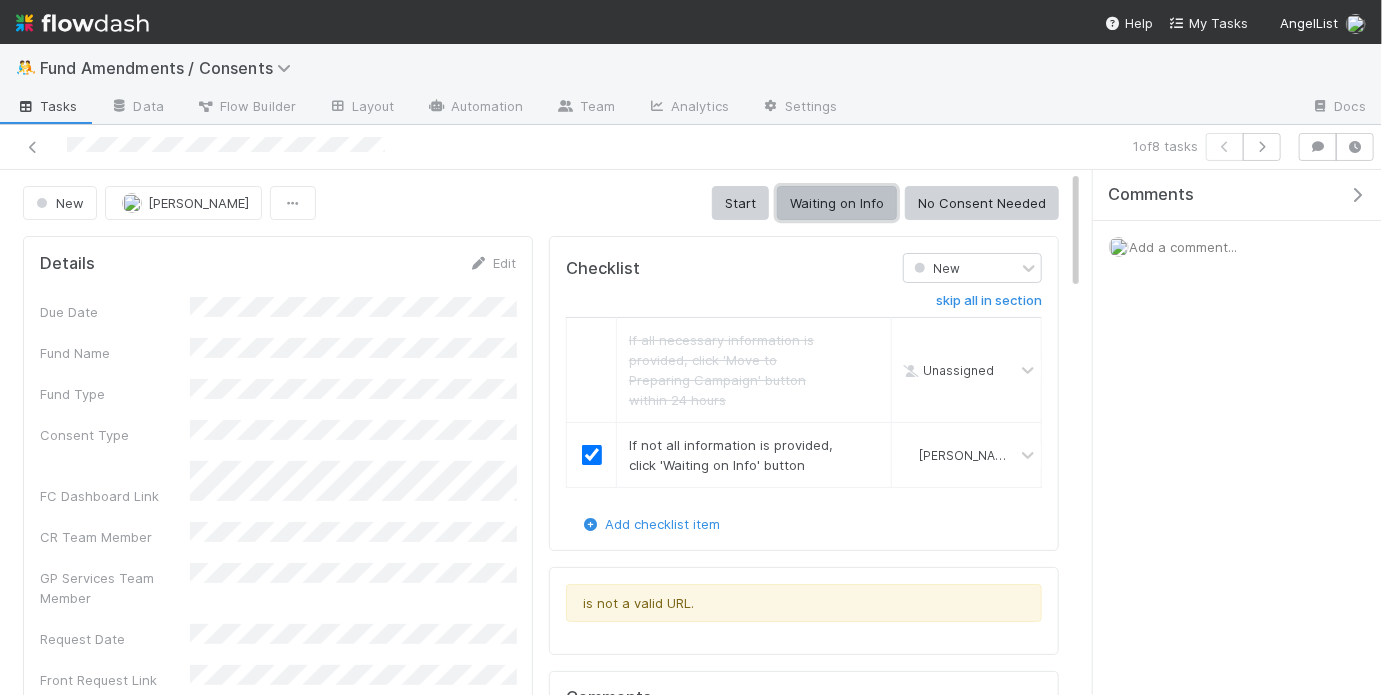 click on "Waiting on Info" at bounding box center [837, 203] 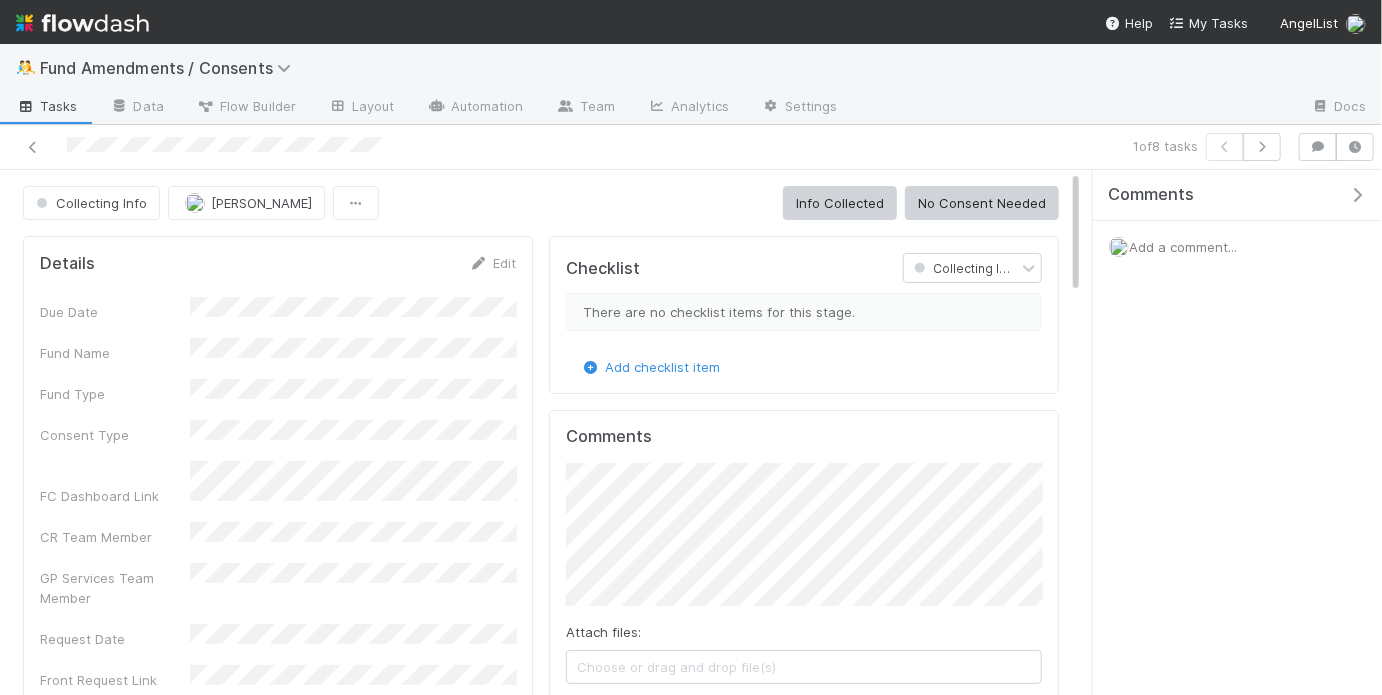 click on "Add a comment..." at bounding box center (1183, 247) 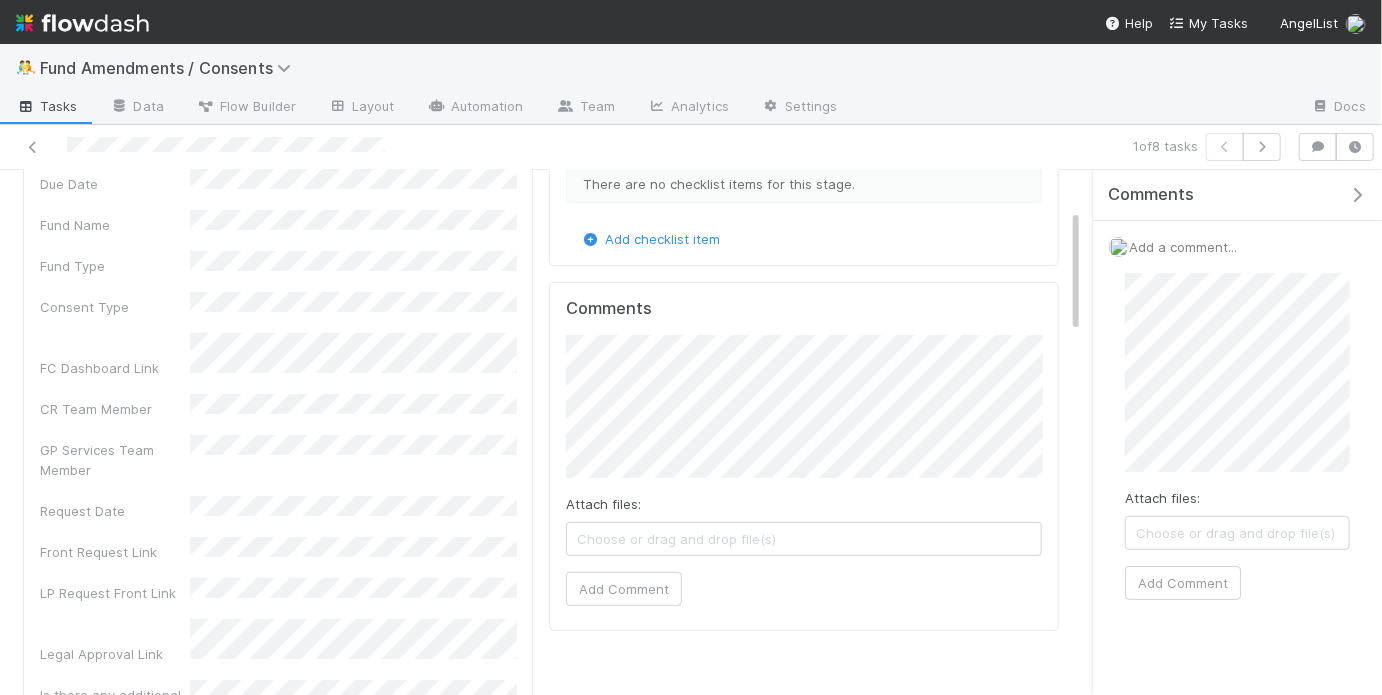 scroll, scrollTop: 0, scrollLeft: 0, axis: both 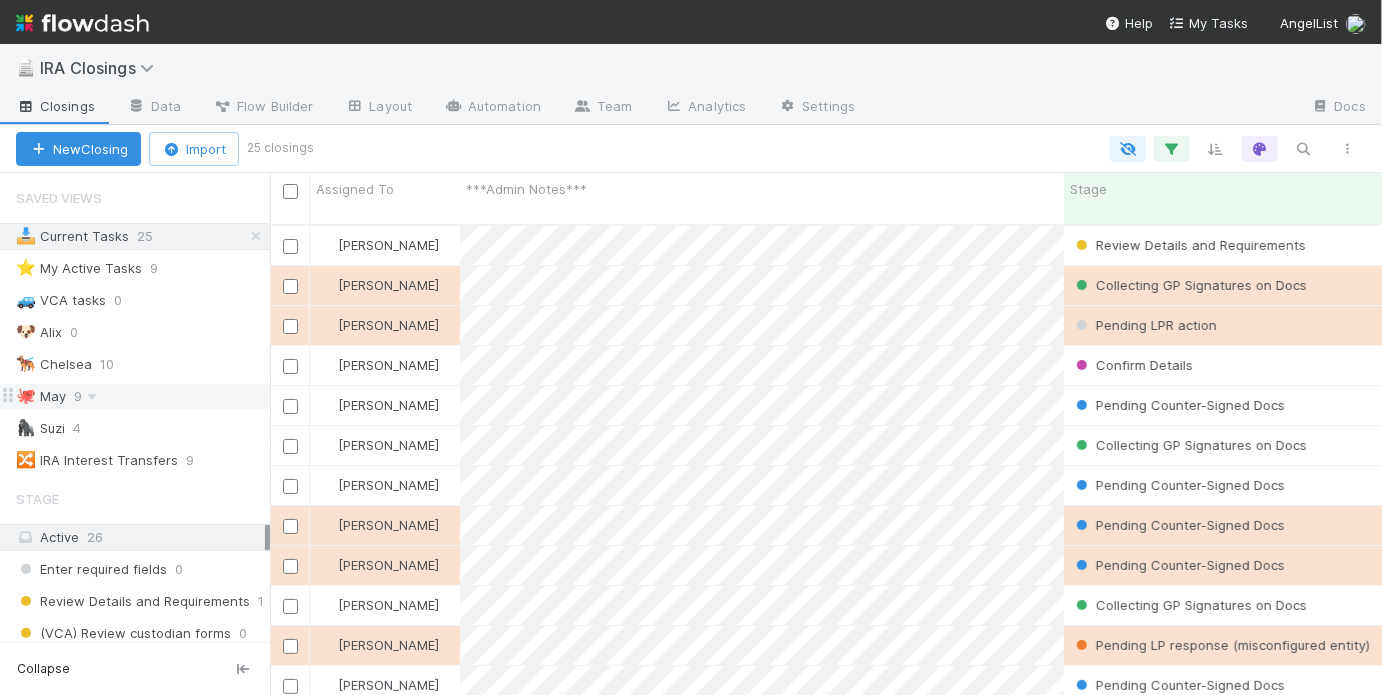 click on "🐙 May 9" at bounding box center [143, 396] 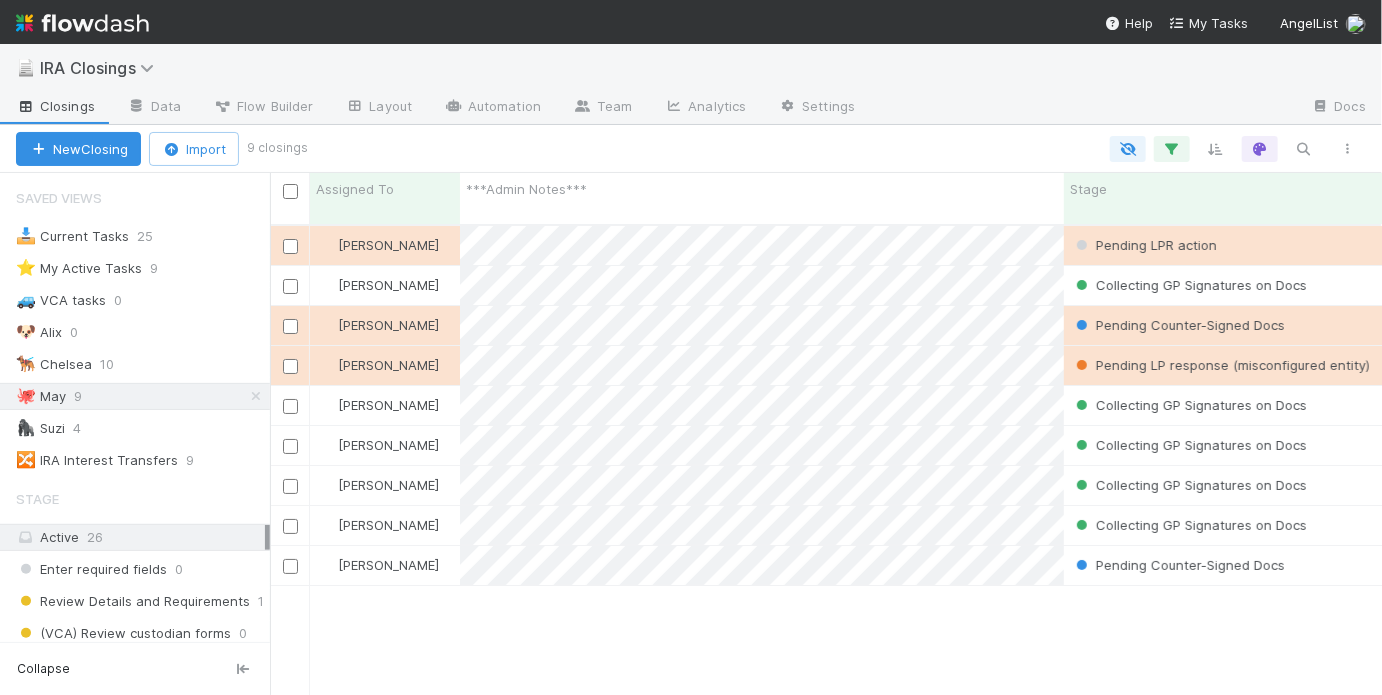 scroll, scrollTop: 1, scrollLeft: 0, axis: vertical 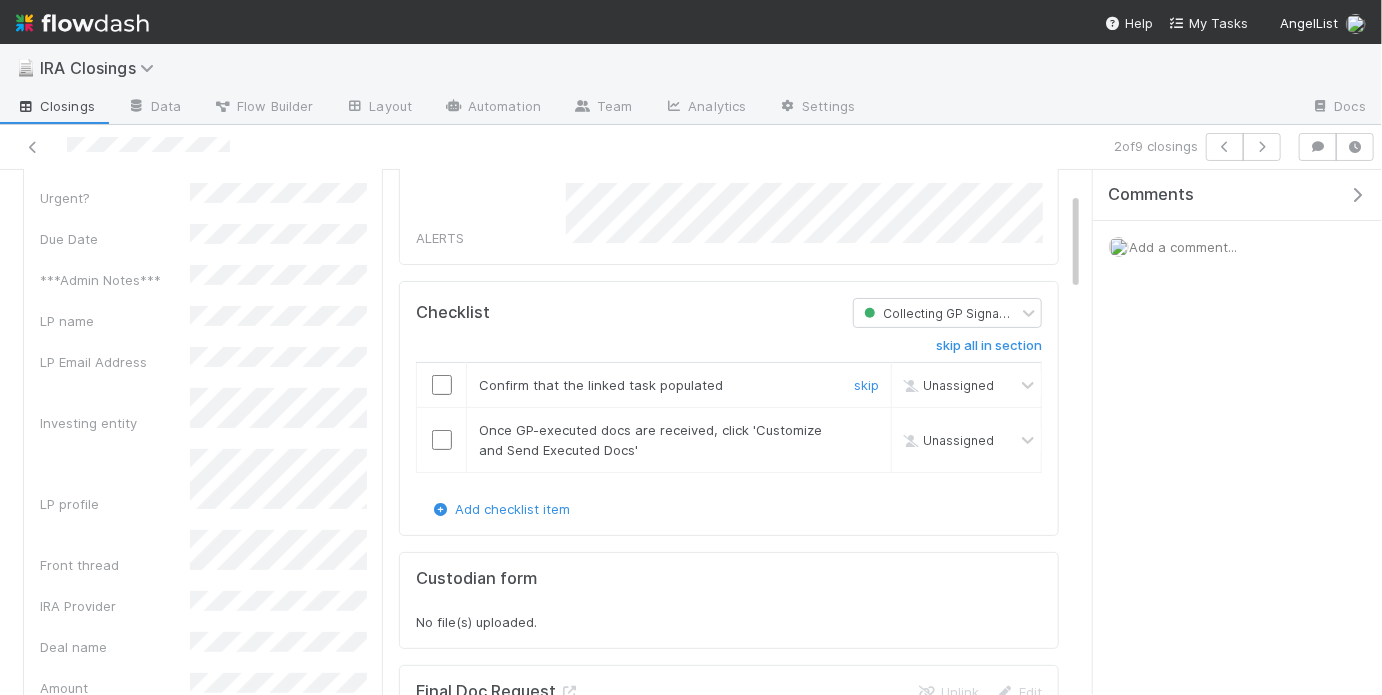 click at bounding box center (442, 385) 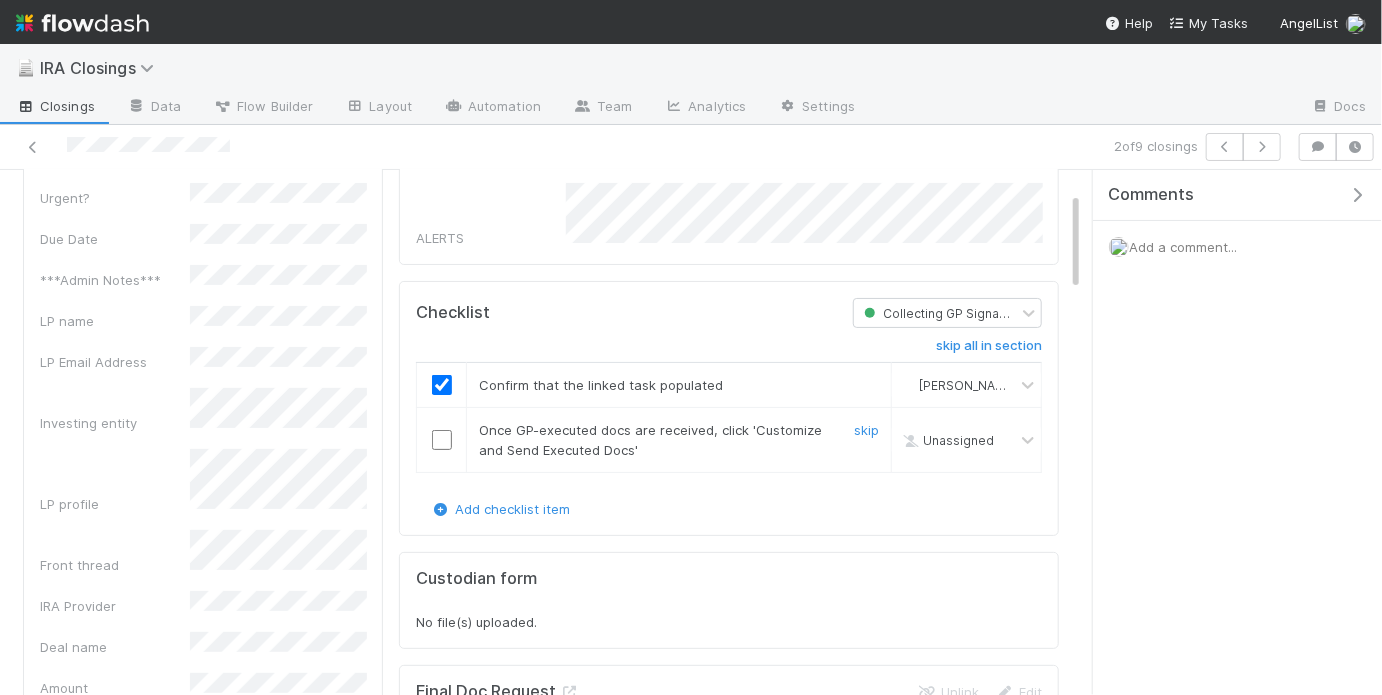 click at bounding box center [442, 440] 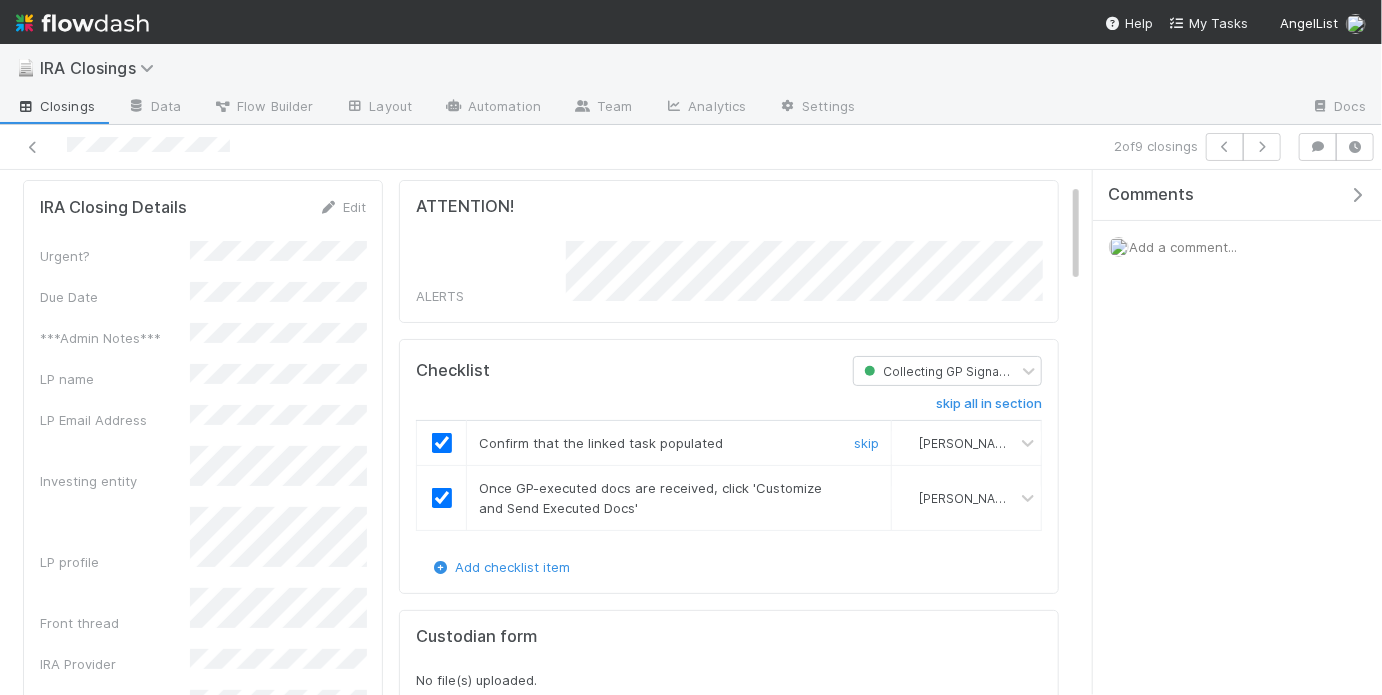 scroll, scrollTop: 0, scrollLeft: 0, axis: both 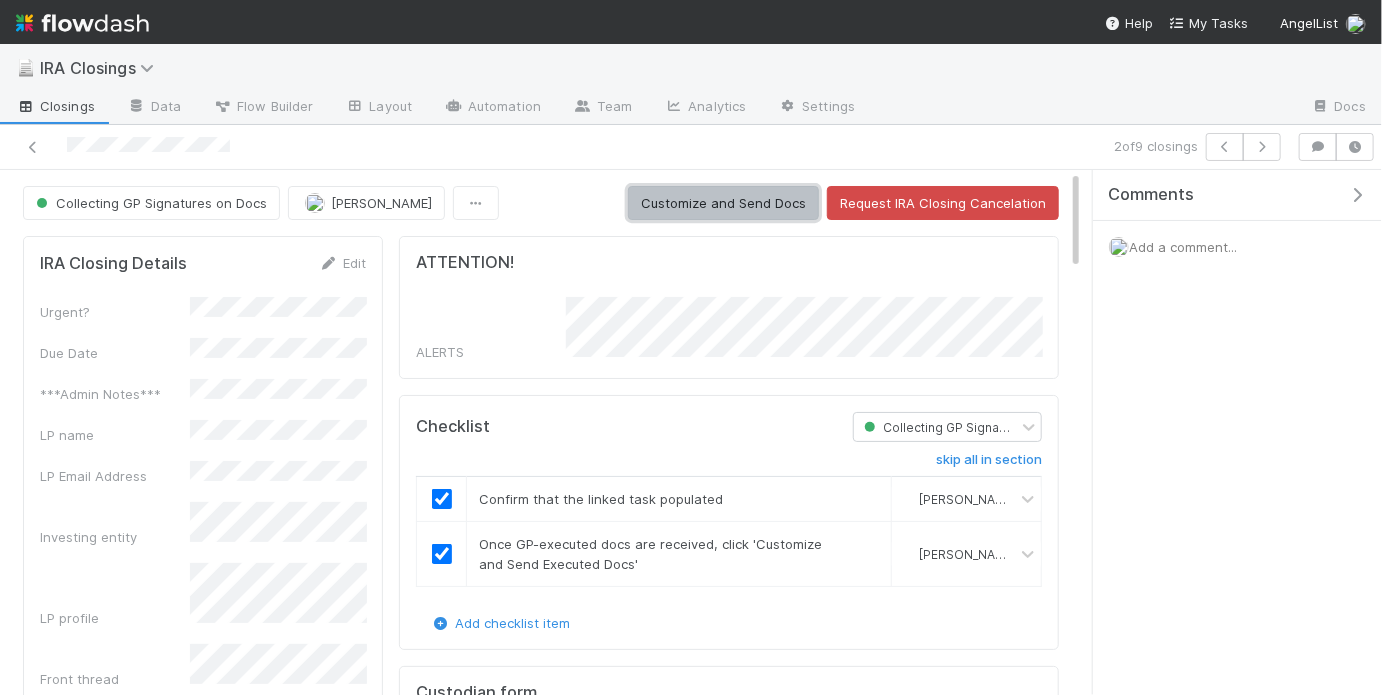 click on "Customize and Send Docs" at bounding box center (723, 203) 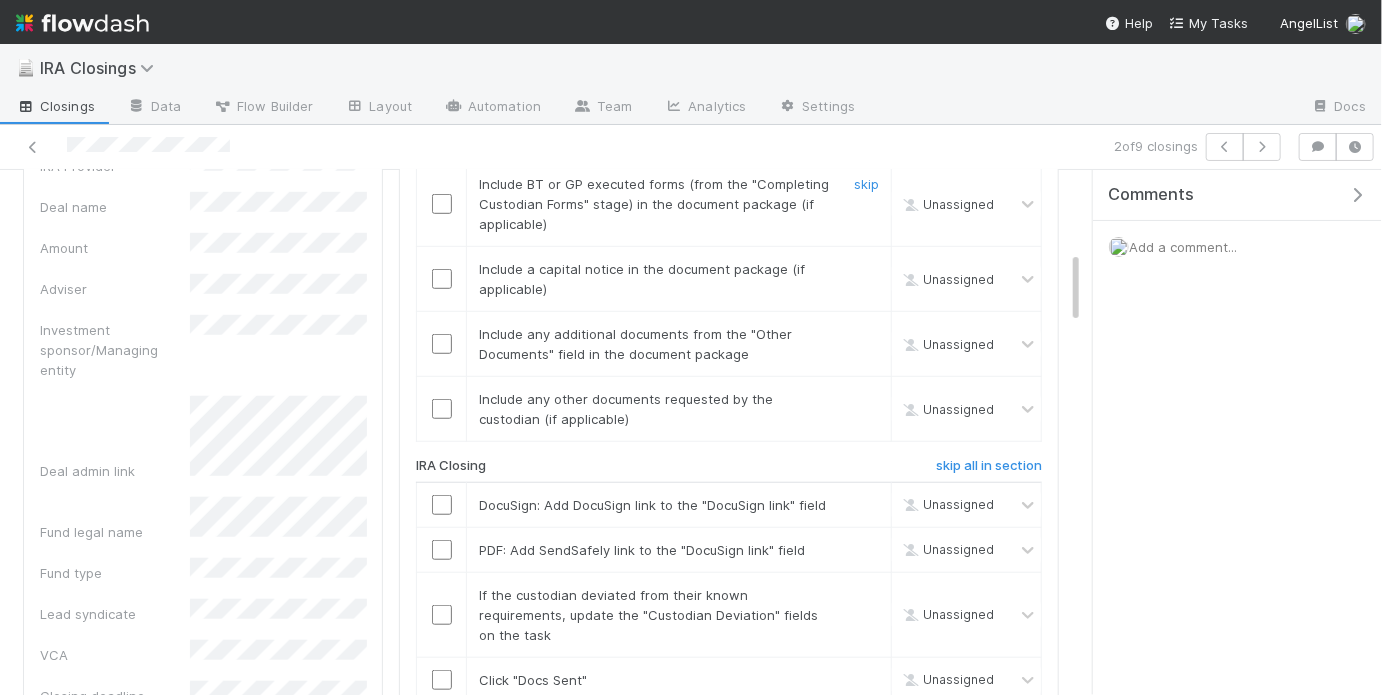 scroll, scrollTop: 868, scrollLeft: 0, axis: vertical 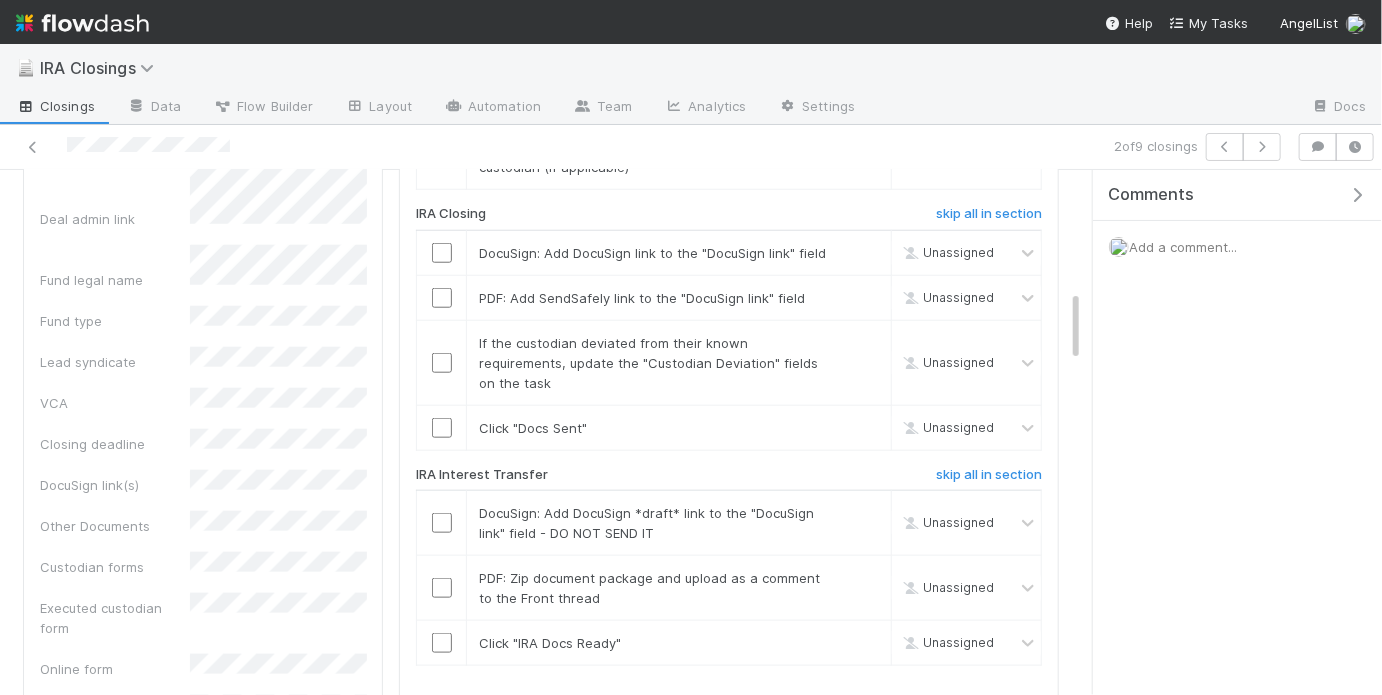 click on "skip all in section Confirm recipients and signatories for documents Unassigned Confirm whether LP/custodian would prefer documents sent via DocuSign or PDF Unassigned If the LP is a QP investor, ensure to send the QP fund docs and not the main fund docs (if applicable) Unassigned Customize documents according to the custodians requirements or as requested by the custodian (if applicable) Unassigned Include BT or GP executed forms (from the "Completing Custodian Forms" stage) in the document package (if applicable) Unassigned Include a capital notice in the document package (if applicable)  Unassigned Include any additional documents from the "Other Documents" field in the document package Unassigned Include any other documents requested by the custodian (if applicable)  Unassigned IRA Closing skip all in section DocuSign: Add DocuSign link to the "DocuSign link" field  Unassigned PDF: Add SendSafely link to the "DocuSign link" field  Unassigned Unassigned Click "Docs Sent" Unassigned IRA Interest Transfer" at bounding box center [729, 154] 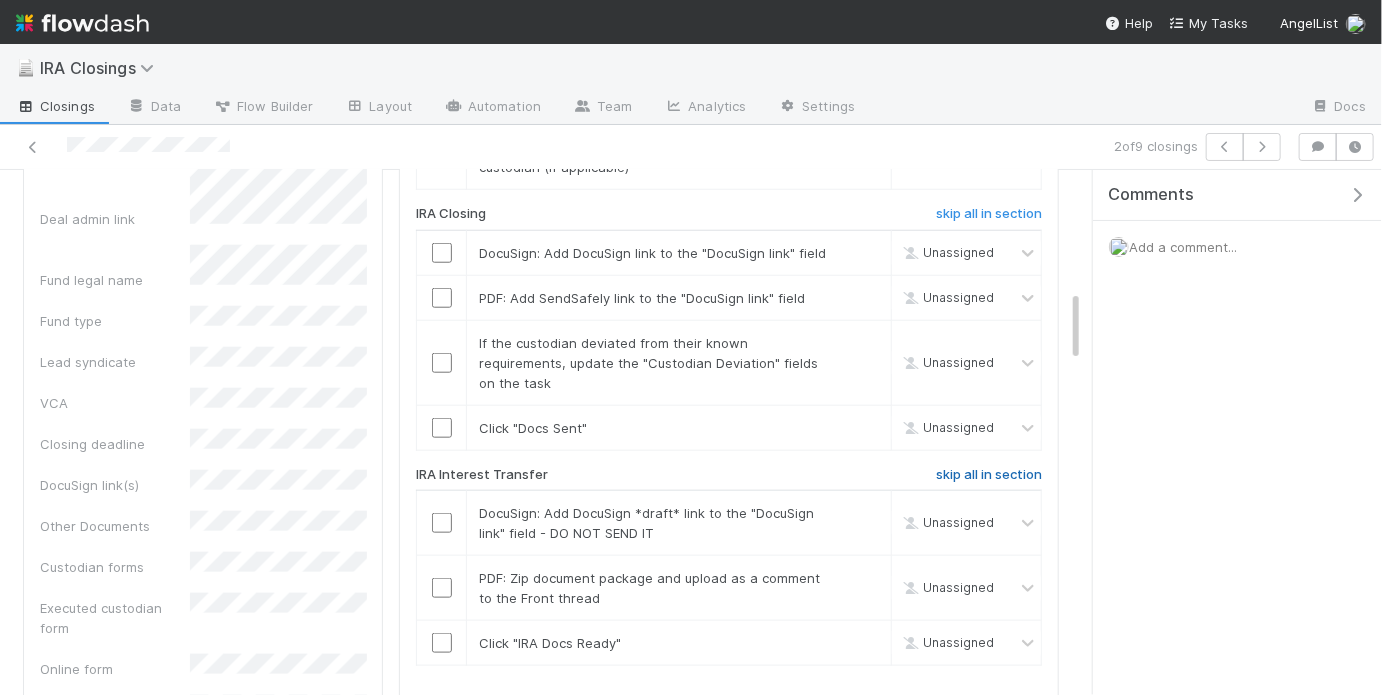 click on "skip all in section" at bounding box center (989, 475) 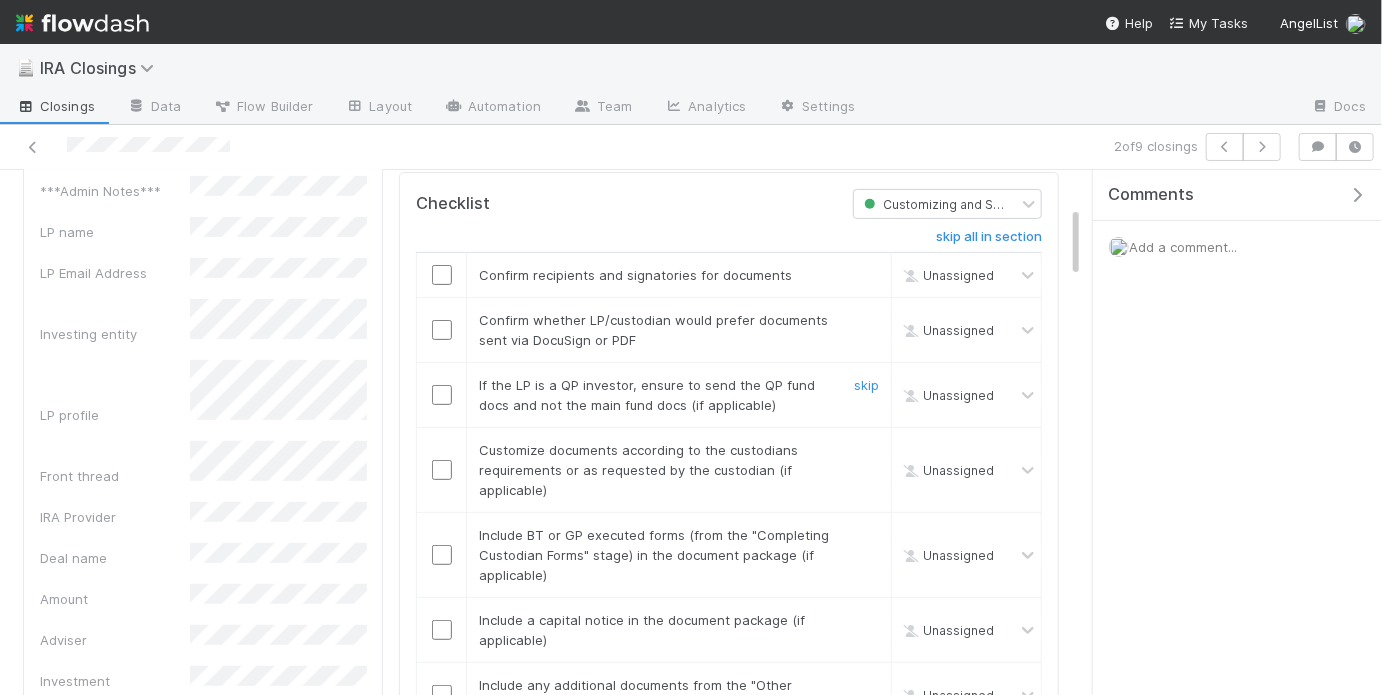 scroll, scrollTop: 258, scrollLeft: 0, axis: vertical 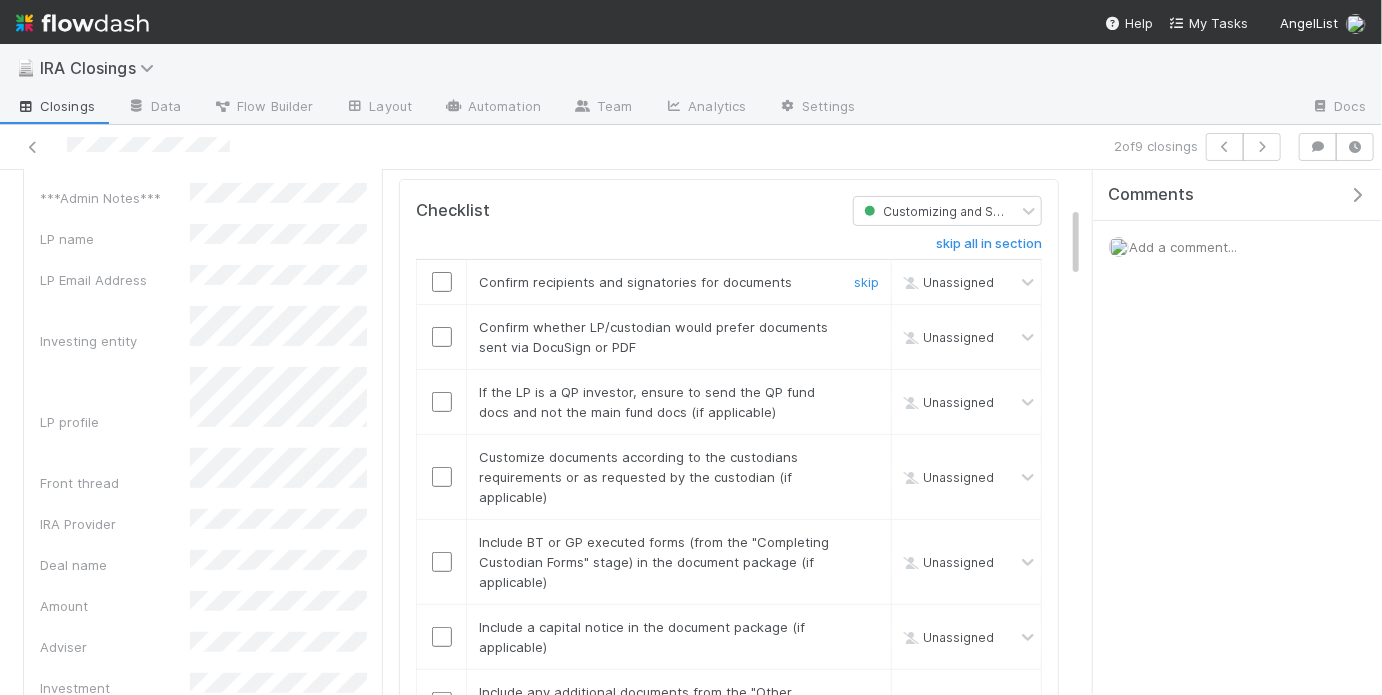 click at bounding box center (442, 282) 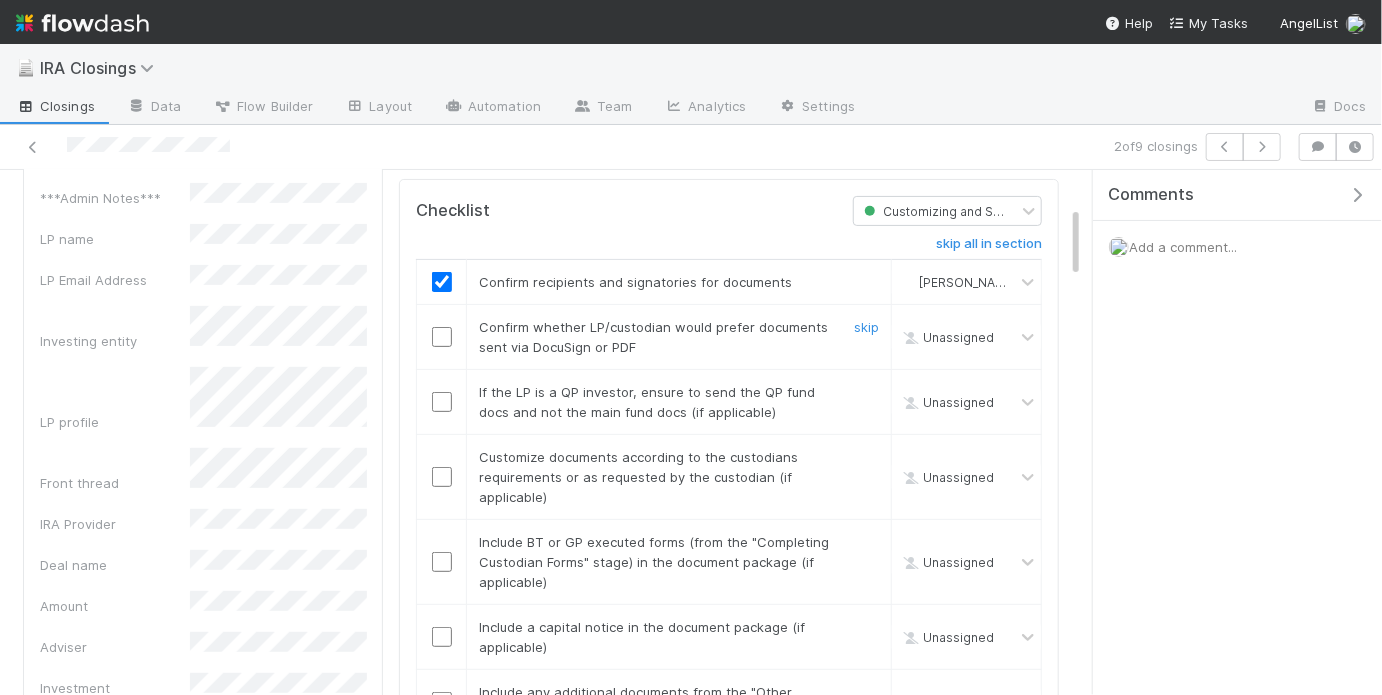 click at bounding box center [442, 337] 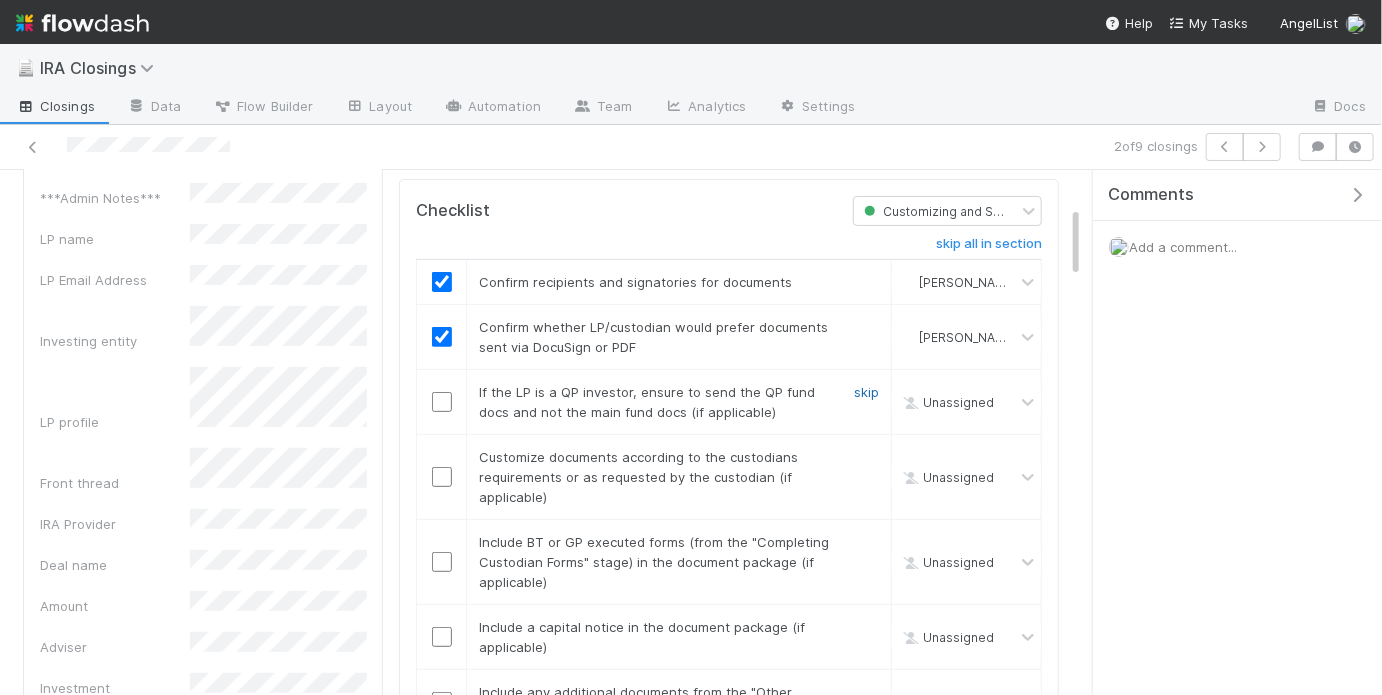 click on "skip" at bounding box center (866, 392) 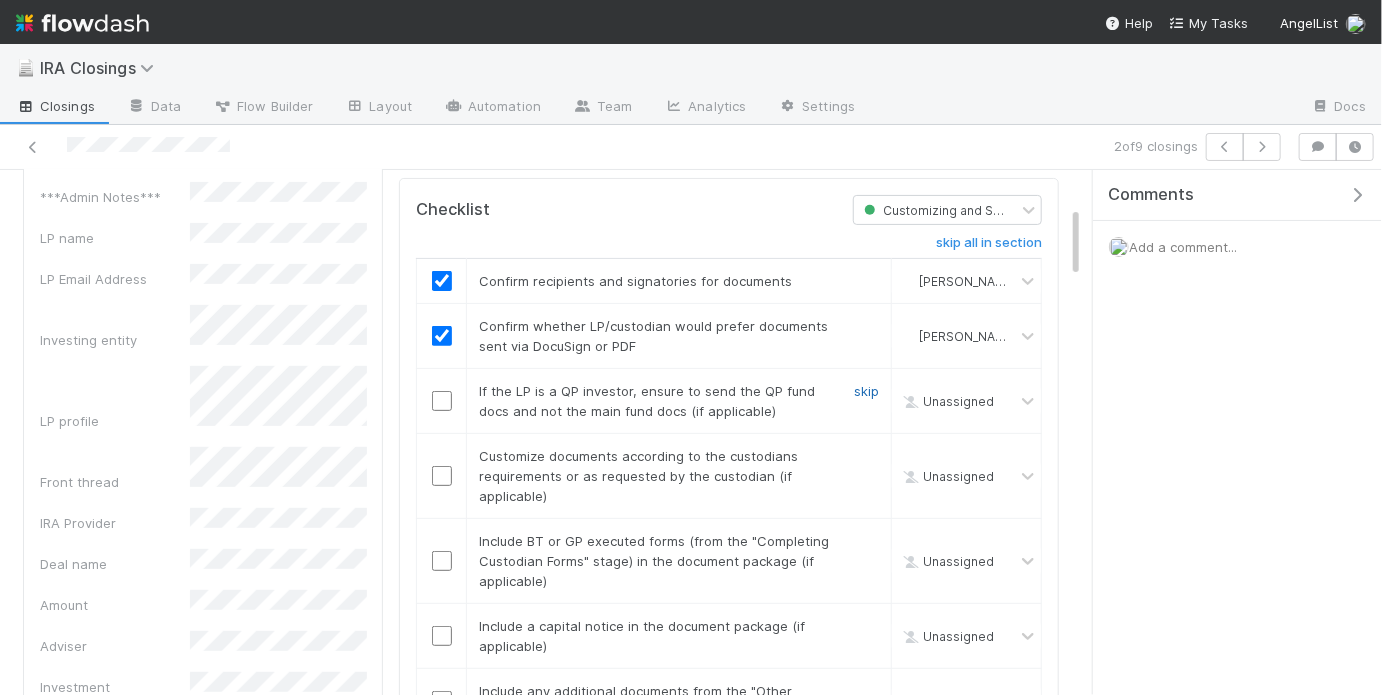 click on "skip" at bounding box center (866, 391) 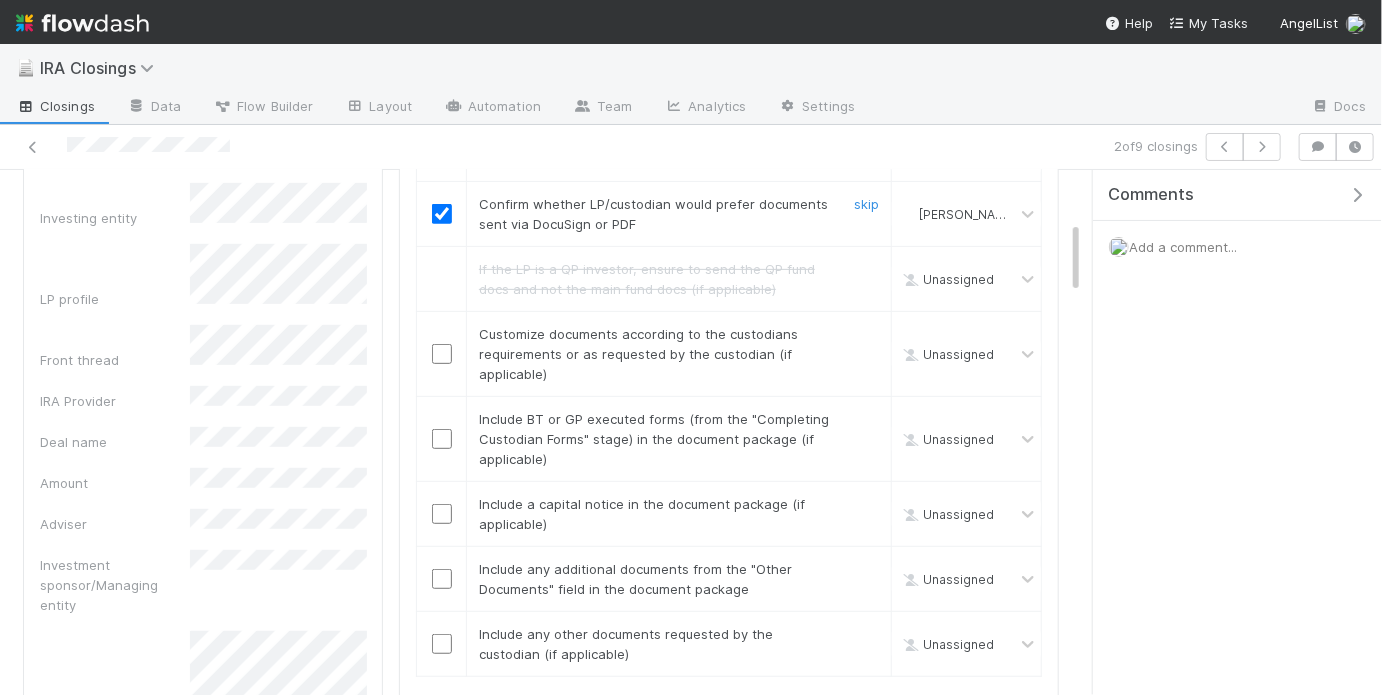 scroll, scrollTop: 360, scrollLeft: 0, axis: vertical 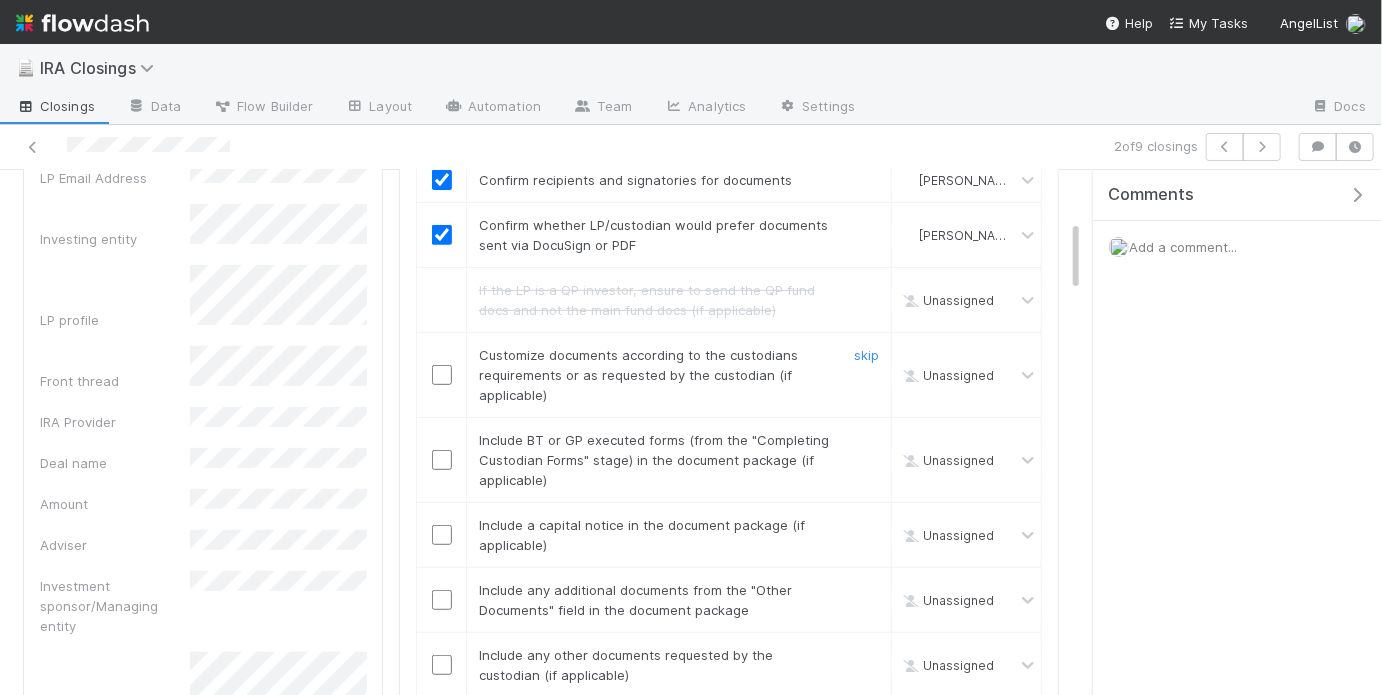 click at bounding box center [442, 375] 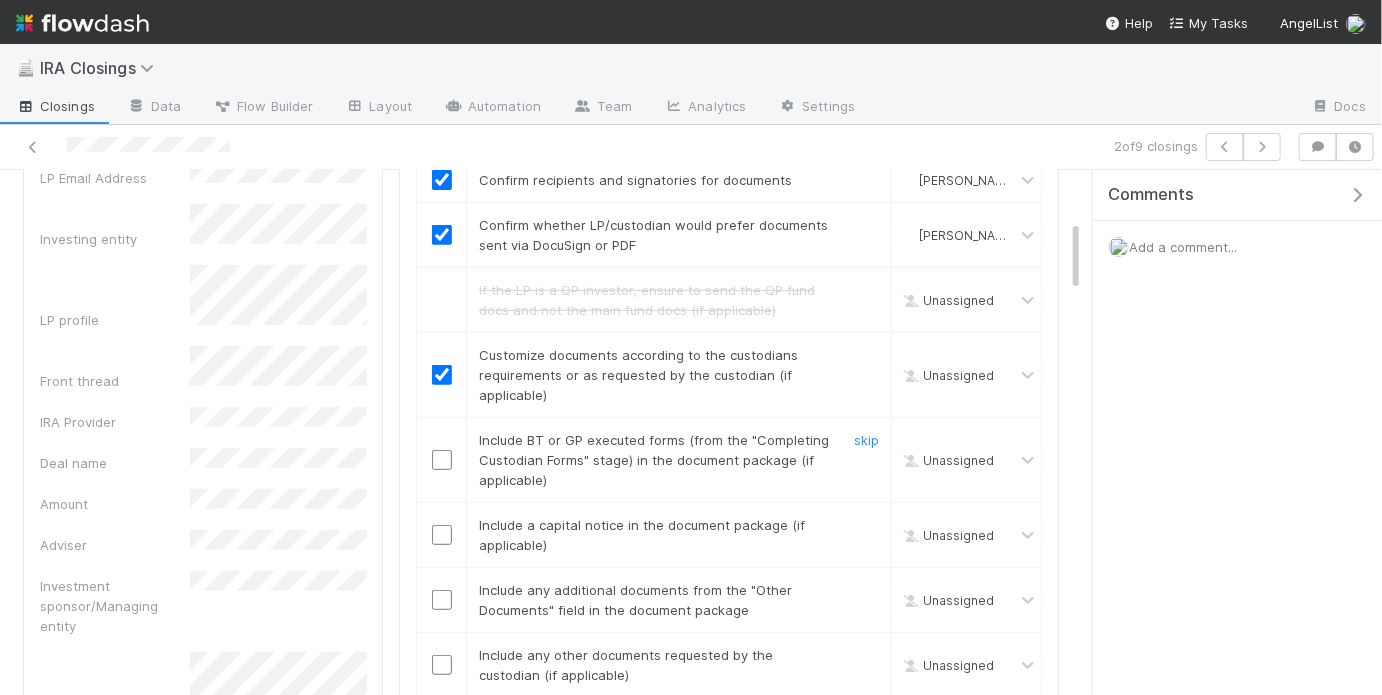 checkbox on "true" 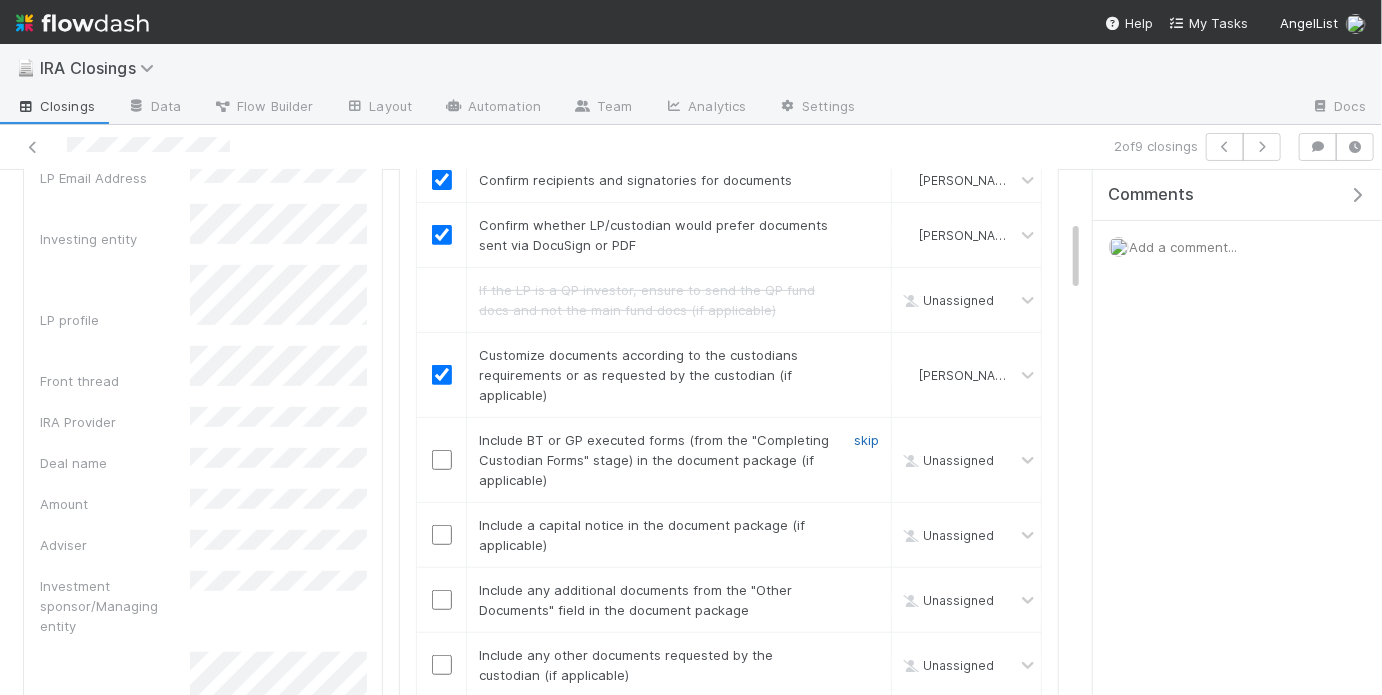click on "skip" at bounding box center (866, 440) 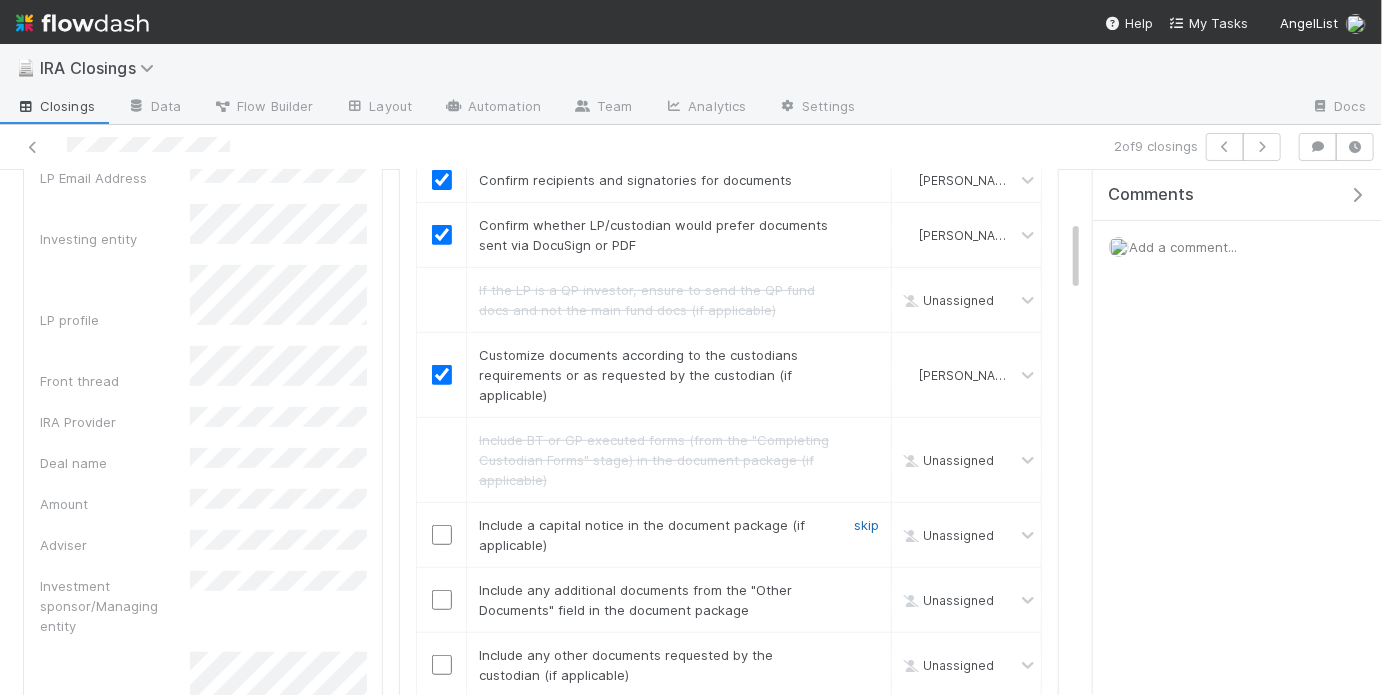 click on "skip" at bounding box center [866, 525] 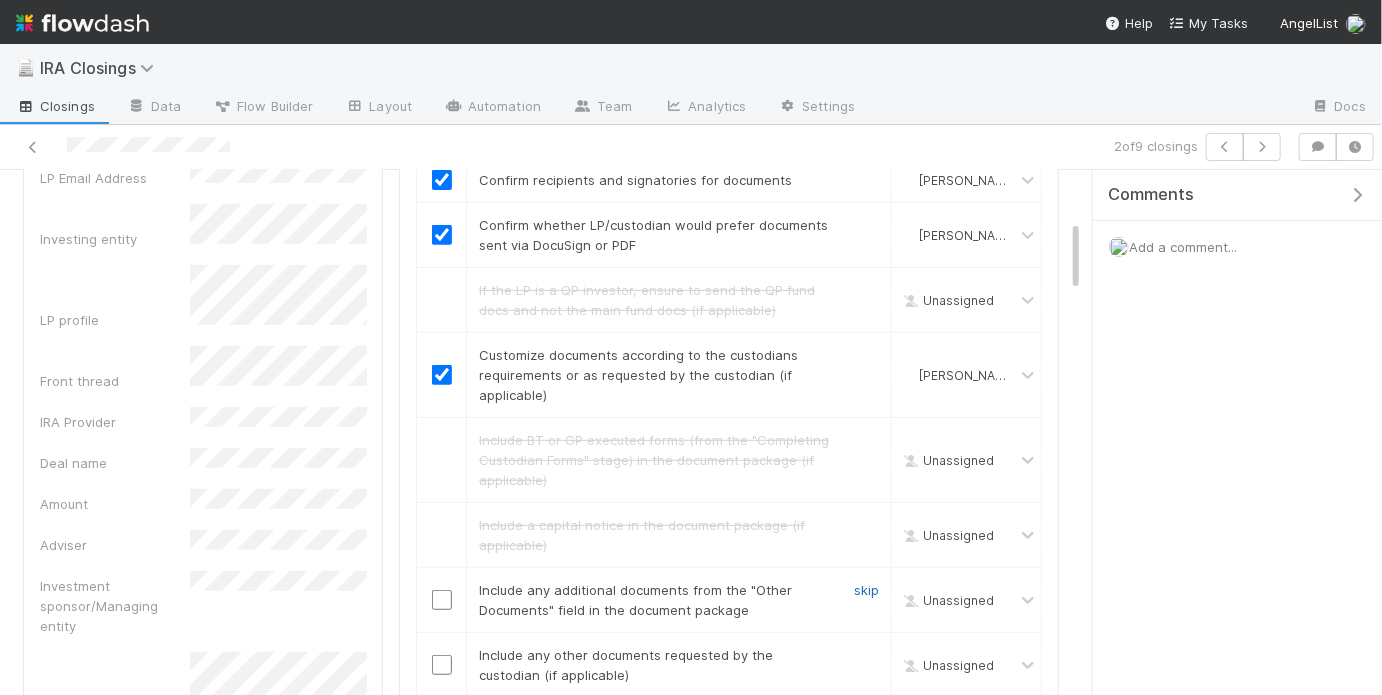 click on "skip" at bounding box center [866, 590] 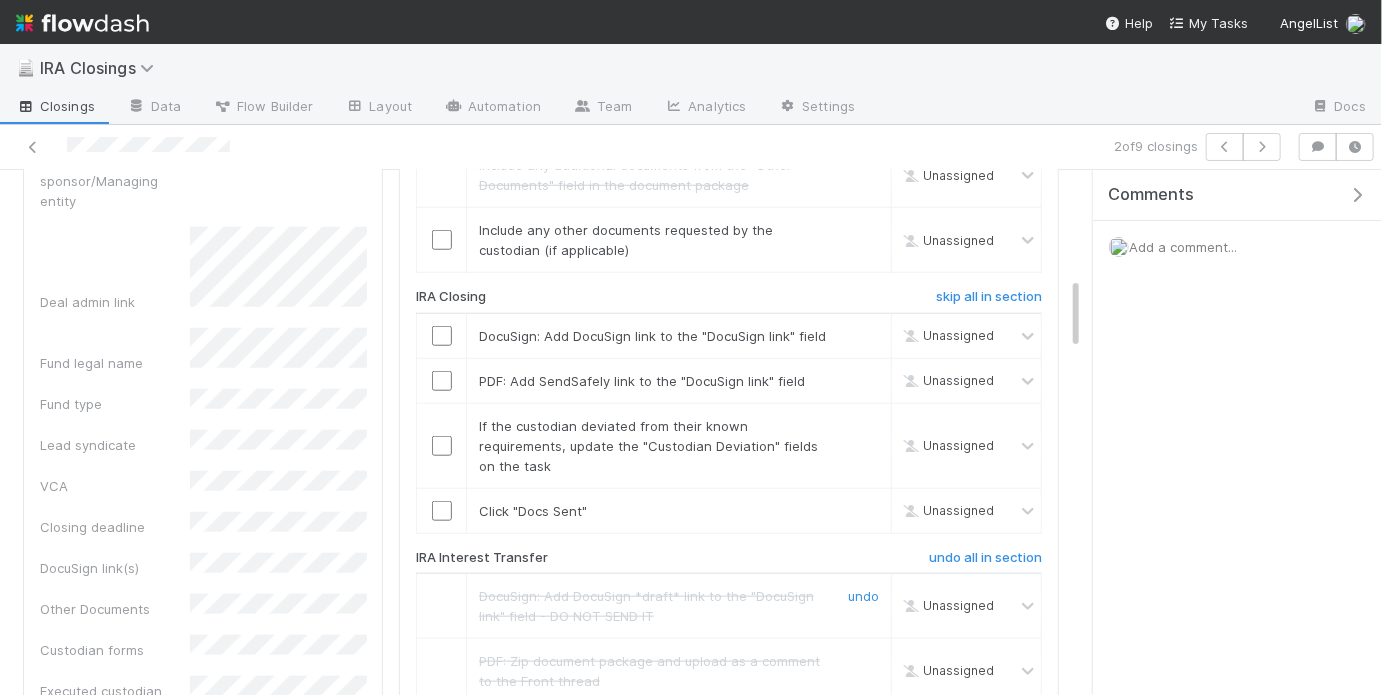 scroll, scrollTop: 744, scrollLeft: 0, axis: vertical 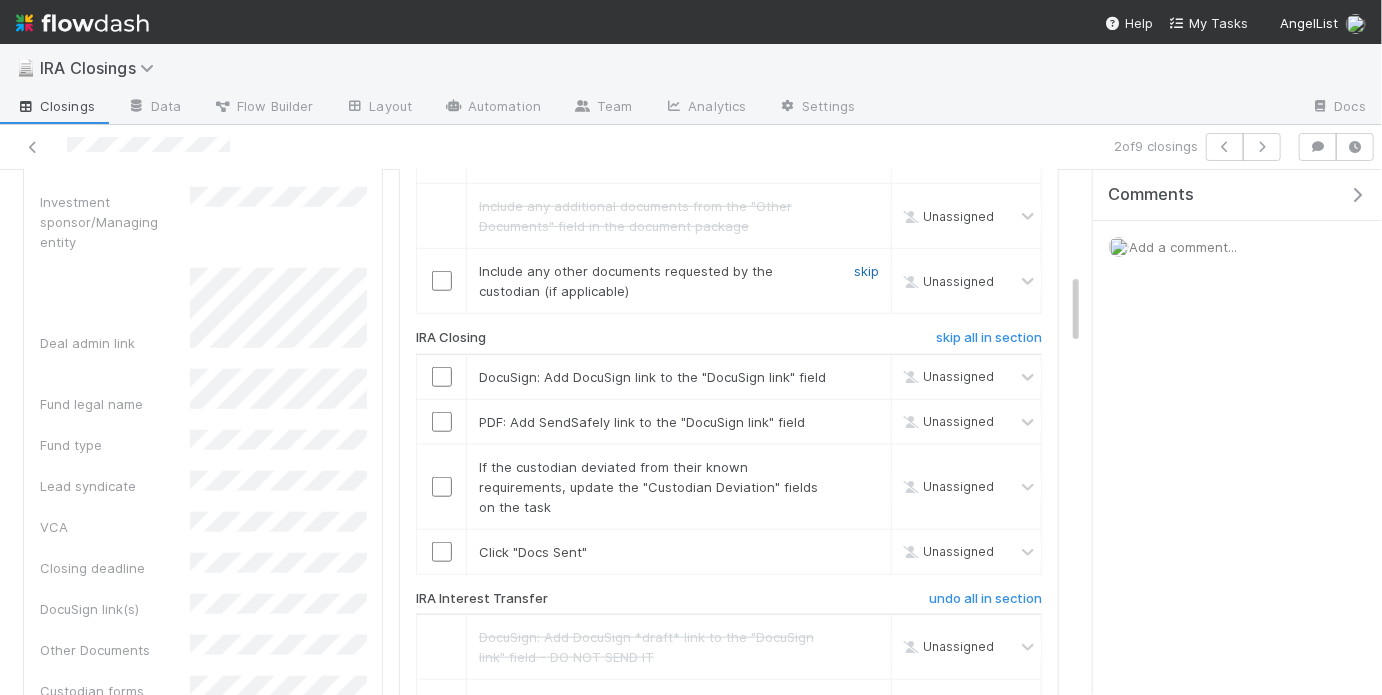 click on "skip" at bounding box center [866, 271] 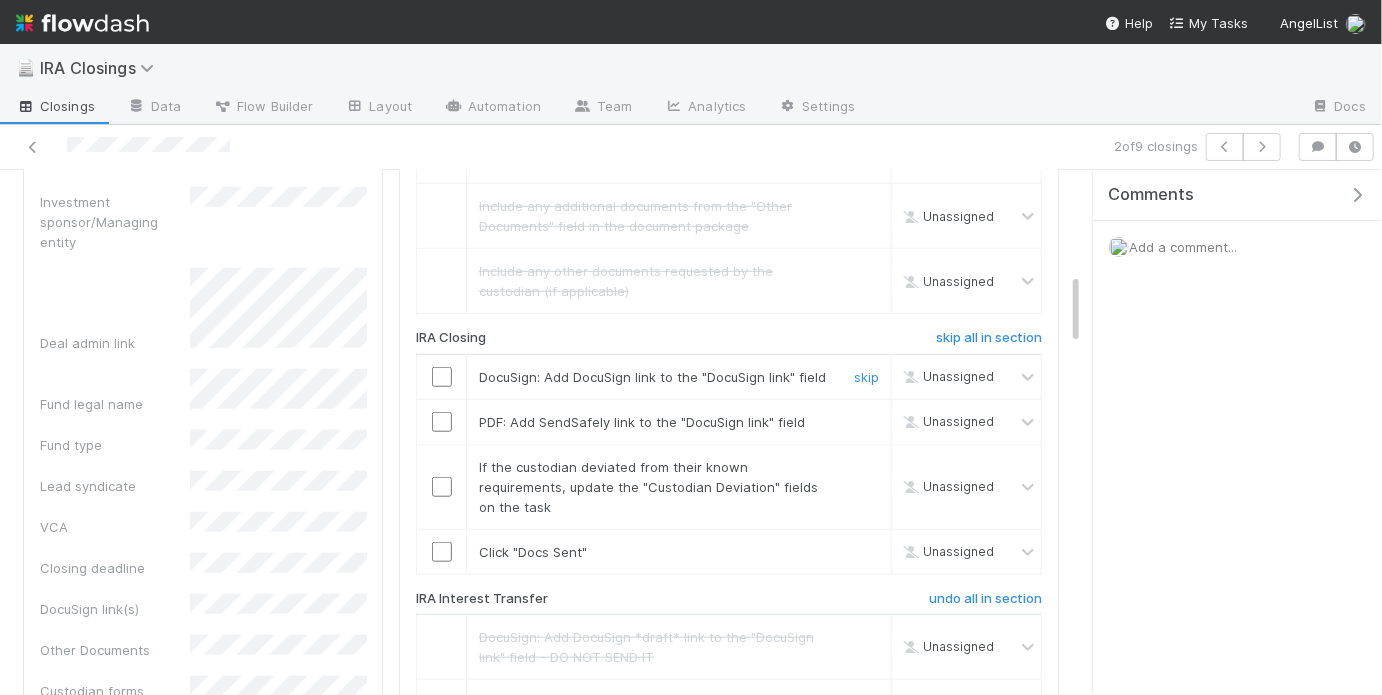 click at bounding box center (442, 377) 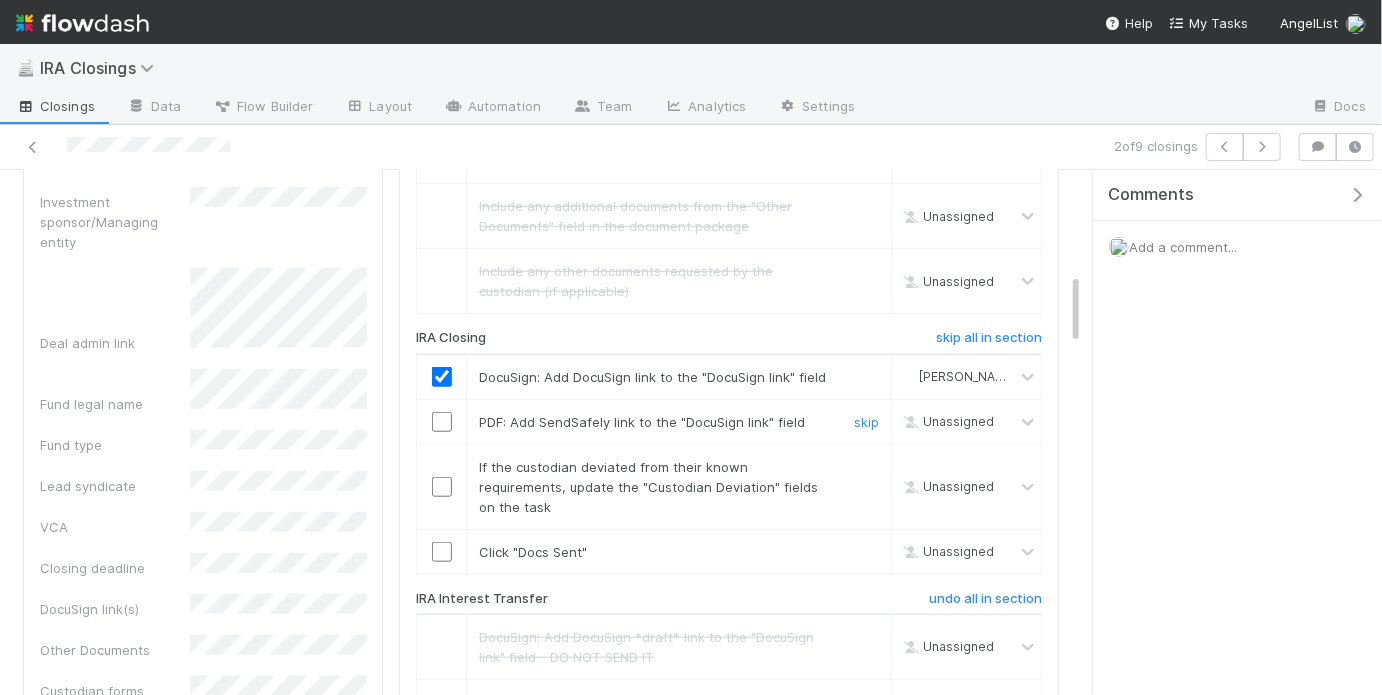 click on "skip" at bounding box center (866, 422) 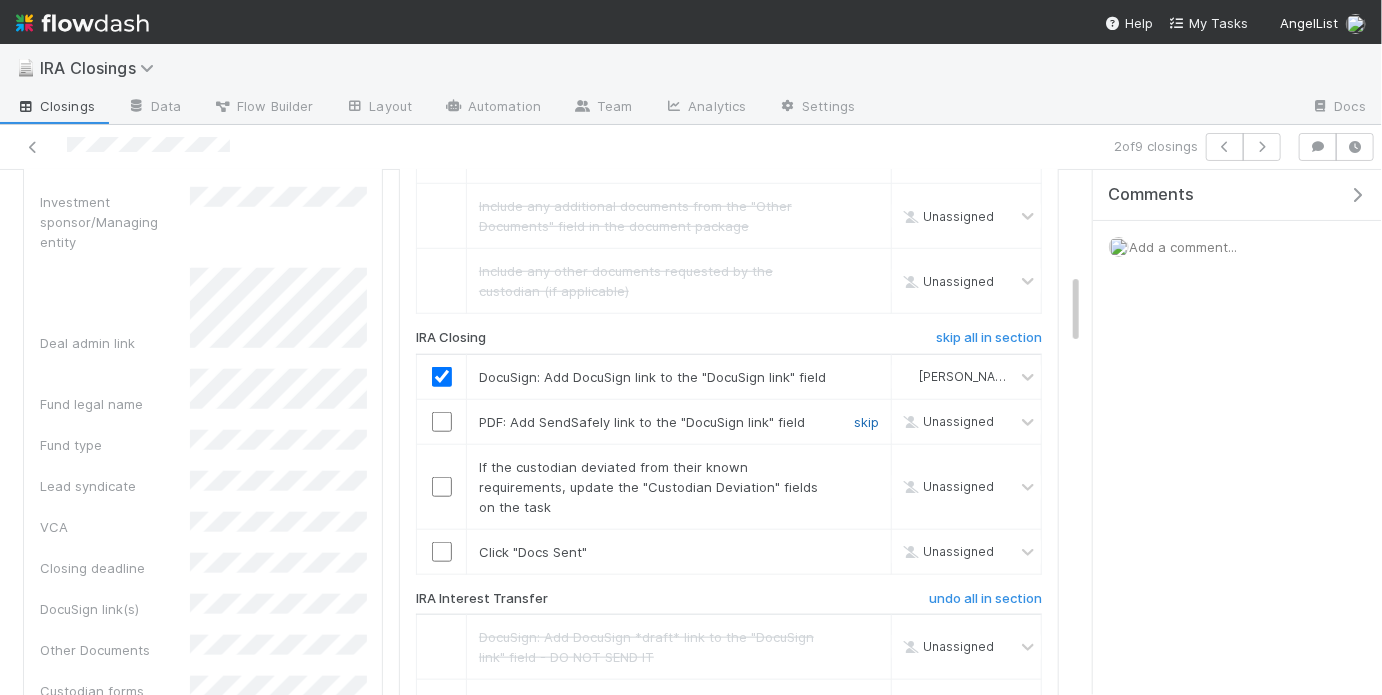 click on "skip" at bounding box center (866, 422) 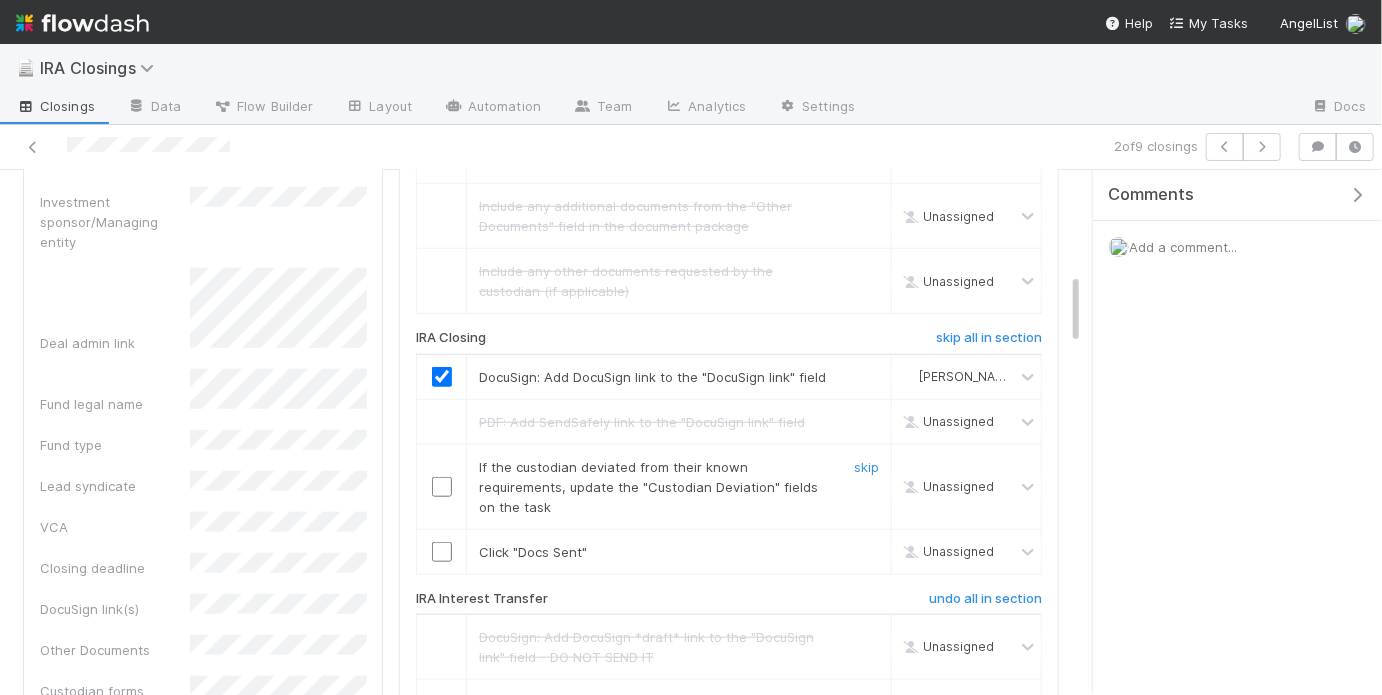 click at bounding box center [442, 487] 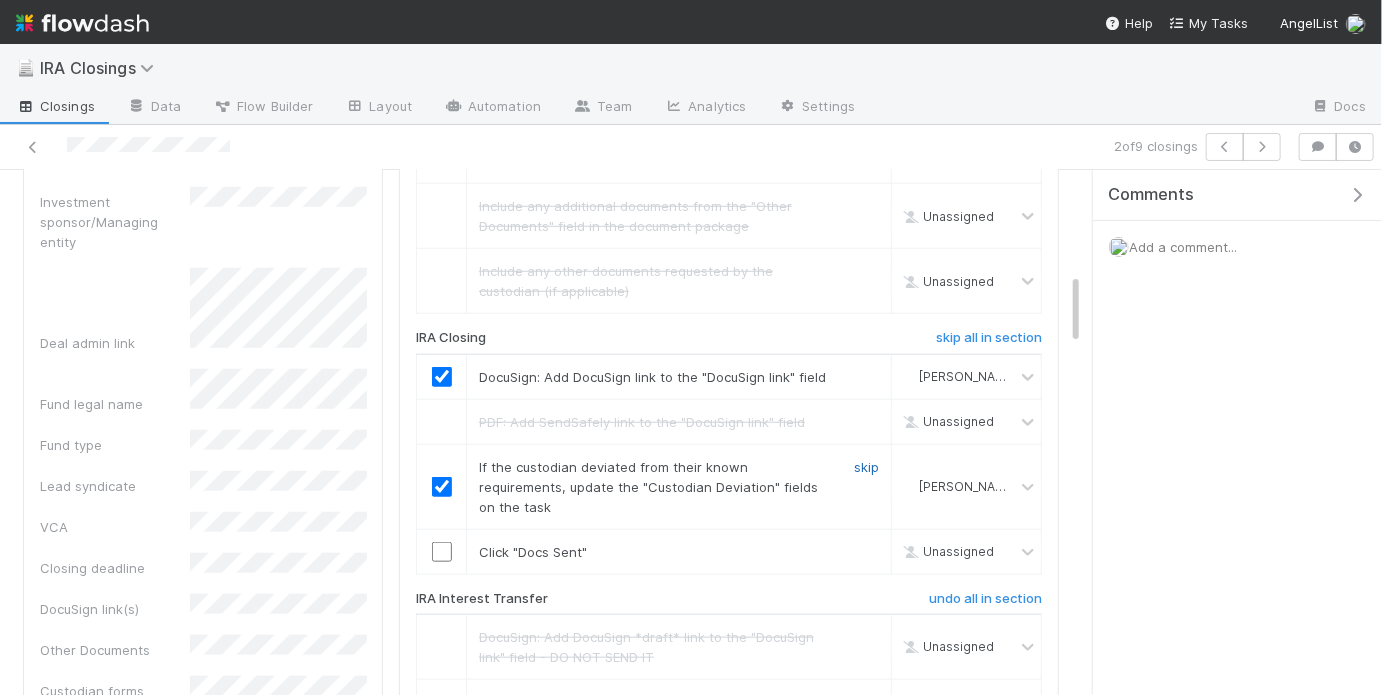 click on "skip" at bounding box center (866, 467) 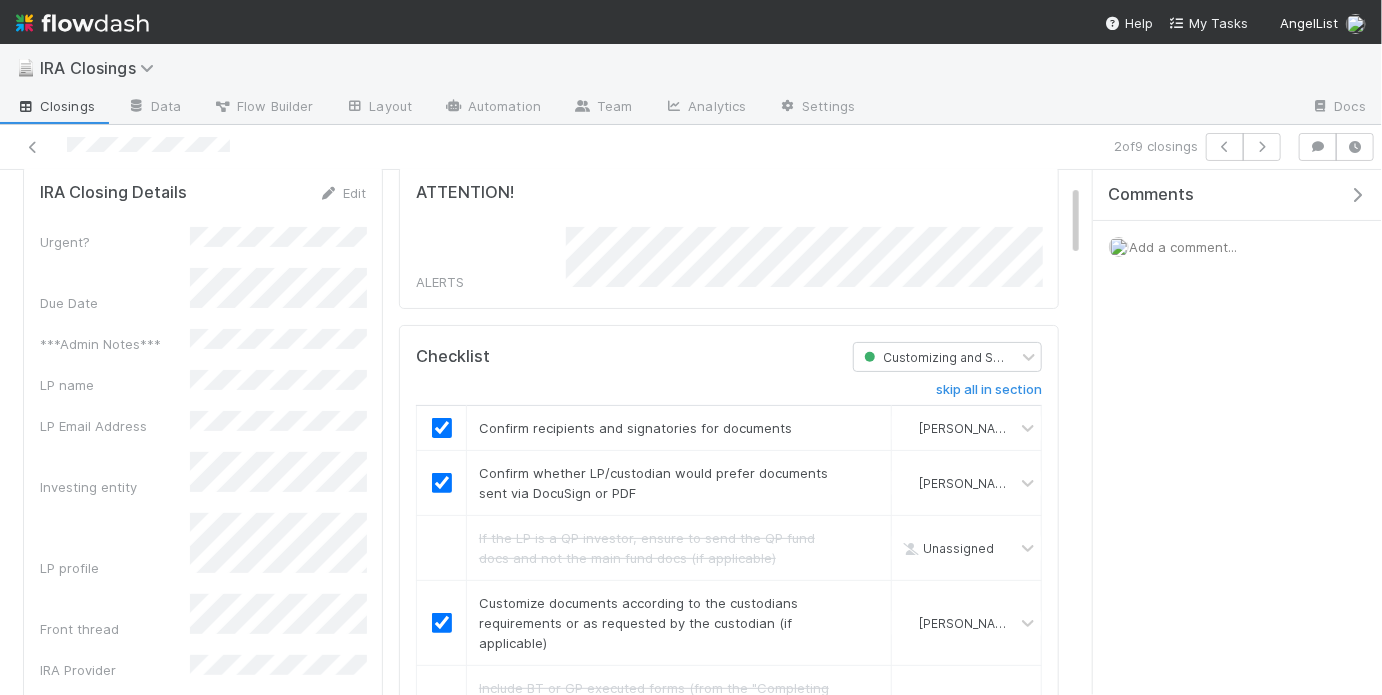scroll, scrollTop: 100, scrollLeft: 0, axis: vertical 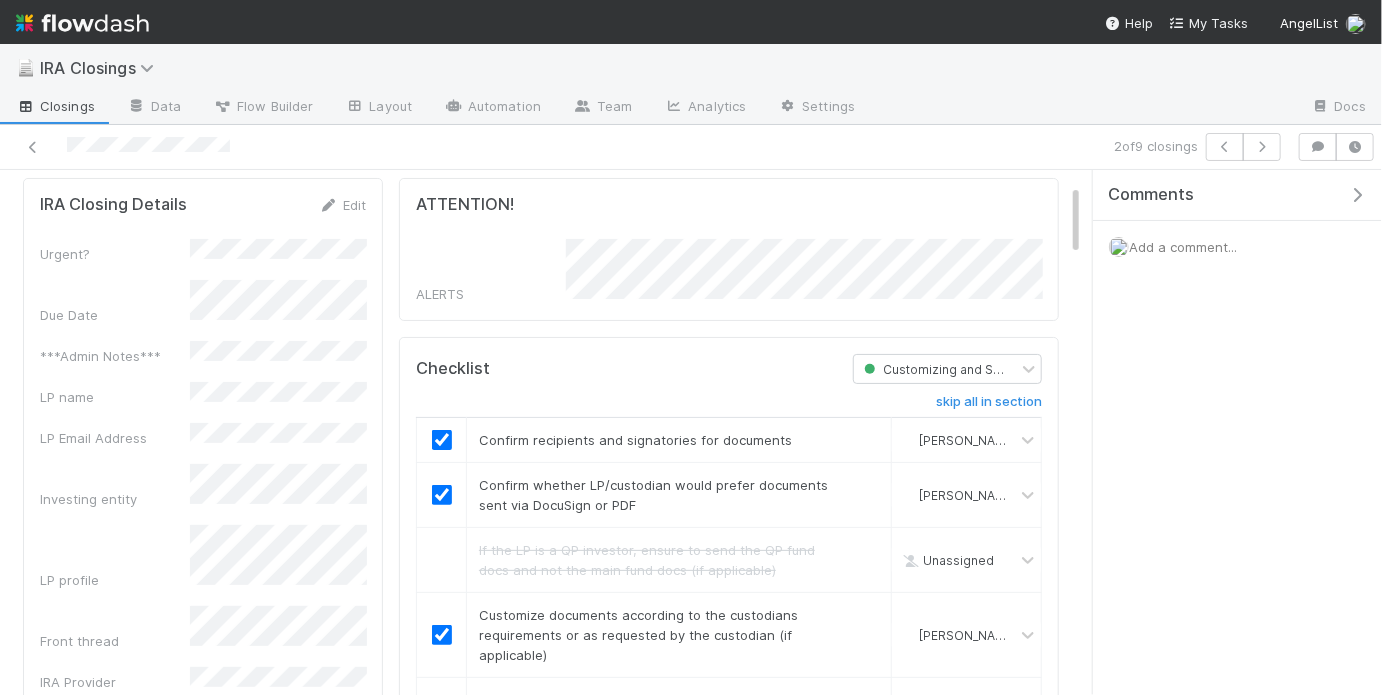 click on "Add a comment..." at bounding box center (1183, 247) 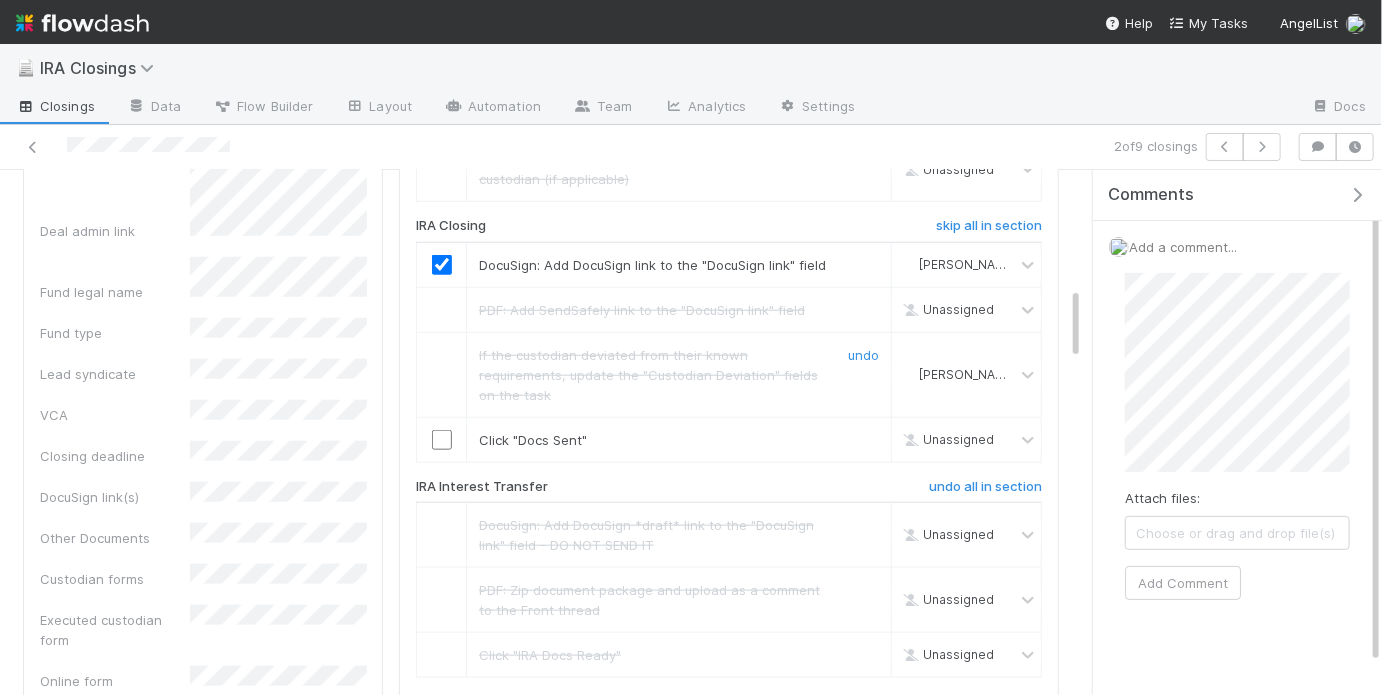 scroll, scrollTop: 851, scrollLeft: 0, axis: vertical 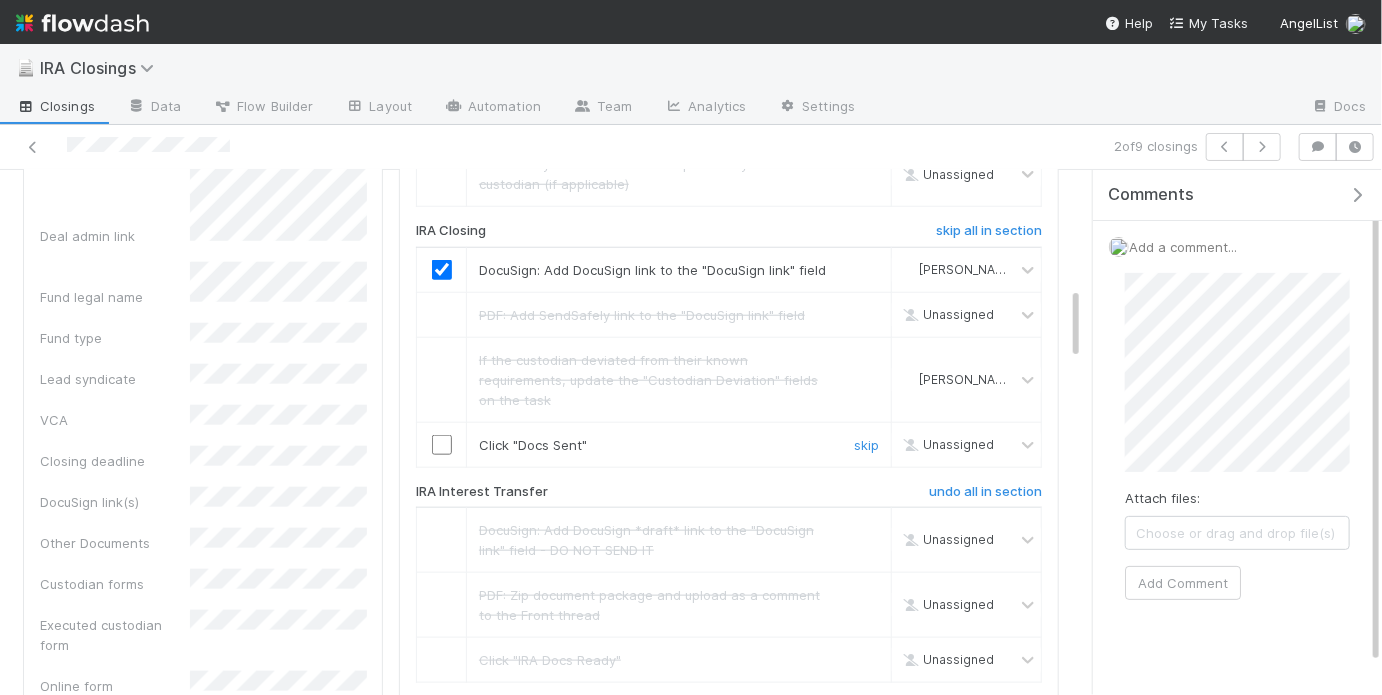 click at bounding box center [442, 445] 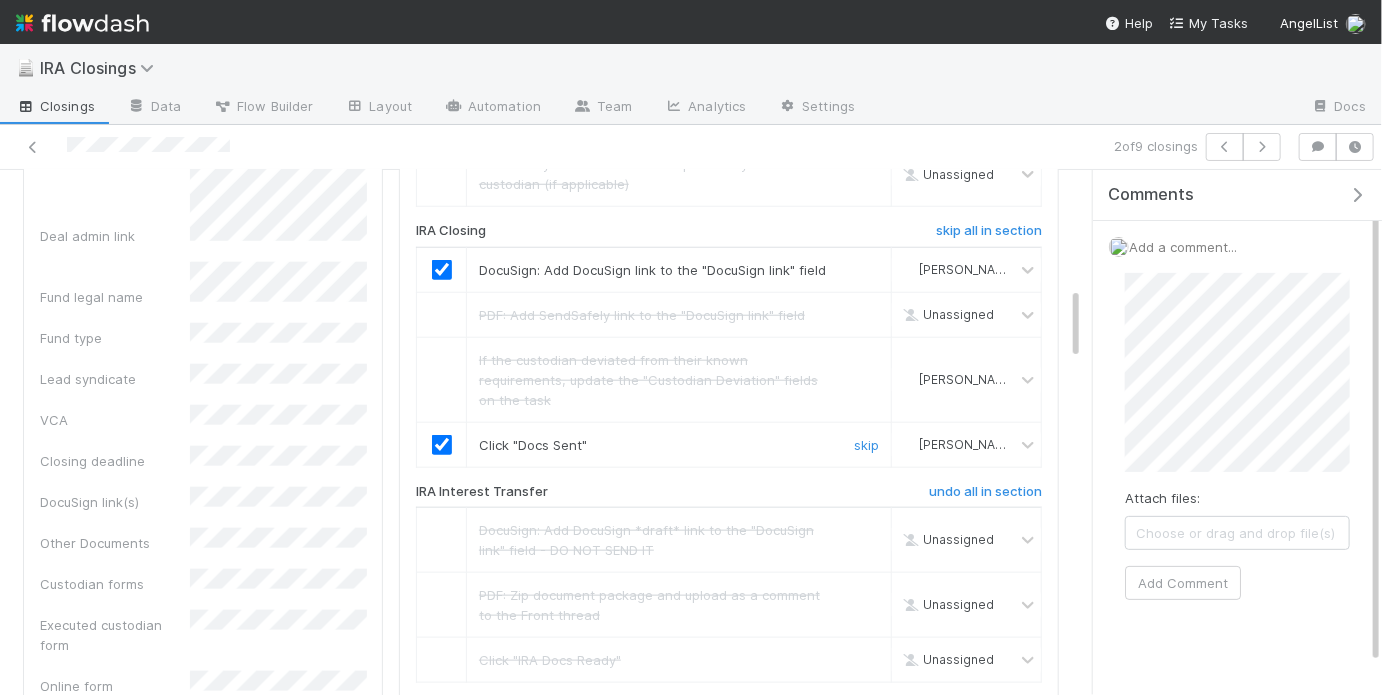 click on "Urgent?  Due Date  ***Admin Notes***  LP name  LP Email Address  Investing entity  LP profile  Front thread  IRA Provider  Deal name  Amount  Adviser  Investment sponsor/Managing entity  Deal admin link  Fund legal name  Fund type  Lead syndicate  VCA  Closing deadline  DocuSign link(s)  Other Documents   Custodian forms  Executed custodian form  Online form  IOS DRI  Deal ID  Closing or Subscription ID  Front Conversation ID  GP Sub Doc link  Custodian Requirements" at bounding box center [203, 235] 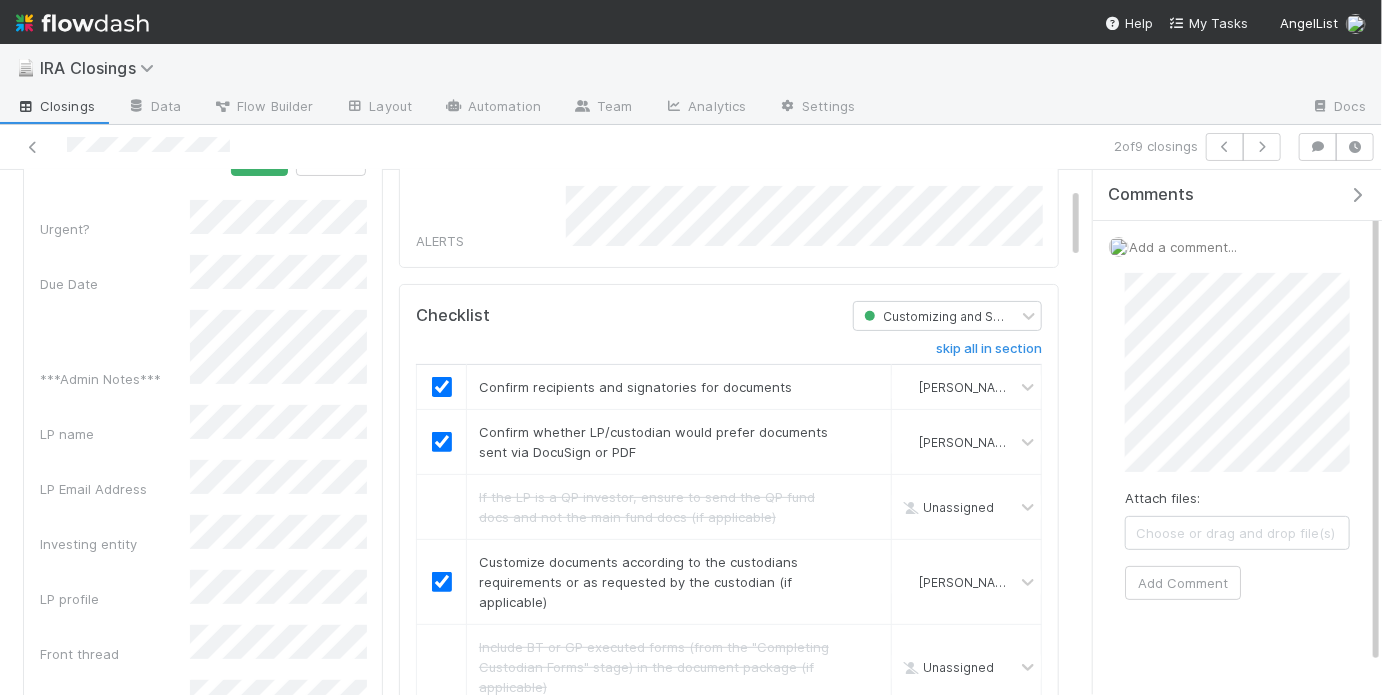 scroll, scrollTop: 0, scrollLeft: 0, axis: both 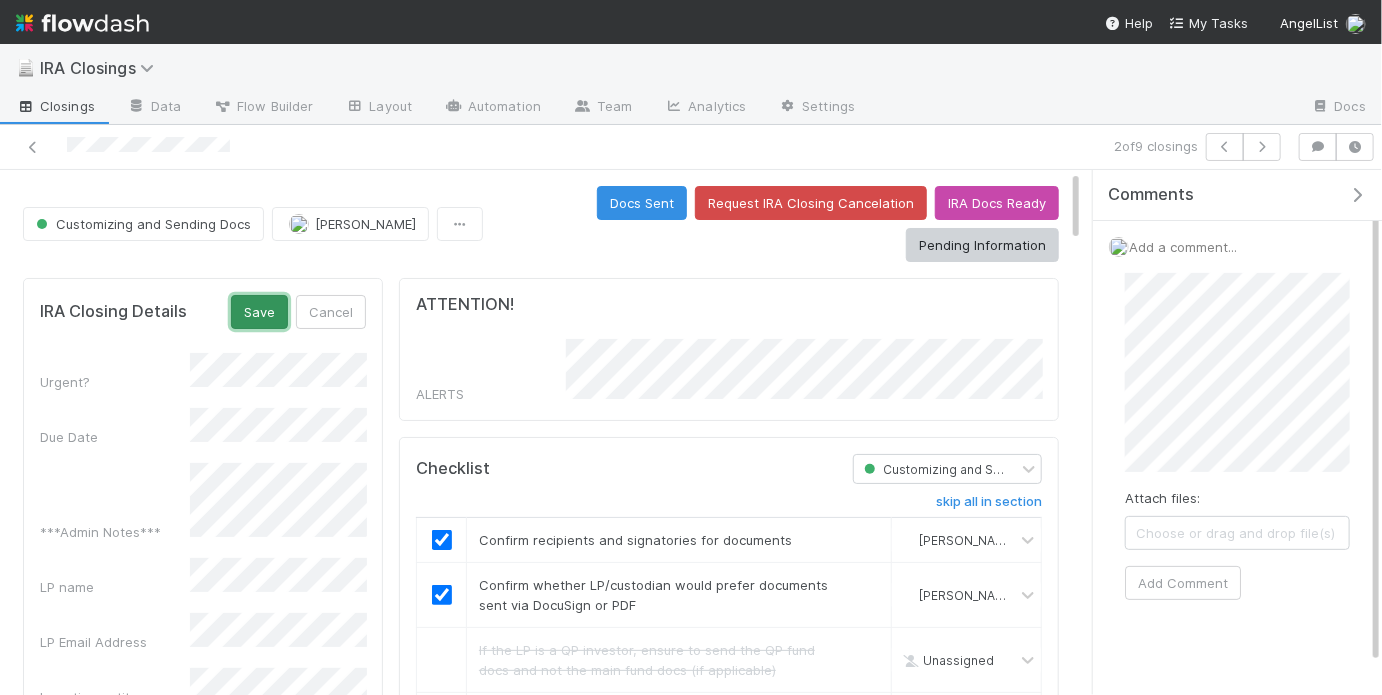 click on "Save" at bounding box center [259, 312] 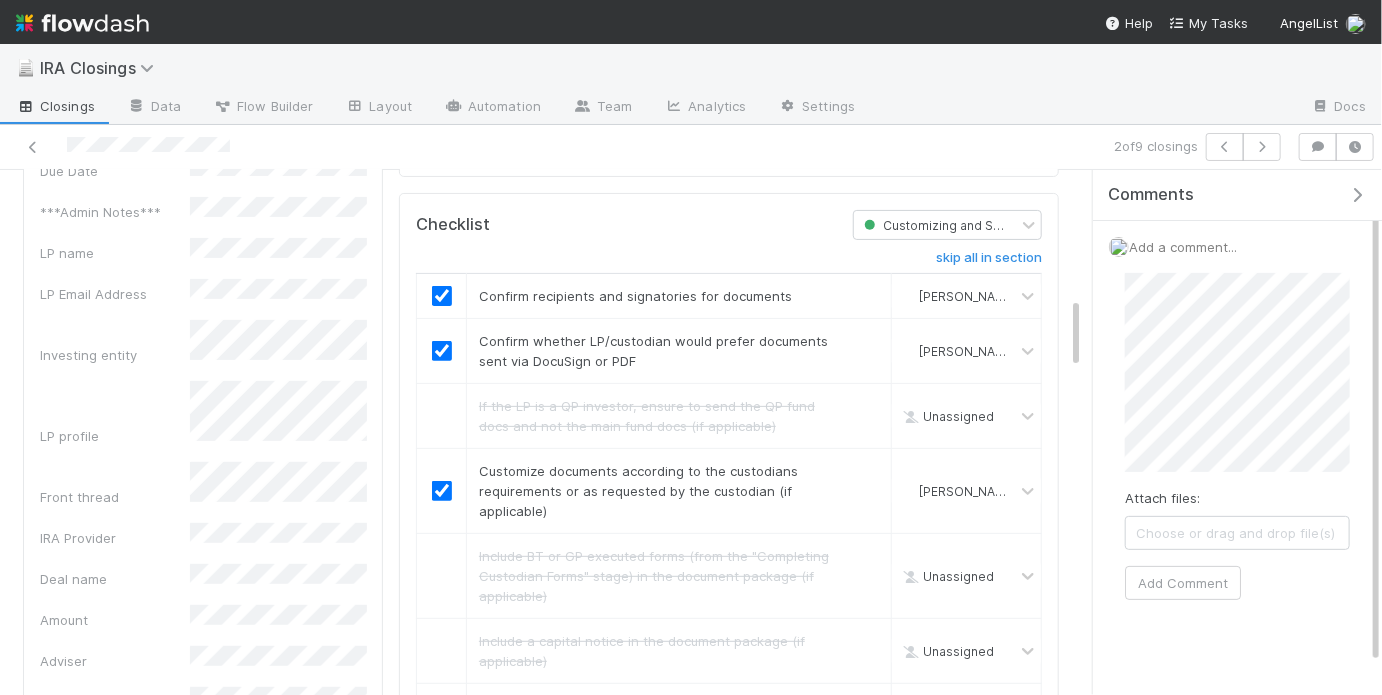 scroll, scrollTop: 0, scrollLeft: 0, axis: both 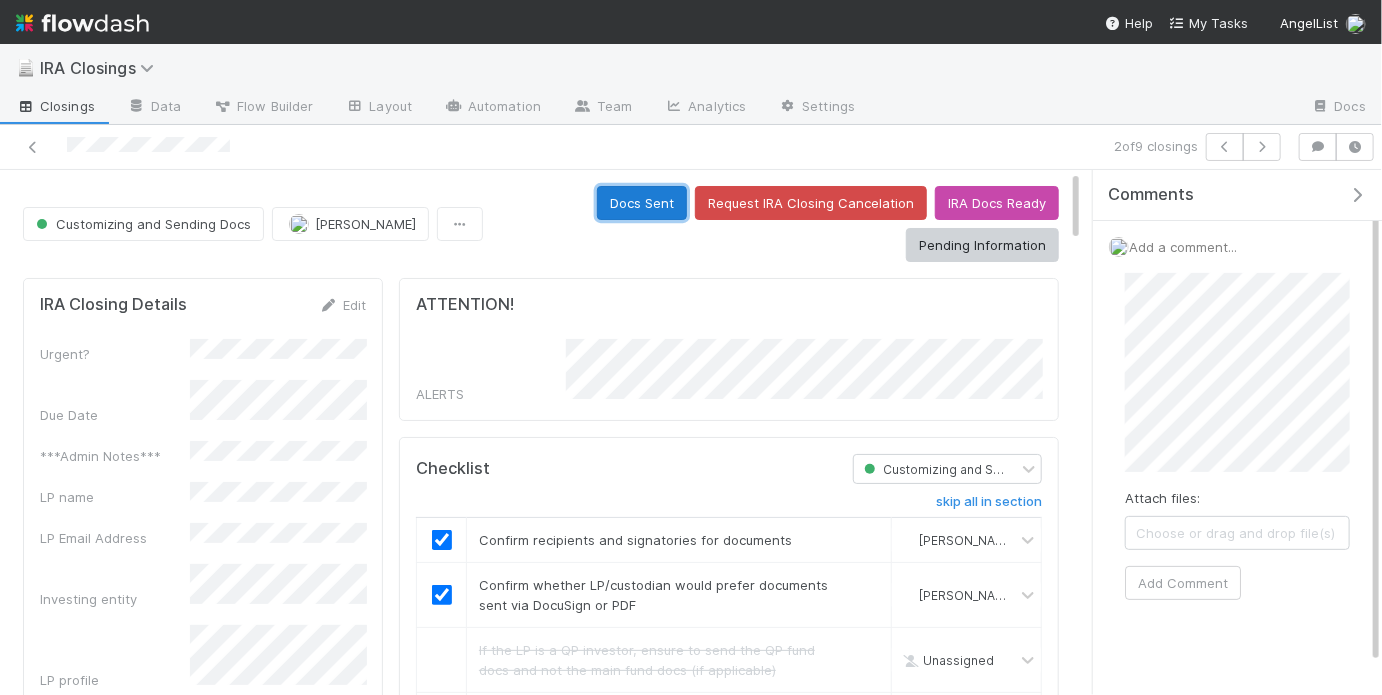 click on "Docs Sent" at bounding box center (642, 203) 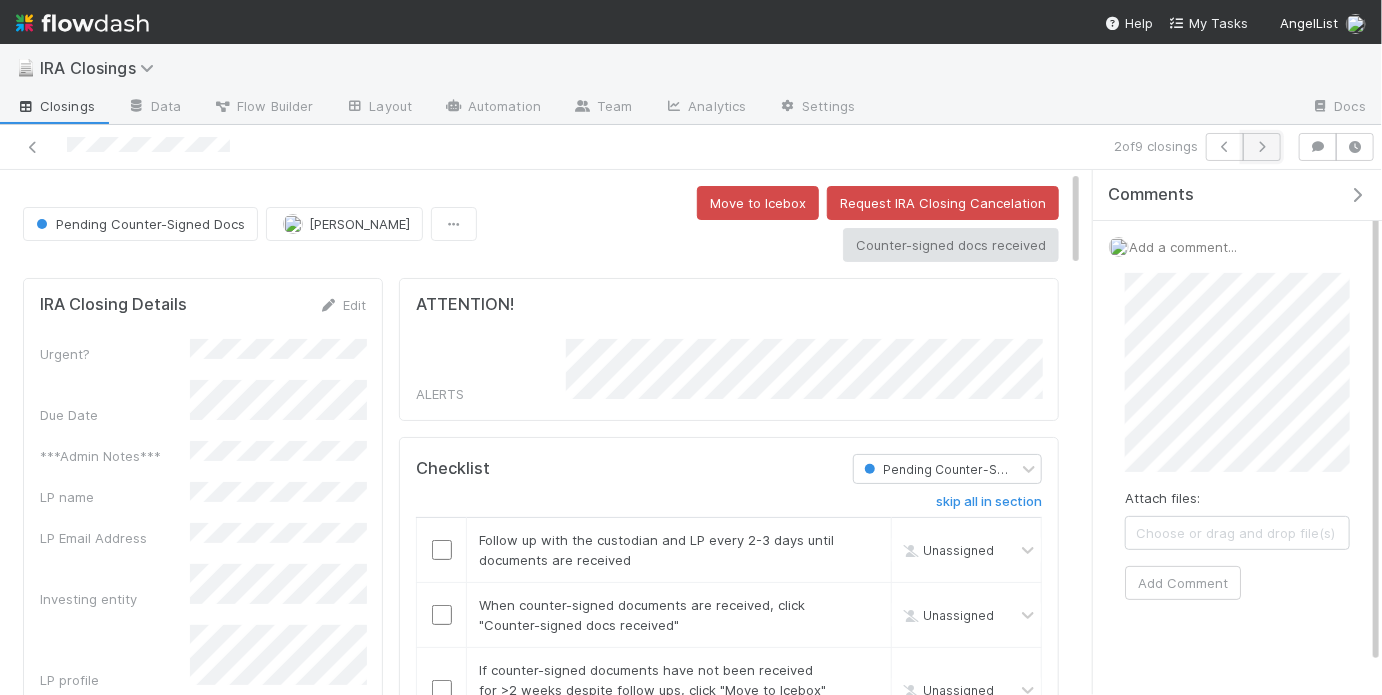 click at bounding box center [1262, 147] 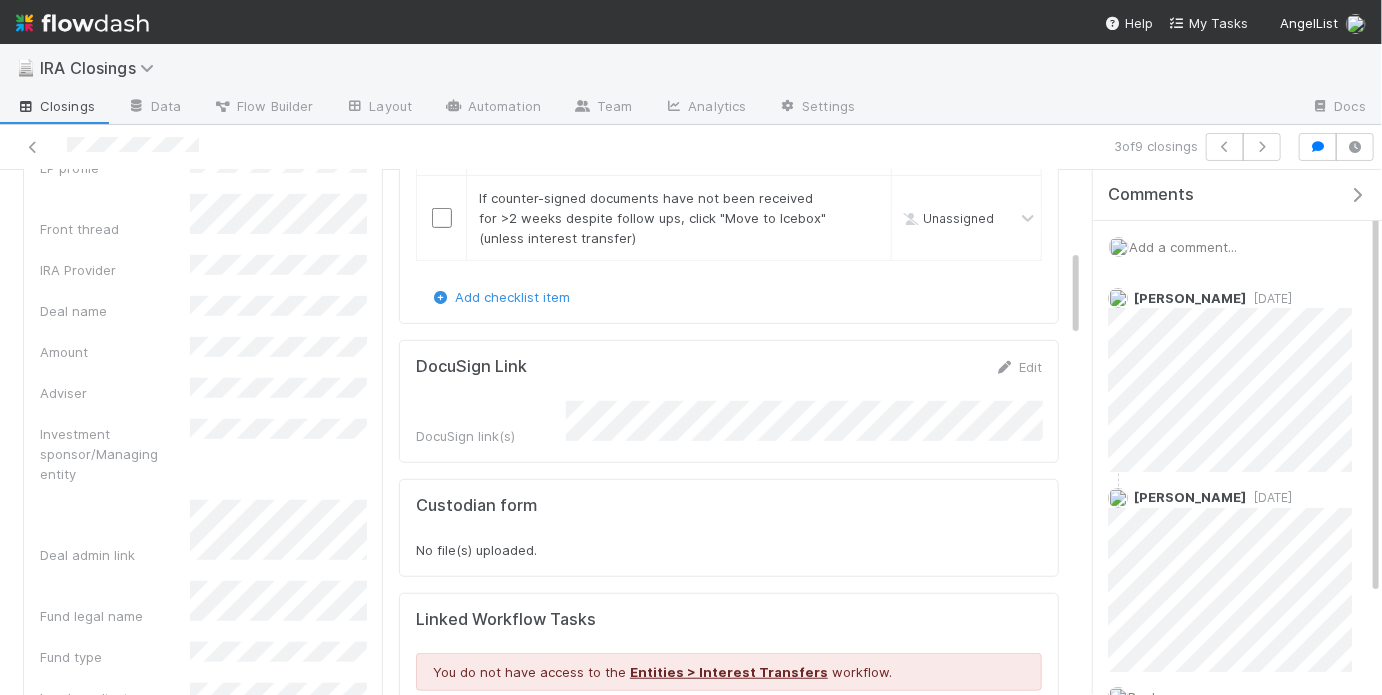 scroll, scrollTop: 491, scrollLeft: 0, axis: vertical 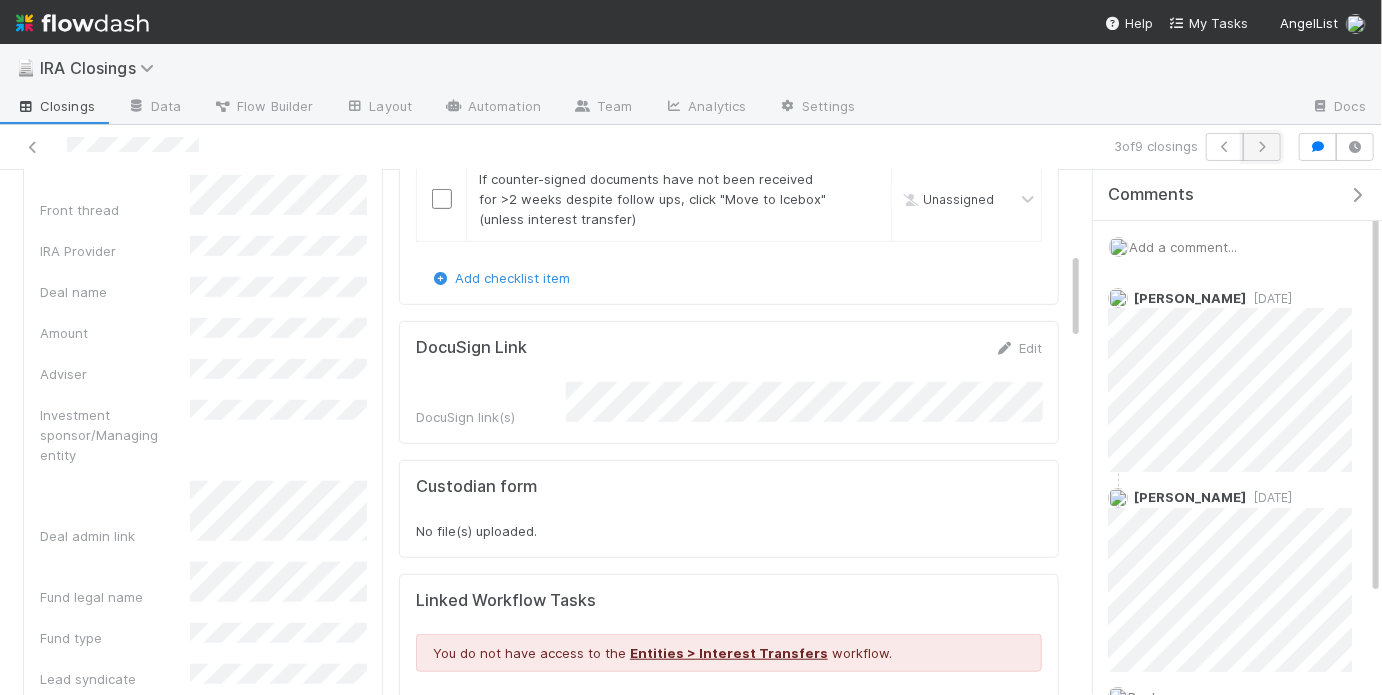 click at bounding box center (1262, 147) 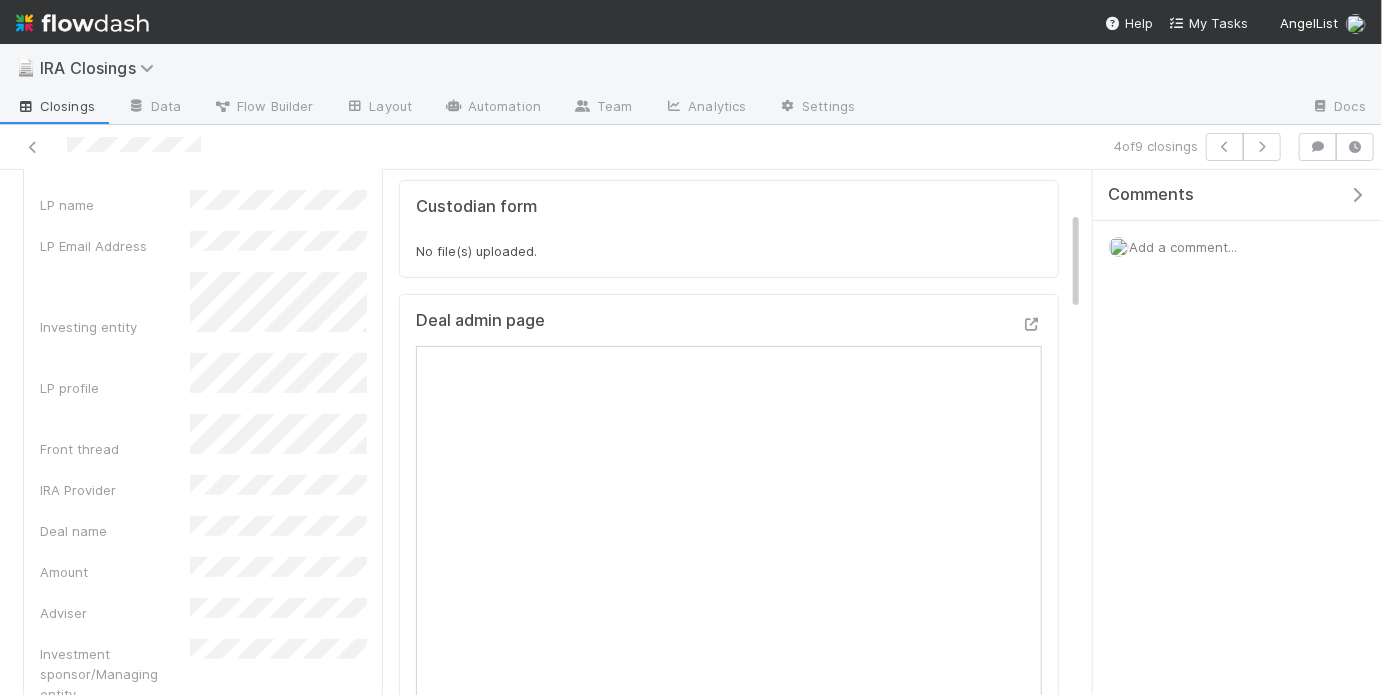 scroll, scrollTop: 212, scrollLeft: 0, axis: vertical 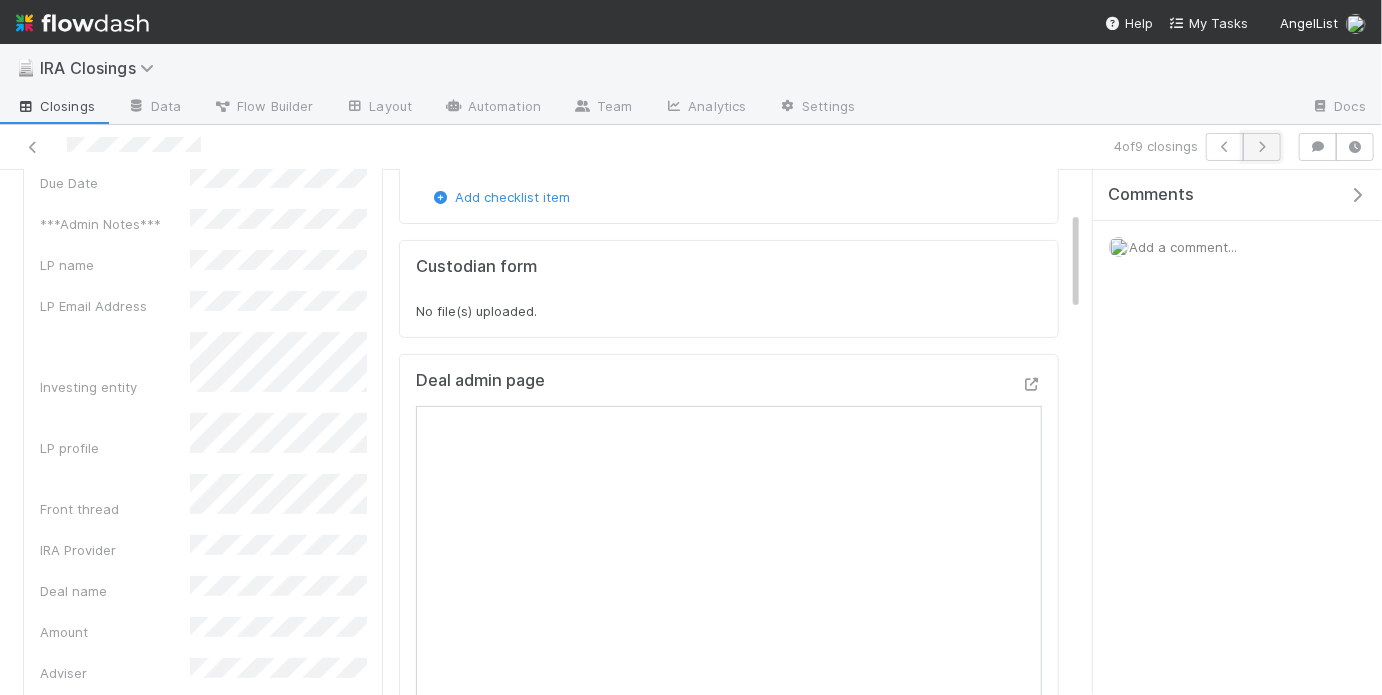 click at bounding box center (1262, 147) 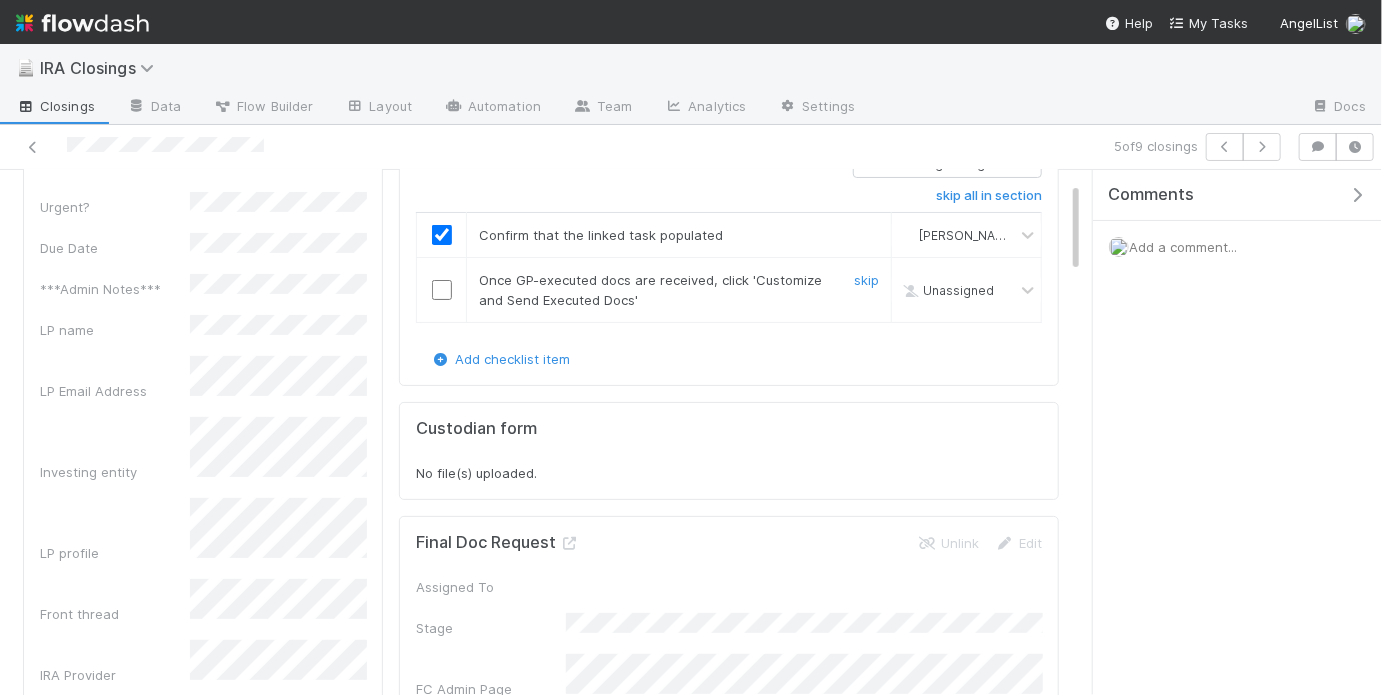 scroll, scrollTop: 72, scrollLeft: 0, axis: vertical 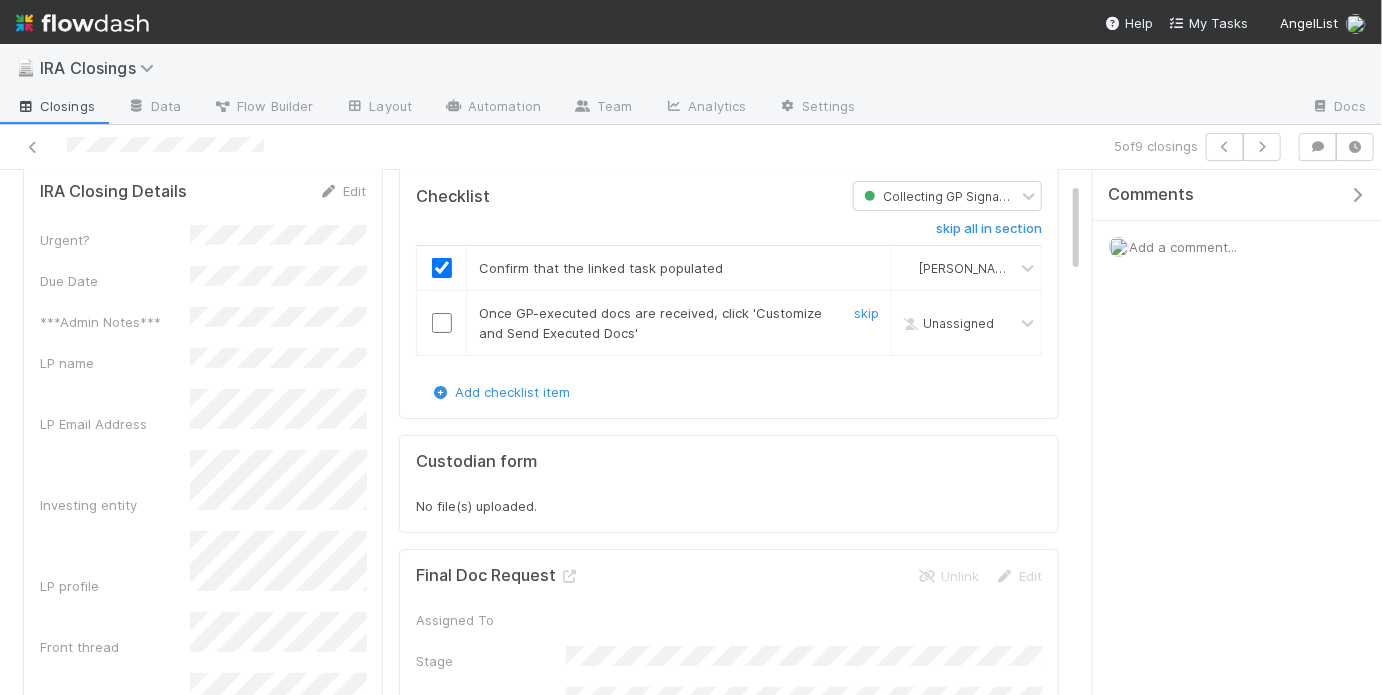 click at bounding box center (442, 323) 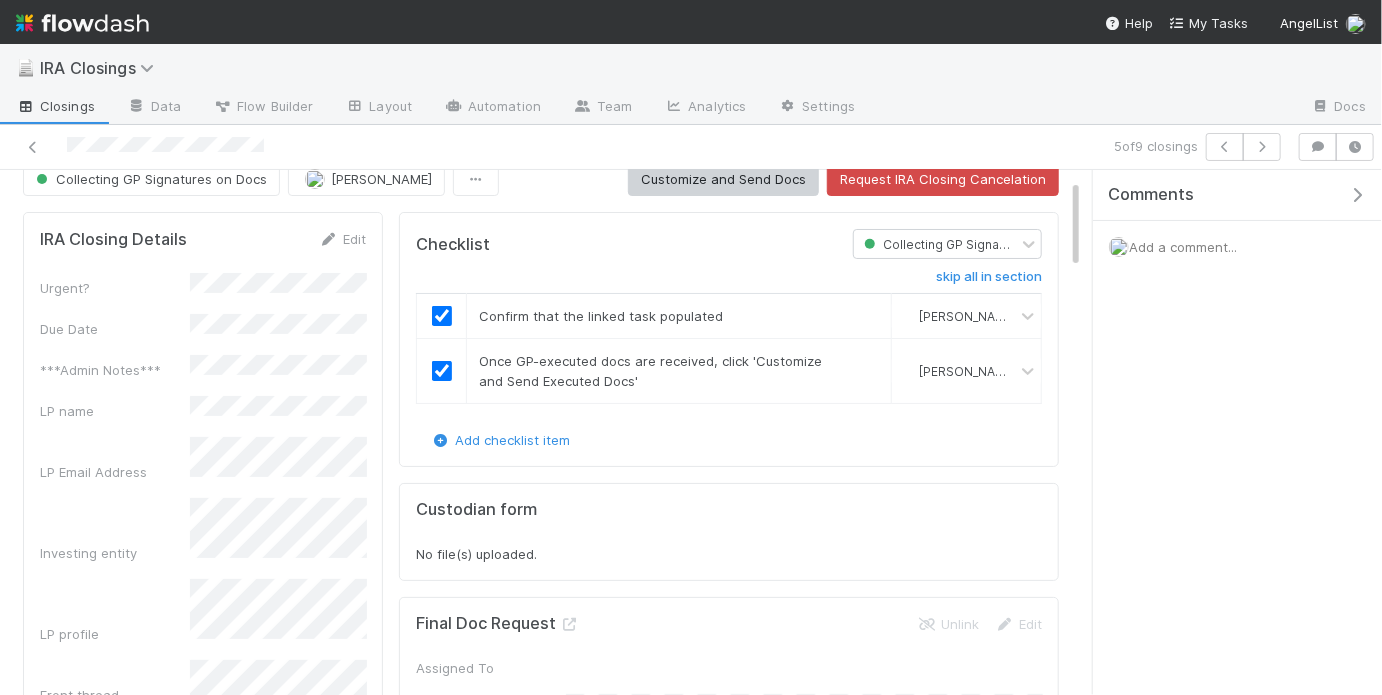 scroll, scrollTop: 0, scrollLeft: 0, axis: both 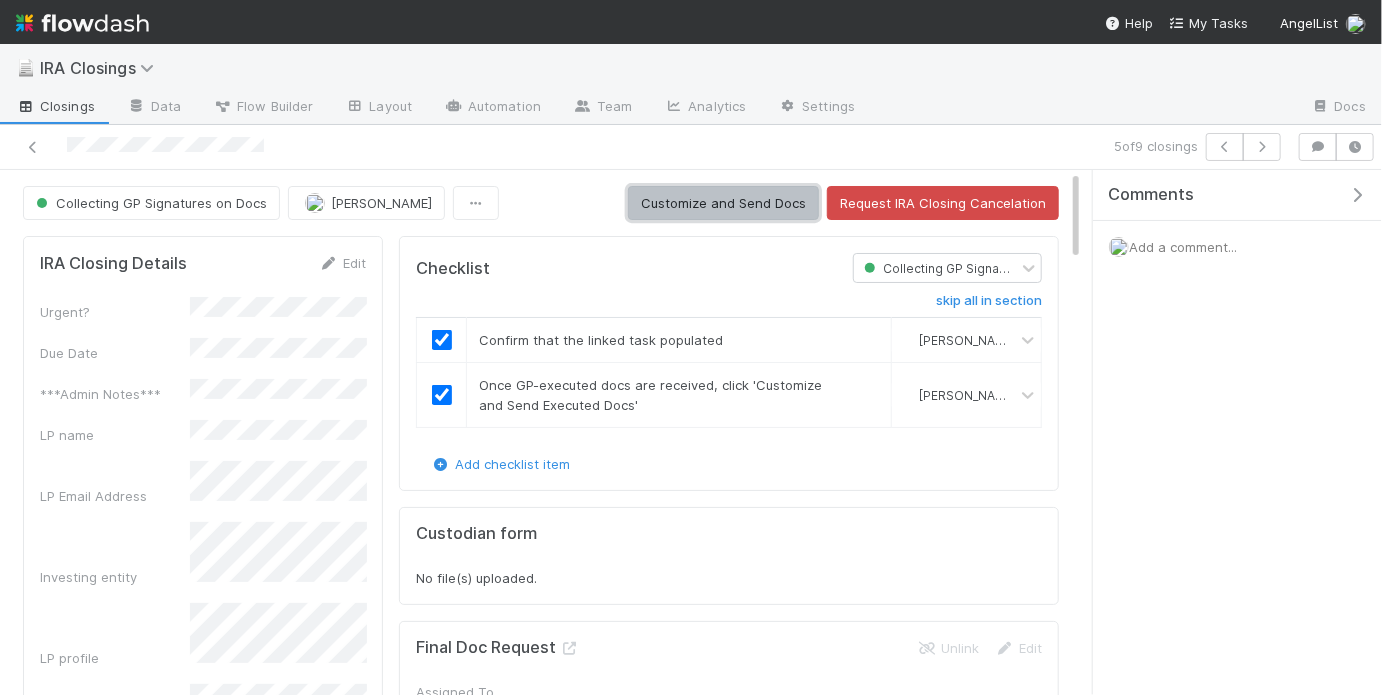 click on "Customize and Send Docs" at bounding box center [723, 203] 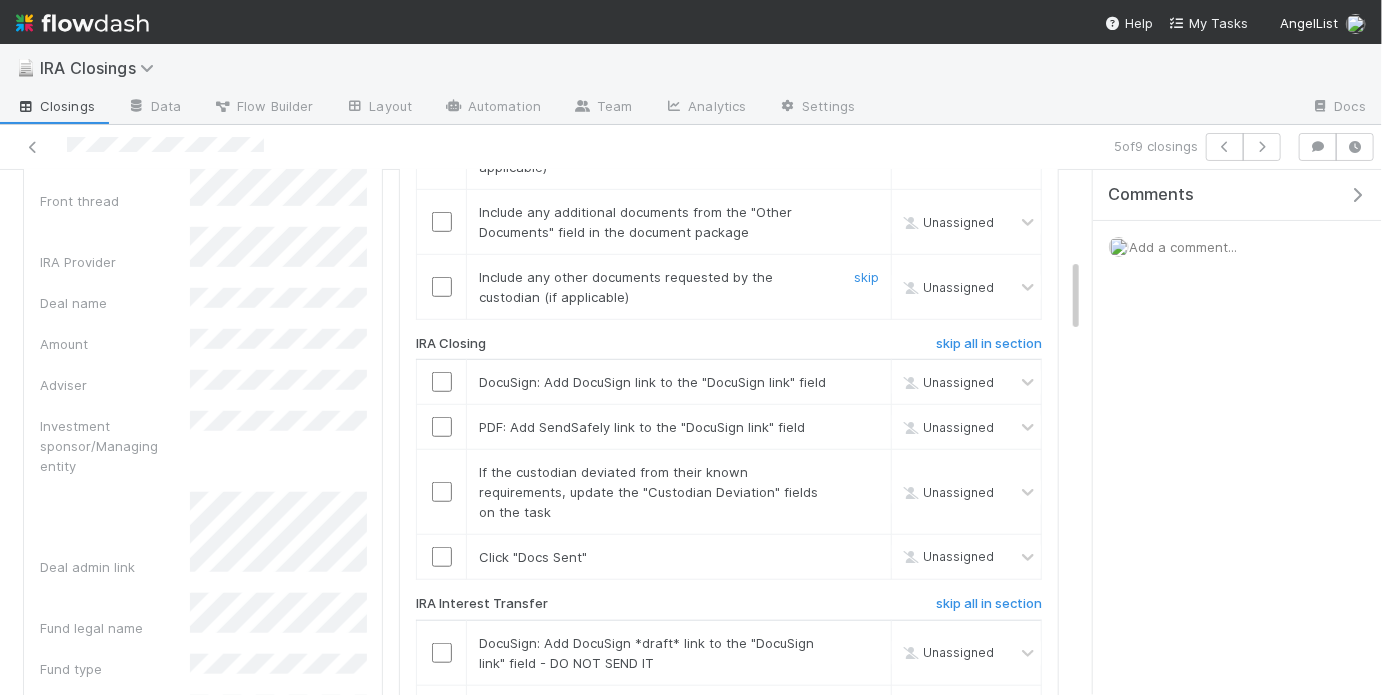 scroll, scrollTop: 645, scrollLeft: 0, axis: vertical 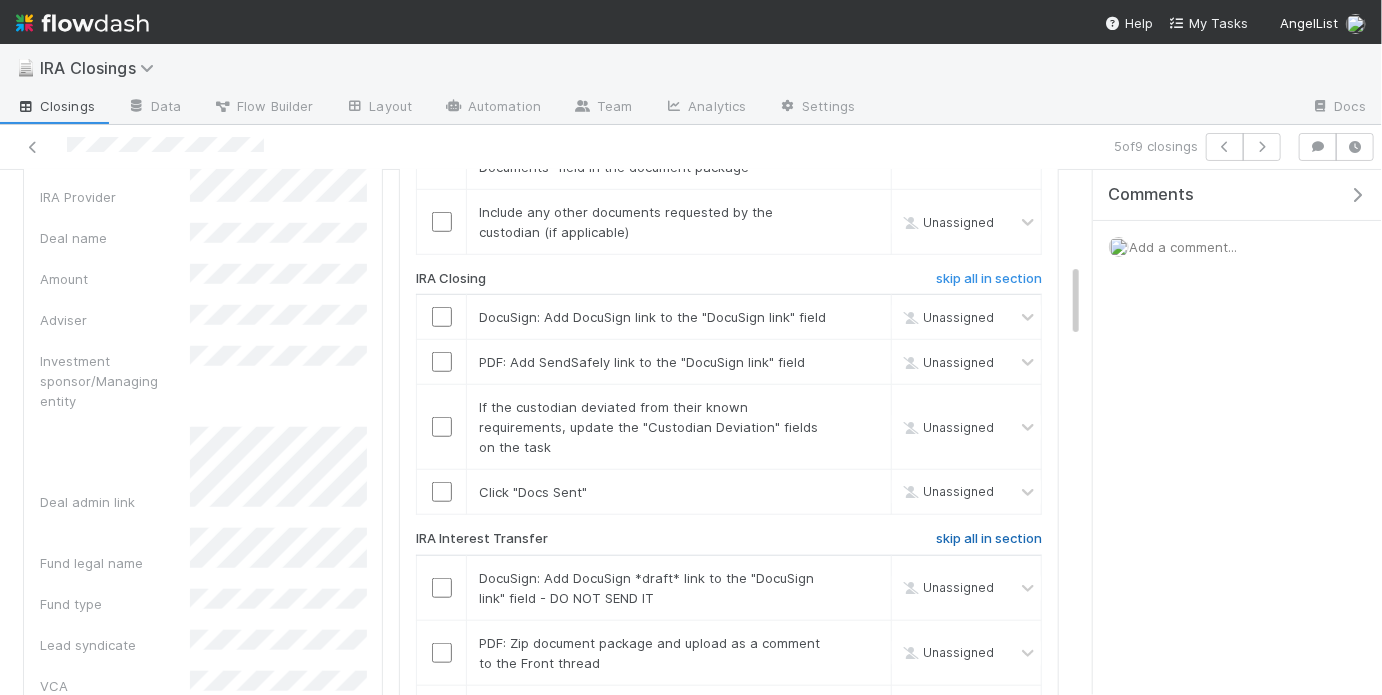 click on "skip all in section" at bounding box center [989, 539] 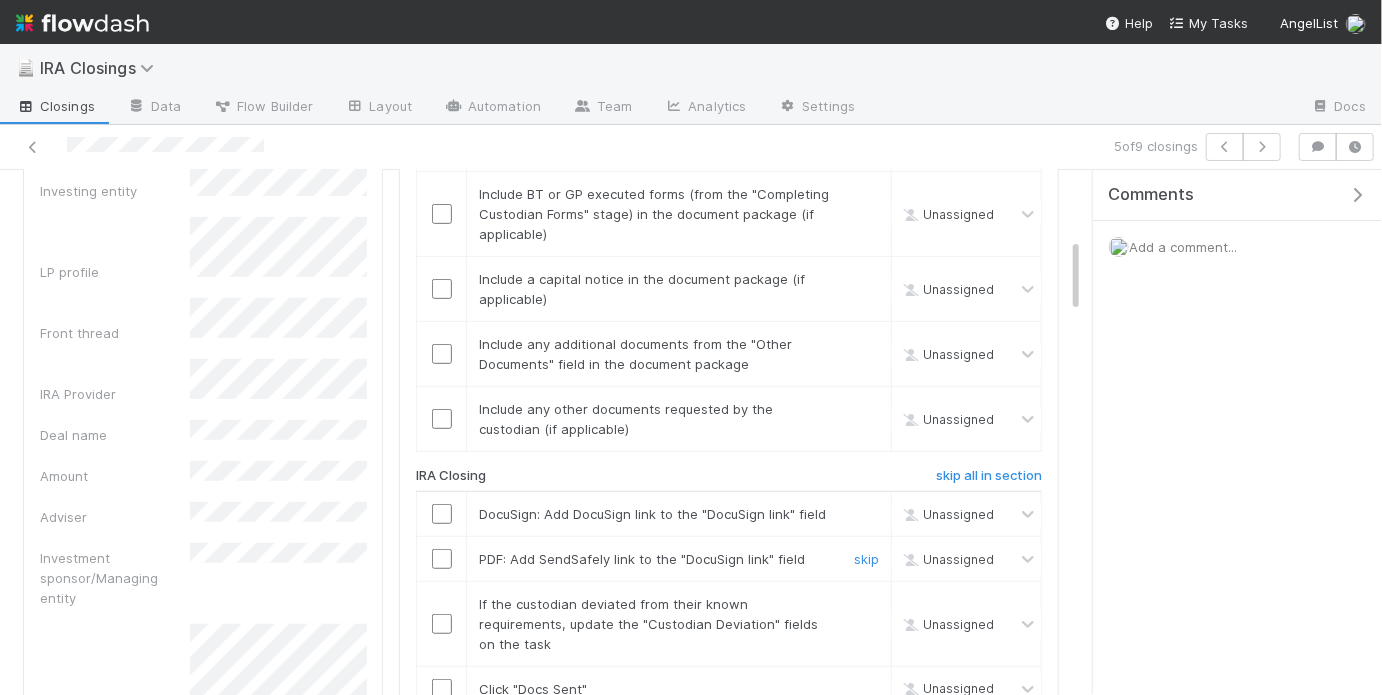 scroll, scrollTop: 473, scrollLeft: 0, axis: vertical 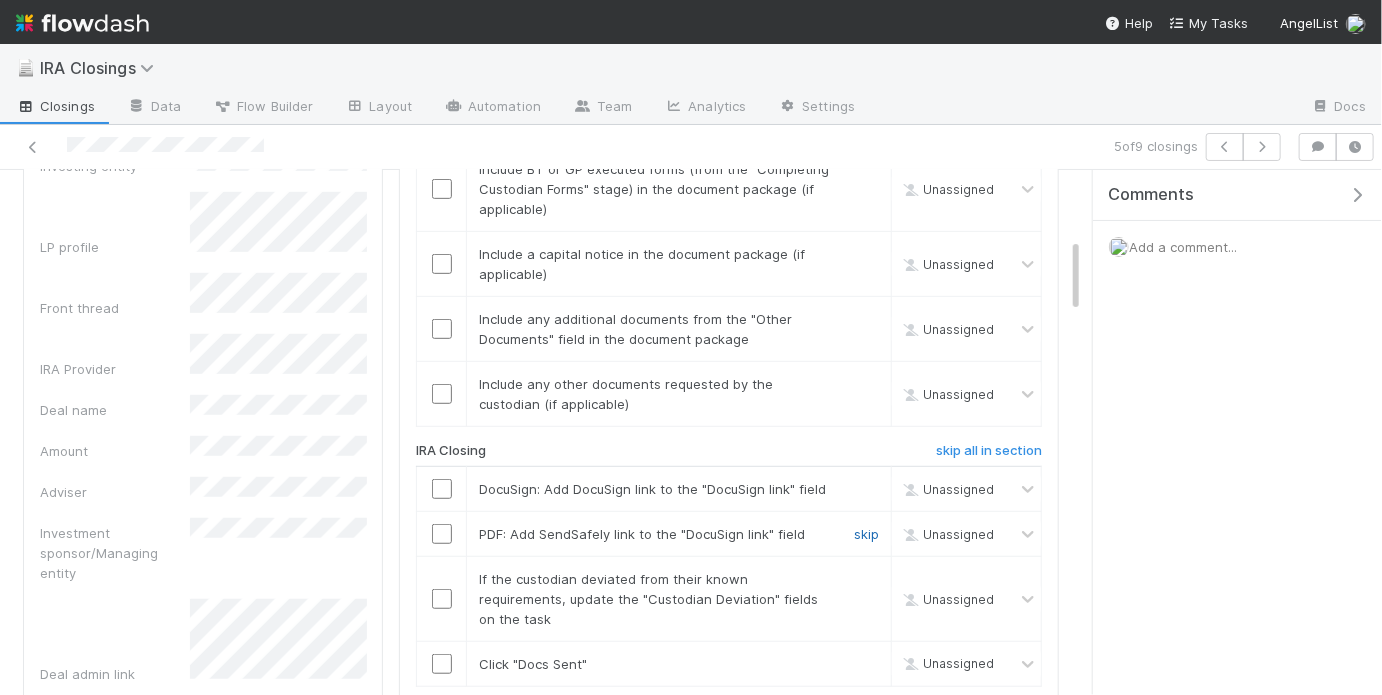 click on "skip" at bounding box center [866, 534] 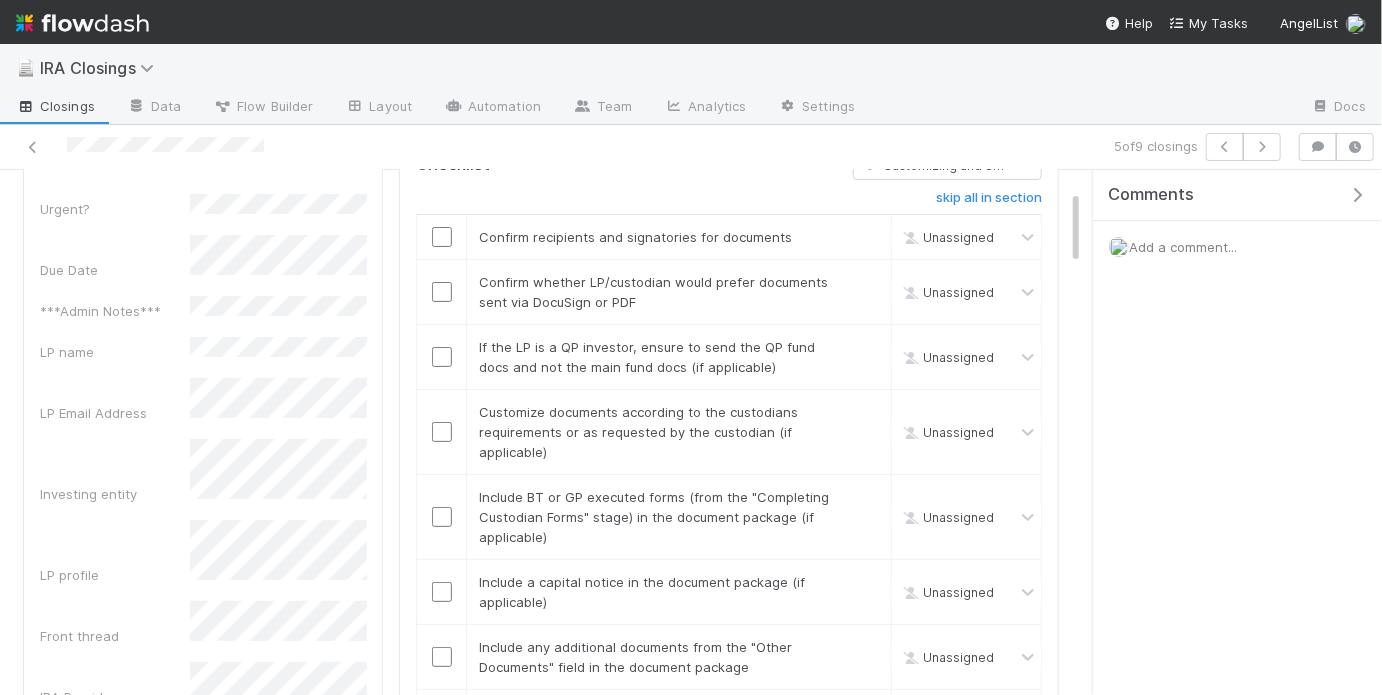 scroll, scrollTop: 134, scrollLeft: 0, axis: vertical 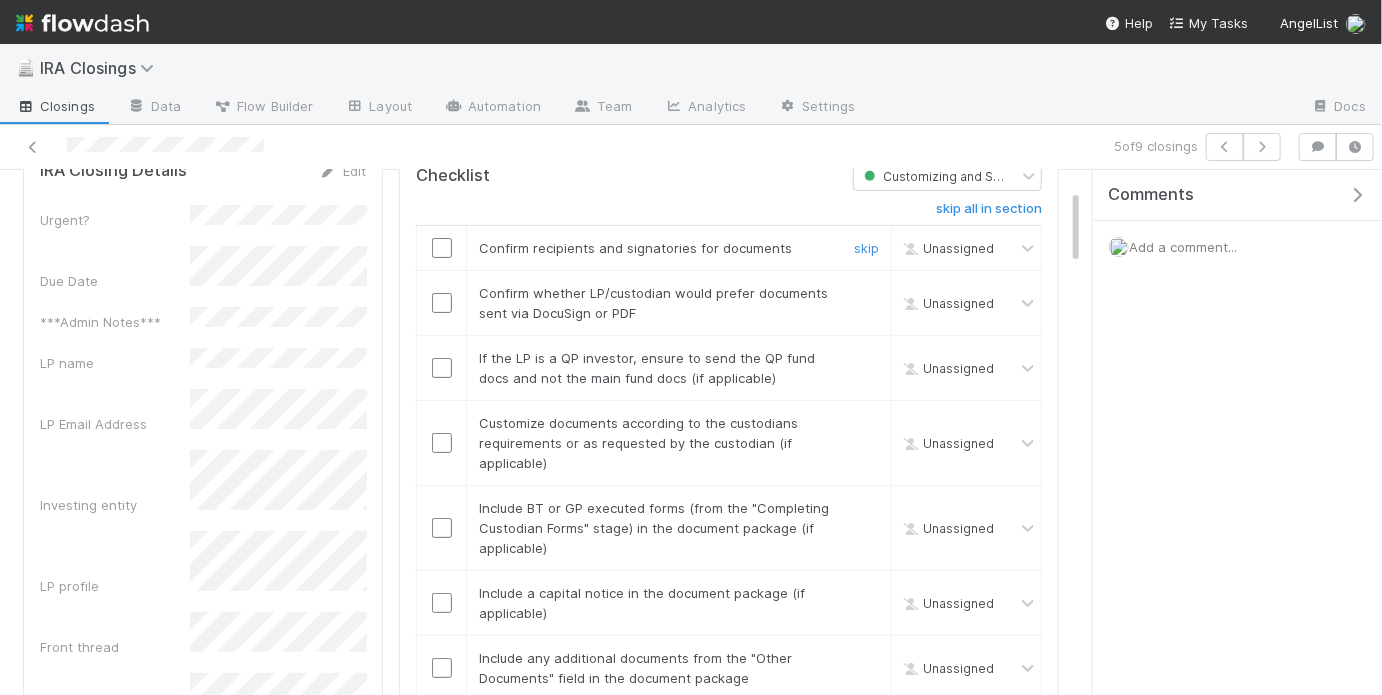 click at bounding box center [442, 248] 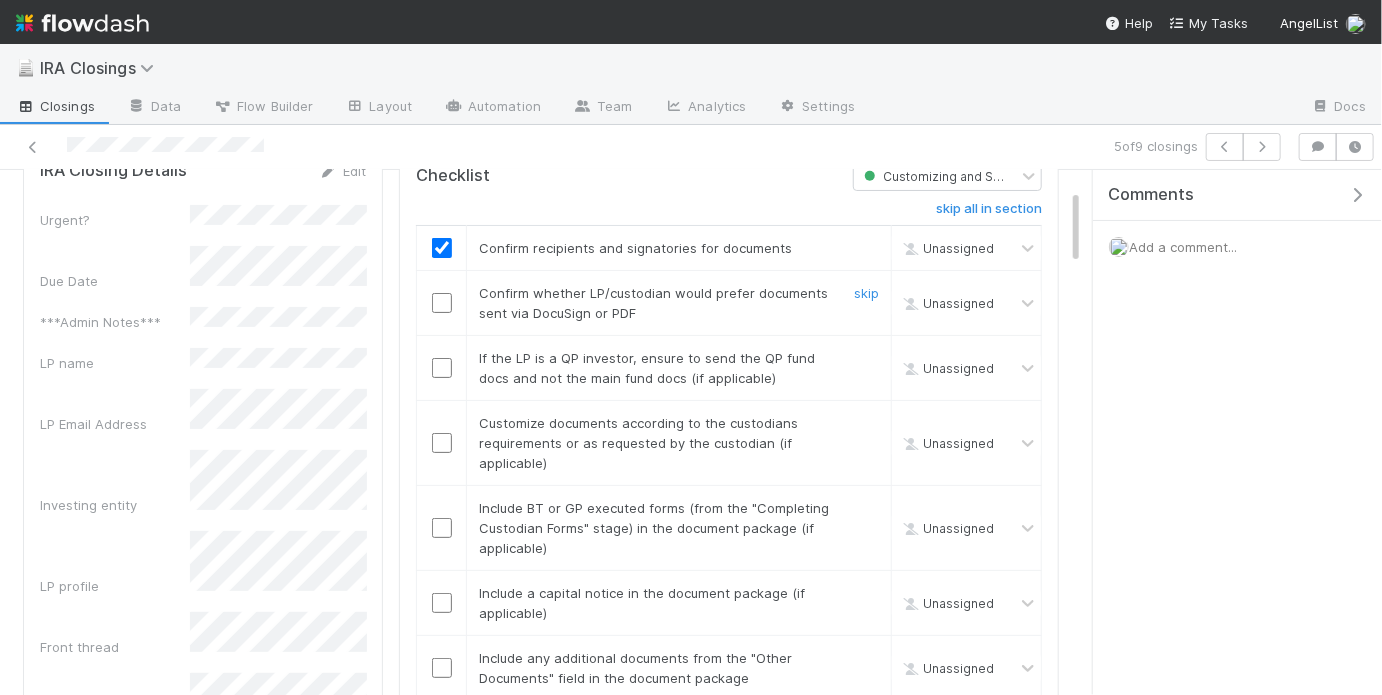checkbox on "true" 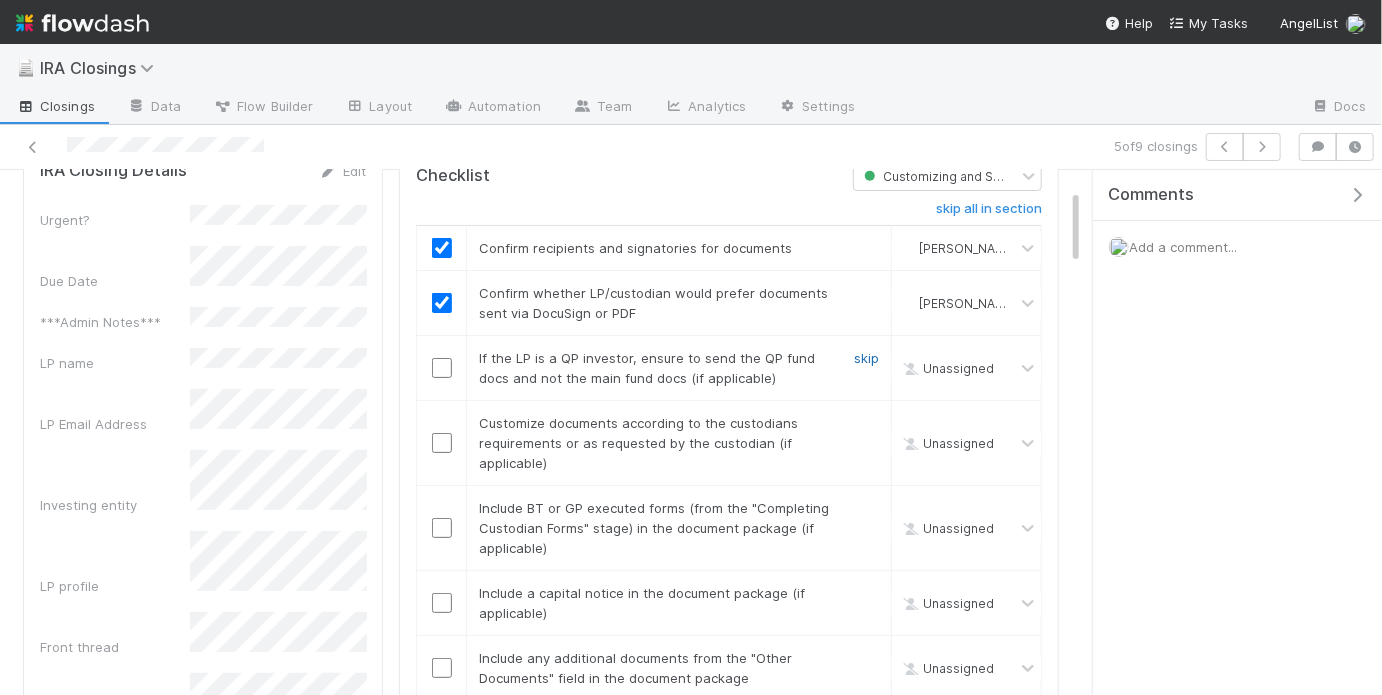 click on "skip" at bounding box center [866, 358] 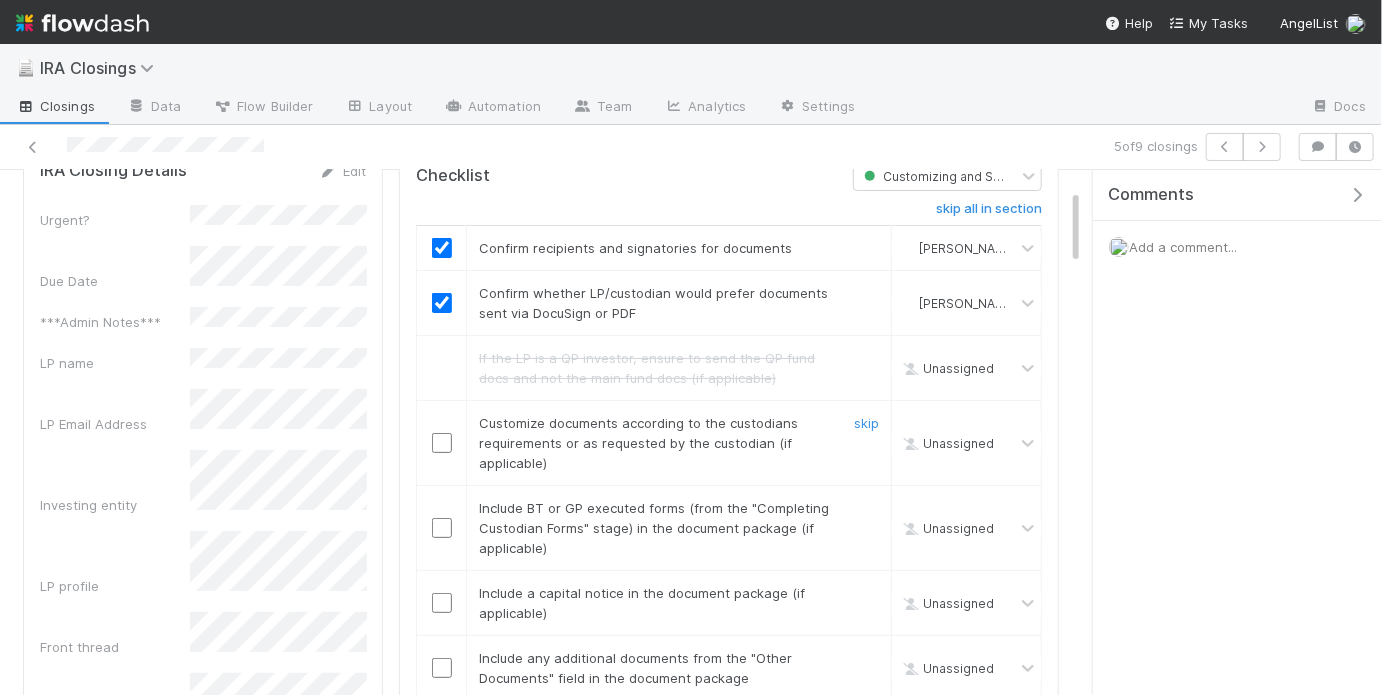 click at bounding box center [442, 443] 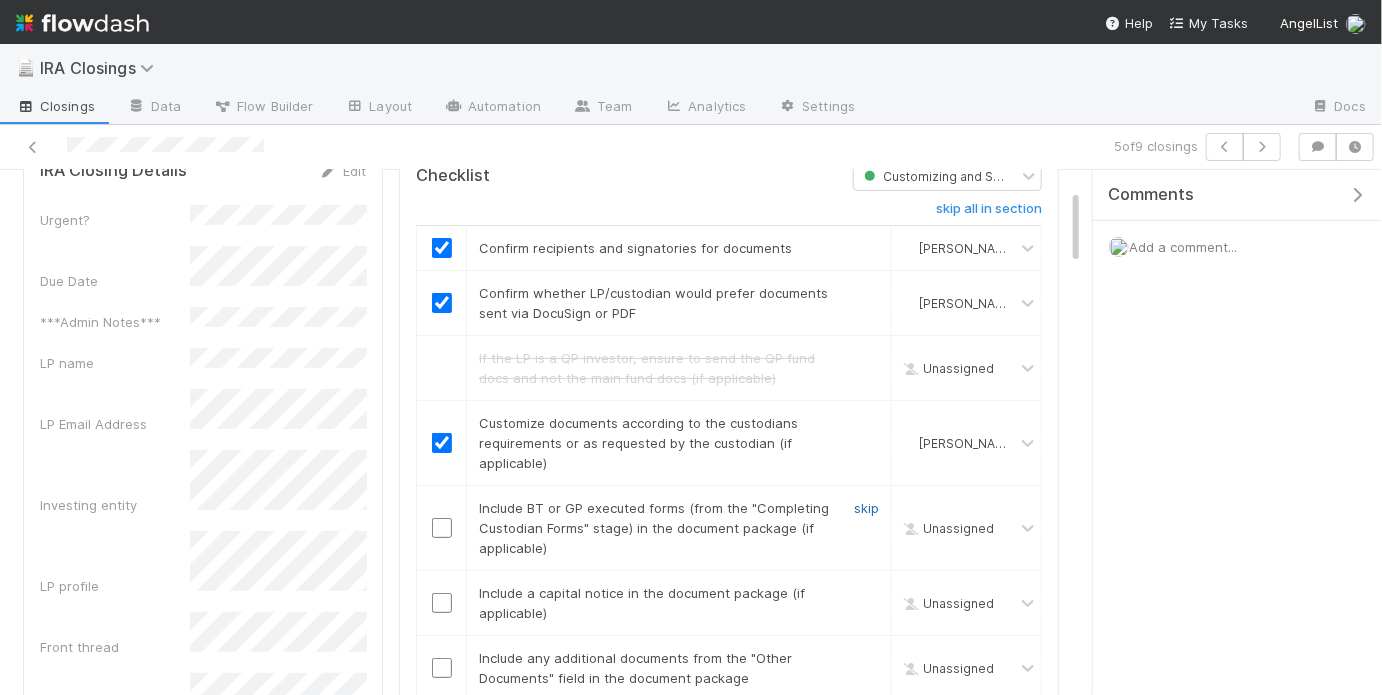click on "skip" at bounding box center [866, 508] 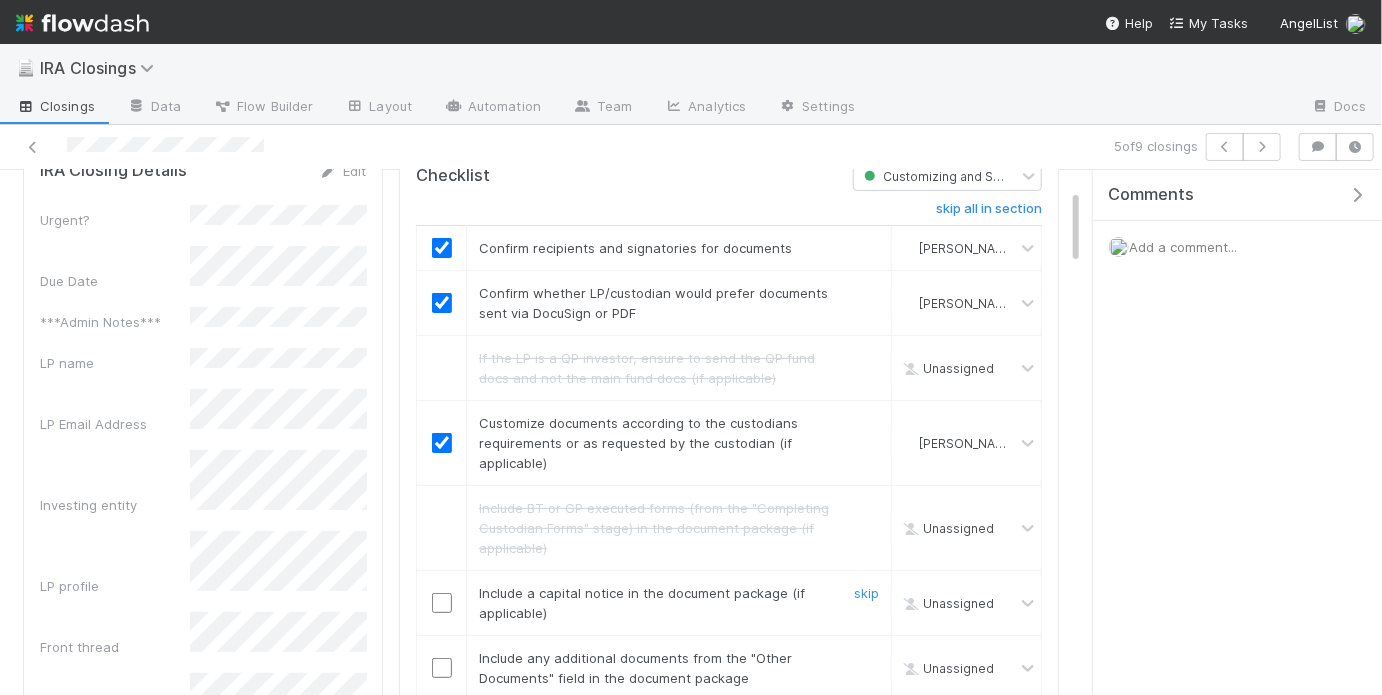 click on "skip" at bounding box center (866, 593) 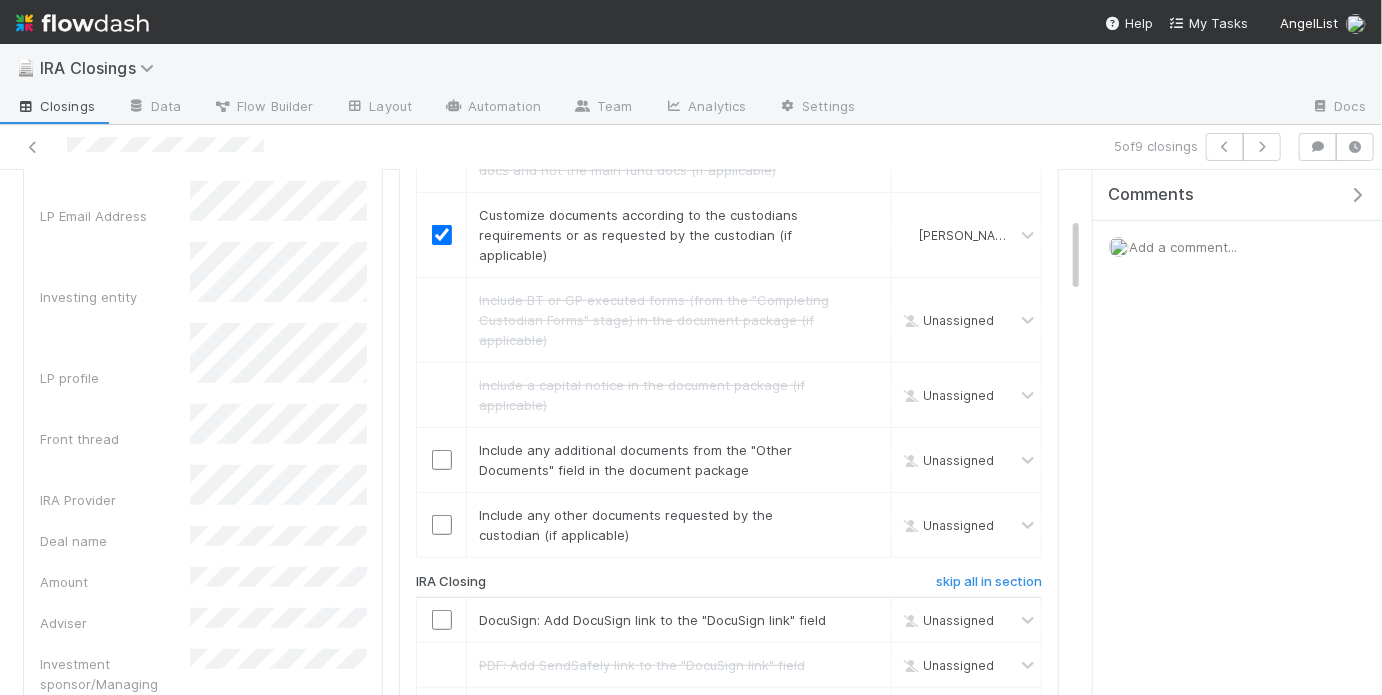 scroll, scrollTop: 345, scrollLeft: 0, axis: vertical 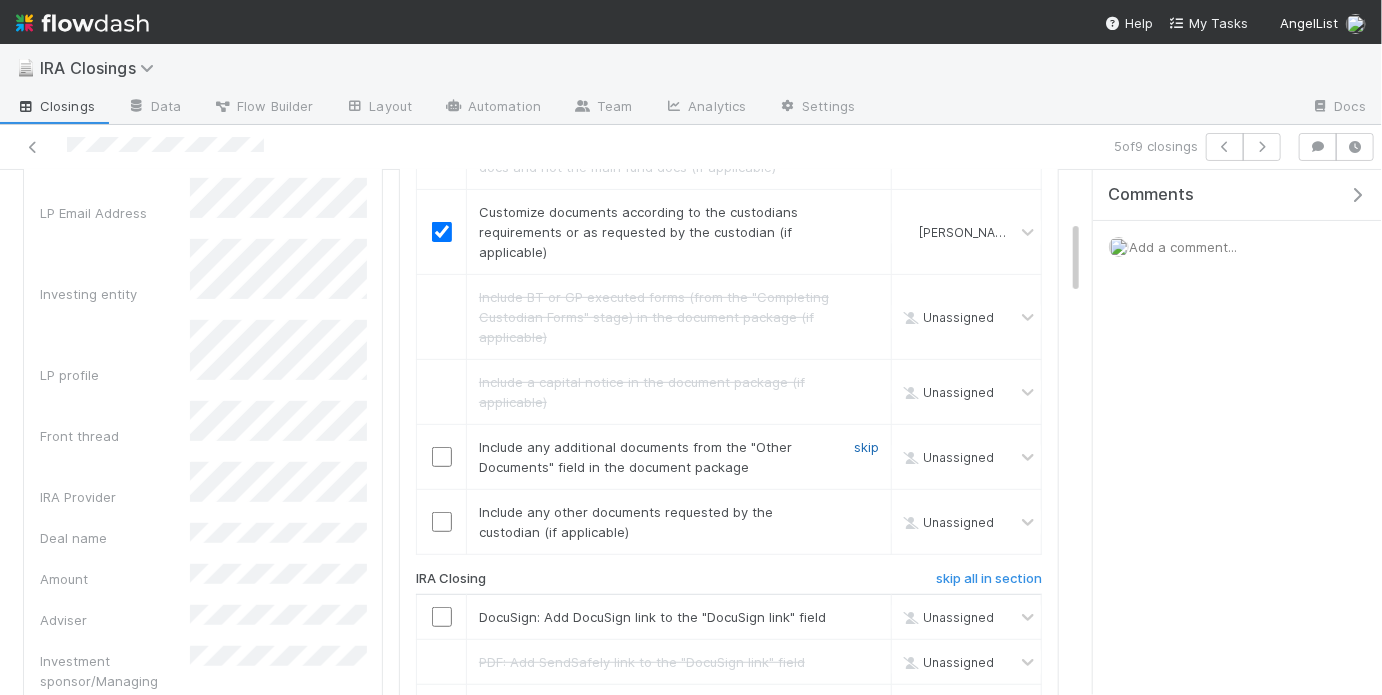 click on "skip" at bounding box center [866, 447] 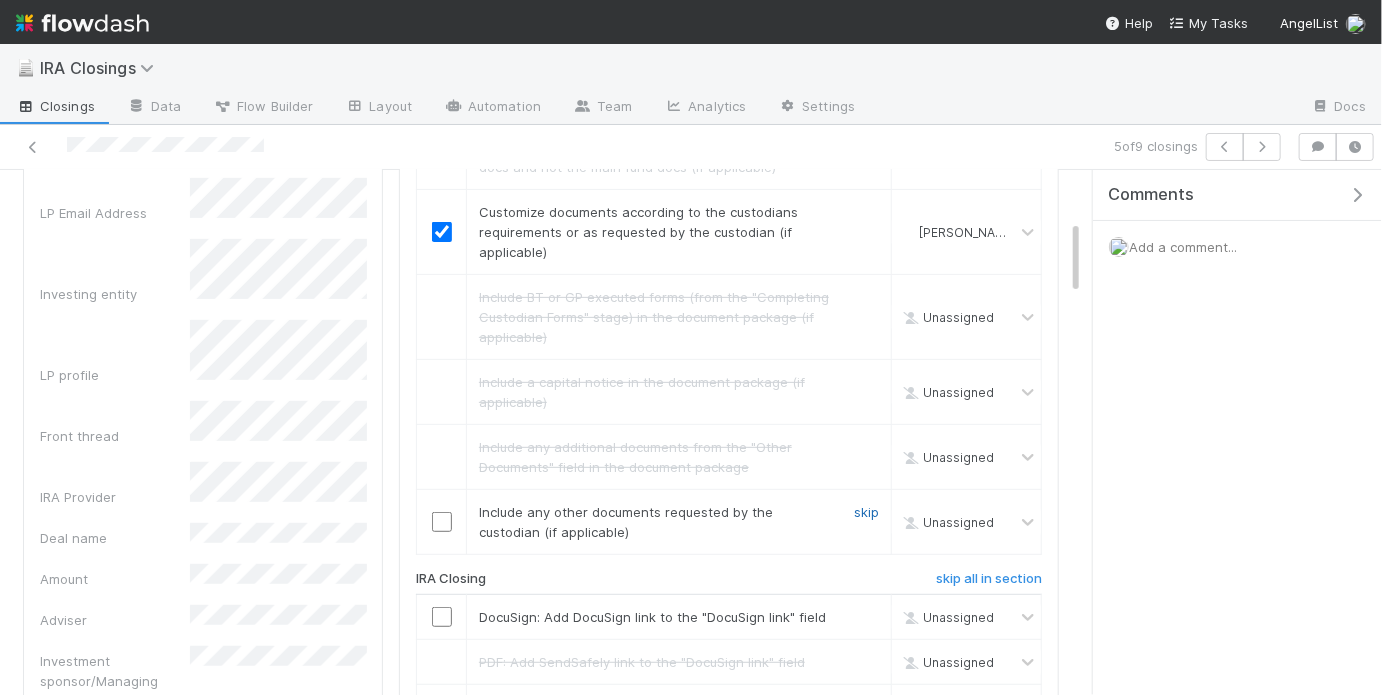 click on "skip" at bounding box center [866, 512] 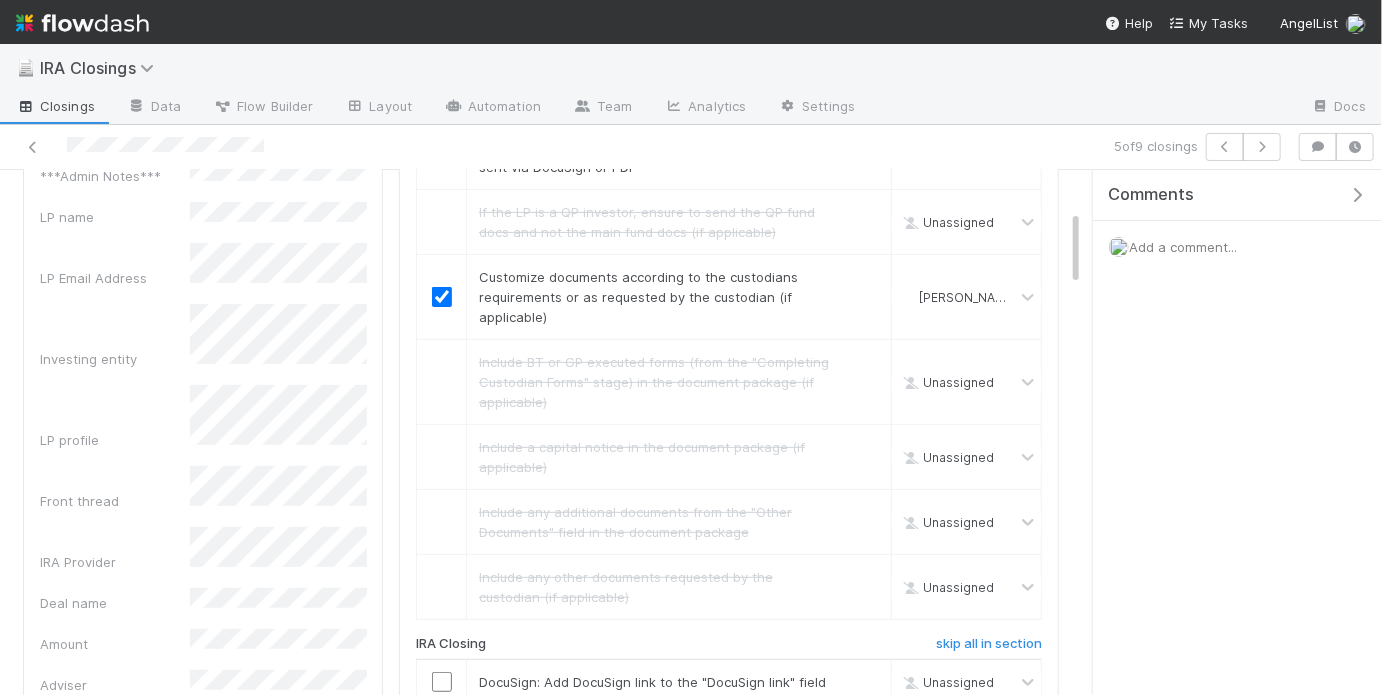 scroll, scrollTop: 283, scrollLeft: 0, axis: vertical 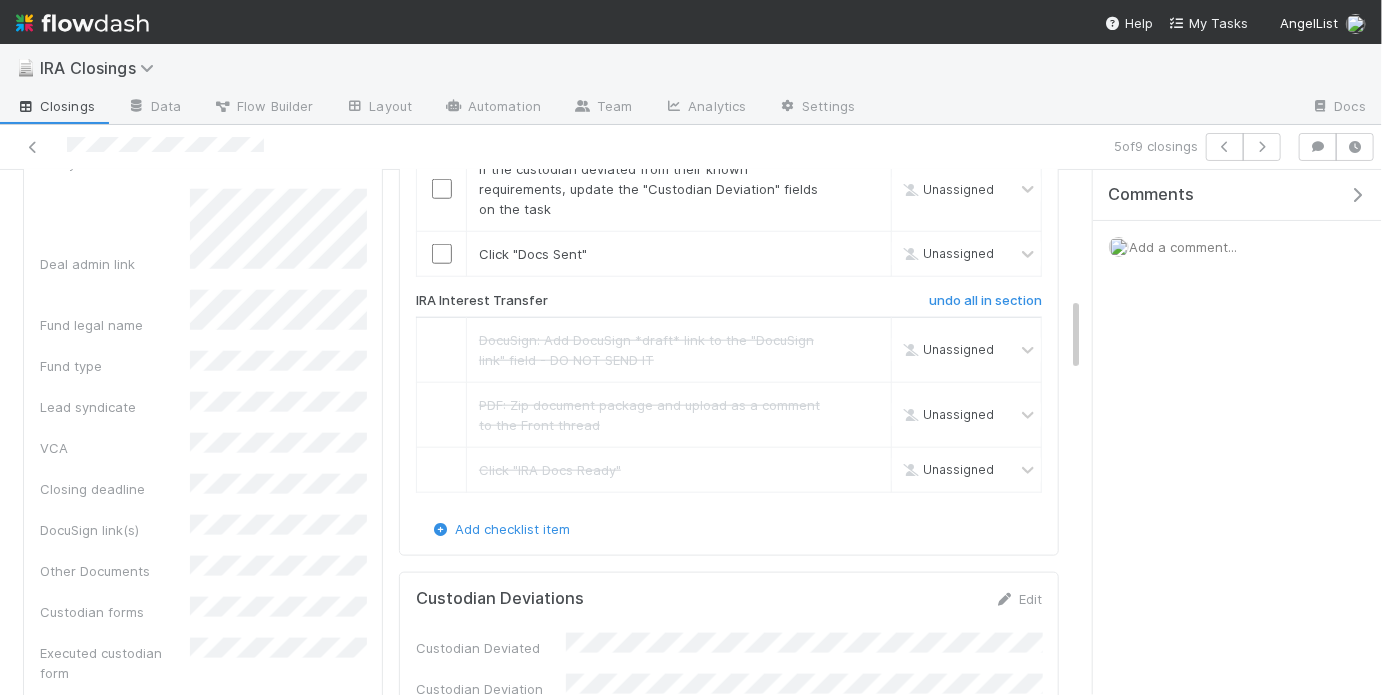 click on "Urgent?  Due Date  ***Admin Notes***  LP name  LP Email Address  Investing entity  LP profile  Front thread  IRA Provider  Deal name  Amount  Adviser  Investment sponsor/Managing entity  Deal admin link  Fund legal name  Fund type  Lead syndicate  VCA  Closing deadline  DocuSign link(s)  Other Documents   Custodian forms  Executed custodian form  Online form  IOS DRI  Deal ID  Closing or Subscription ID  Front Conversation ID  GP Sub Doc link  Custodian Requirements" at bounding box center (203, 233) 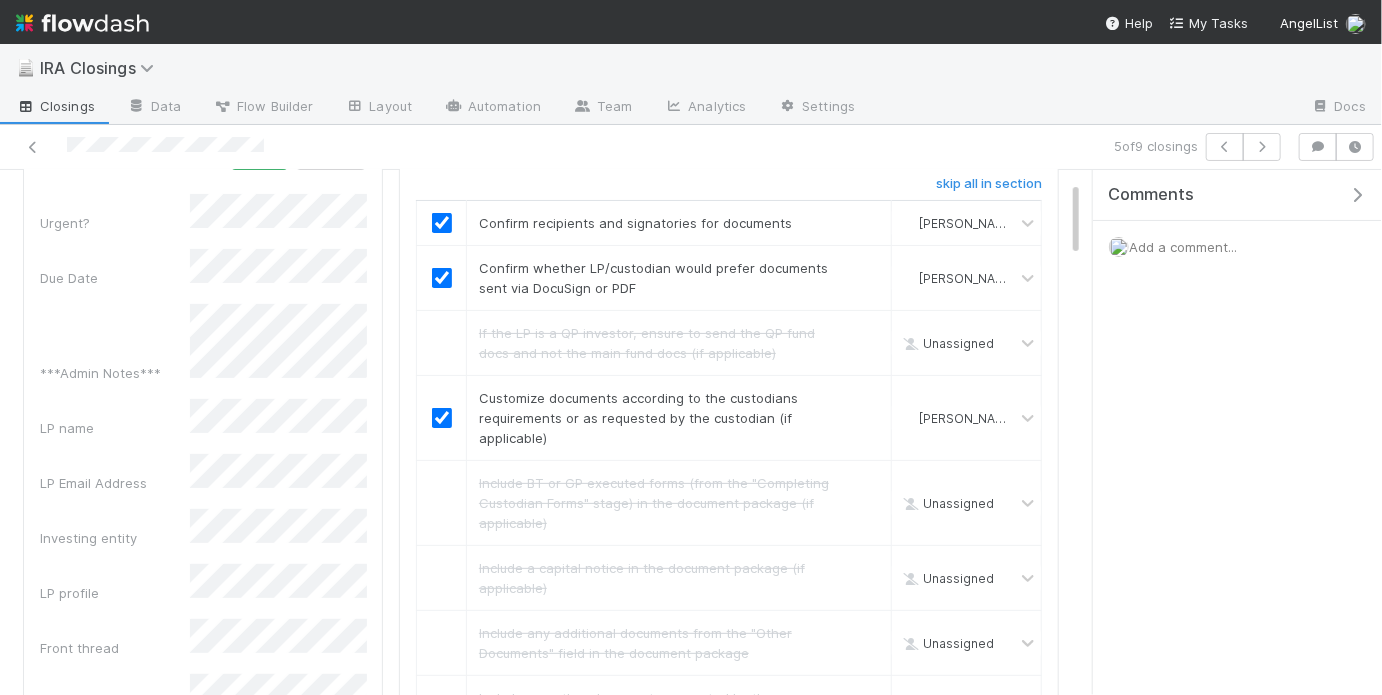 scroll, scrollTop: 78, scrollLeft: 0, axis: vertical 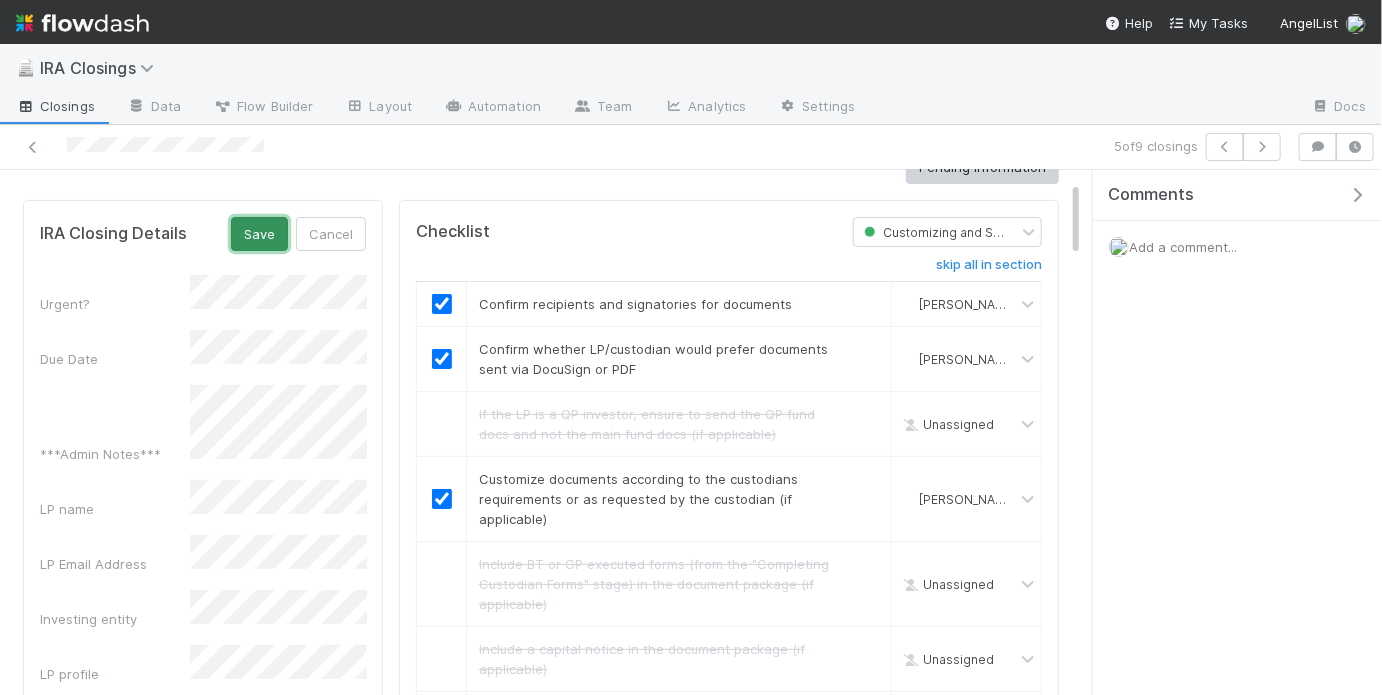 click on "Save" at bounding box center [259, 234] 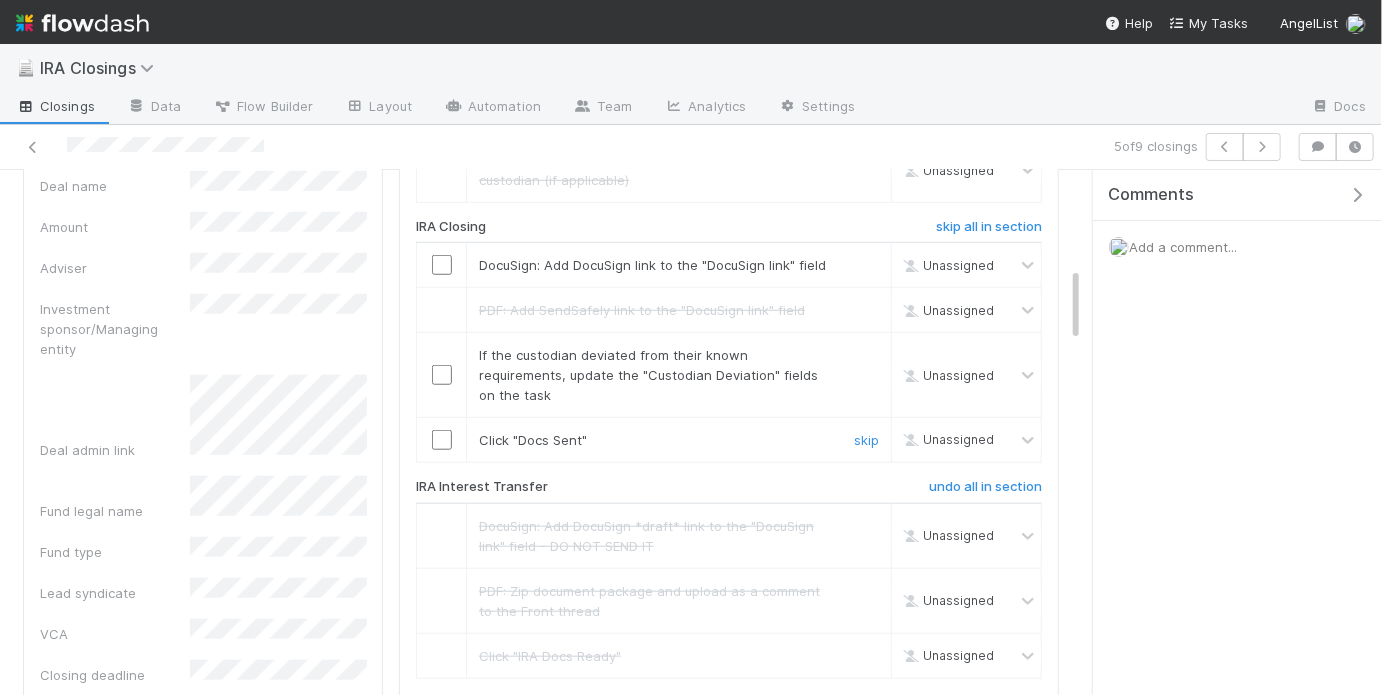 scroll, scrollTop: 681, scrollLeft: 0, axis: vertical 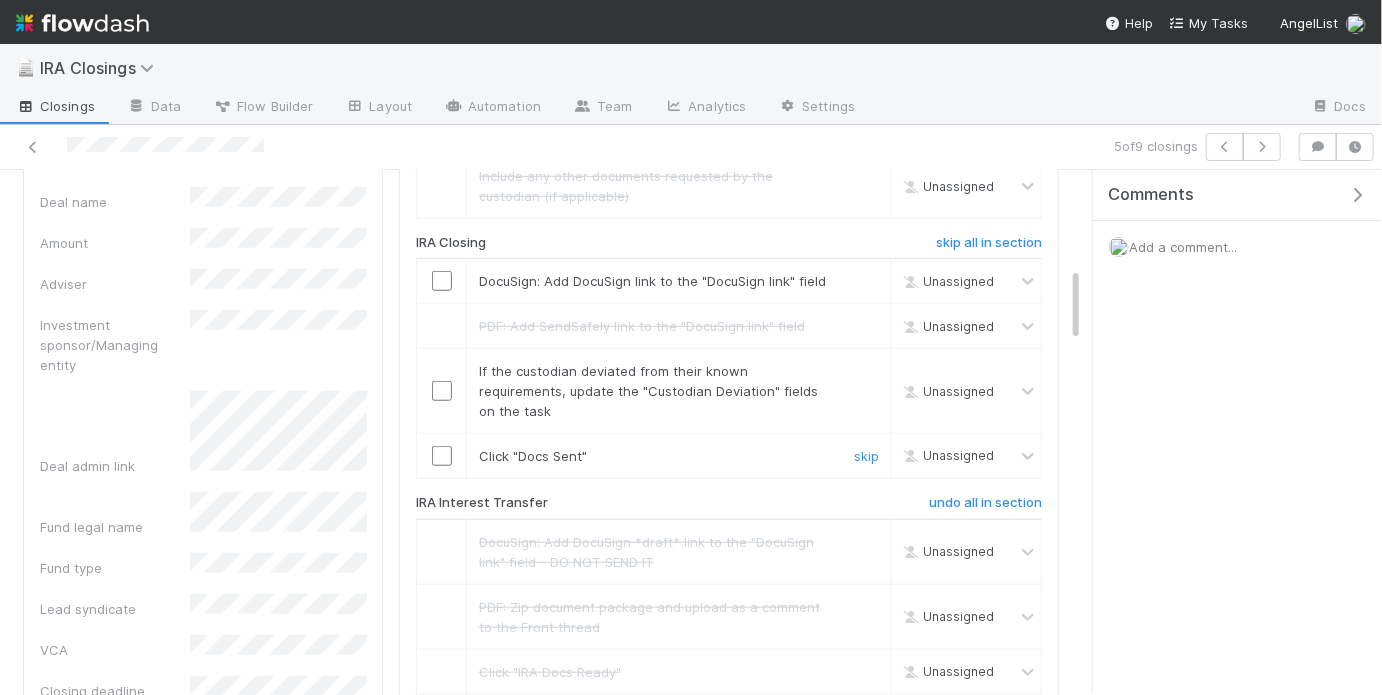 click at bounding box center (442, 456) 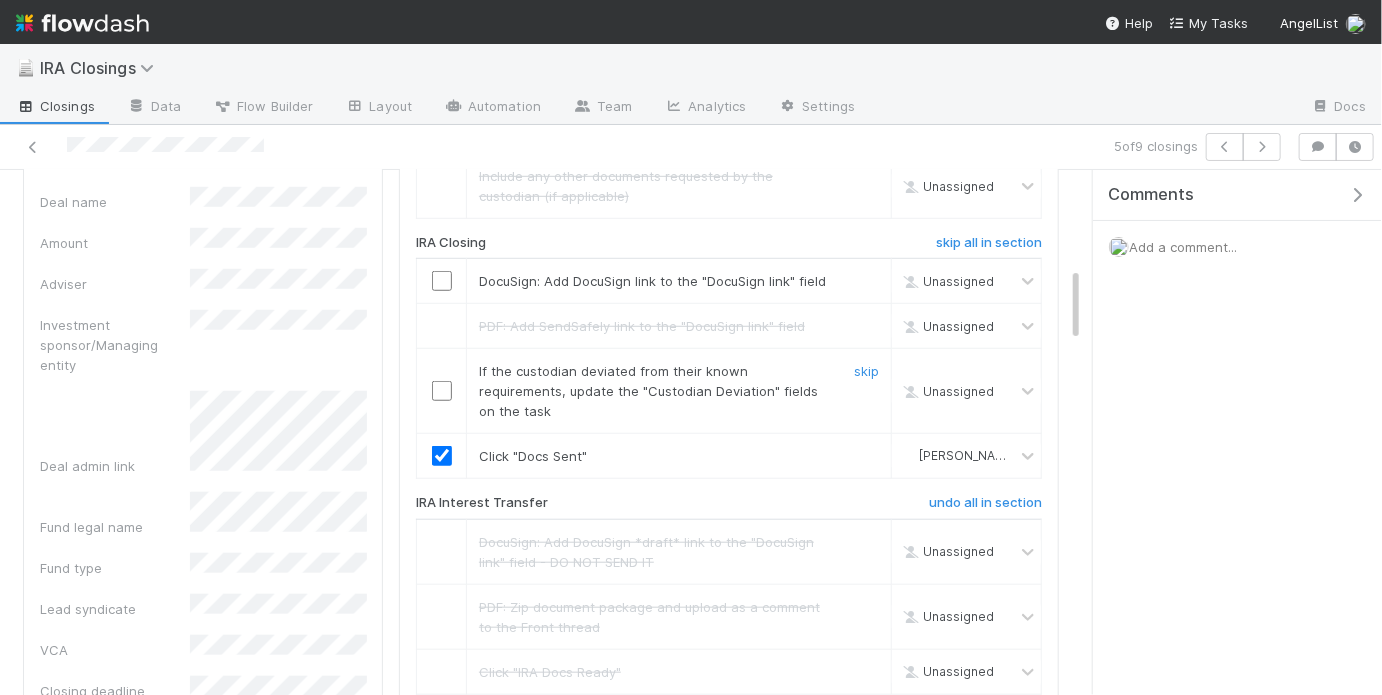 click on "skip" at bounding box center [864, 391] 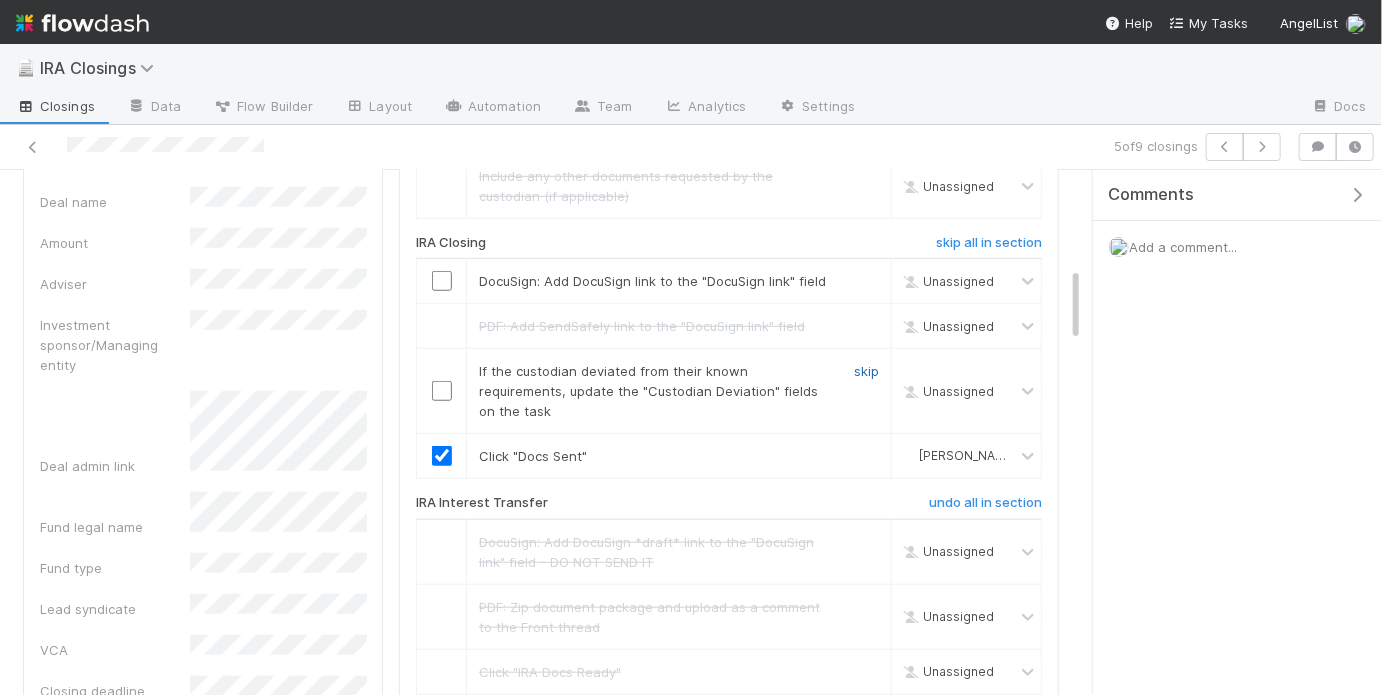 click on "skip" at bounding box center (866, 371) 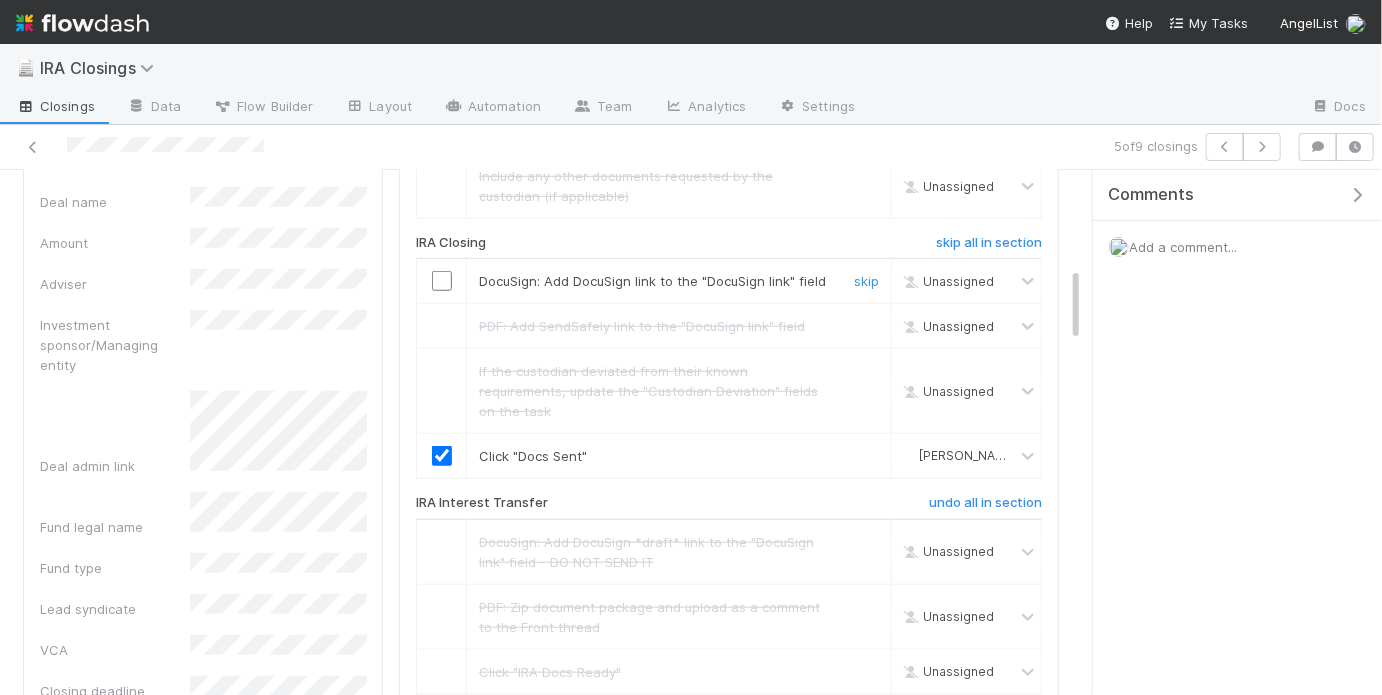 click at bounding box center (442, 281) 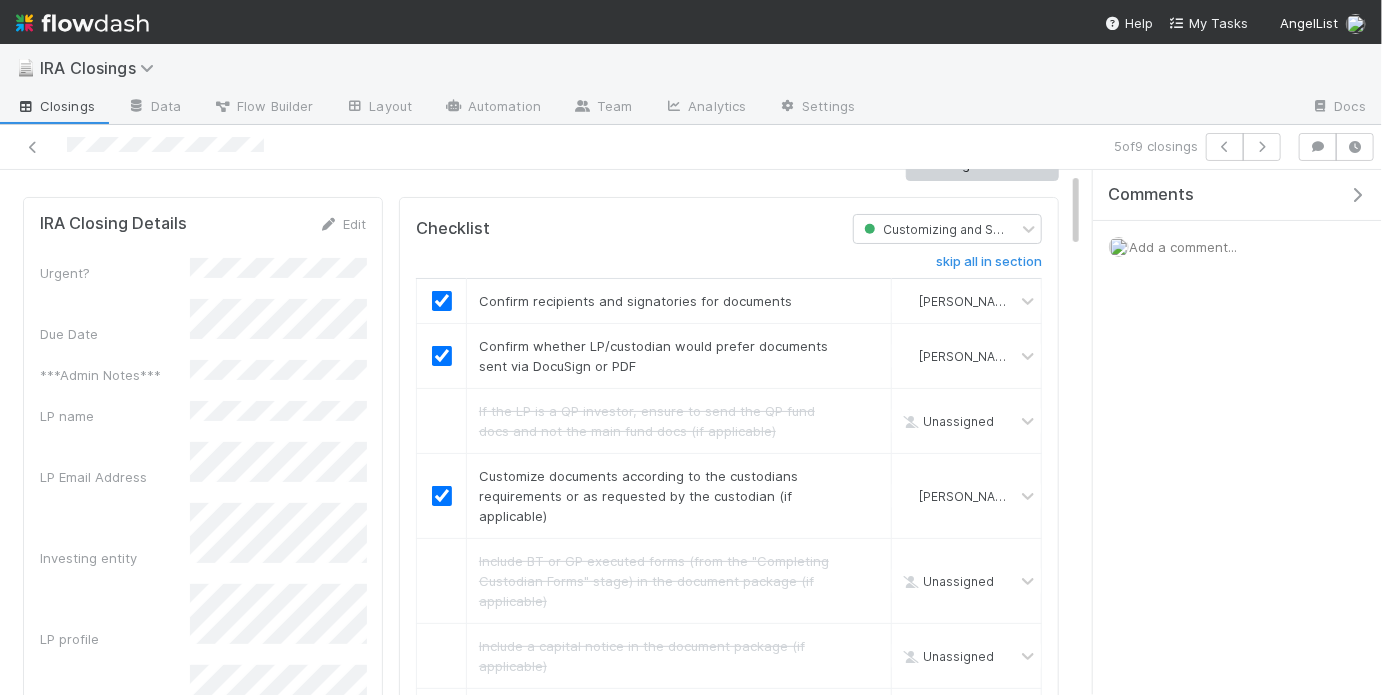 scroll, scrollTop: 0, scrollLeft: 0, axis: both 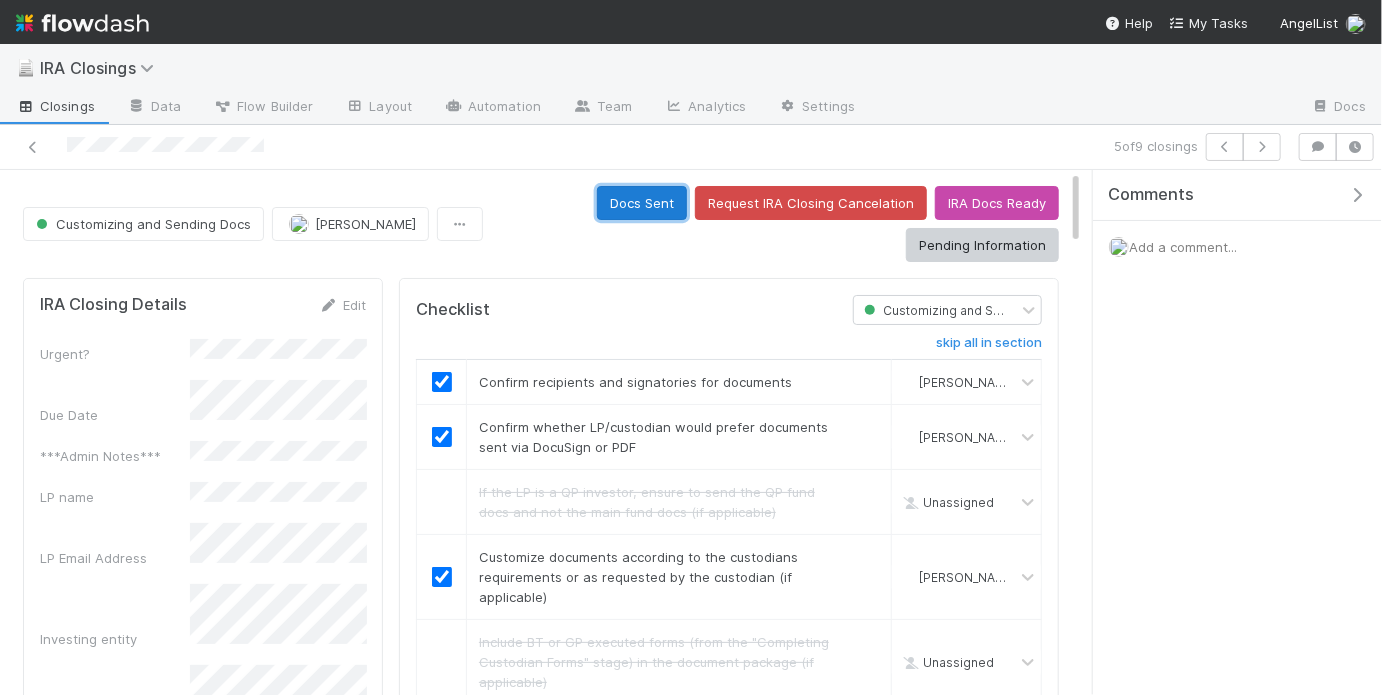 click on "Docs Sent" at bounding box center (642, 203) 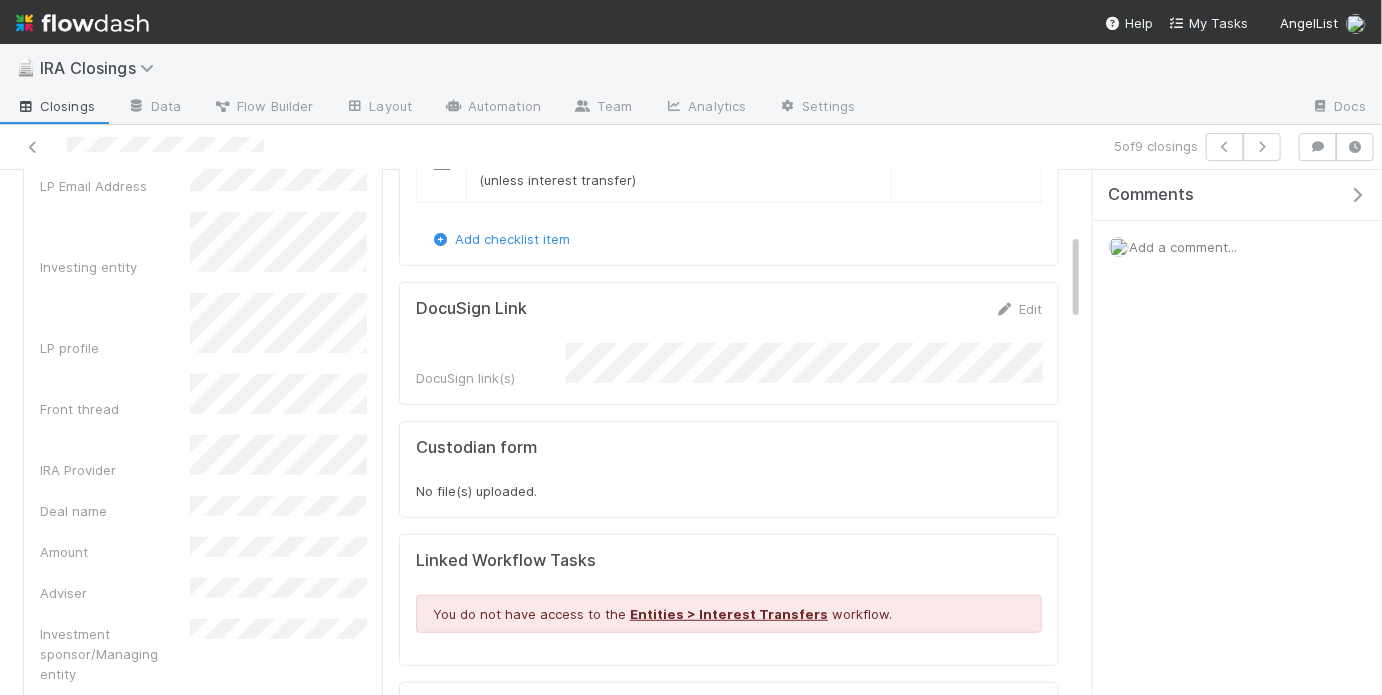 scroll, scrollTop: 0, scrollLeft: 0, axis: both 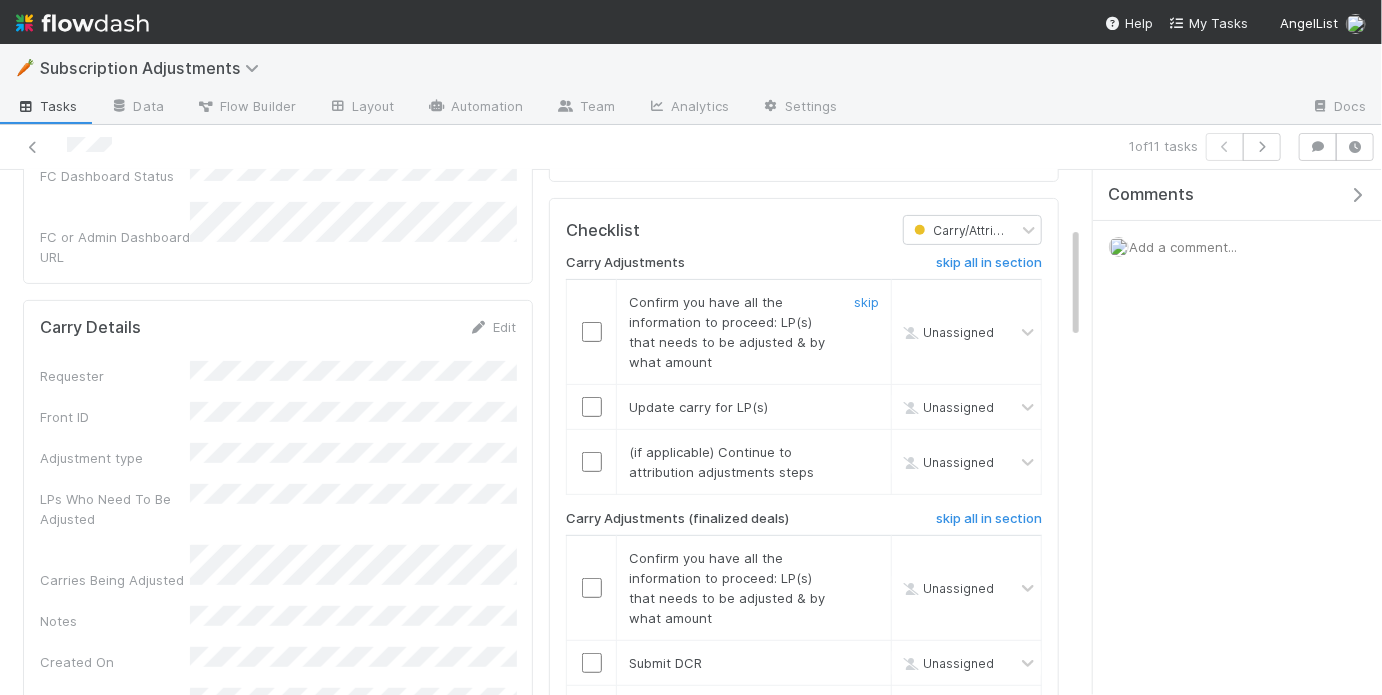 click at bounding box center (592, 332) 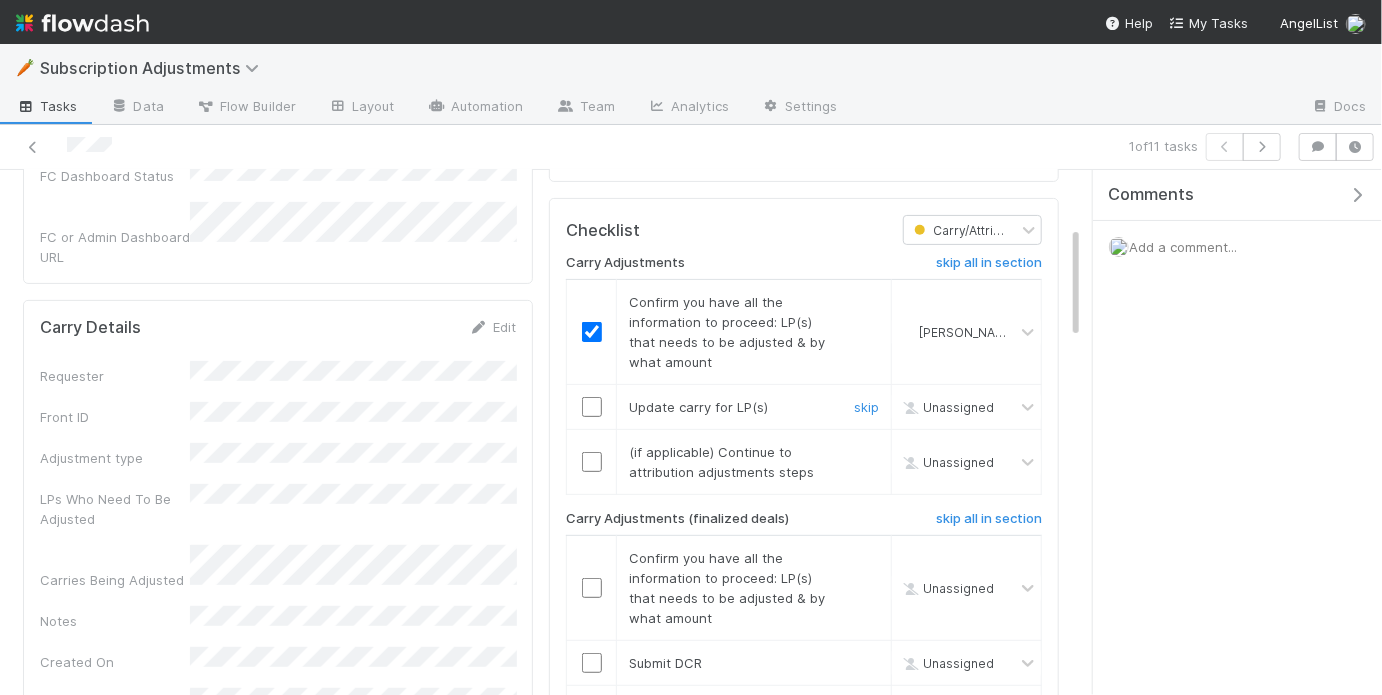 click at bounding box center (592, 407) 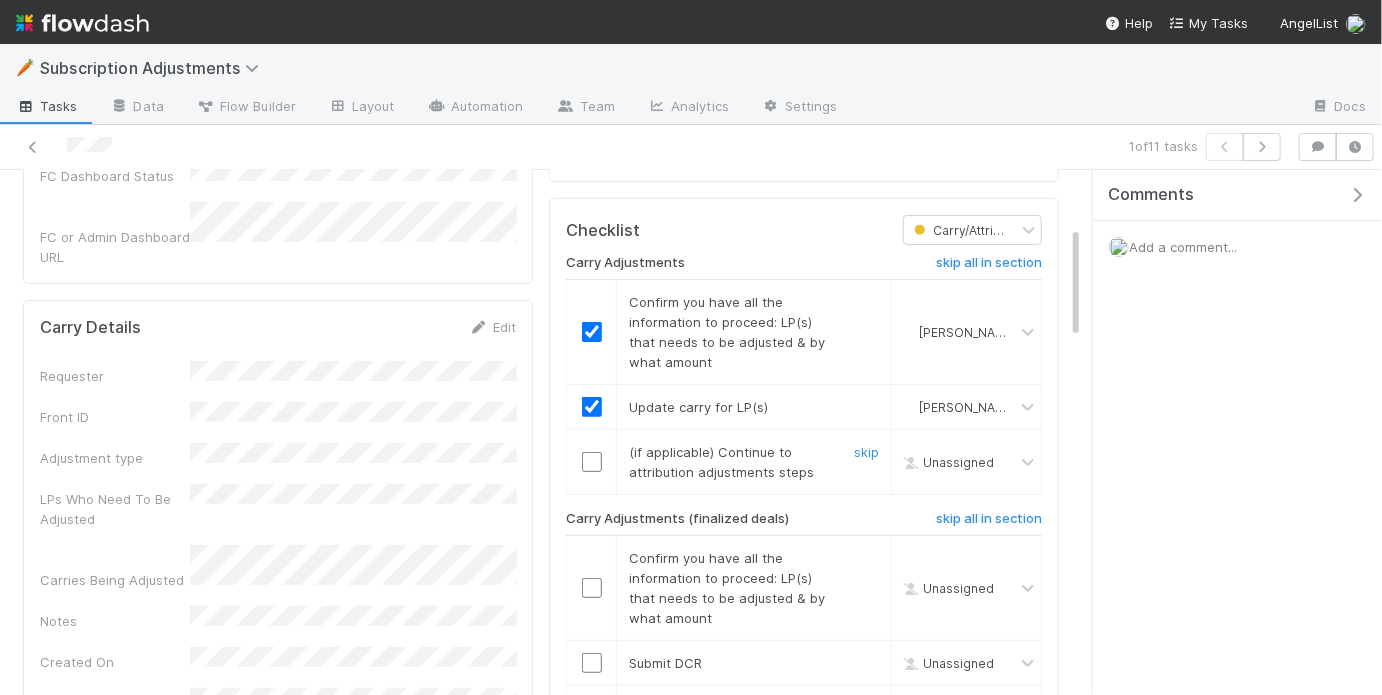 click at bounding box center (592, 462) 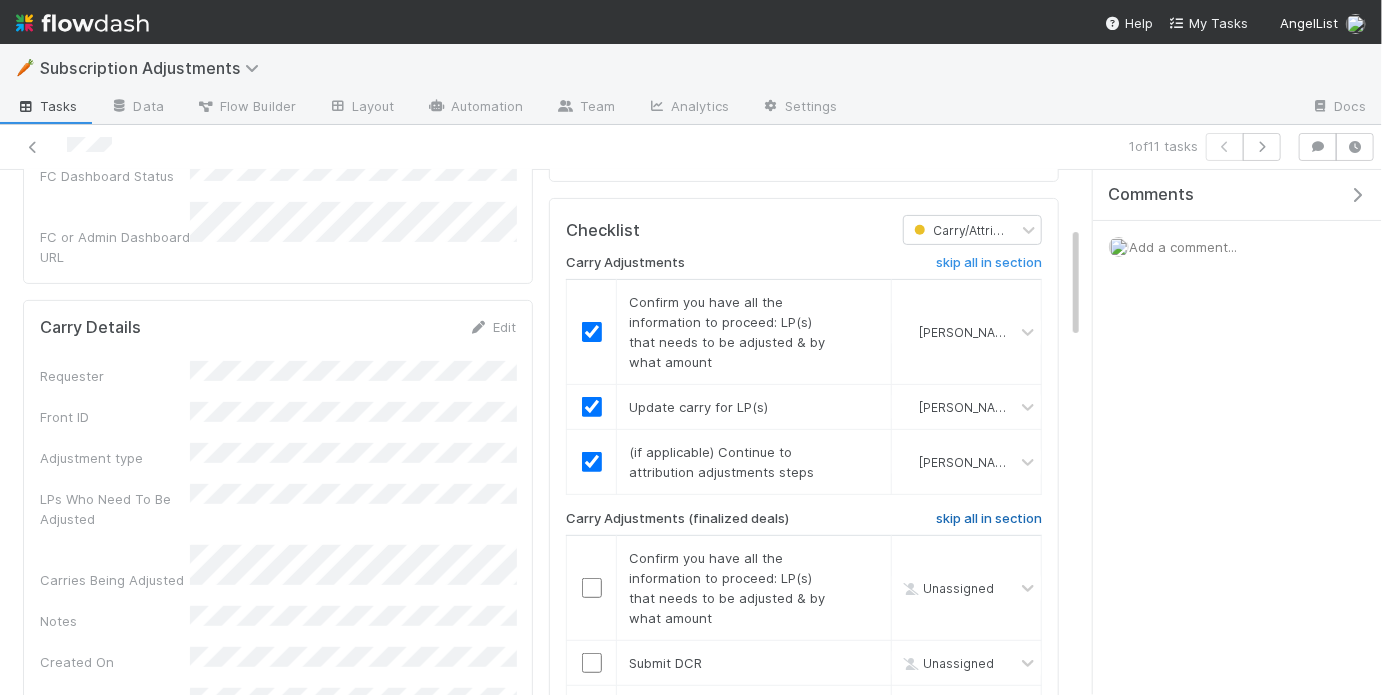 click on "skip all in section" at bounding box center [989, 519] 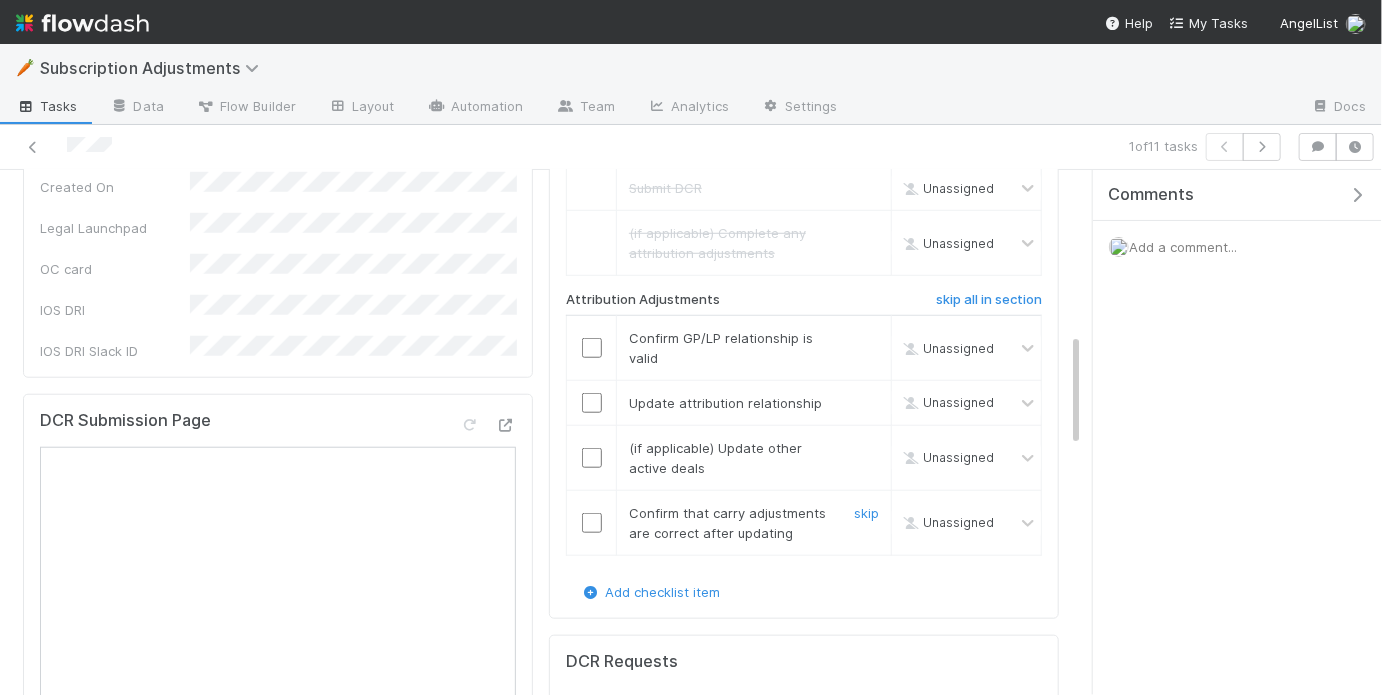 scroll, scrollTop: 775, scrollLeft: 0, axis: vertical 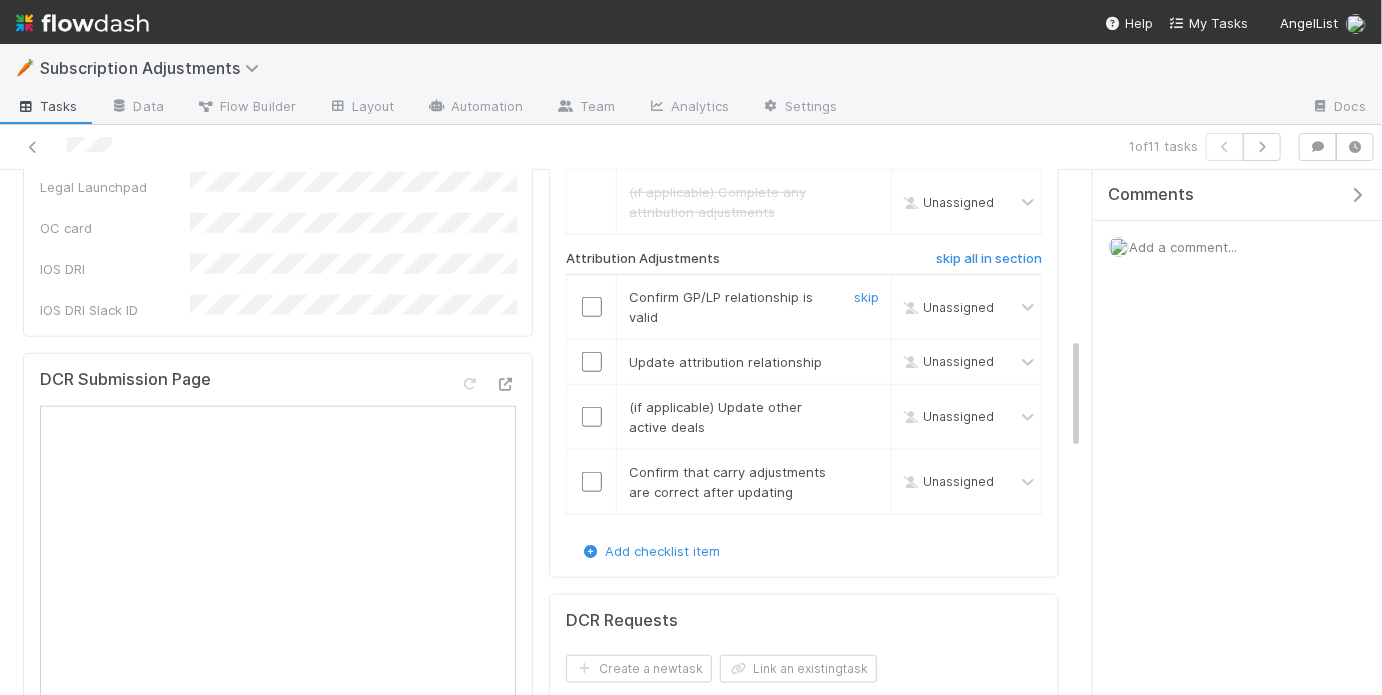 click at bounding box center (592, 307) 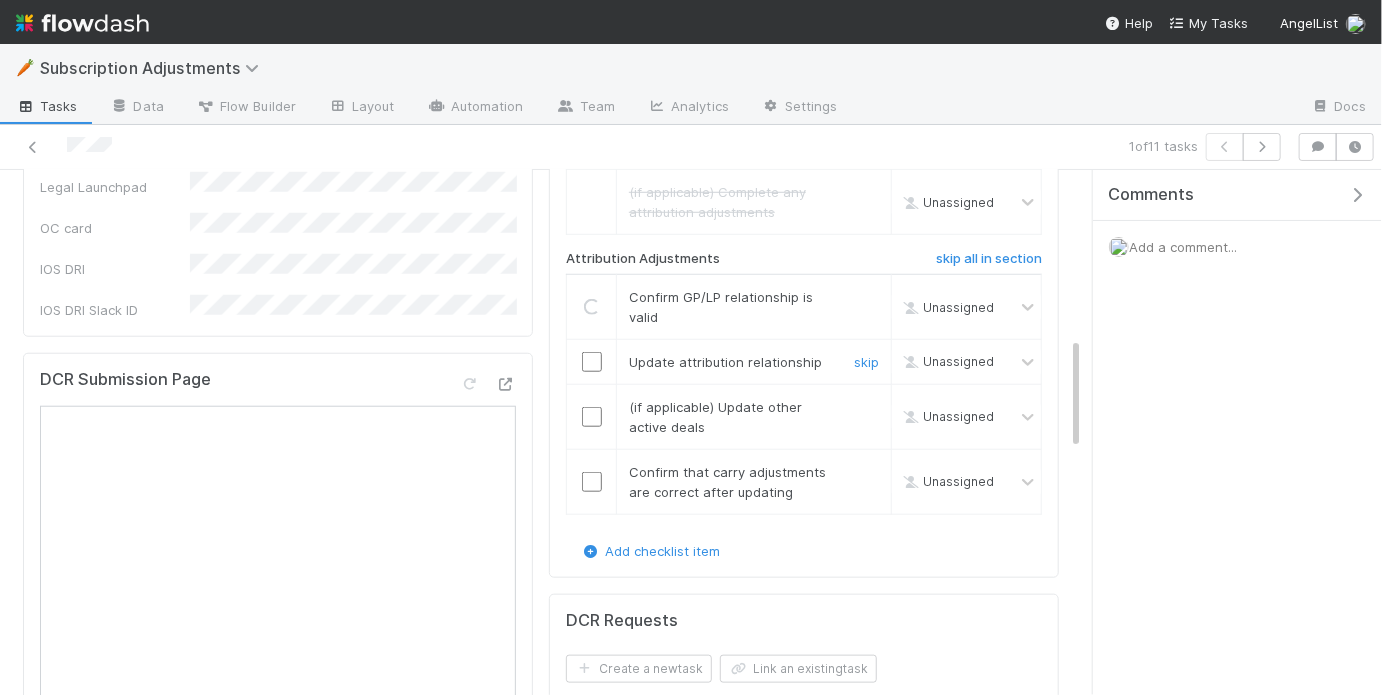 click at bounding box center [592, 362] 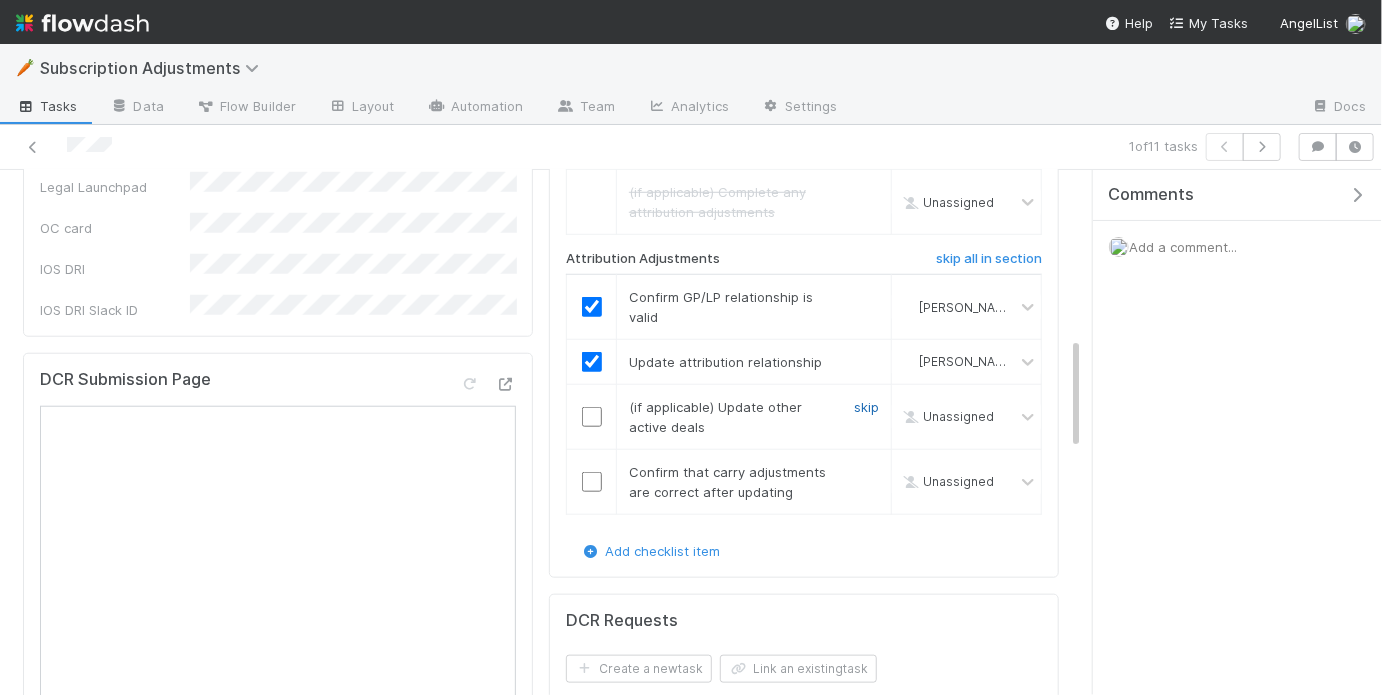 click on "skip" at bounding box center (866, 407) 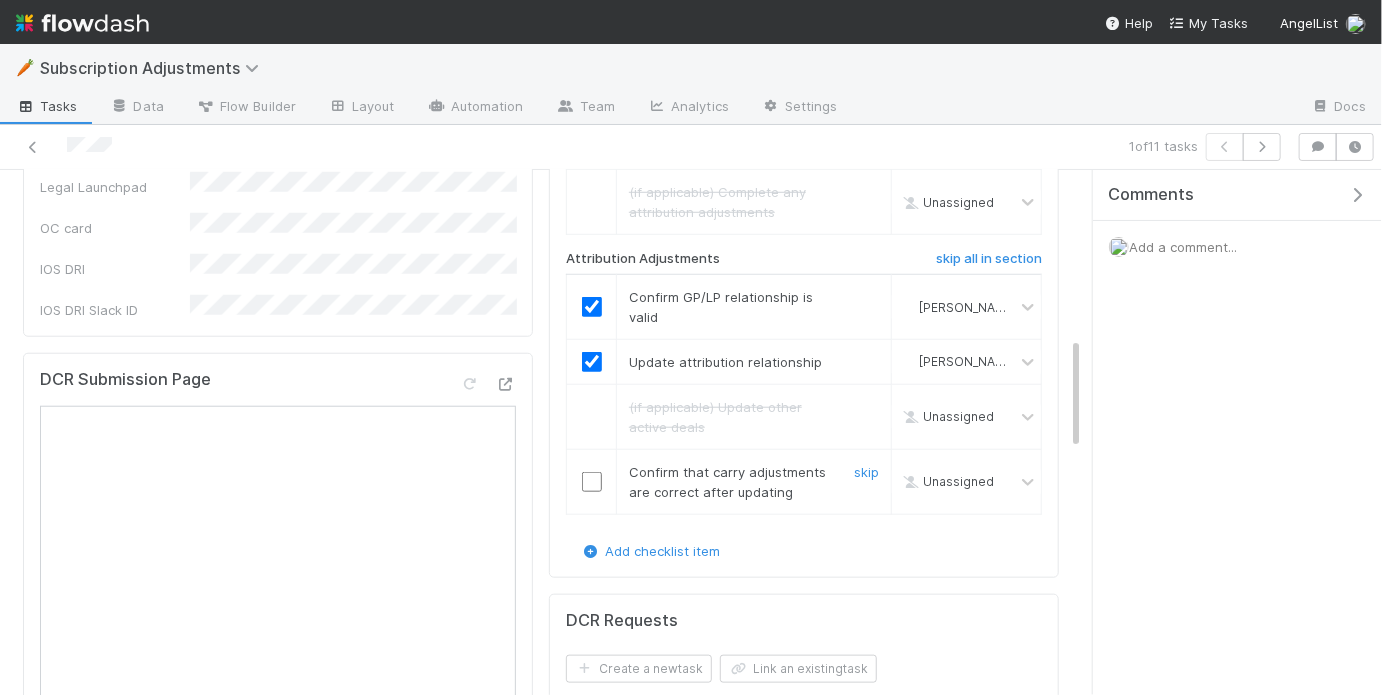 click at bounding box center (592, 482) 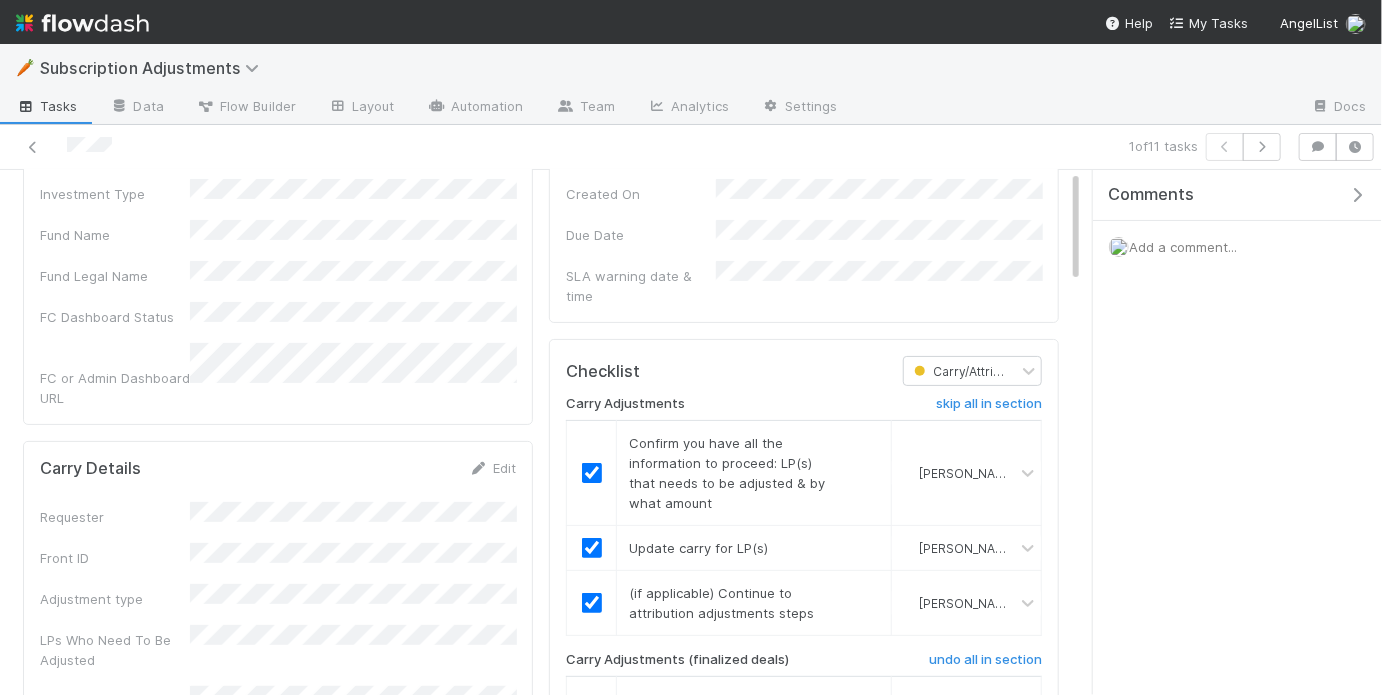 scroll, scrollTop: 0, scrollLeft: 0, axis: both 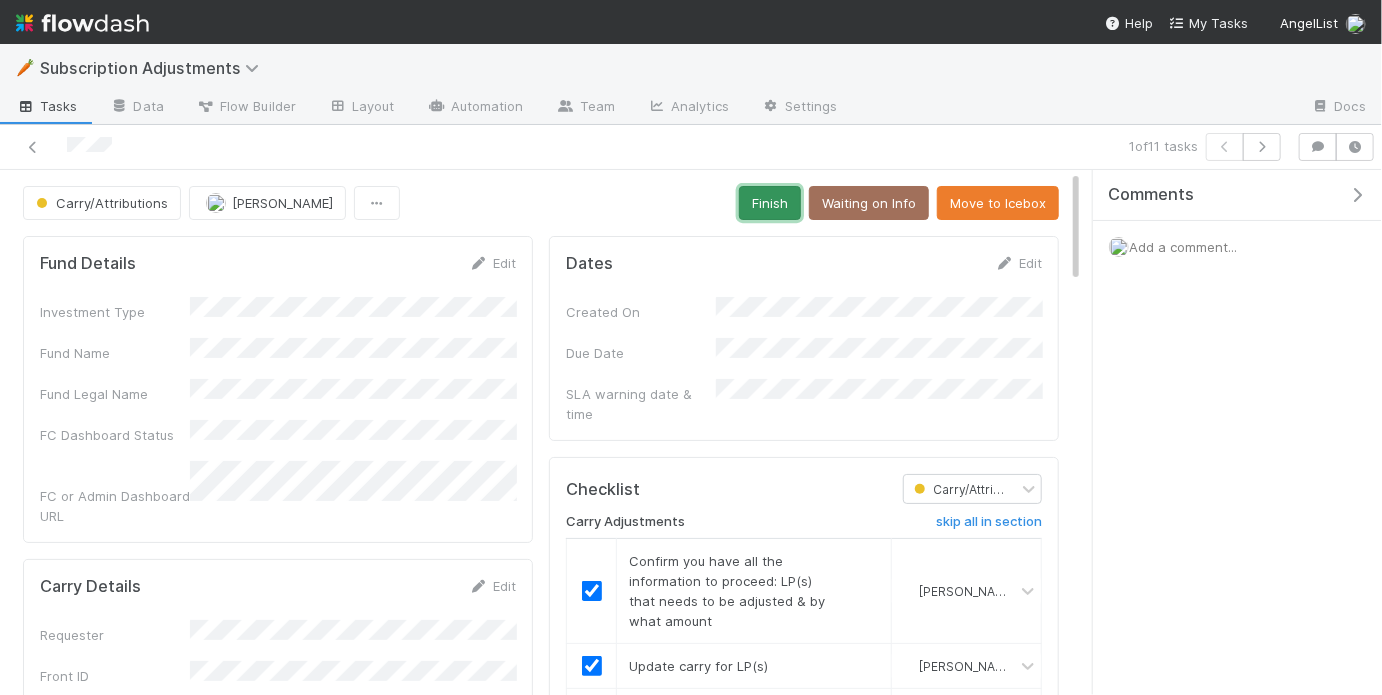 click on "Finish" at bounding box center (770, 203) 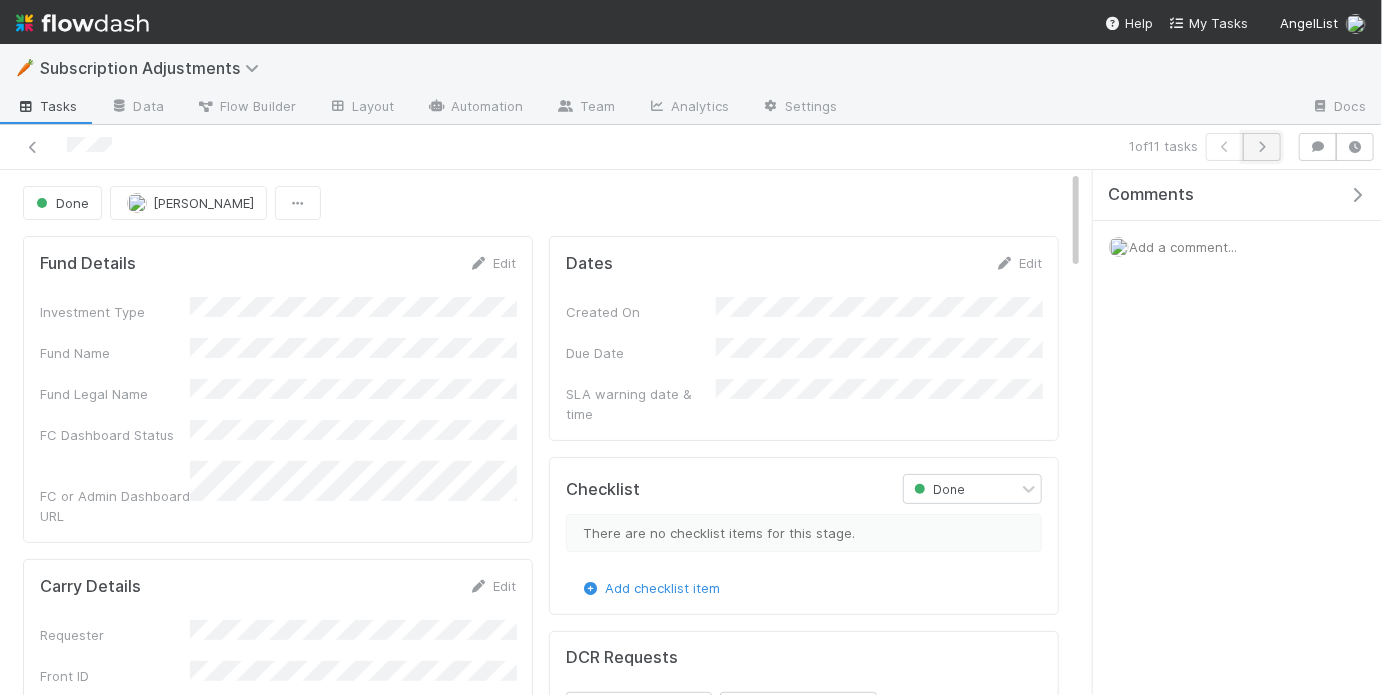 click at bounding box center (1262, 147) 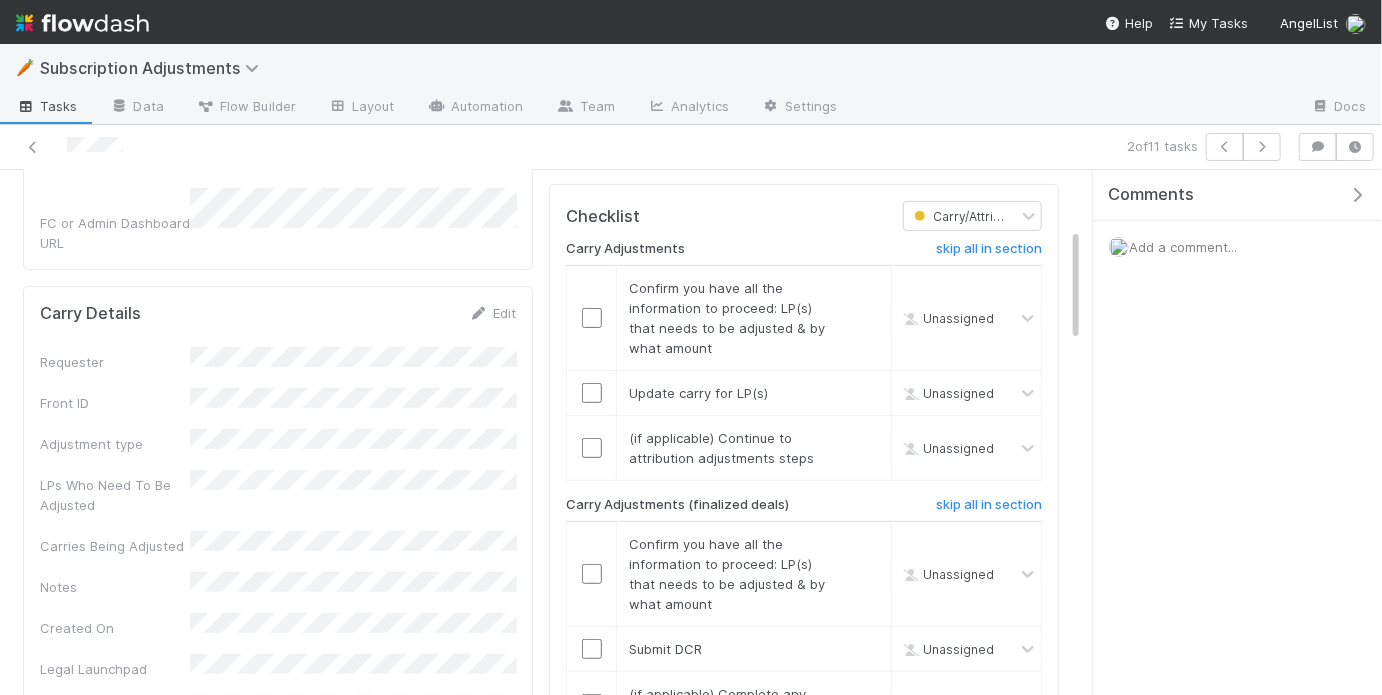 scroll, scrollTop: 274, scrollLeft: 0, axis: vertical 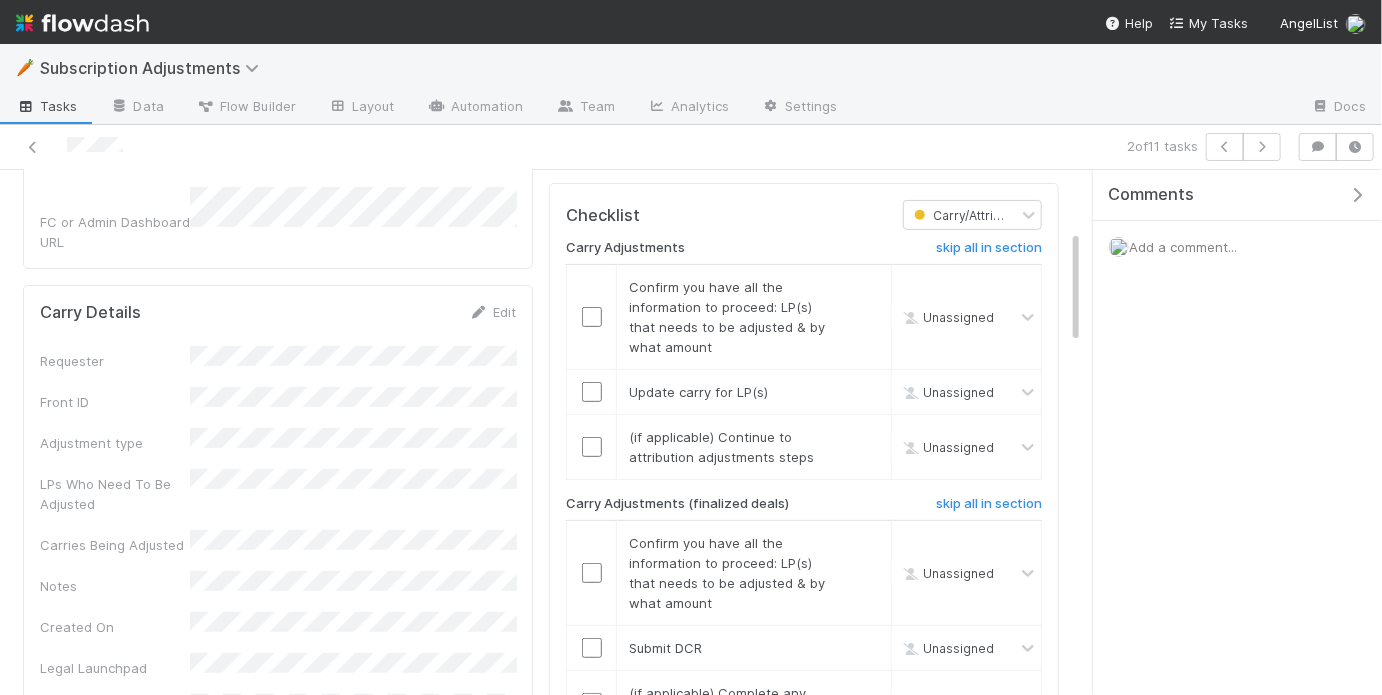 click on "Add a comment..." at bounding box center [1183, 247] 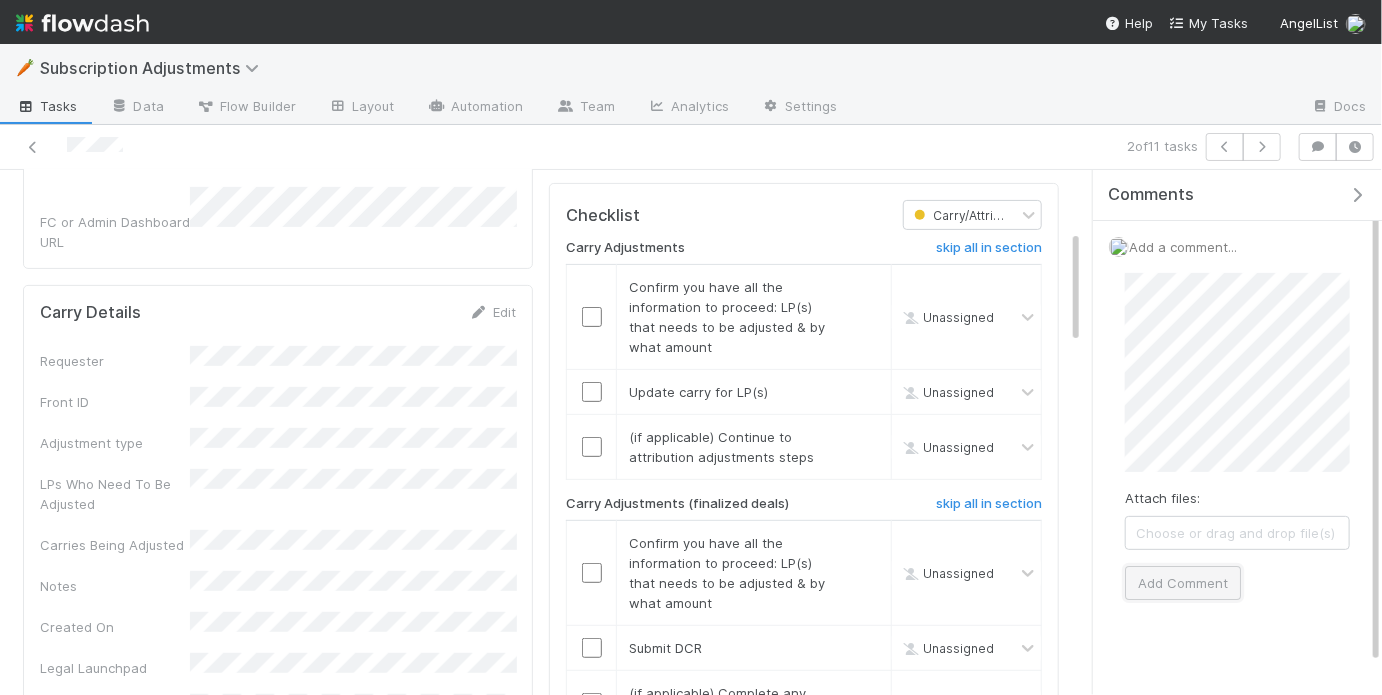 click on "Add Comment" at bounding box center [1183, 583] 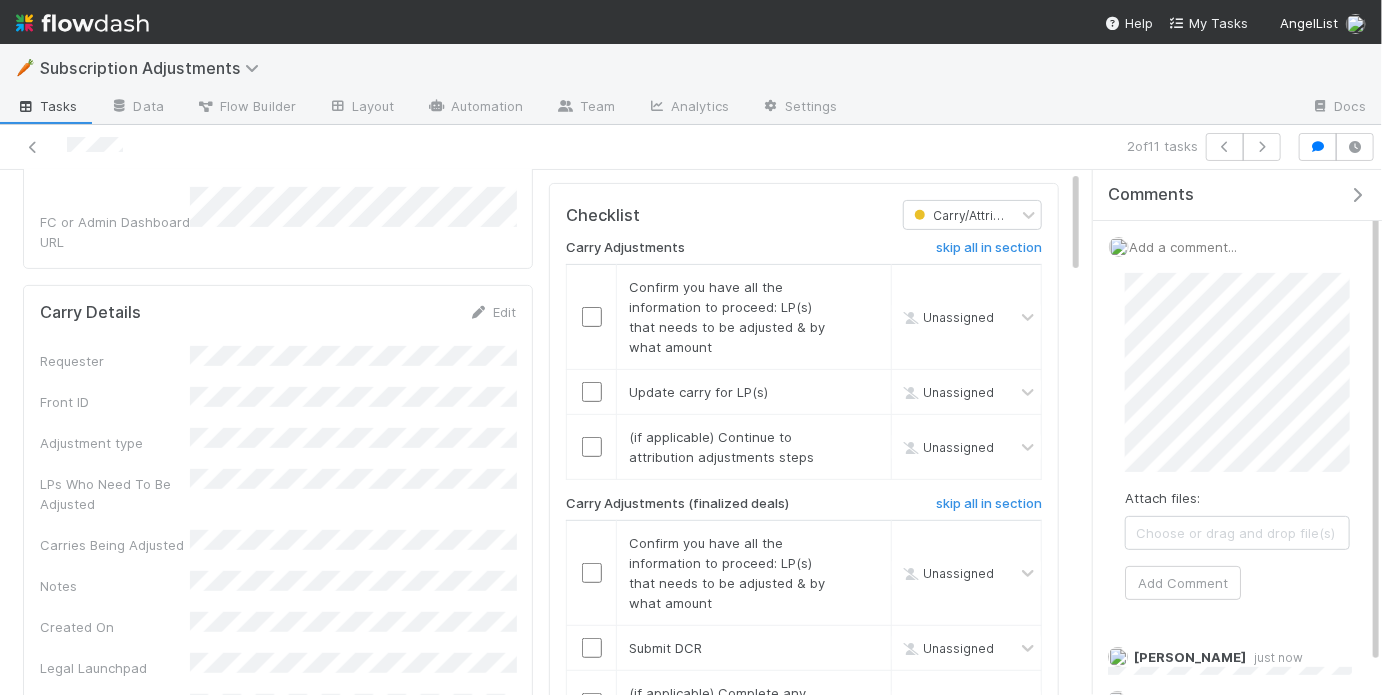 scroll, scrollTop: 0, scrollLeft: 0, axis: both 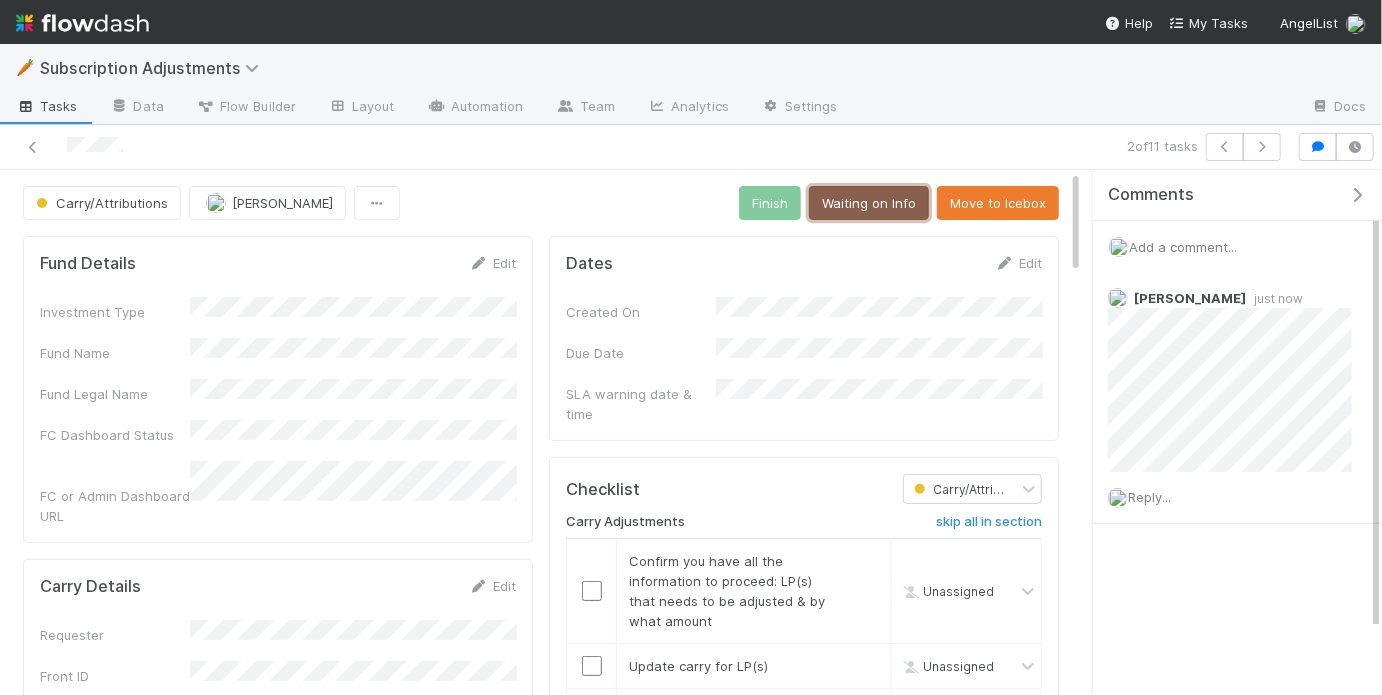click on "Waiting on Info" at bounding box center [869, 203] 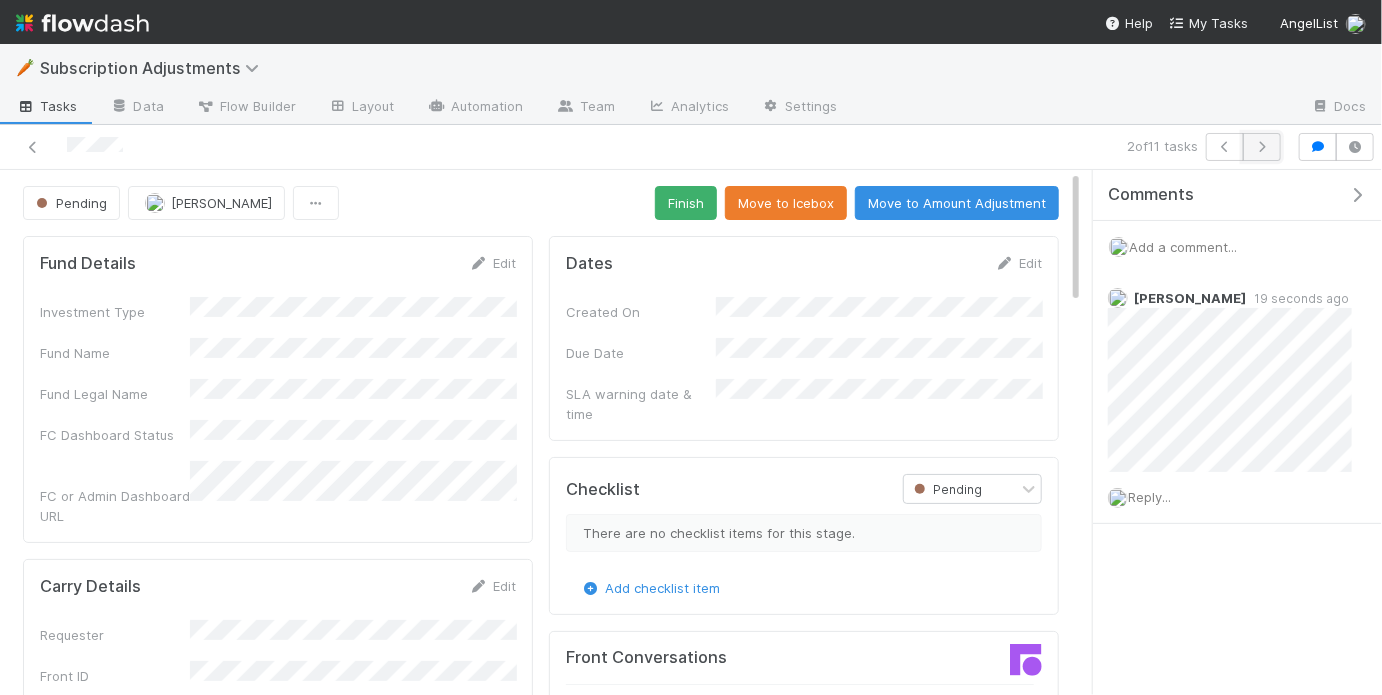 click at bounding box center [1262, 147] 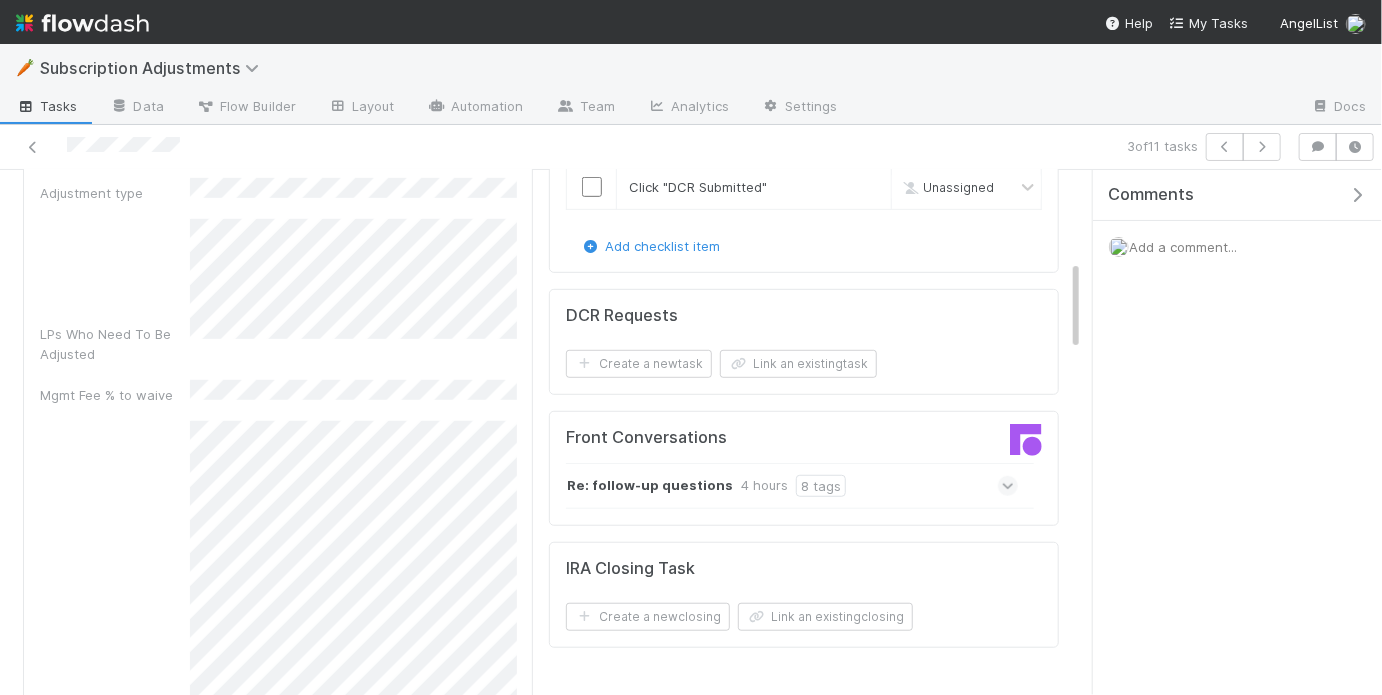 scroll, scrollTop: 420, scrollLeft: 0, axis: vertical 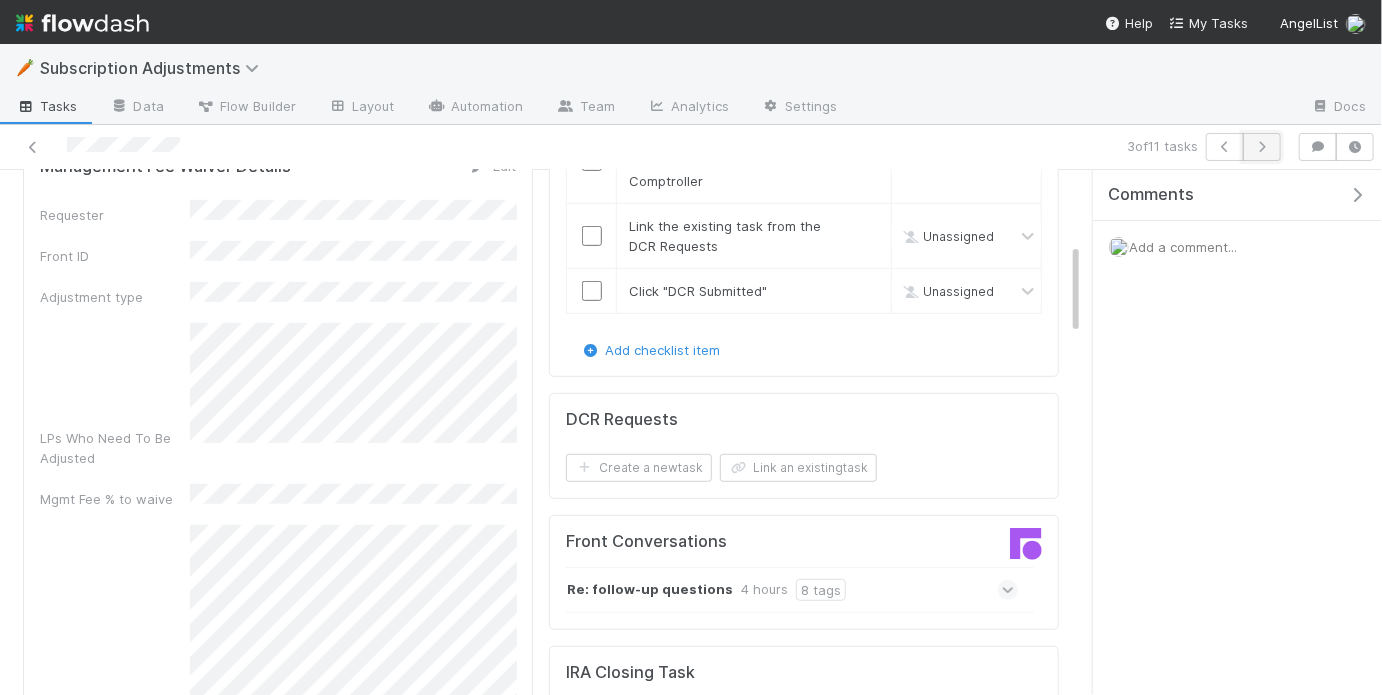 click at bounding box center [1262, 147] 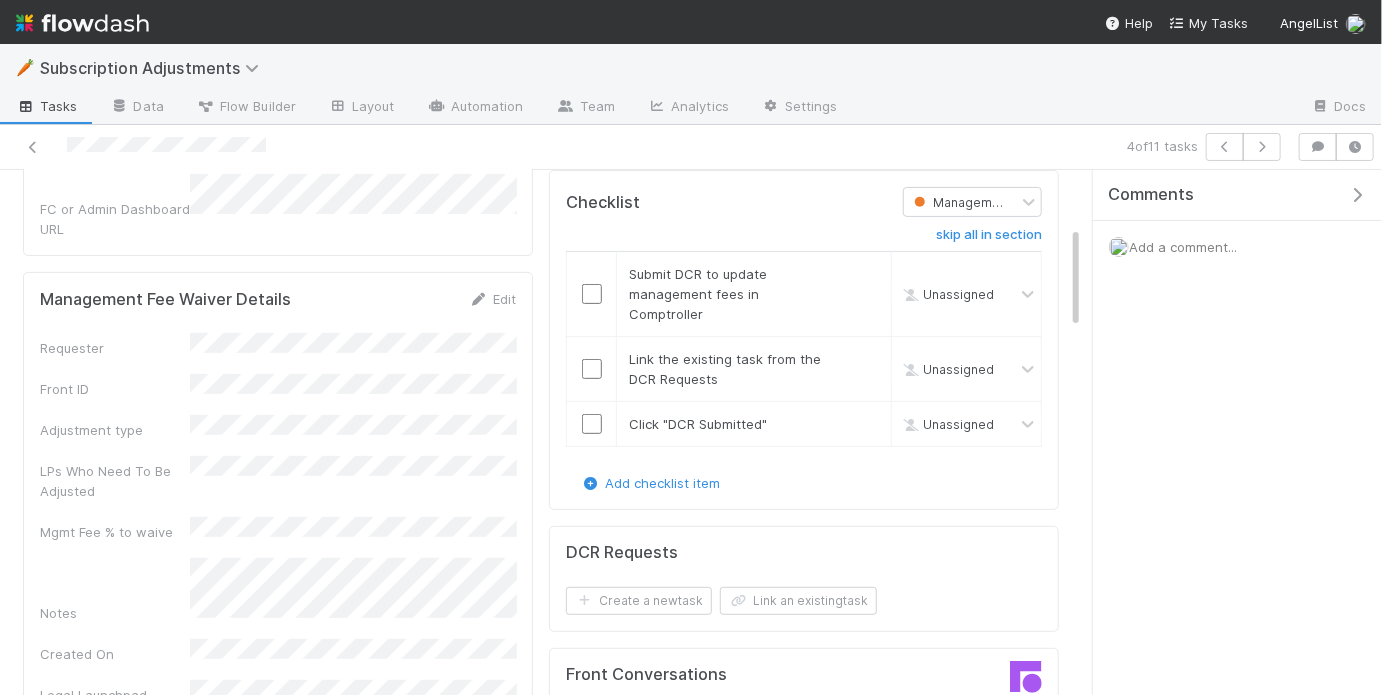 scroll, scrollTop: 296, scrollLeft: 0, axis: vertical 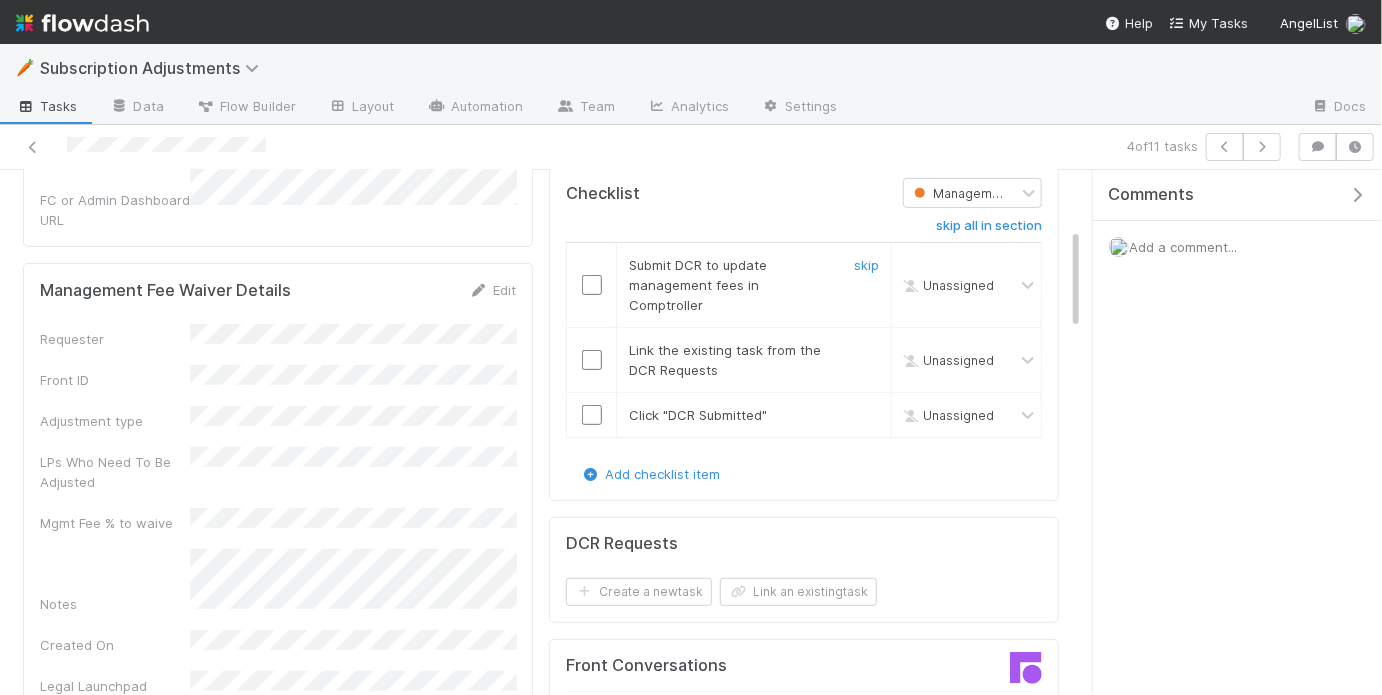 click at bounding box center (591, 285) 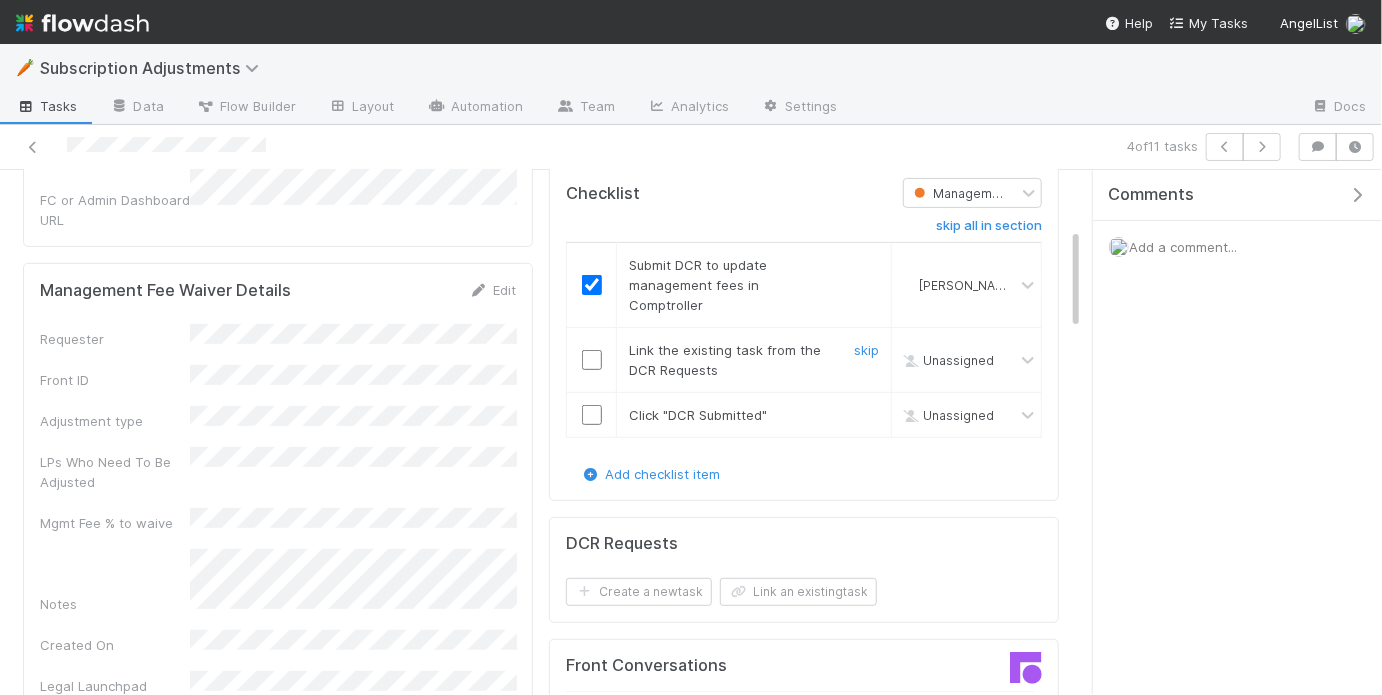 click at bounding box center [592, 360] 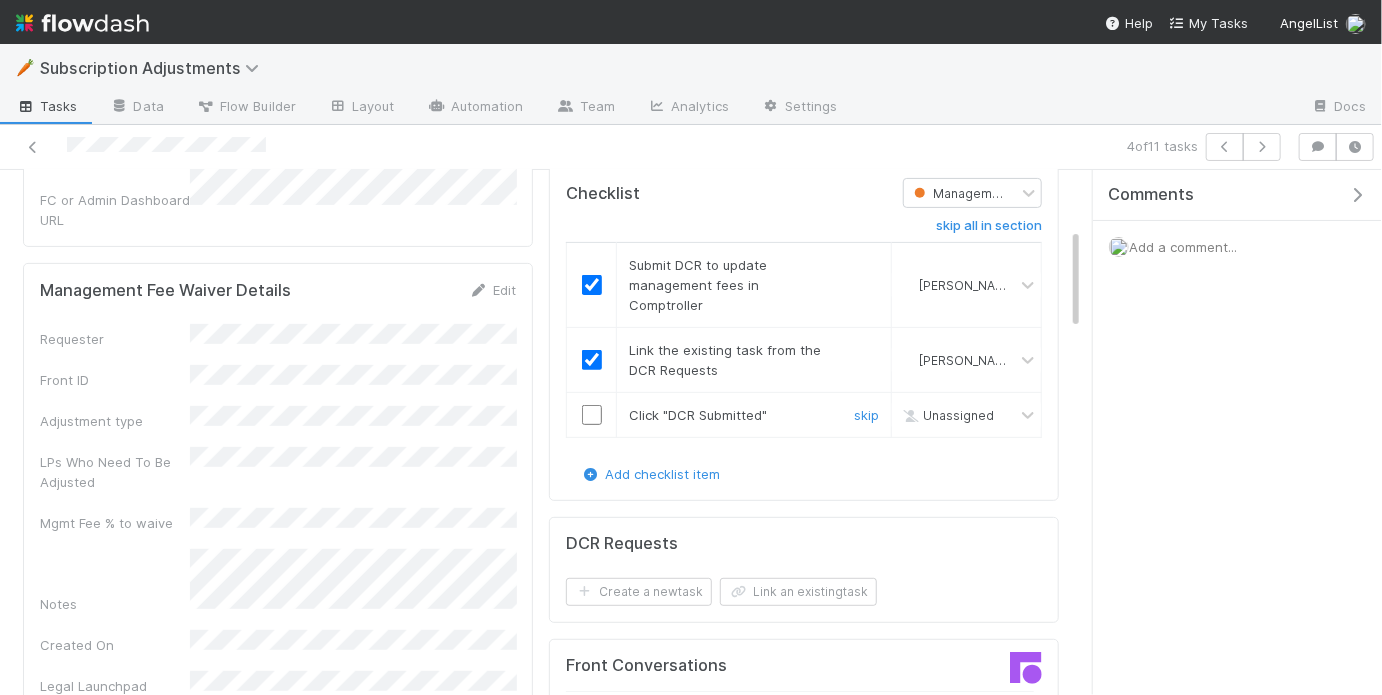 click at bounding box center [592, 415] 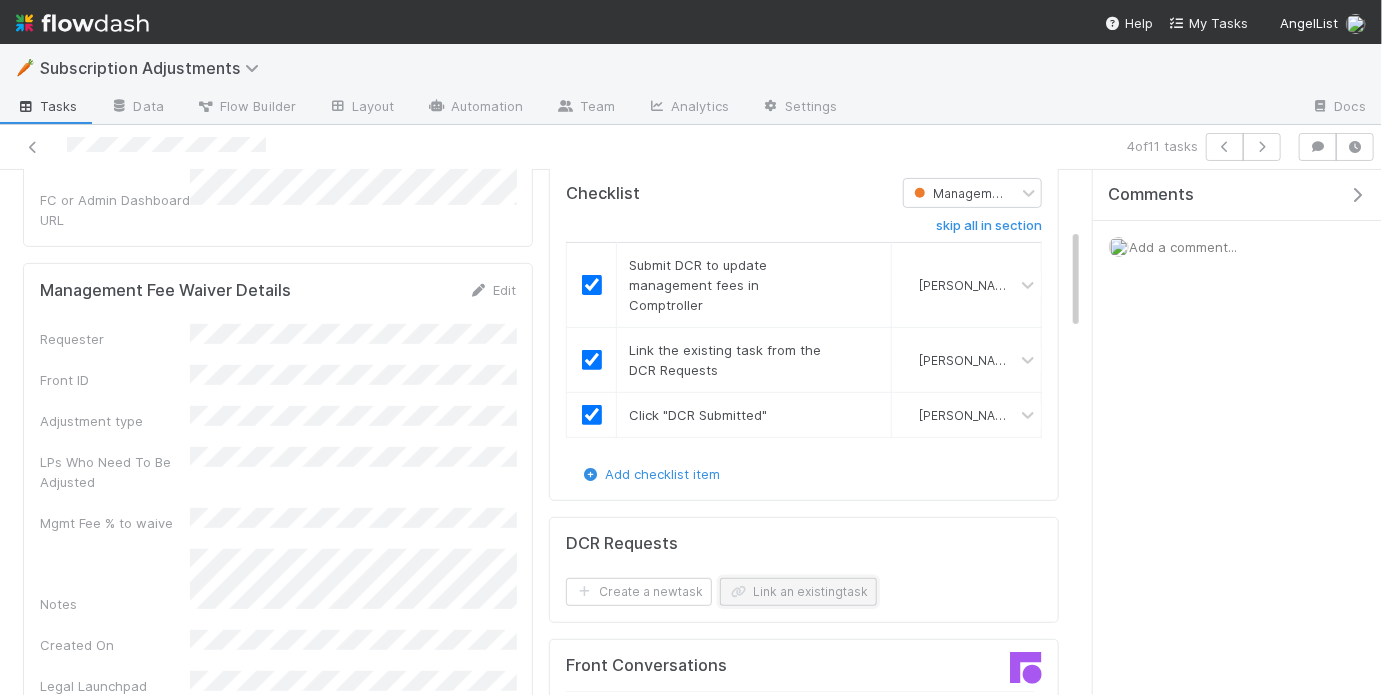 click on "Link an existing  task" at bounding box center [798, 592] 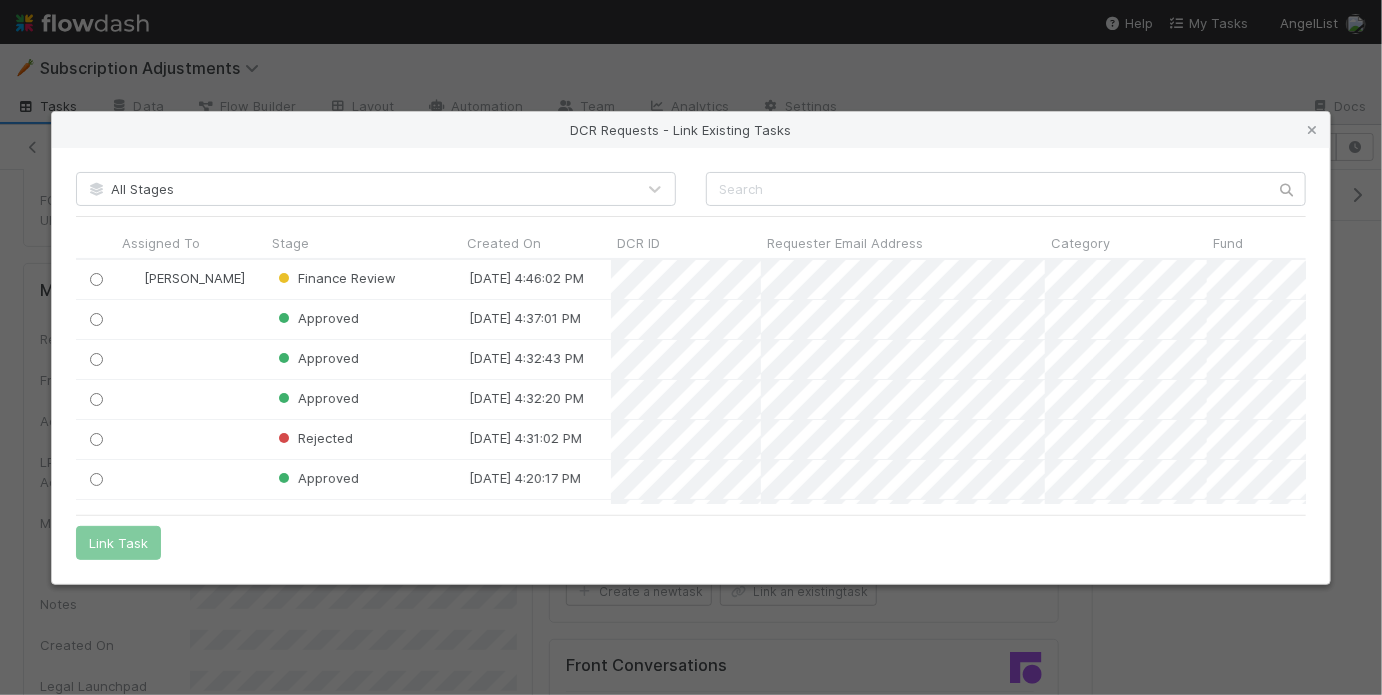 scroll, scrollTop: 1, scrollLeft: 0, axis: vertical 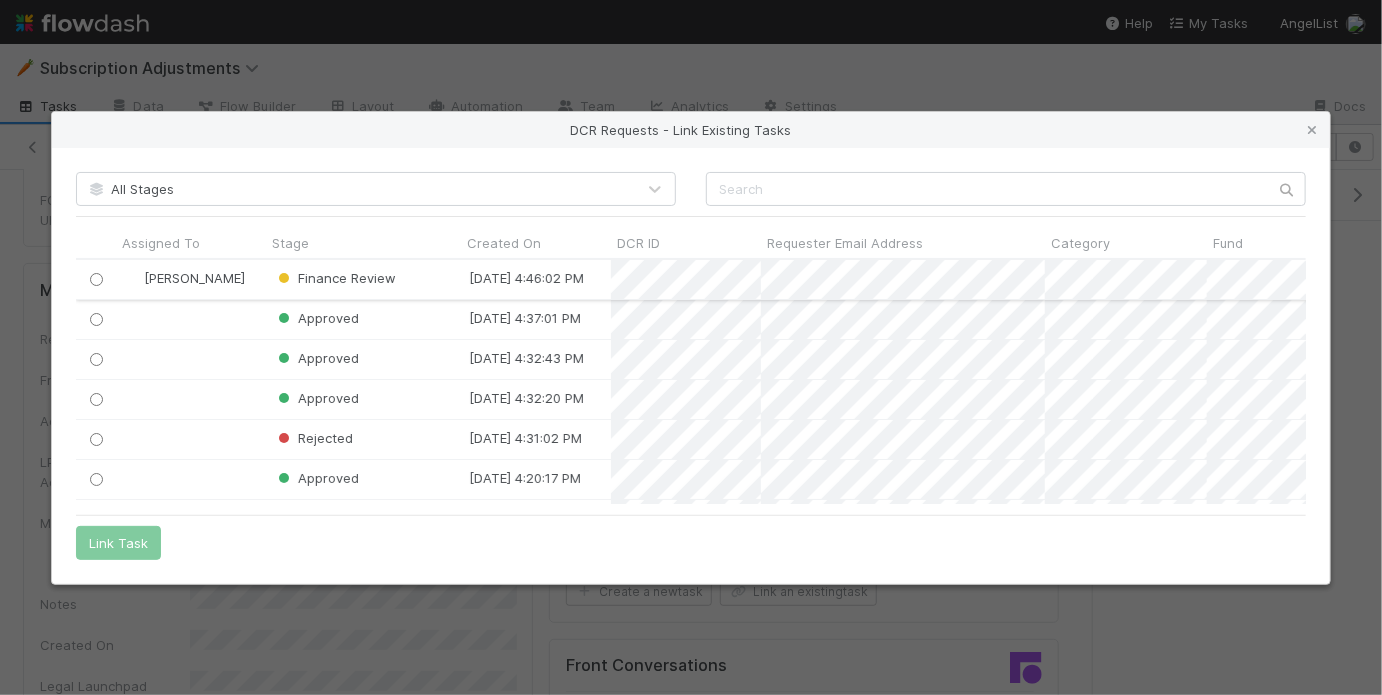 click on "Finance Review" at bounding box center (363, 279) 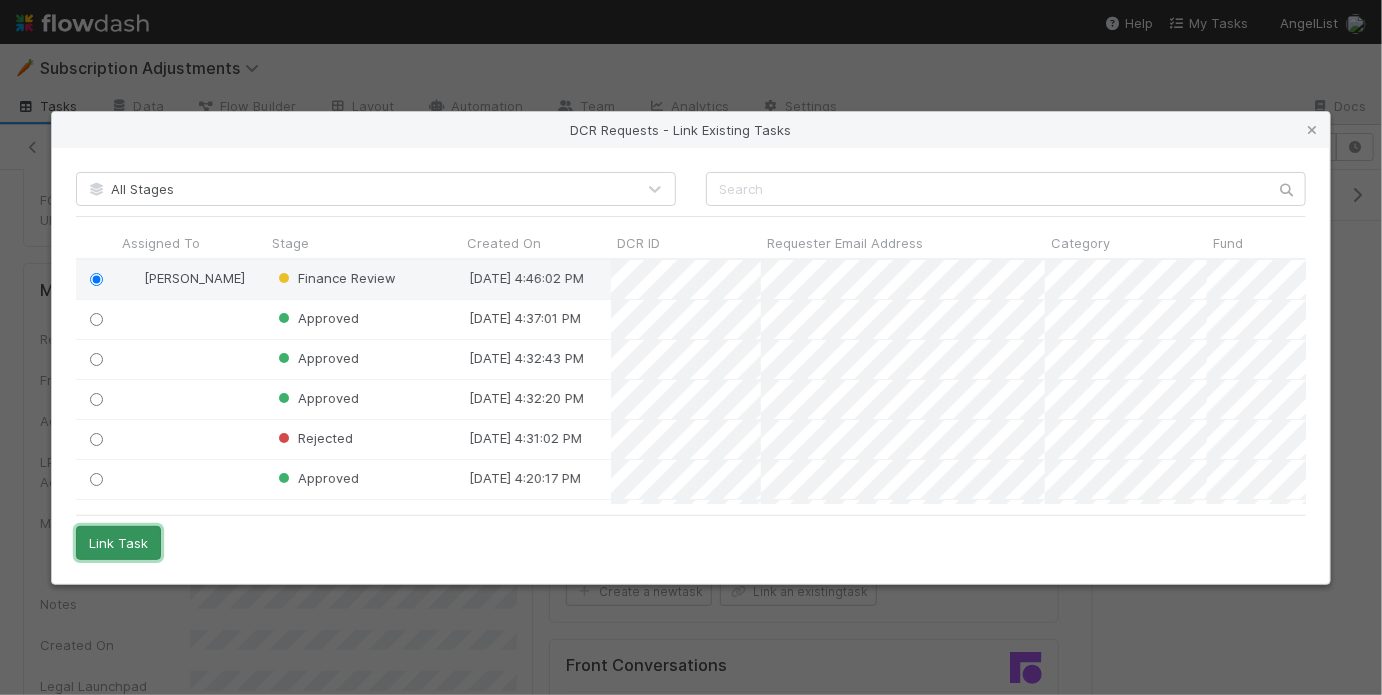 click on "Link   Task" at bounding box center [118, 543] 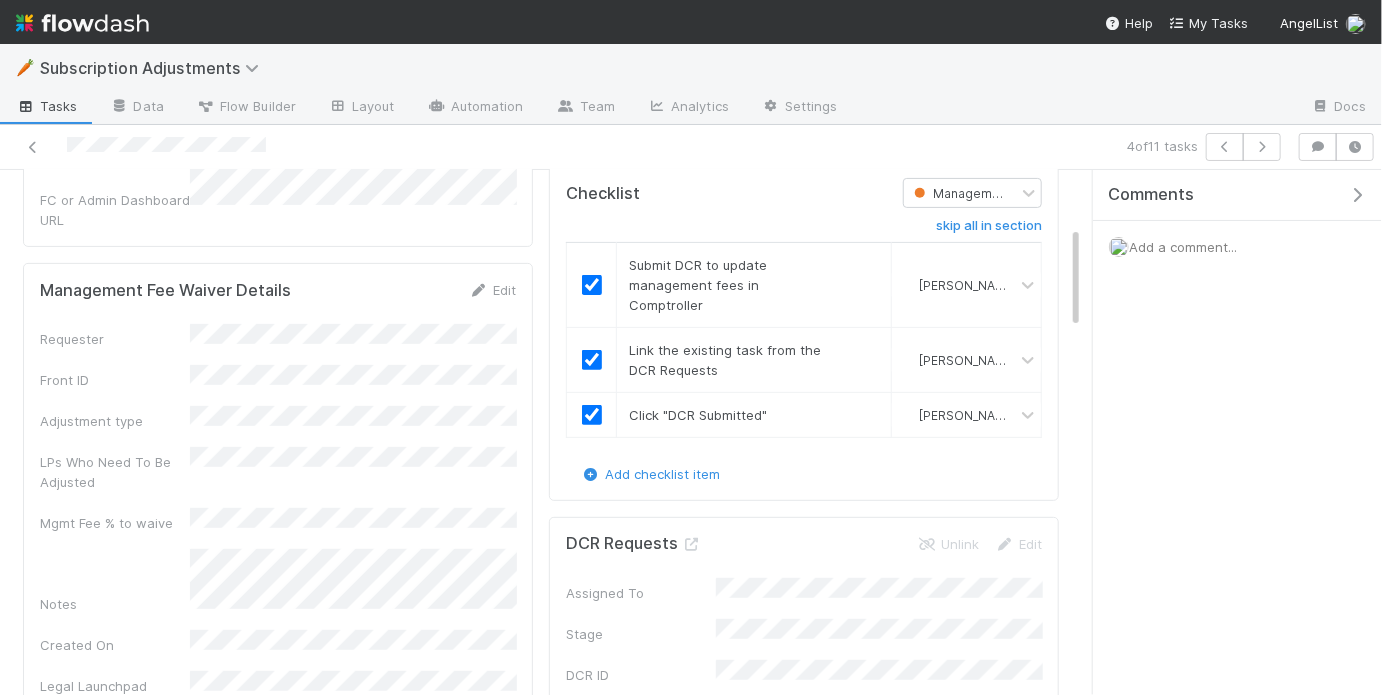 scroll, scrollTop: 0, scrollLeft: 0, axis: both 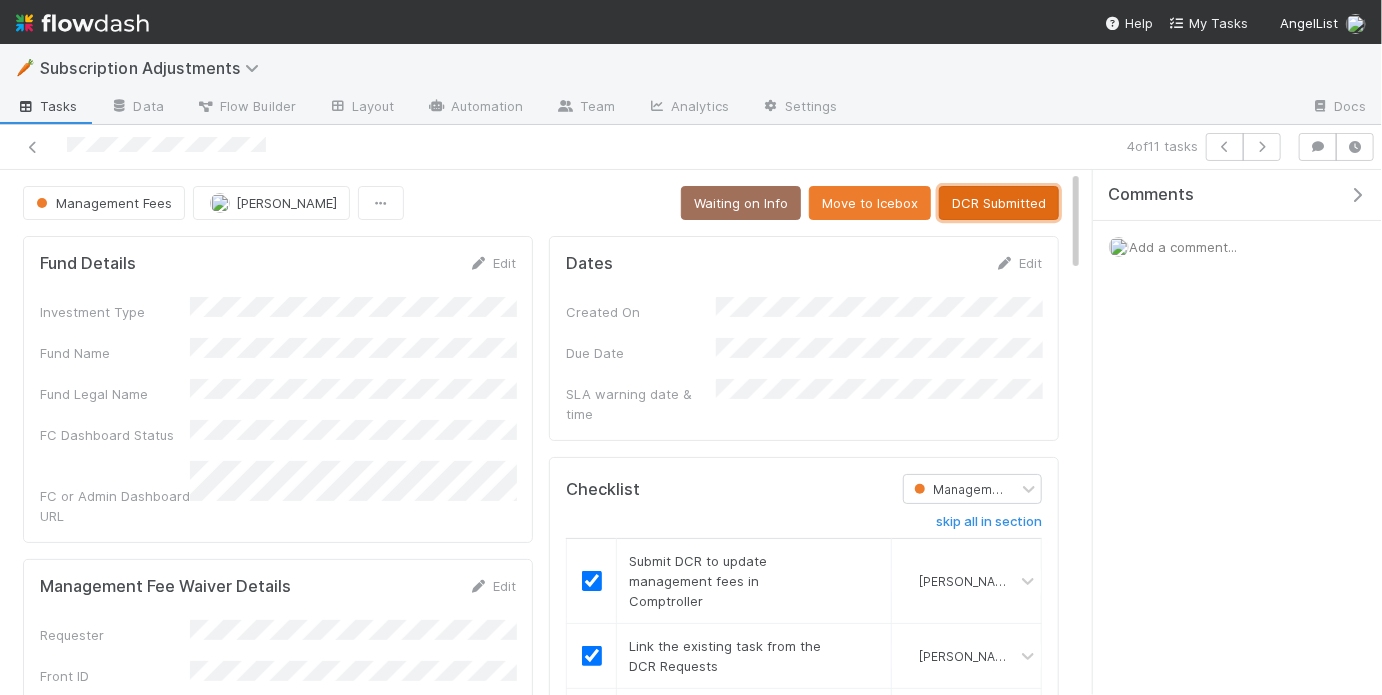 click on "DCR Submitted" at bounding box center (999, 203) 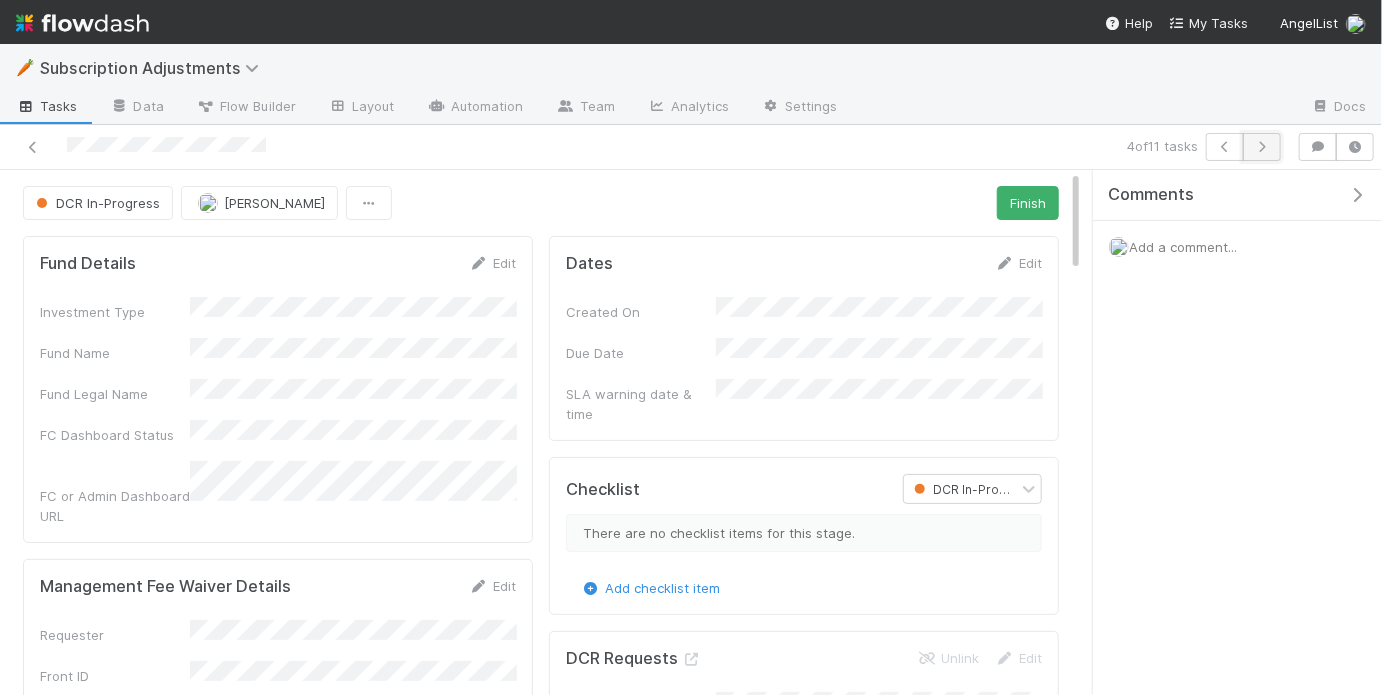click at bounding box center [1262, 147] 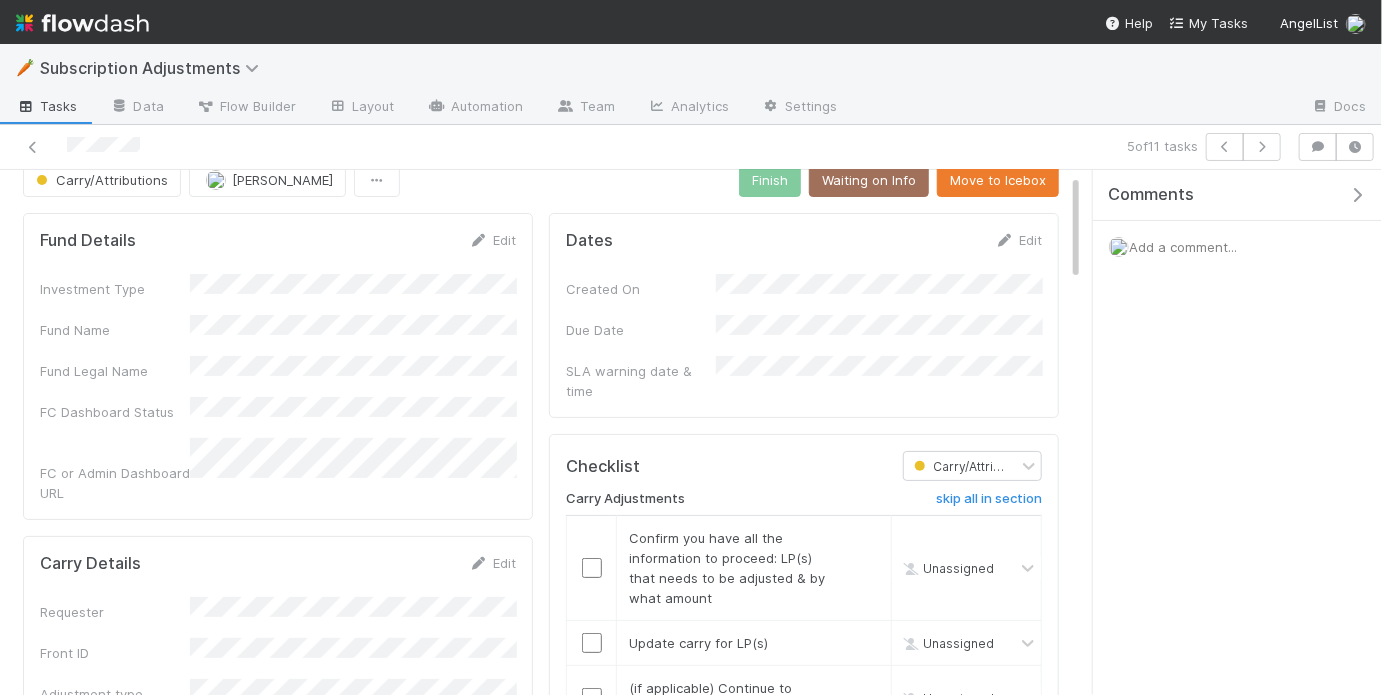 scroll, scrollTop: 6, scrollLeft: 0, axis: vertical 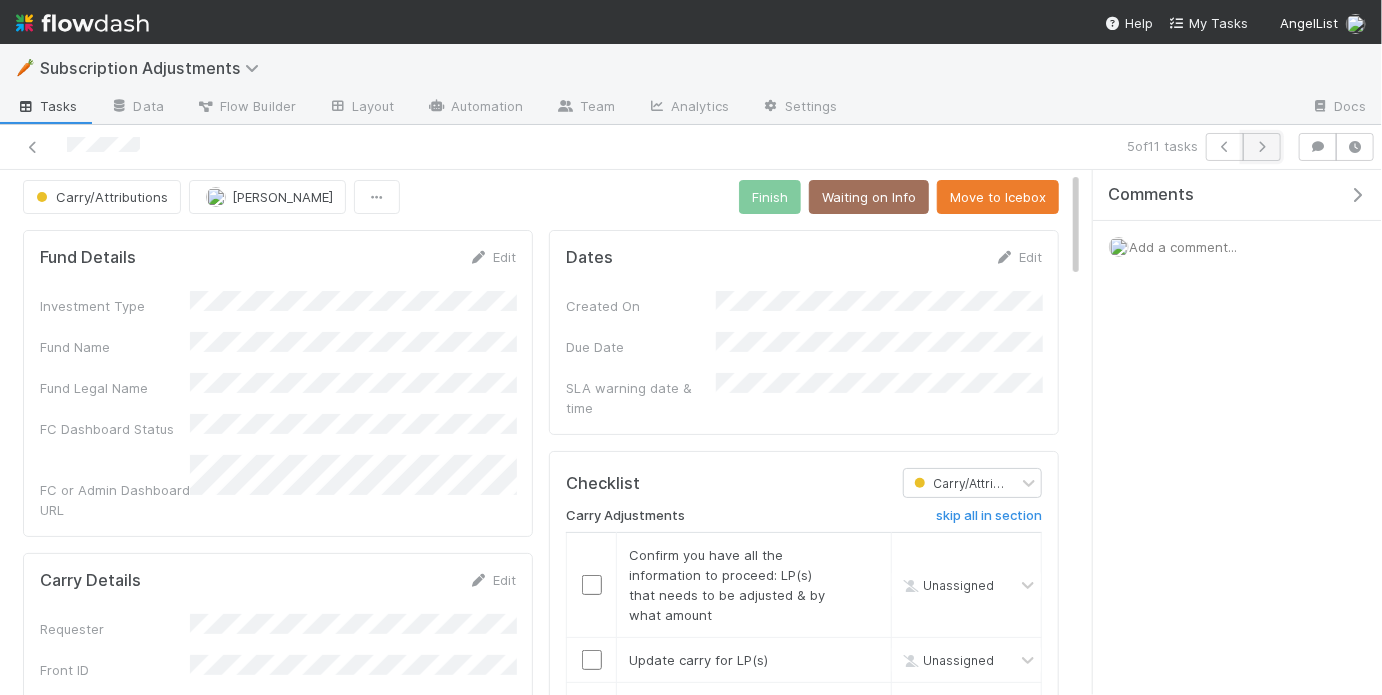 click at bounding box center [1262, 147] 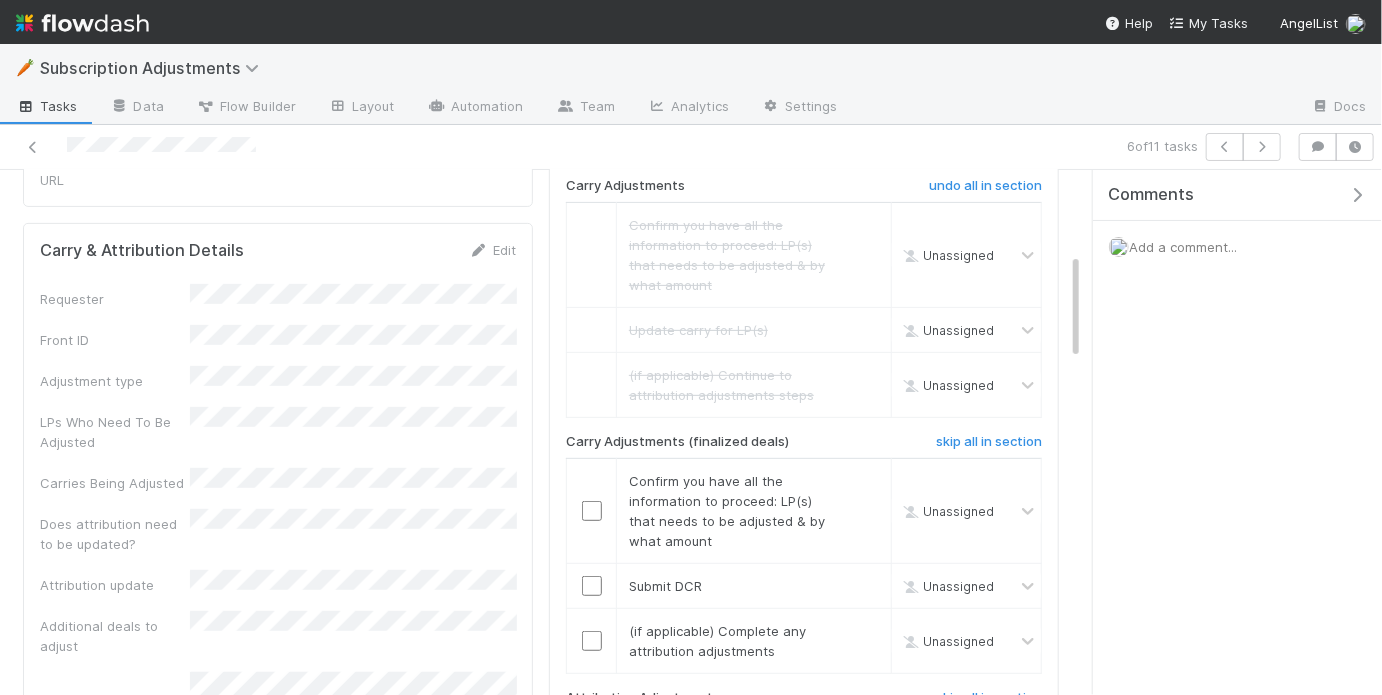 scroll, scrollTop: 428, scrollLeft: 0, axis: vertical 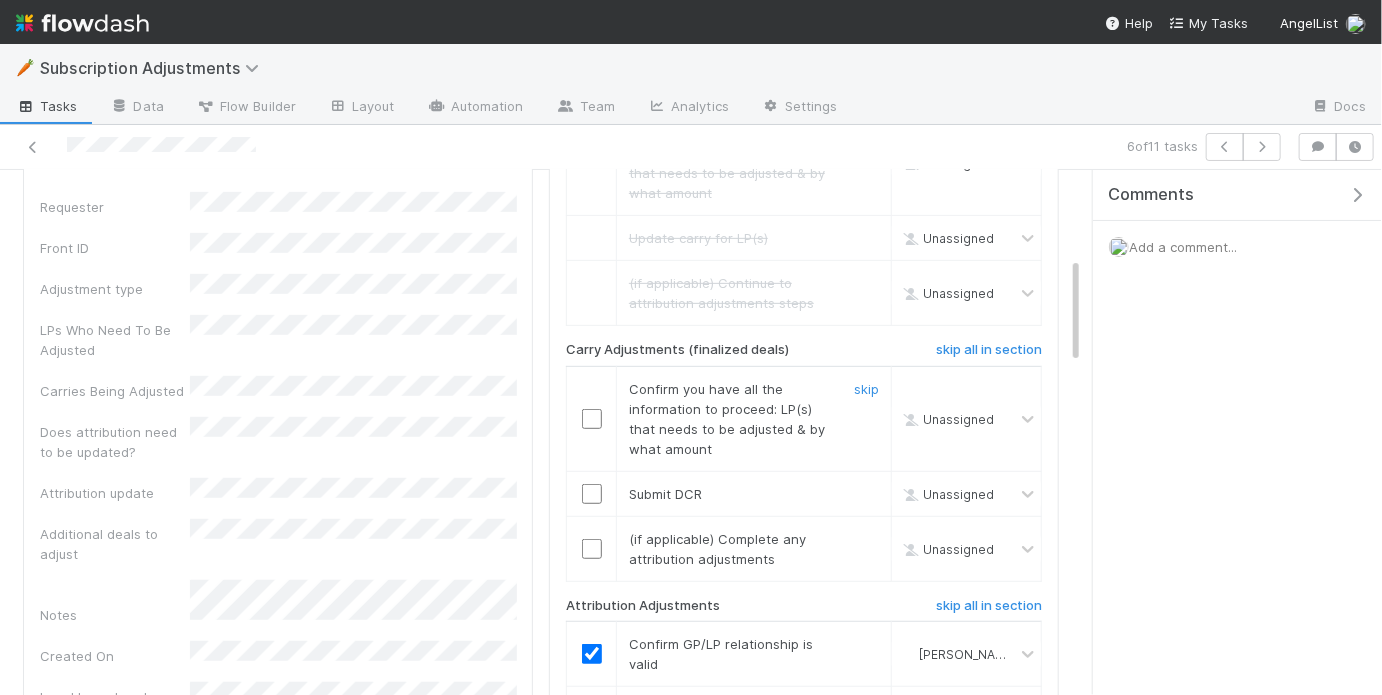 click at bounding box center [592, 419] 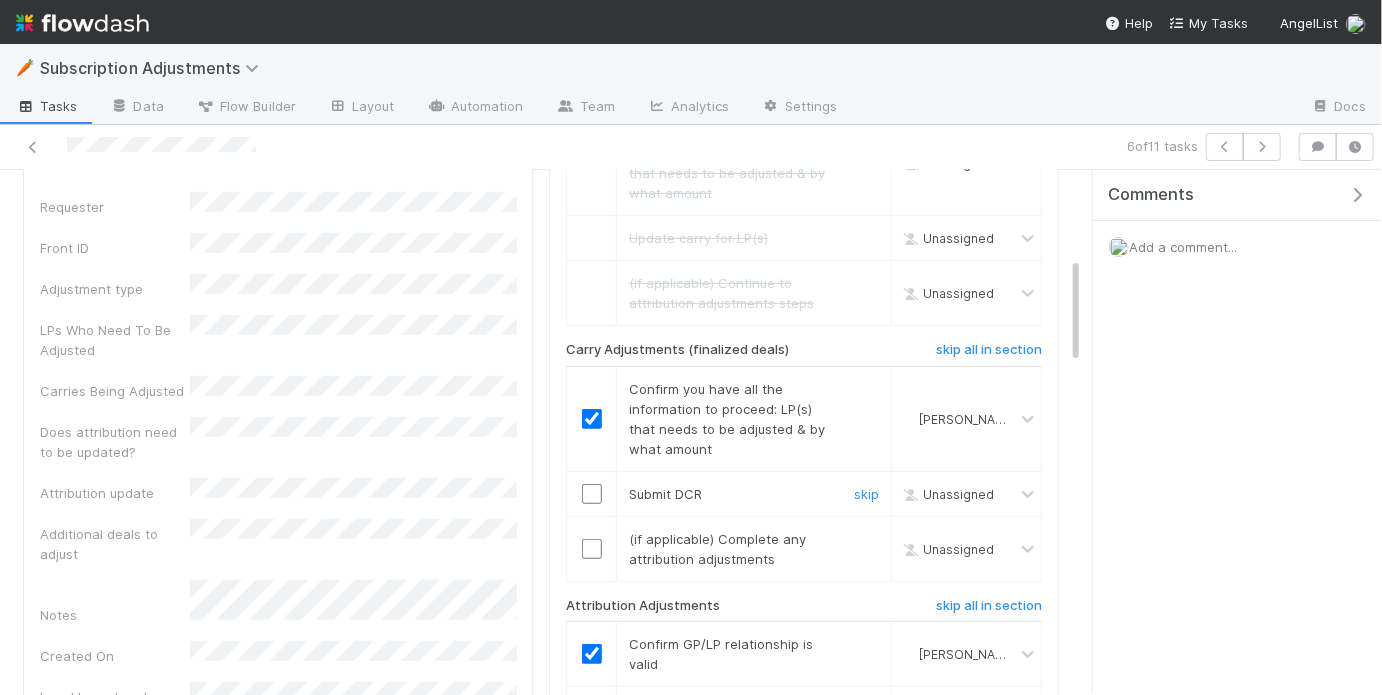 click at bounding box center [592, 494] 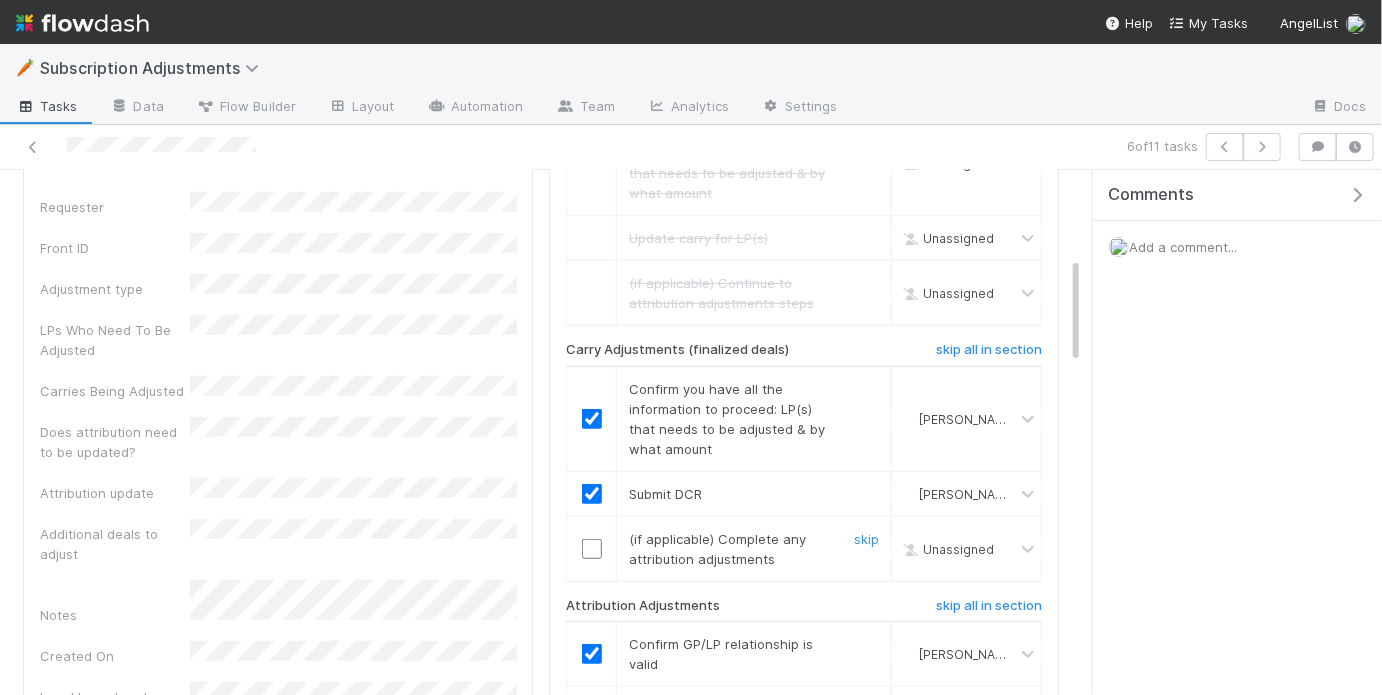 click at bounding box center [592, 549] 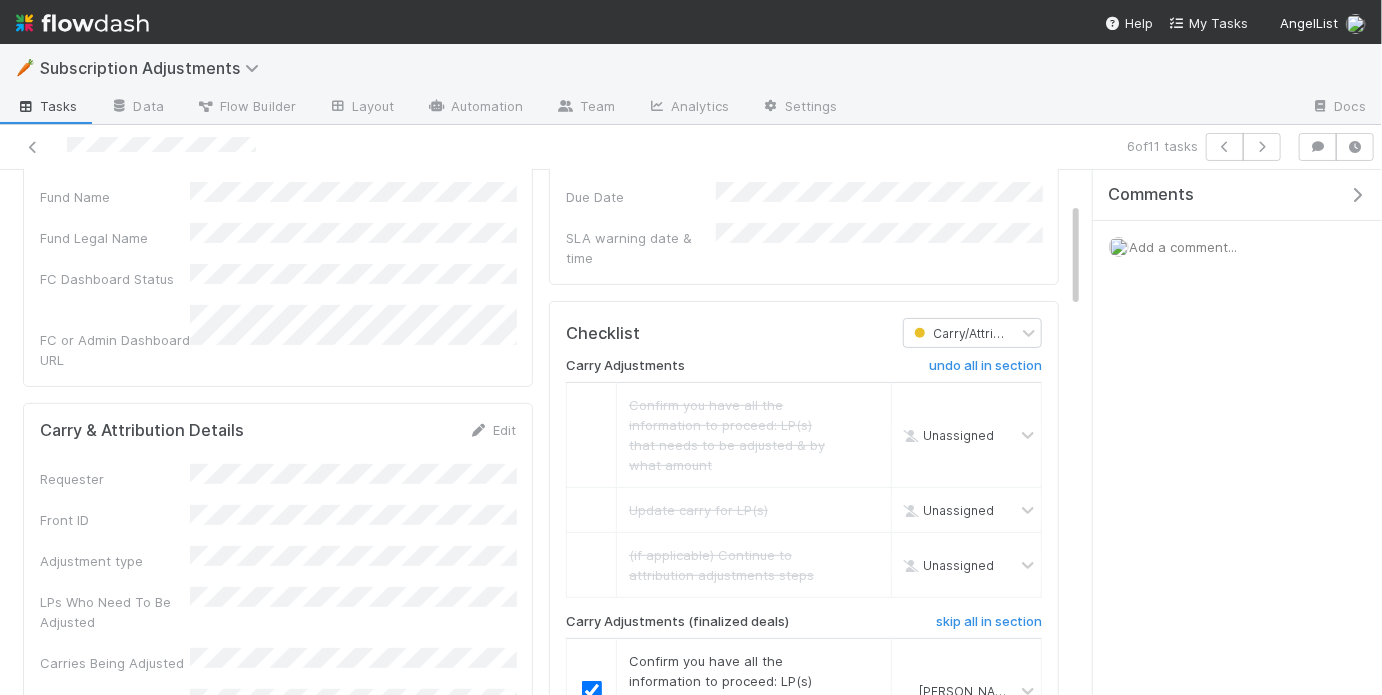 scroll, scrollTop: 0, scrollLeft: 0, axis: both 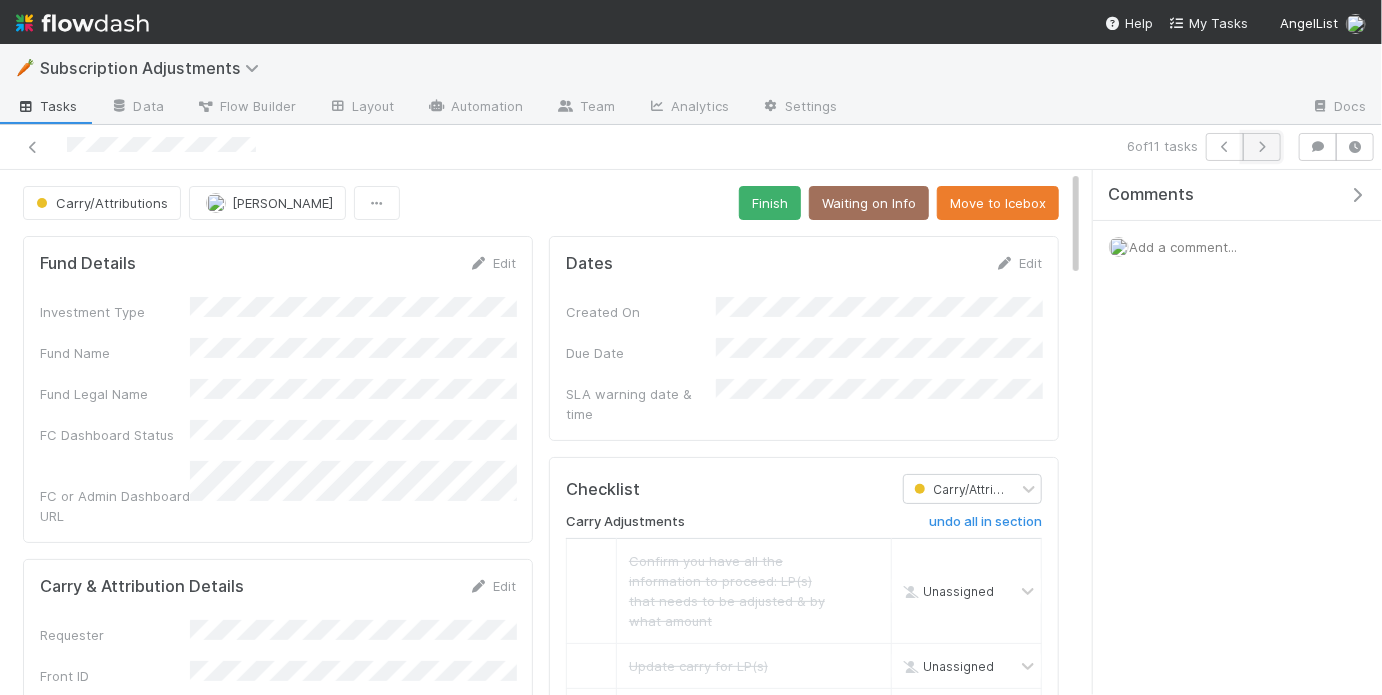 click at bounding box center [1262, 147] 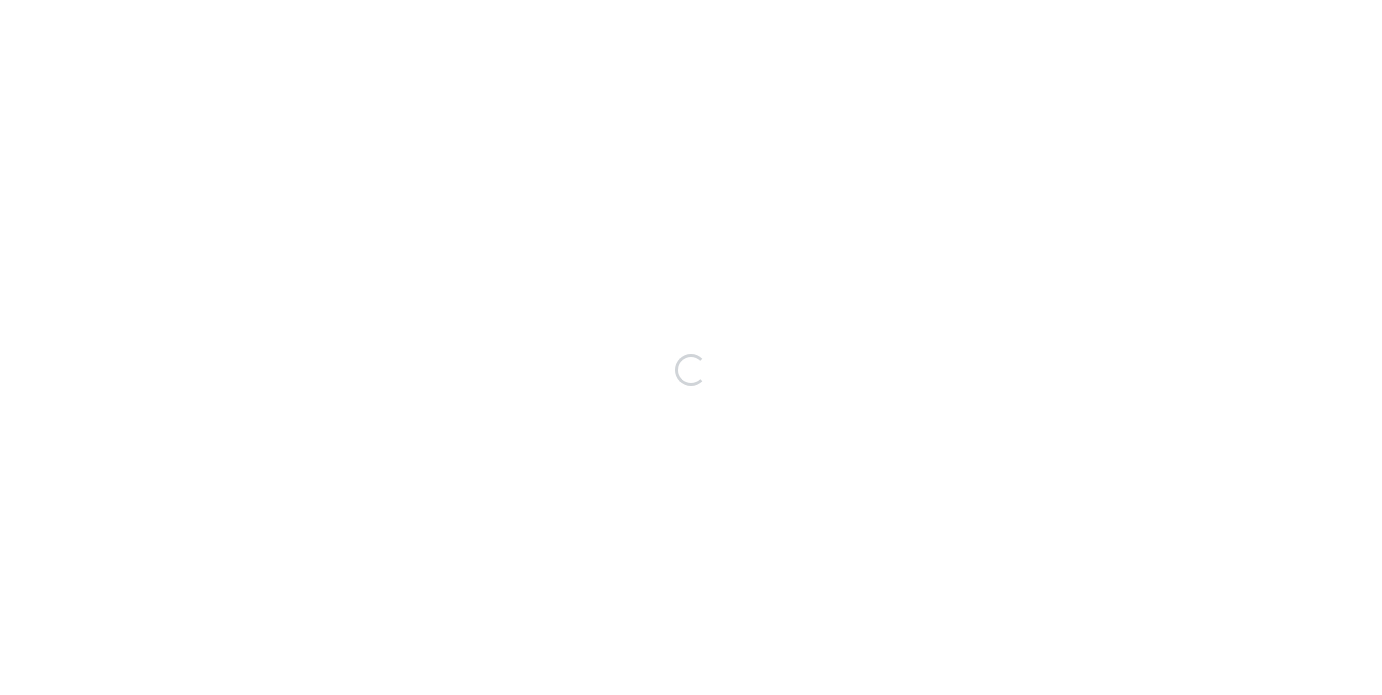 scroll, scrollTop: 0, scrollLeft: 0, axis: both 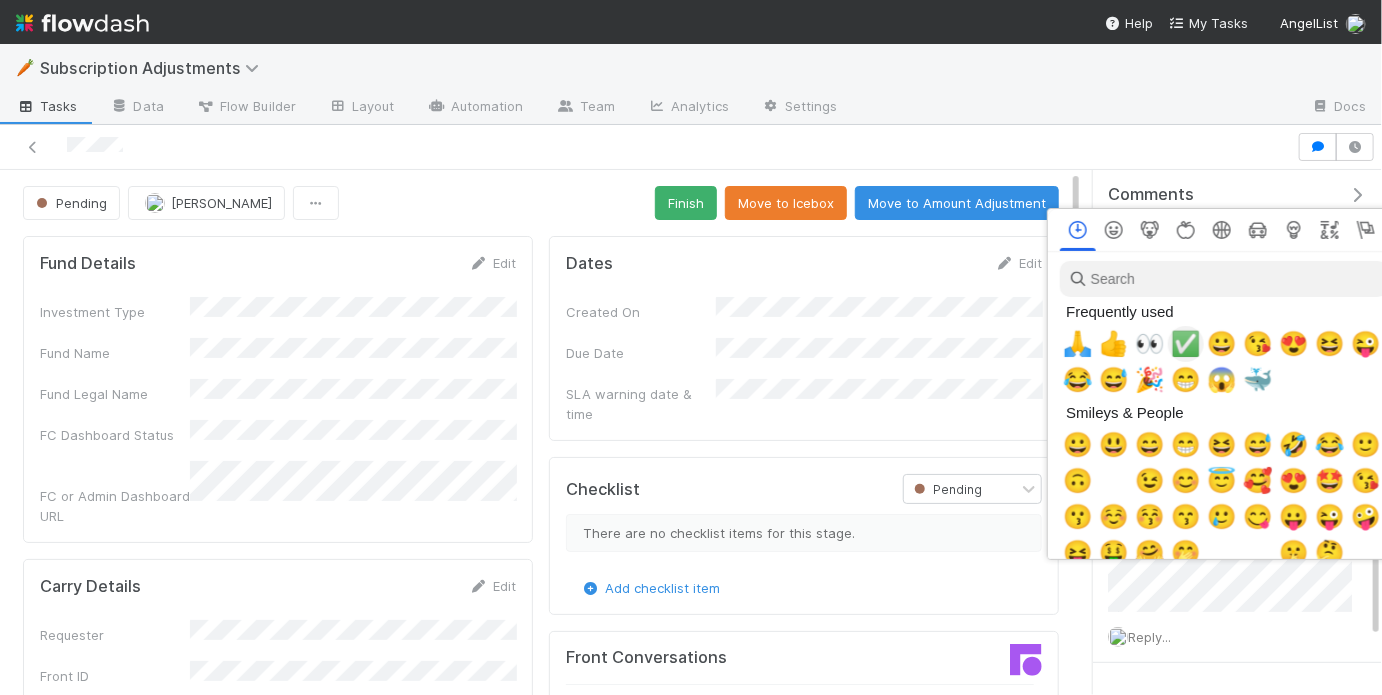 click on "✅" at bounding box center [1186, 344] 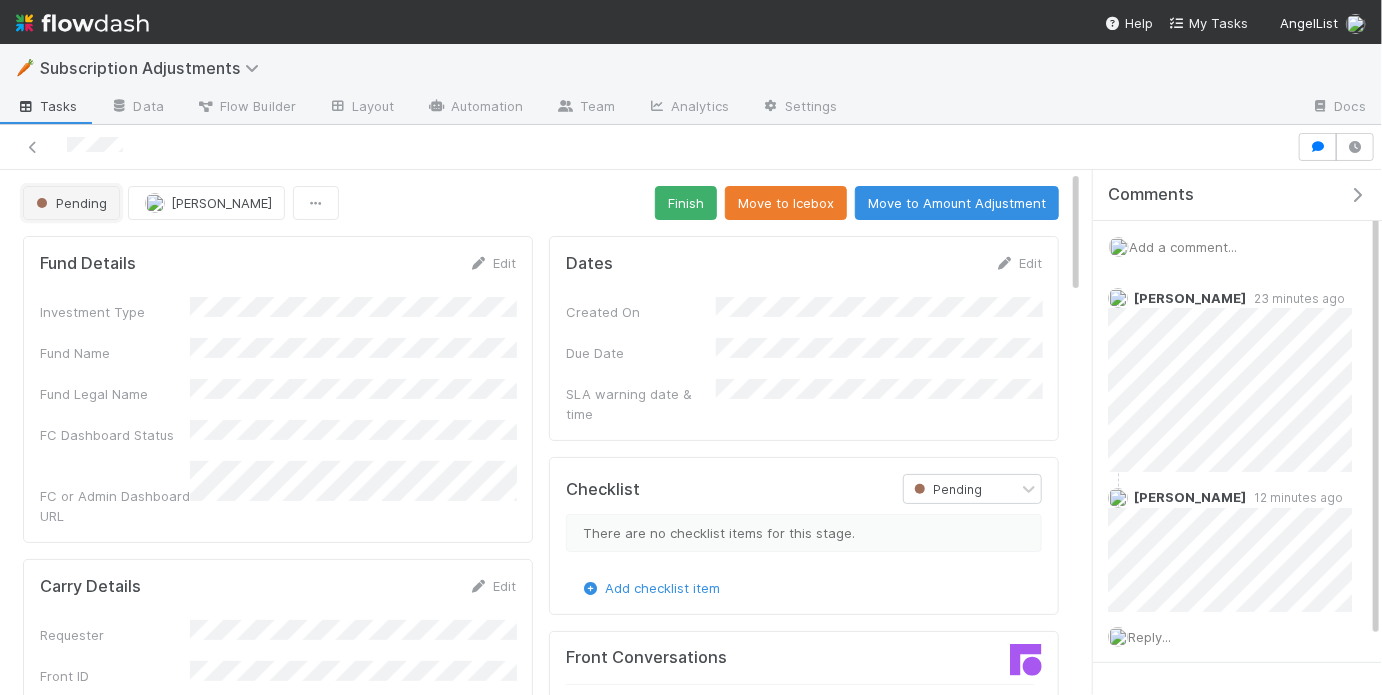 click on "Pending" at bounding box center (69, 203) 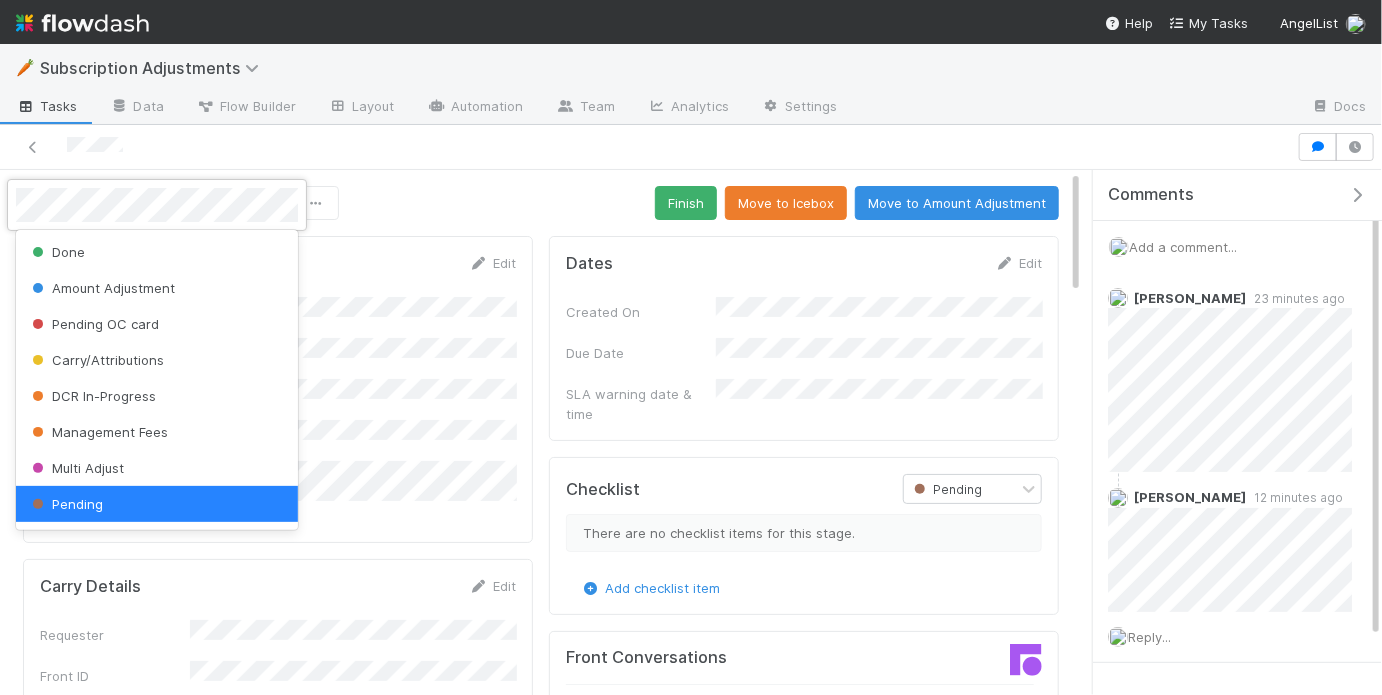 scroll, scrollTop: 4, scrollLeft: 0, axis: vertical 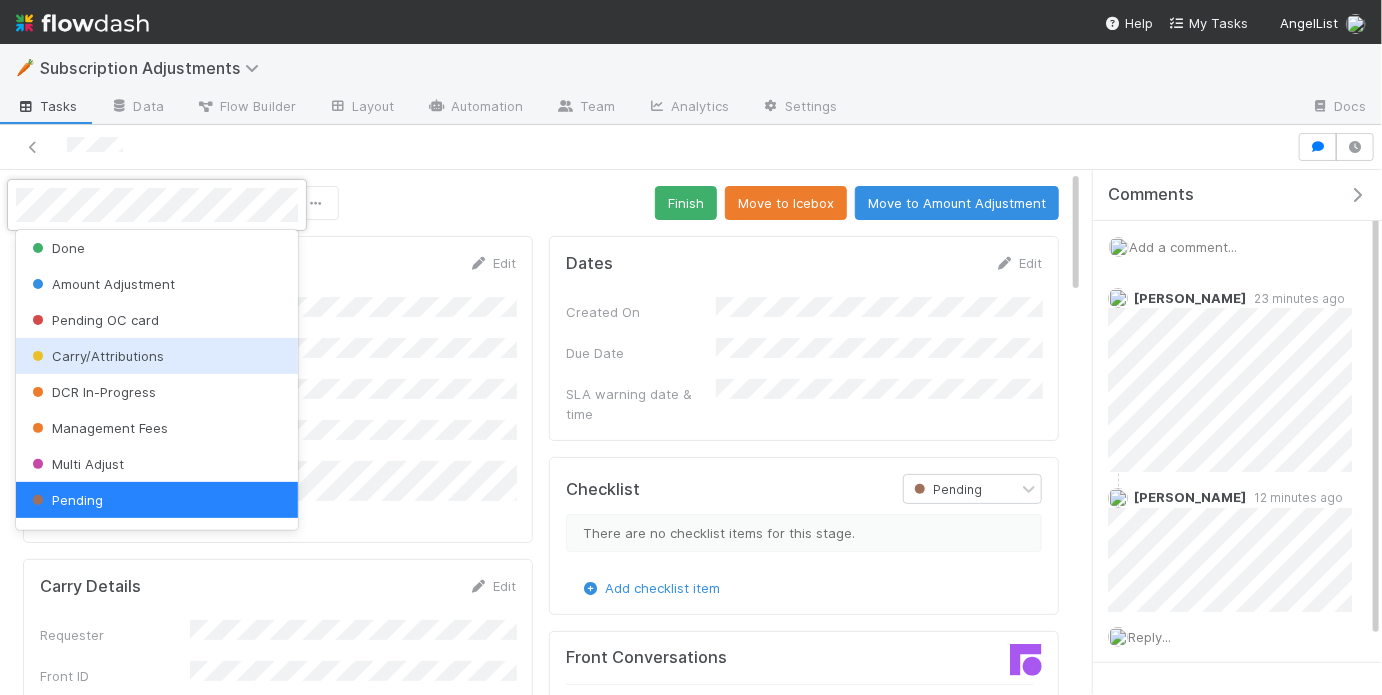 click on "Carry/Attributions" at bounding box center [96, 356] 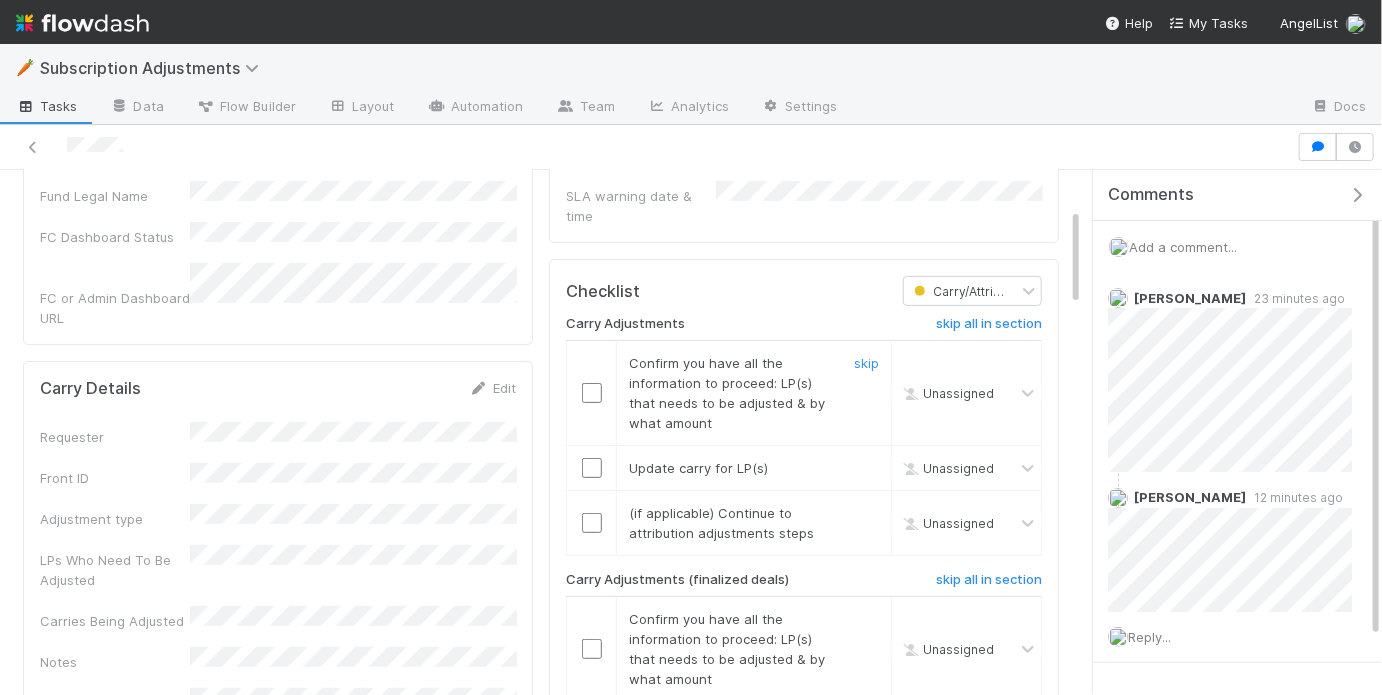 scroll, scrollTop: 204, scrollLeft: 0, axis: vertical 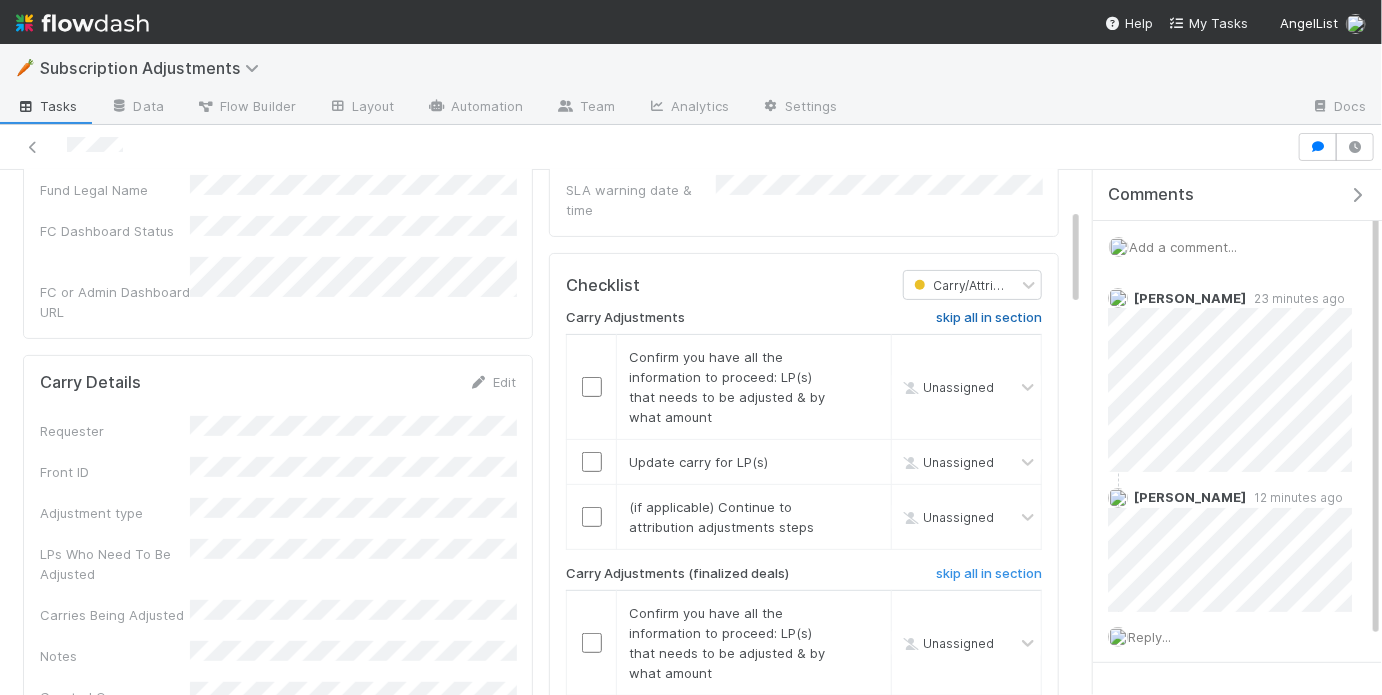 click on "skip all in section" at bounding box center (989, 318) 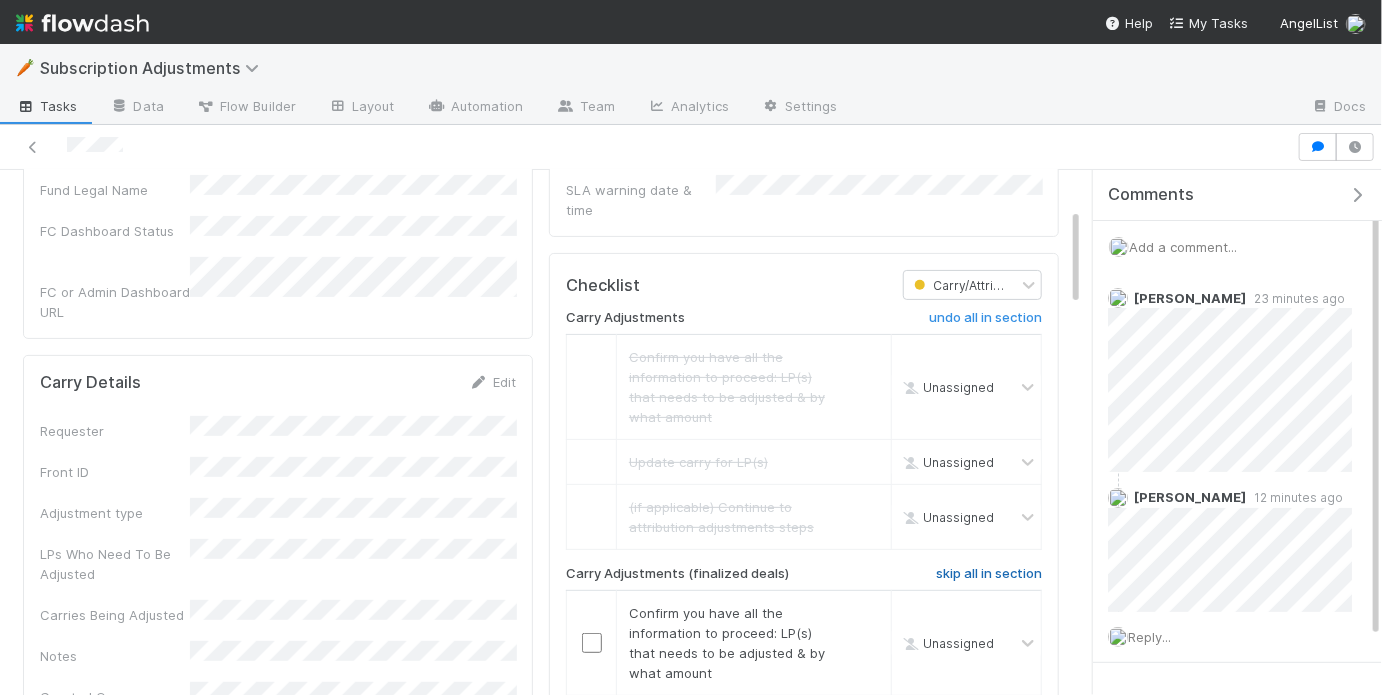 click on "skip all in section" at bounding box center (989, 574) 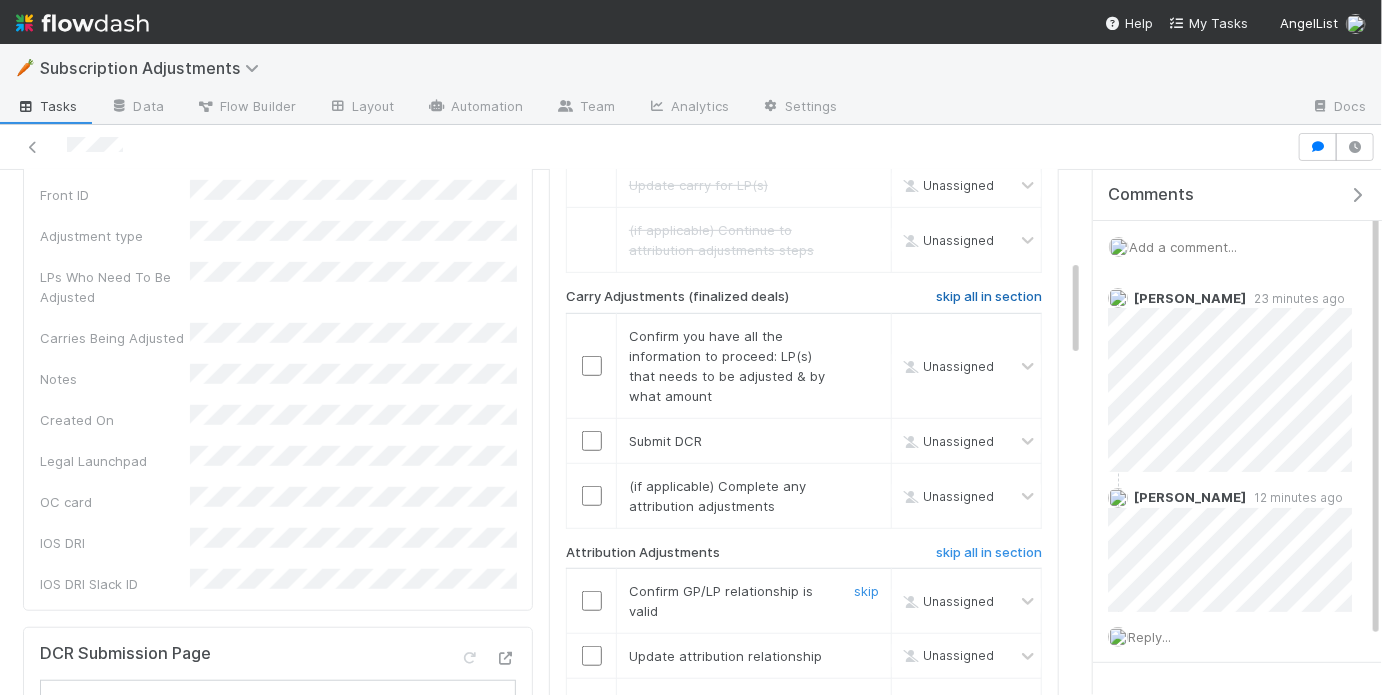 scroll, scrollTop: 540, scrollLeft: 0, axis: vertical 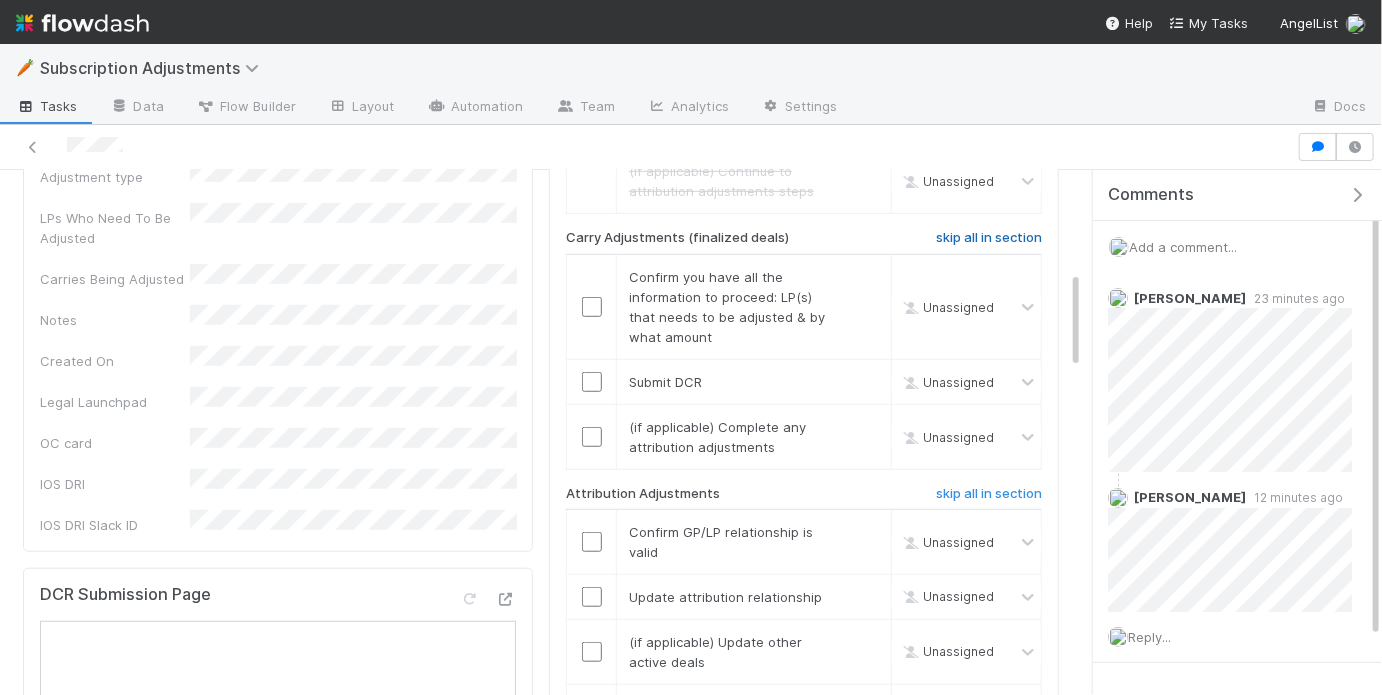 click on "skip all in section" at bounding box center (989, 238) 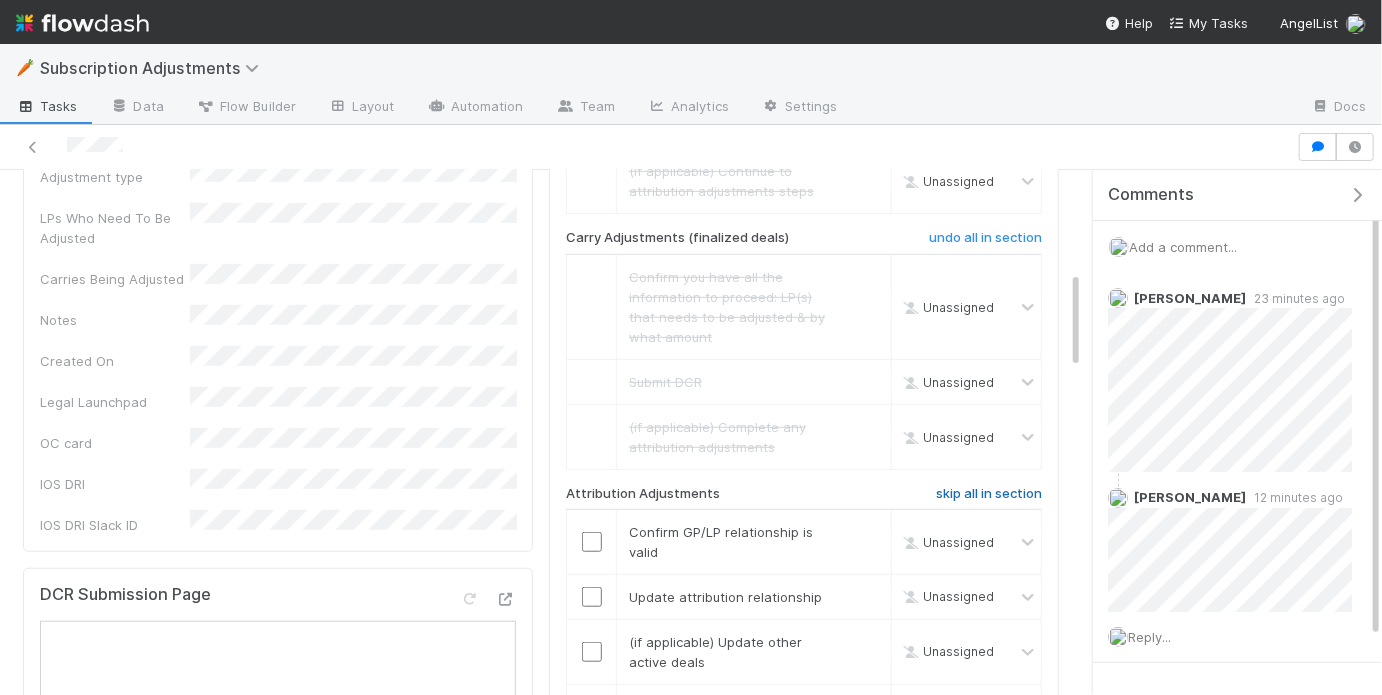 click on "skip all in section" at bounding box center (989, 494) 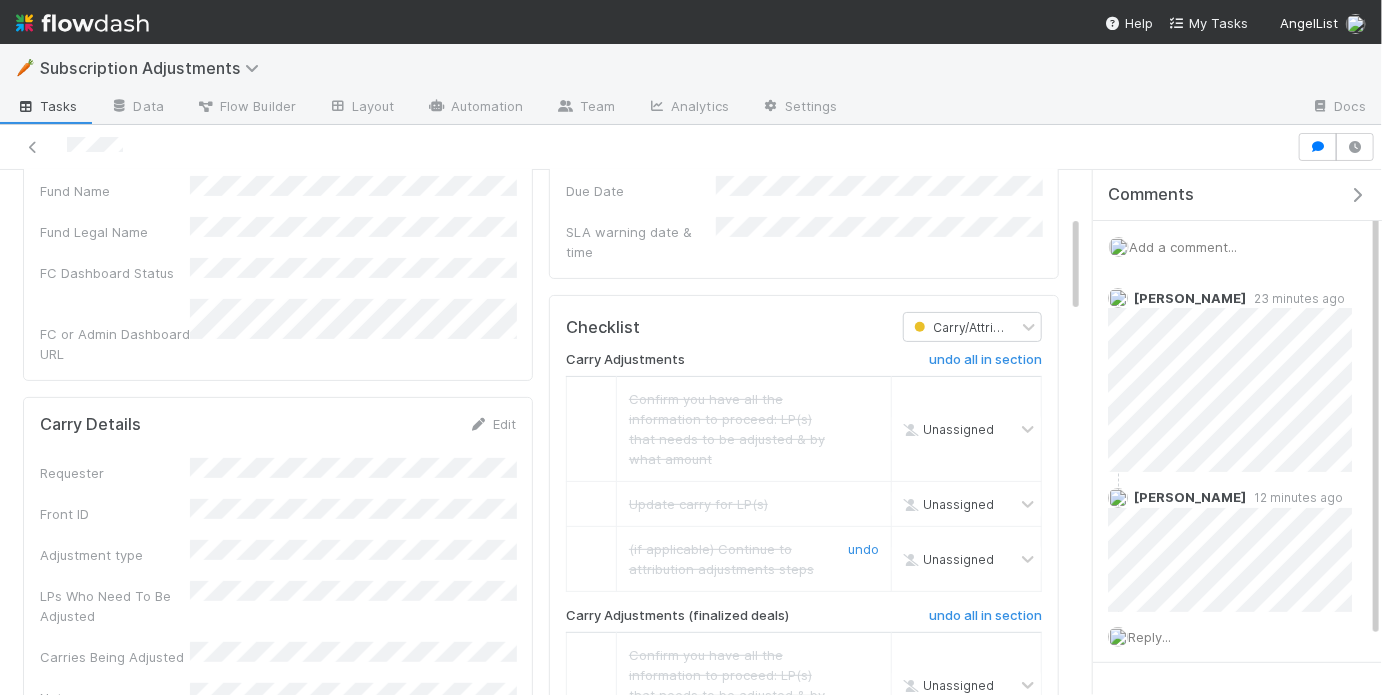 scroll, scrollTop: 0, scrollLeft: 0, axis: both 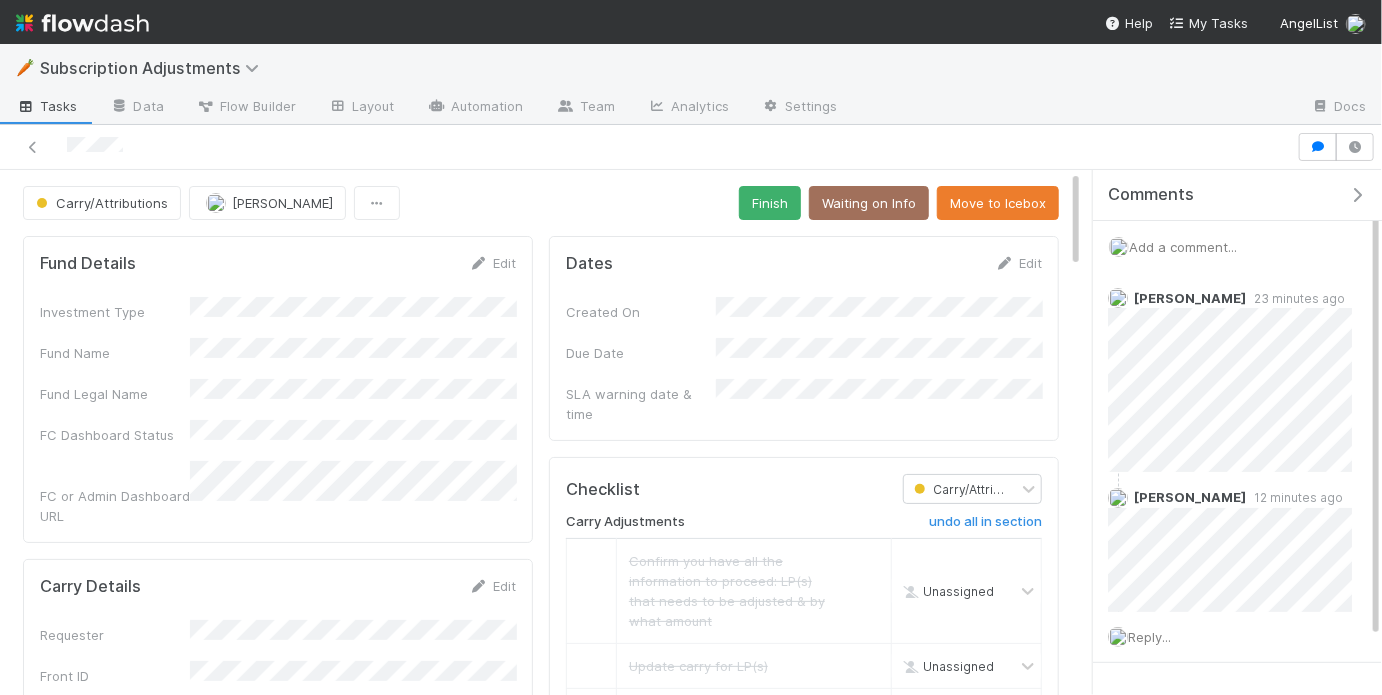click on "Carry/Attributions May Chang Finish Waiting on Info Move to Icebox Fund Details  Edit Investment Type  Fund Name  Fund Legal Name  FC Dashboard Status  FC or Admin Dashboard URL  Carry Details Edit Requester  Front ID  Adjustment type  LPs Who Need To Be Adjusted  Carries Being Adjusted  Notes  Created On Legal Launchpad  OC card  IOS DRI  IOS DRI Slack ID  DCR Submission Page Comments Attach files: Choose or drag and drop file(s) Add Comment William Rosean 12 minutes ago   May Chang 23 minutes ago   Edit Delete Activity Log Undo Last Action Export as CSV 7/10/25, 5:03:37 PM MDT May Chang   skipped  a todo item: Update attribution relationship 7/10/25, 5:03:37 PM MDT May Chang   skipped  a todo item: (if applicable) Update other active deals 7/10/25, 5:03:37 PM MDT May Chang   skipped  a todo item: Confirm GP/LP relationship is valid 7/10/25, 5:03:37 PM MDT May Chang   skipped  a todo item: Confirm that carry adjustments are correct after updating 7/10/25, 5:03:35 PM MDT May Chang   skipped  a todo item:" at bounding box center (541, 1634) 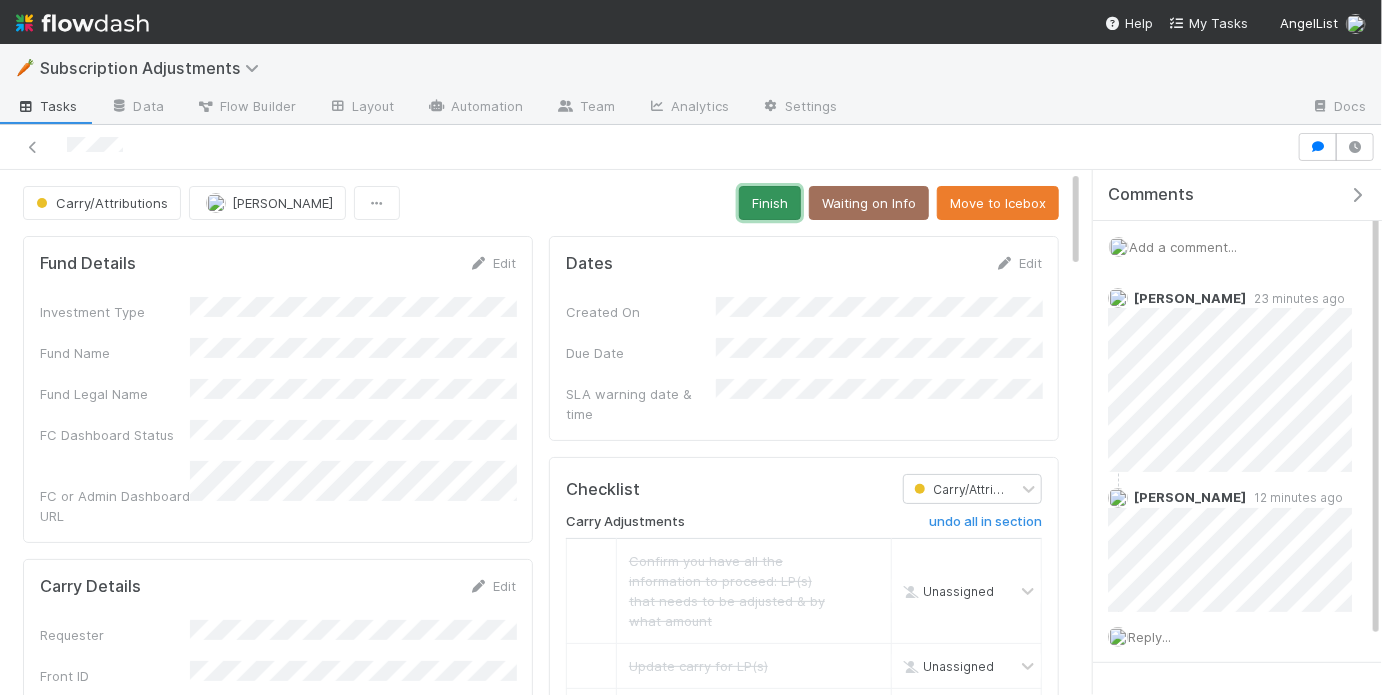 click on "Finish" at bounding box center [770, 203] 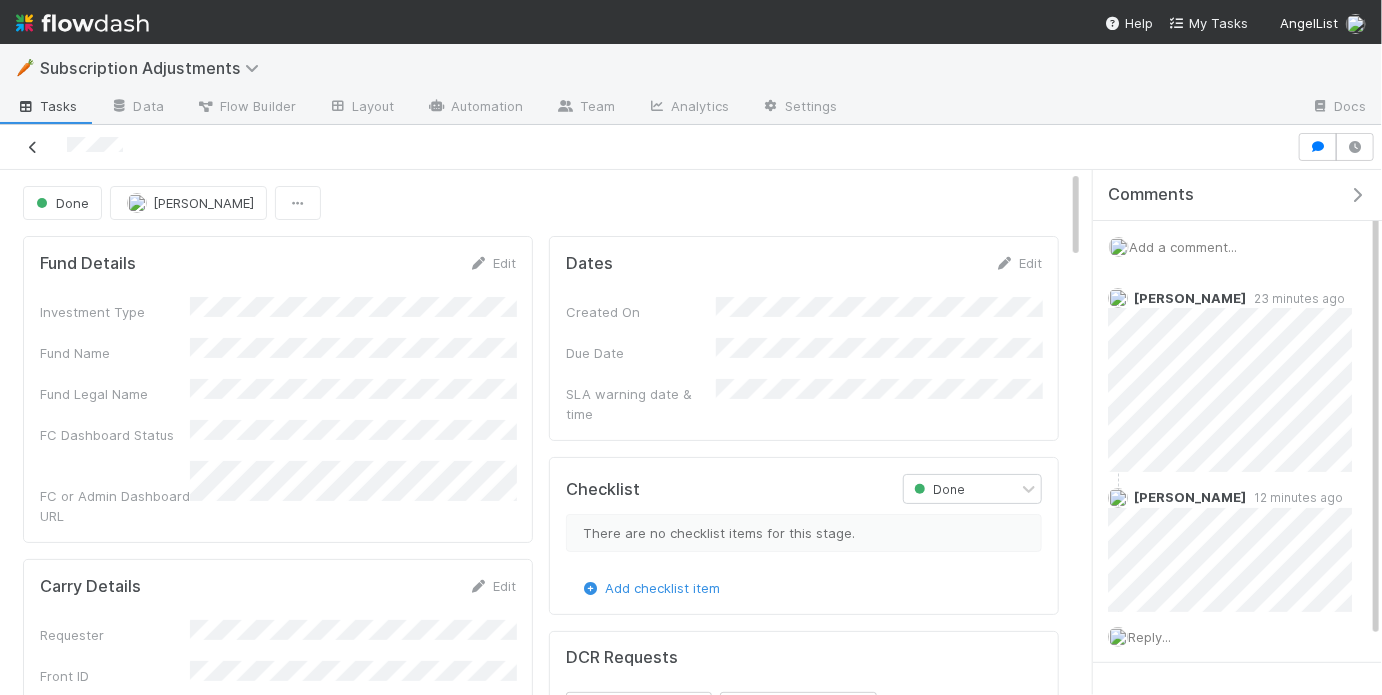 click at bounding box center [33, 147] 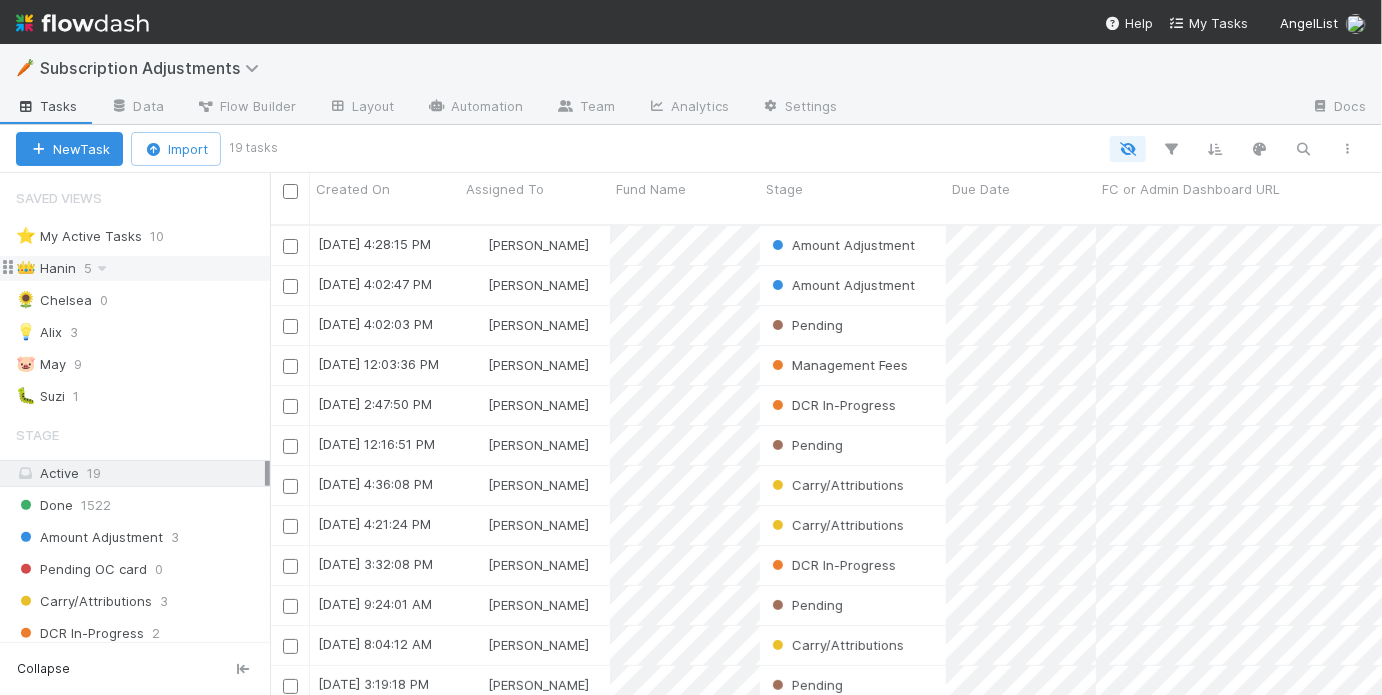 scroll, scrollTop: 1, scrollLeft: 0, axis: vertical 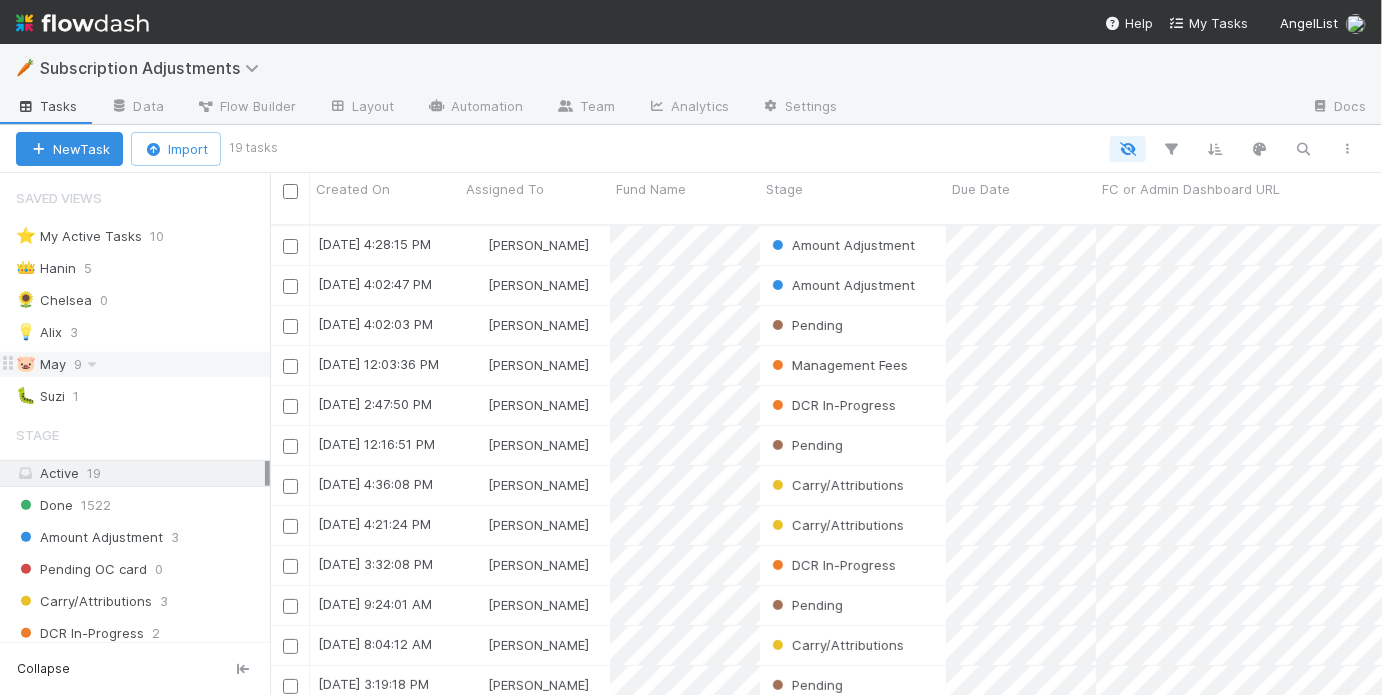 click on "🐷 May 9" at bounding box center (143, 364) 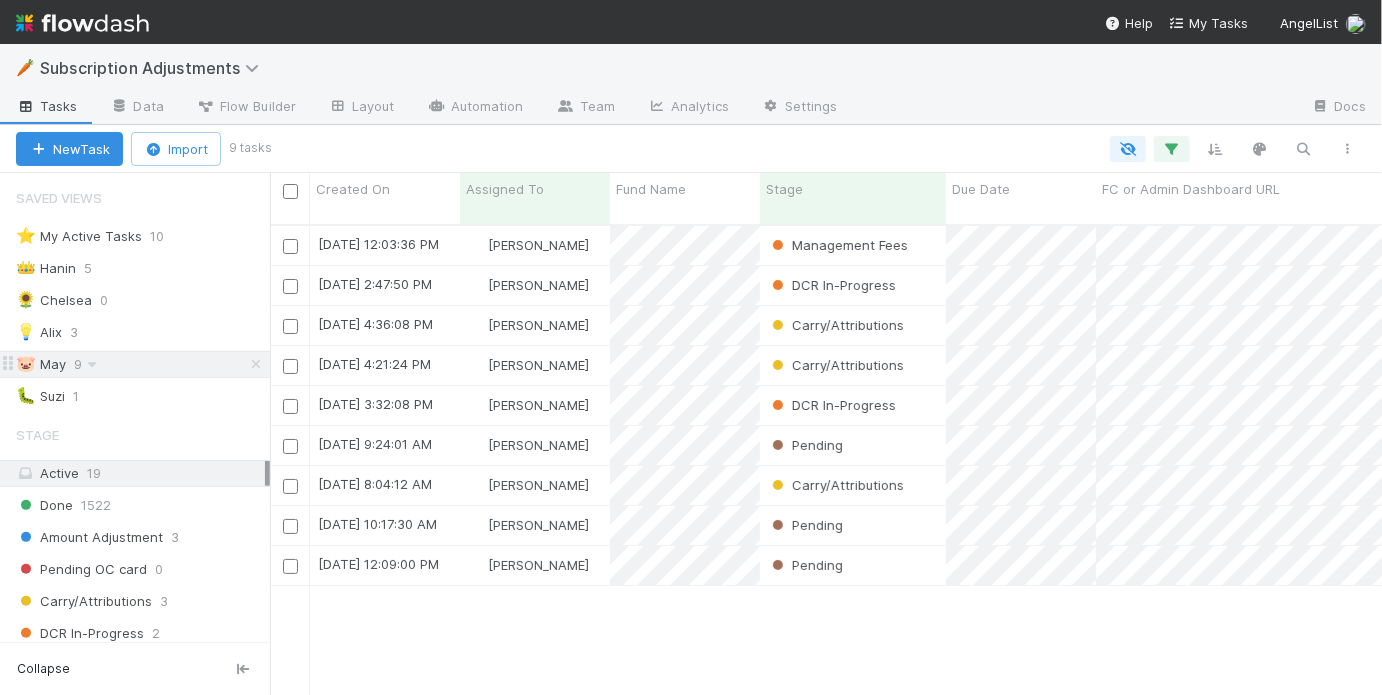 scroll, scrollTop: 1, scrollLeft: 0, axis: vertical 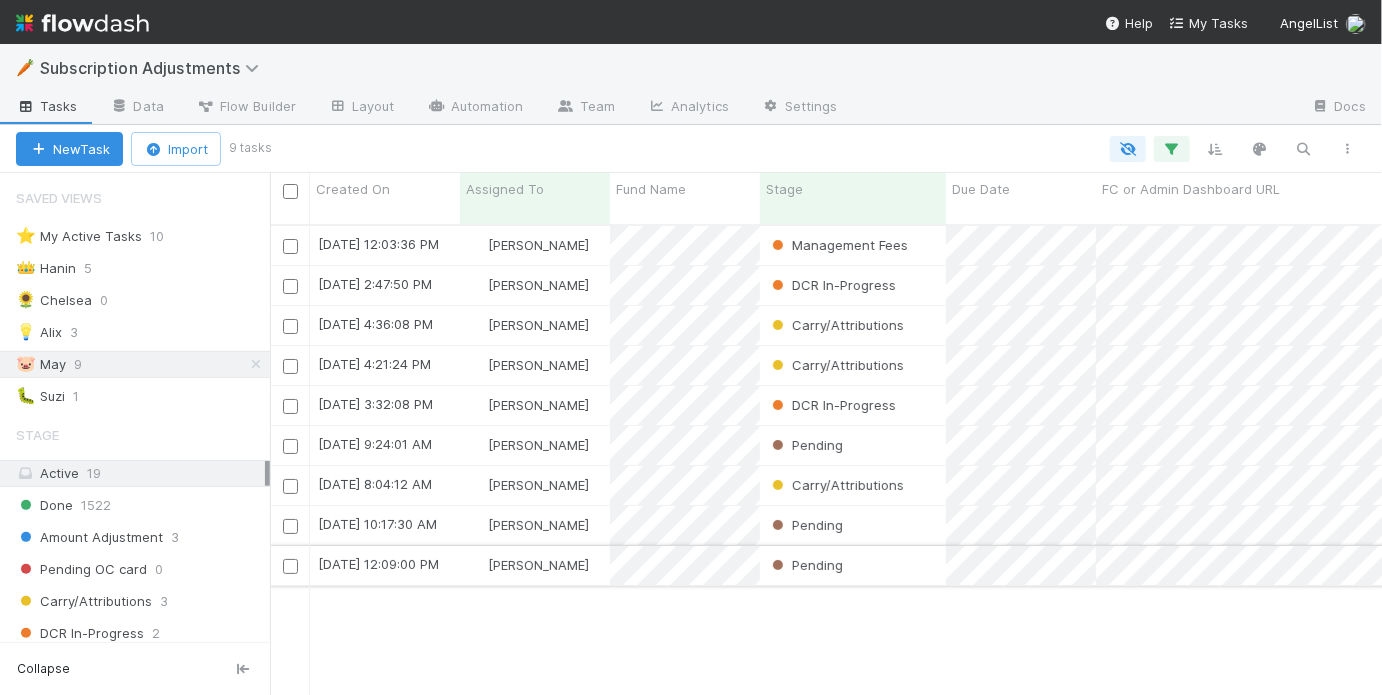 click on "Pending" at bounding box center [853, 565] 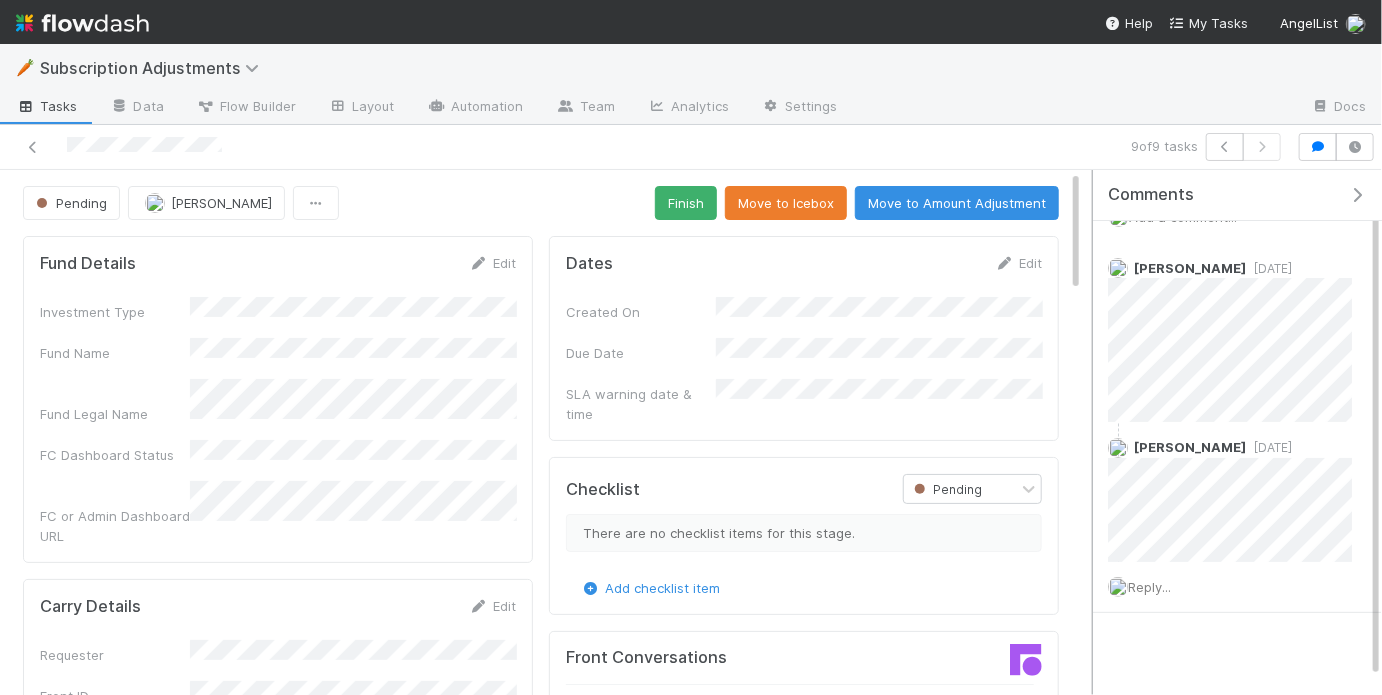 scroll, scrollTop: 42, scrollLeft: 0, axis: vertical 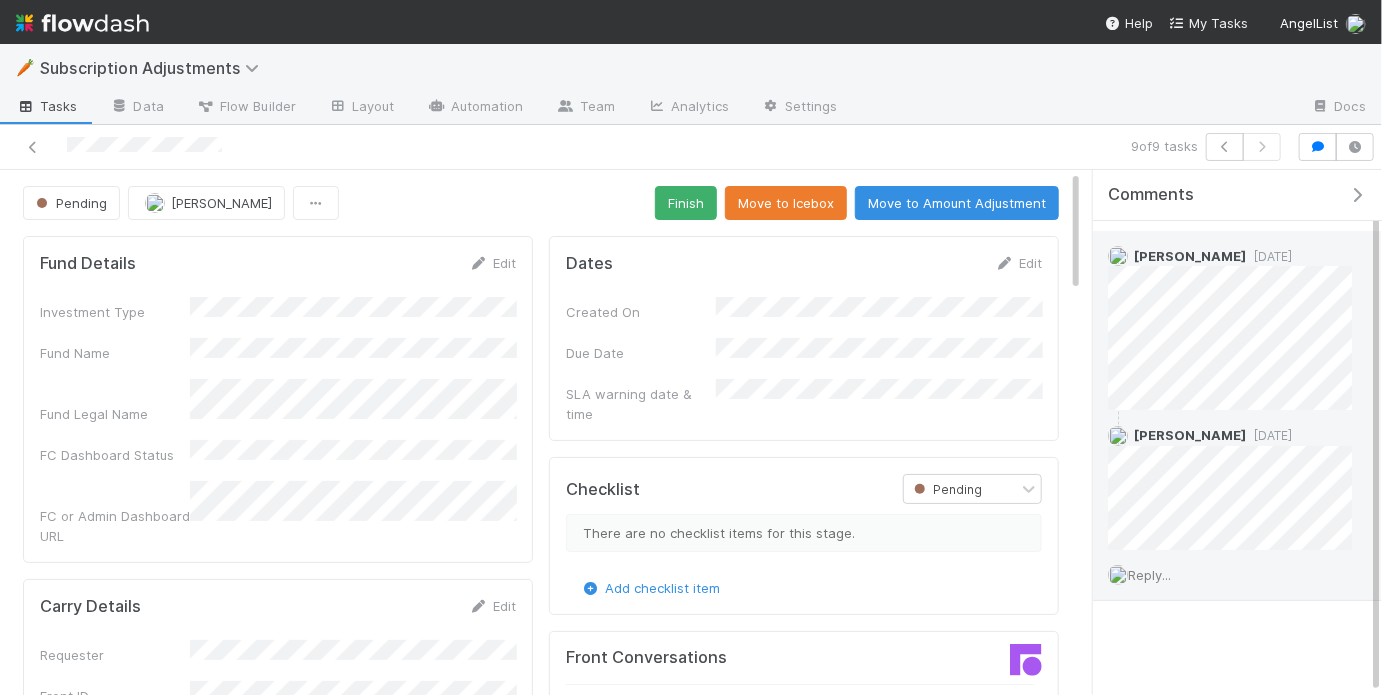click on "Reply..." at bounding box center (1149, 575) 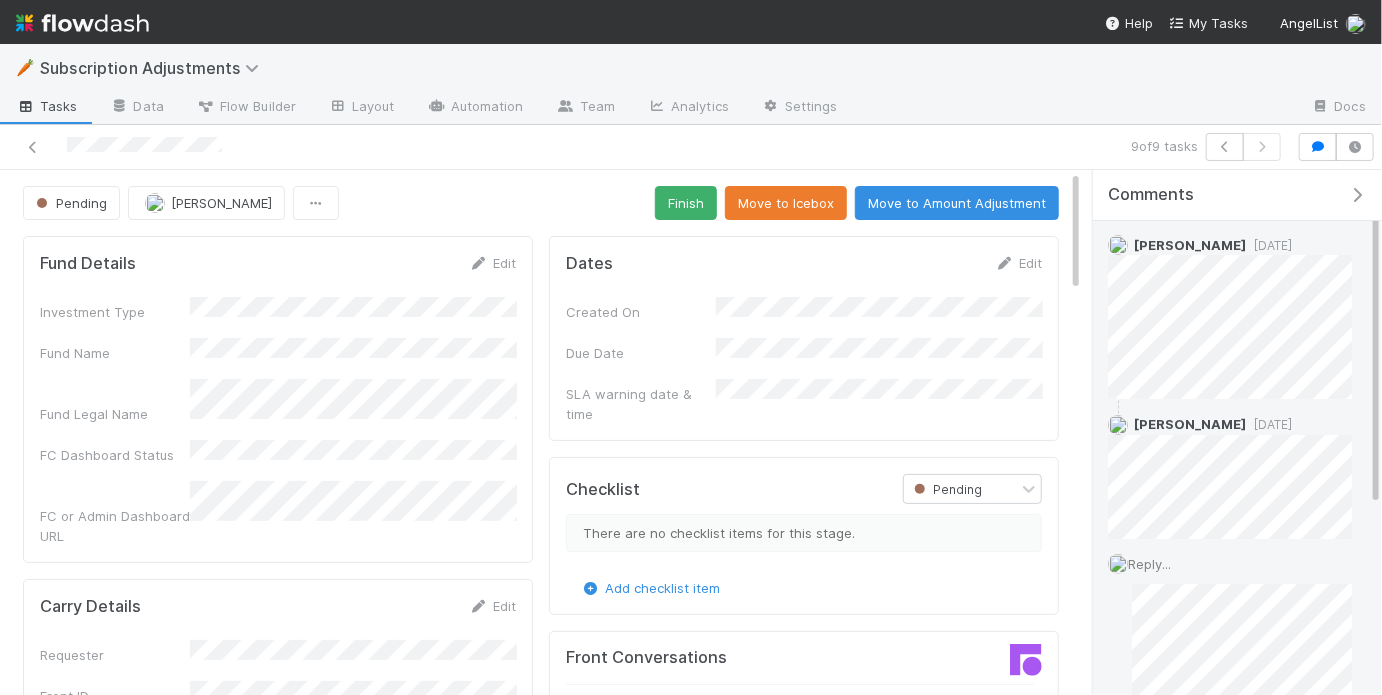 scroll, scrollTop: 73, scrollLeft: 0, axis: vertical 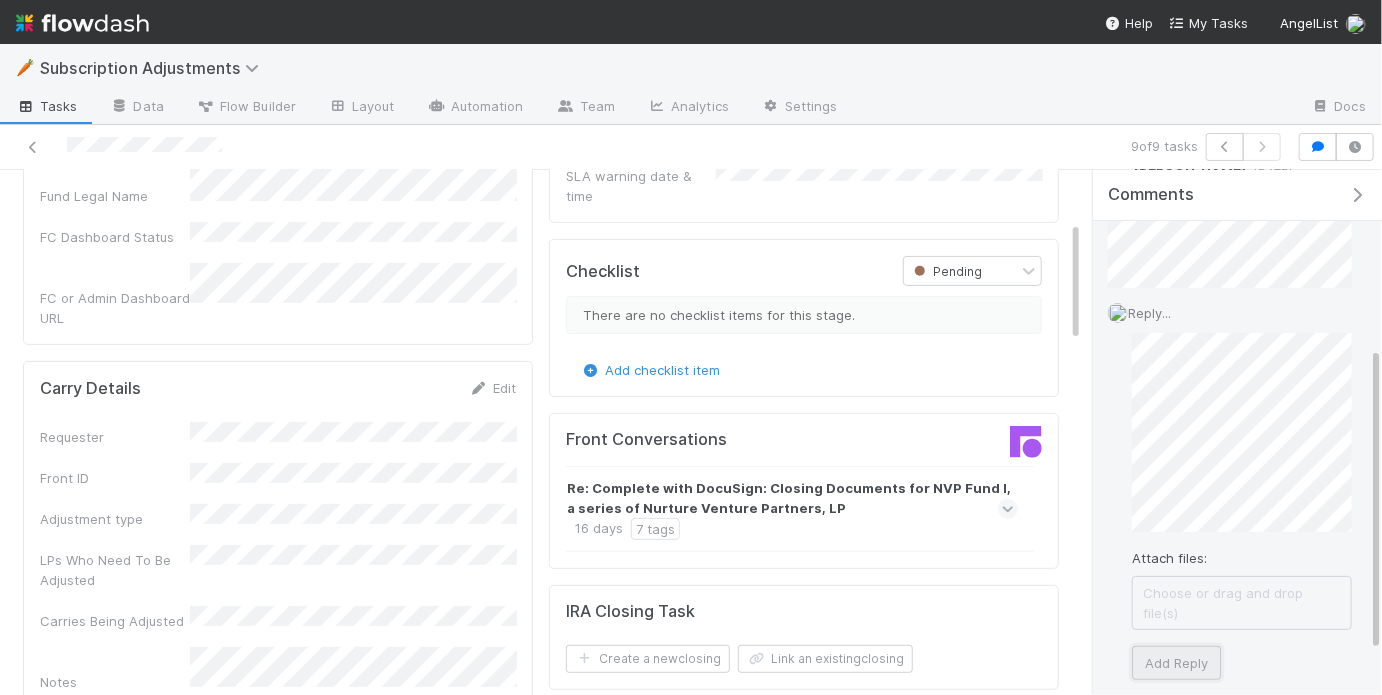 click on "Add Reply" at bounding box center (1176, 663) 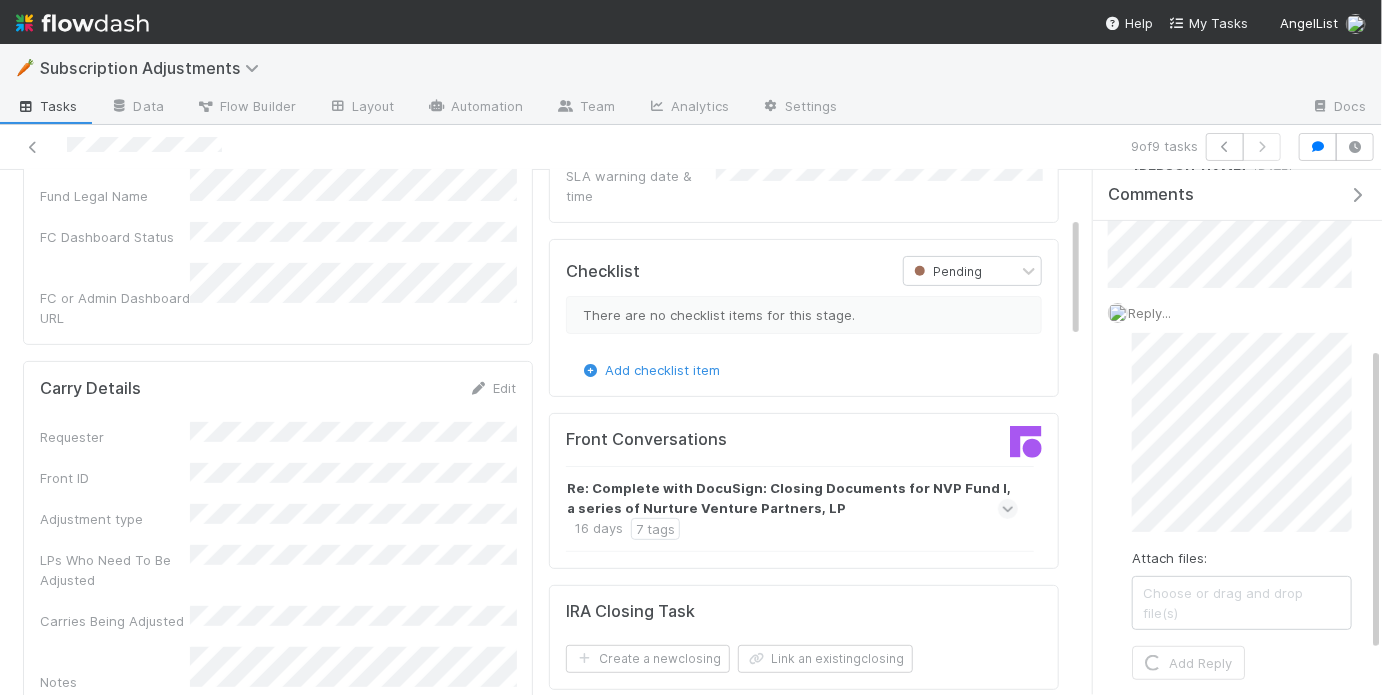 scroll, scrollTop: 0, scrollLeft: 0, axis: both 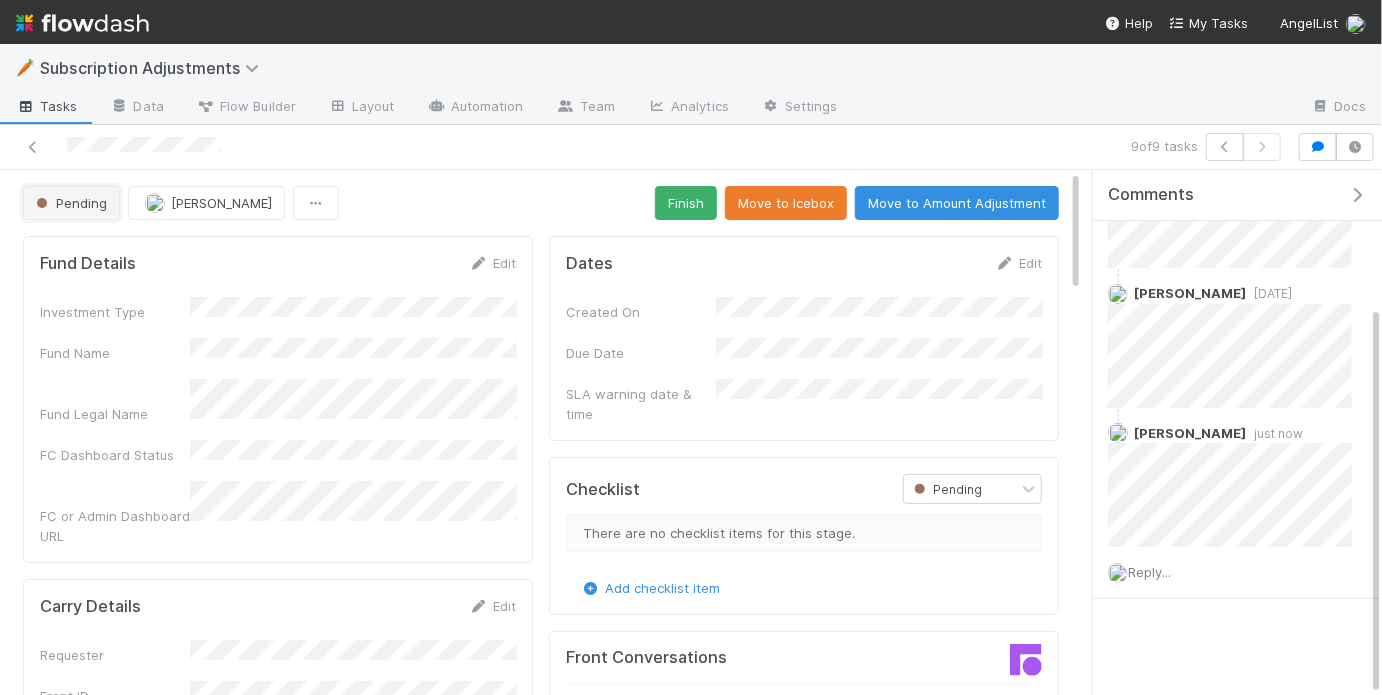 click on "Pending" at bounding box center (69, 203) 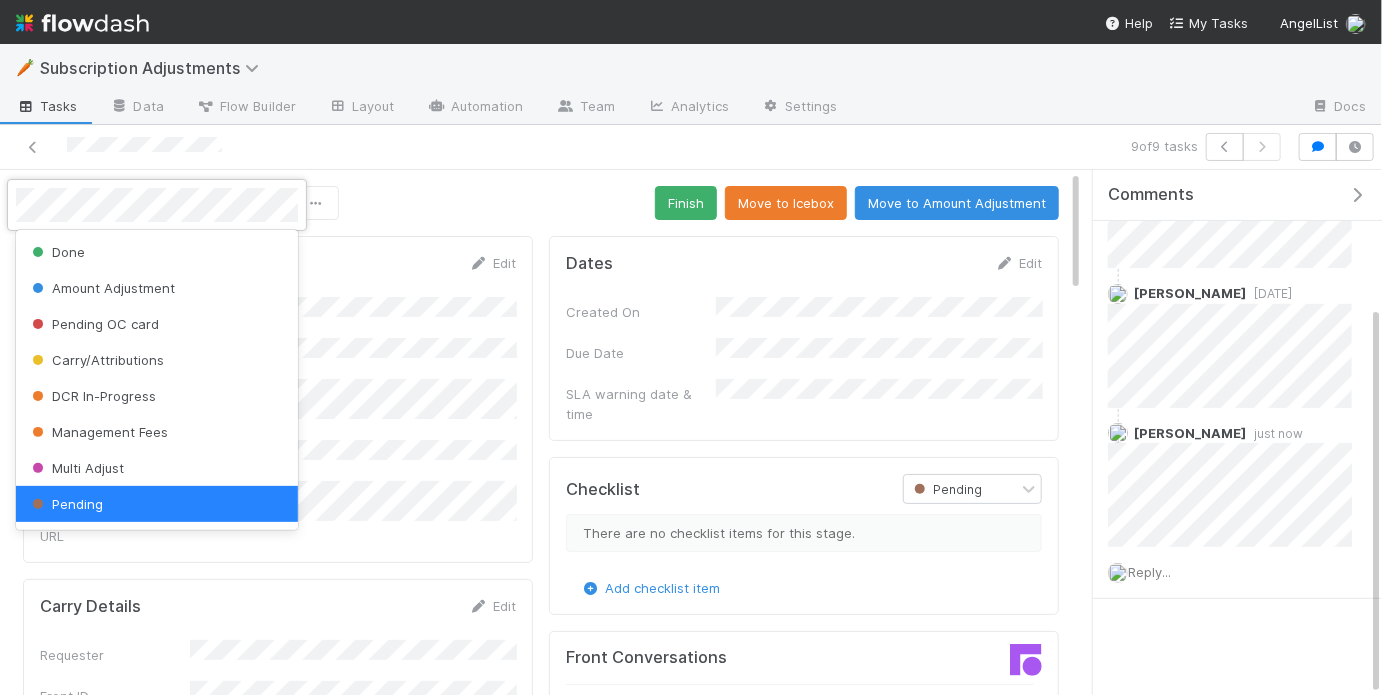 scroll, scrollTop: 4, scrollLeft: 0, axis: vertical 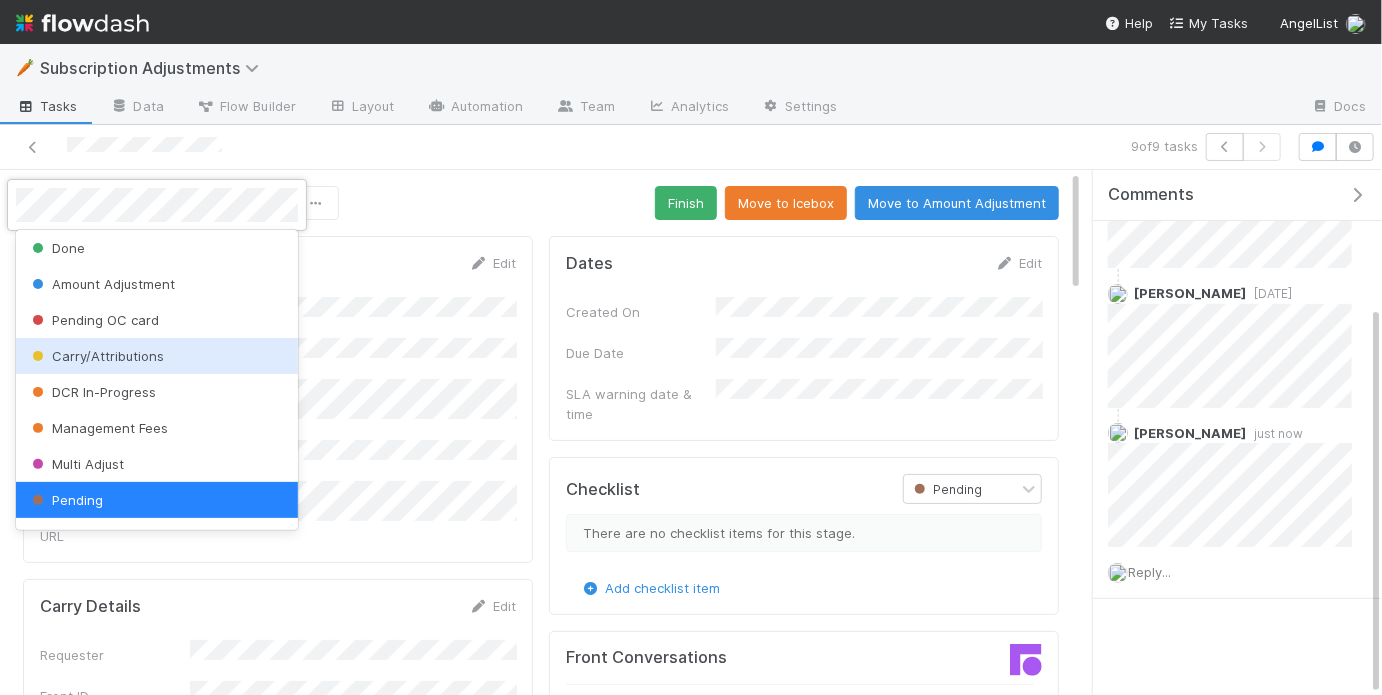 click on "Carry/Attributions" at bounding box center (96, 356) 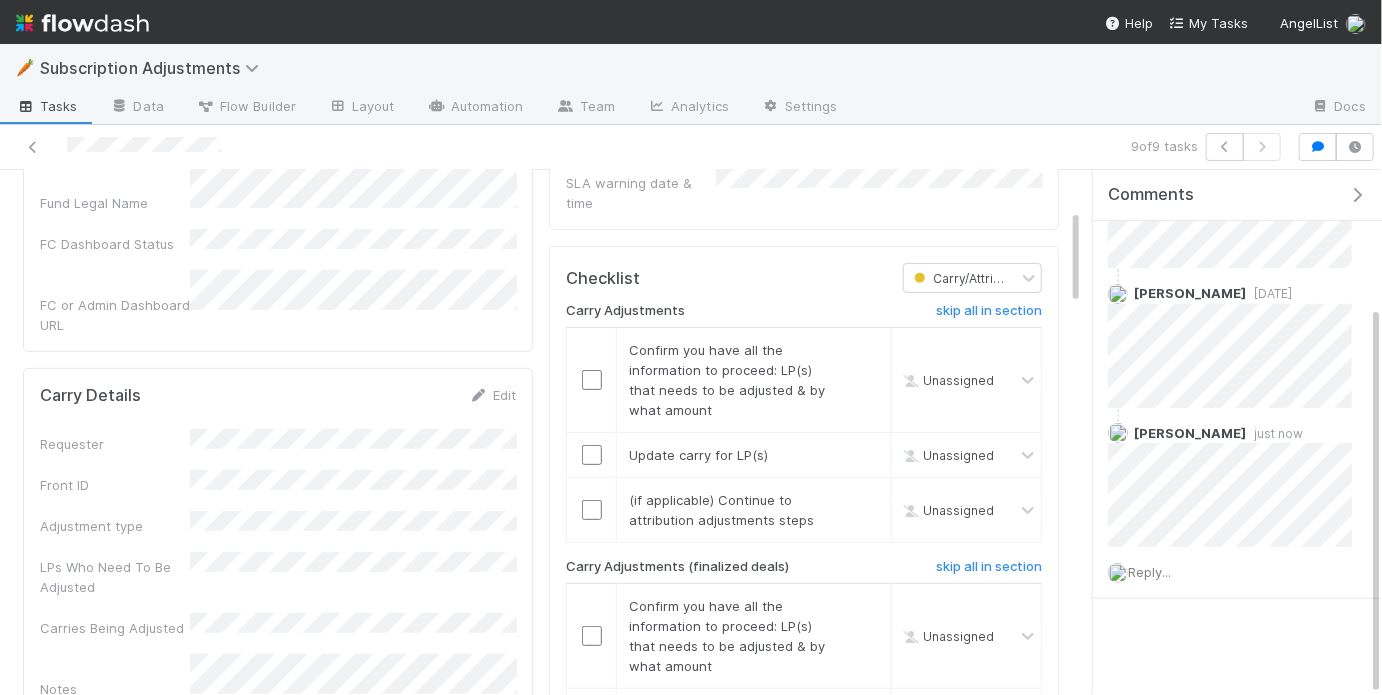 scroll, scrollTop: 295, scrollLeft: 0, axis: vertical 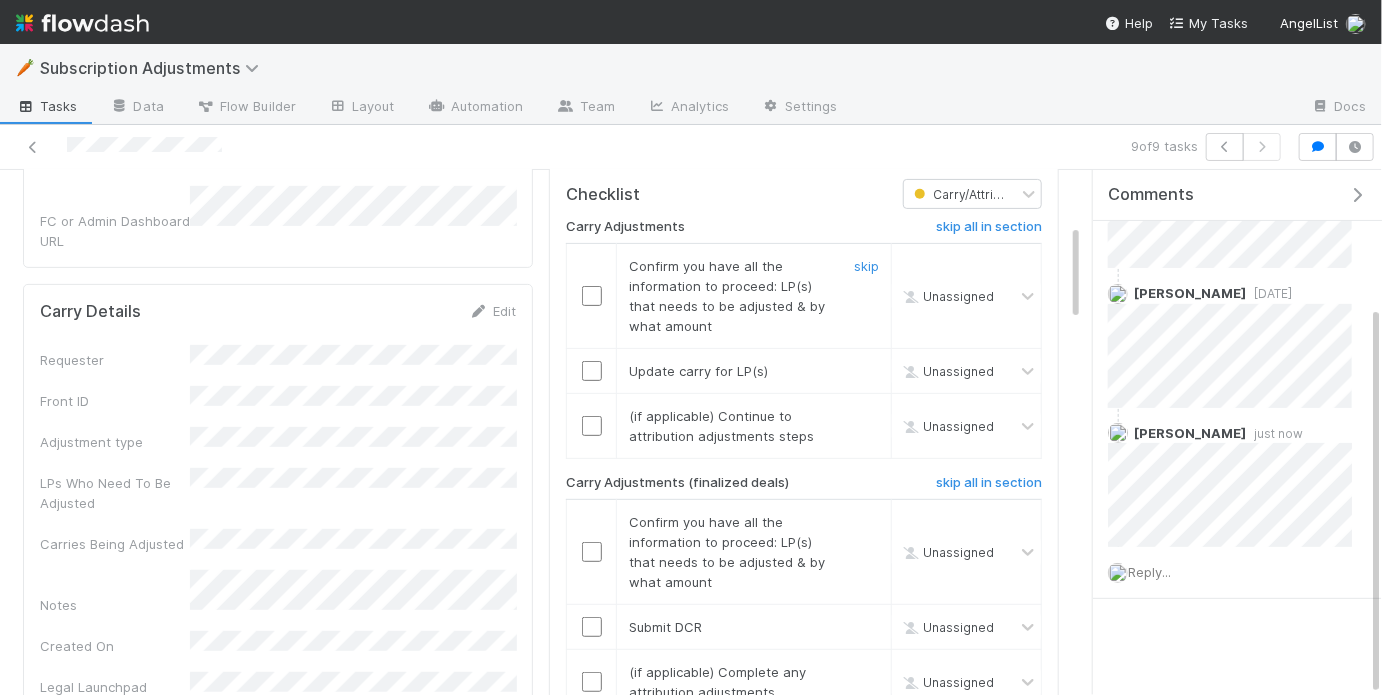 click at bounding box center [592, 296] 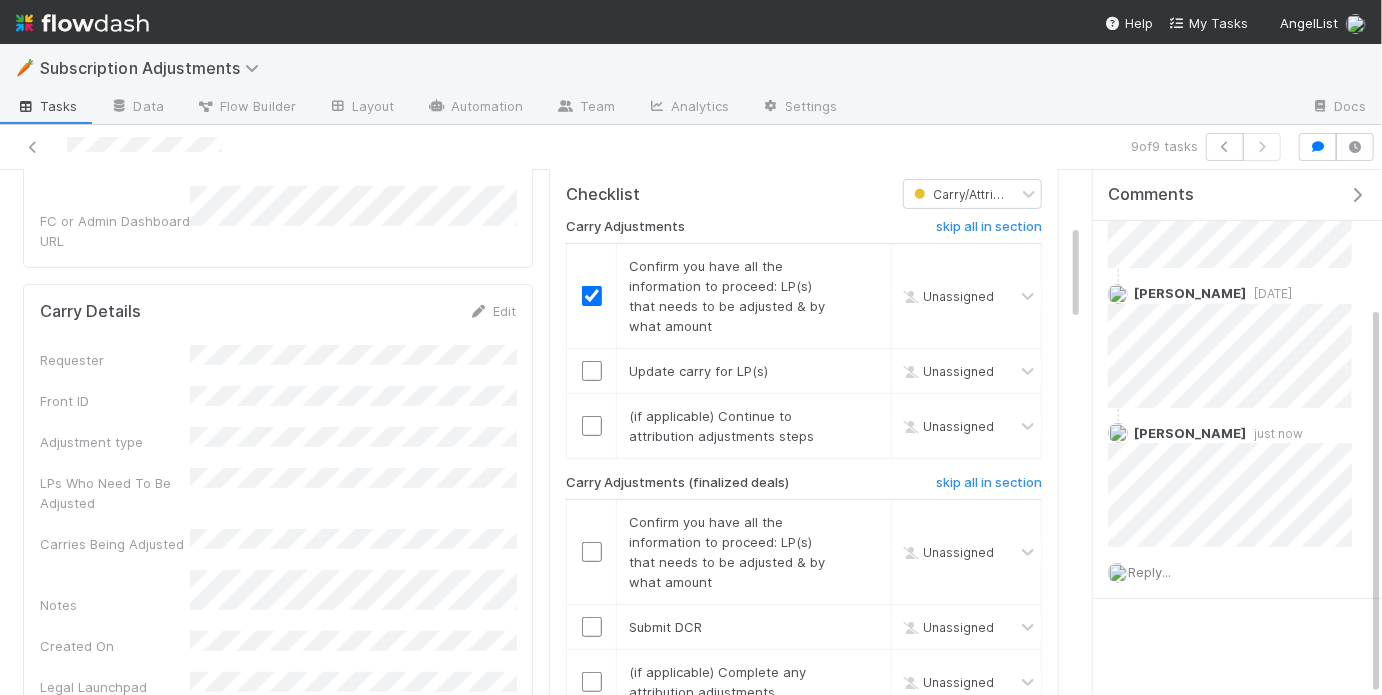 checkbox on "true" 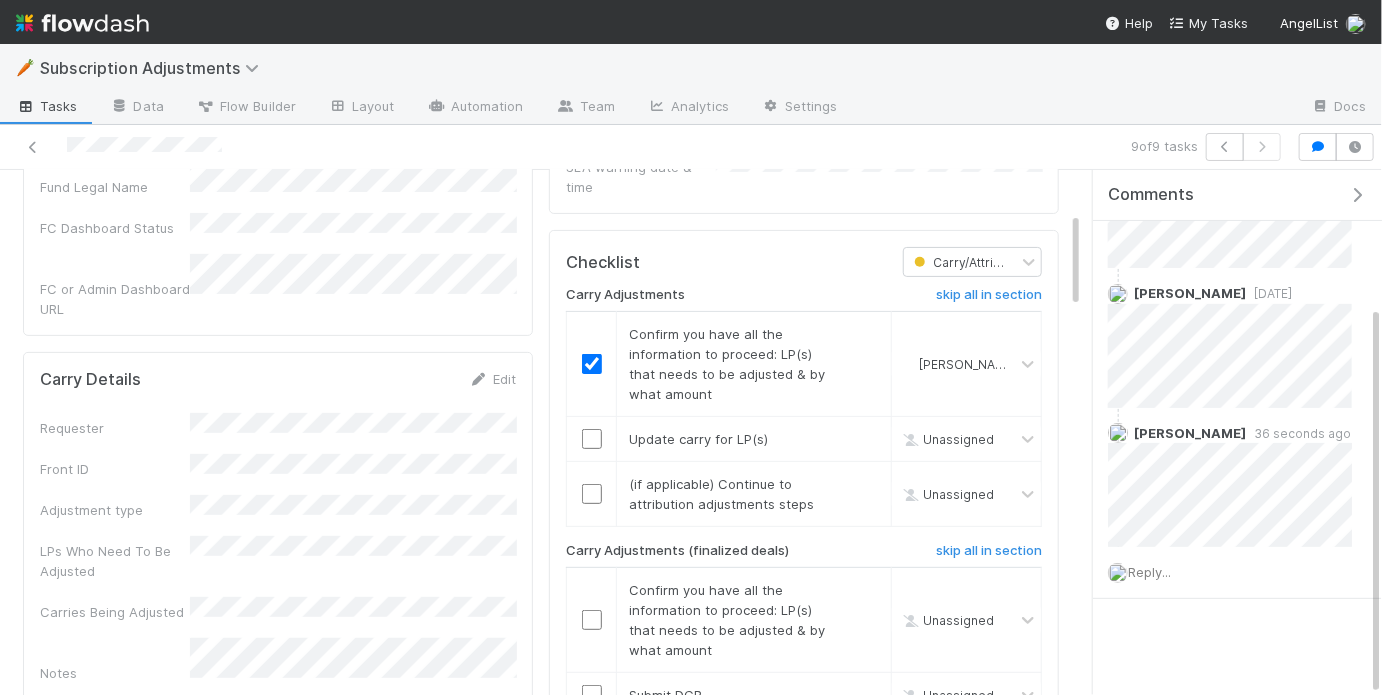 scroll, scrollTop: 240, scrollLeft: 0, axis: vertical 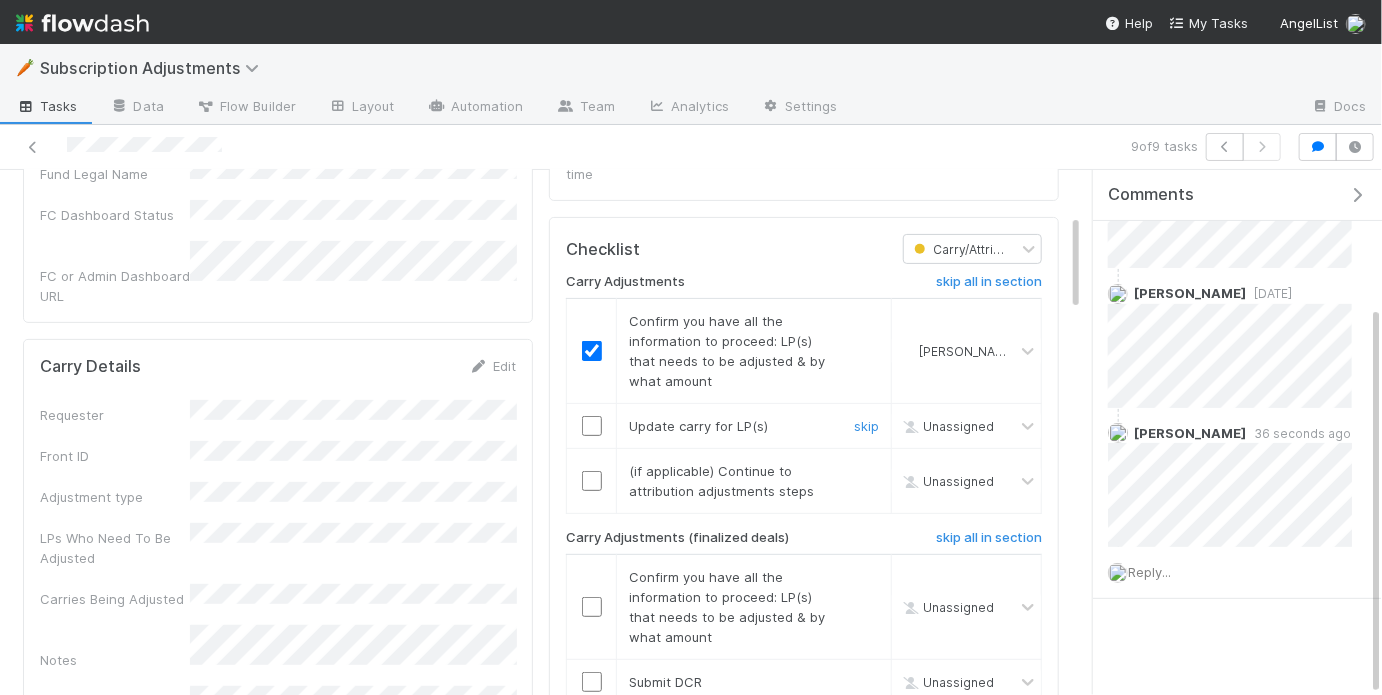 click at bounding box center (592, 426) 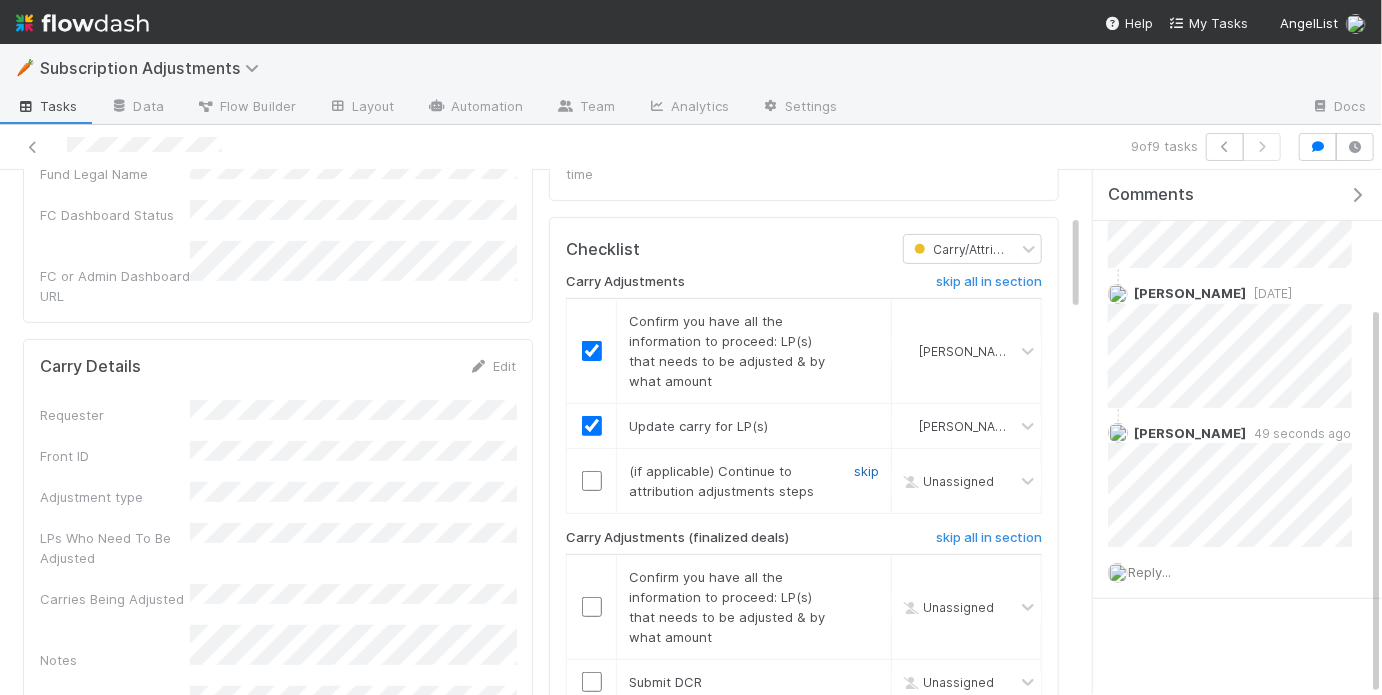 click on "skip" at bounding box center [866, 471] 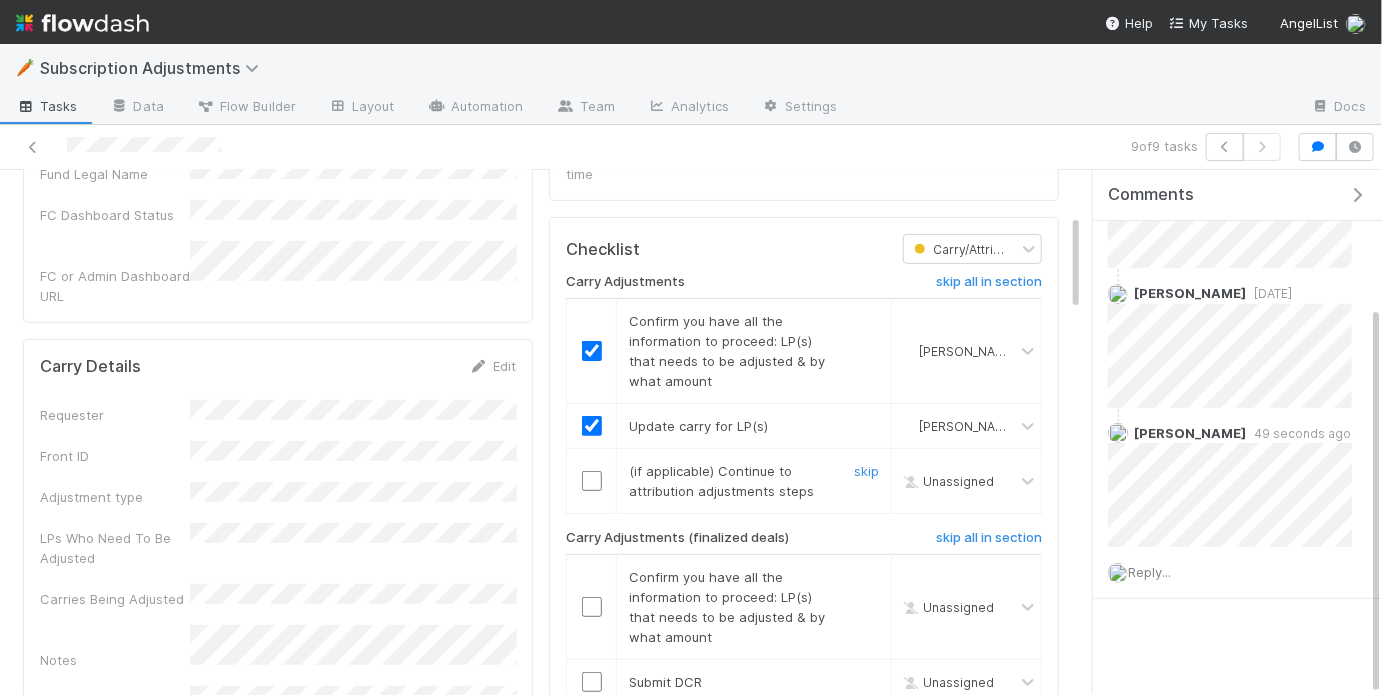 click at bounding box center [592, 481] 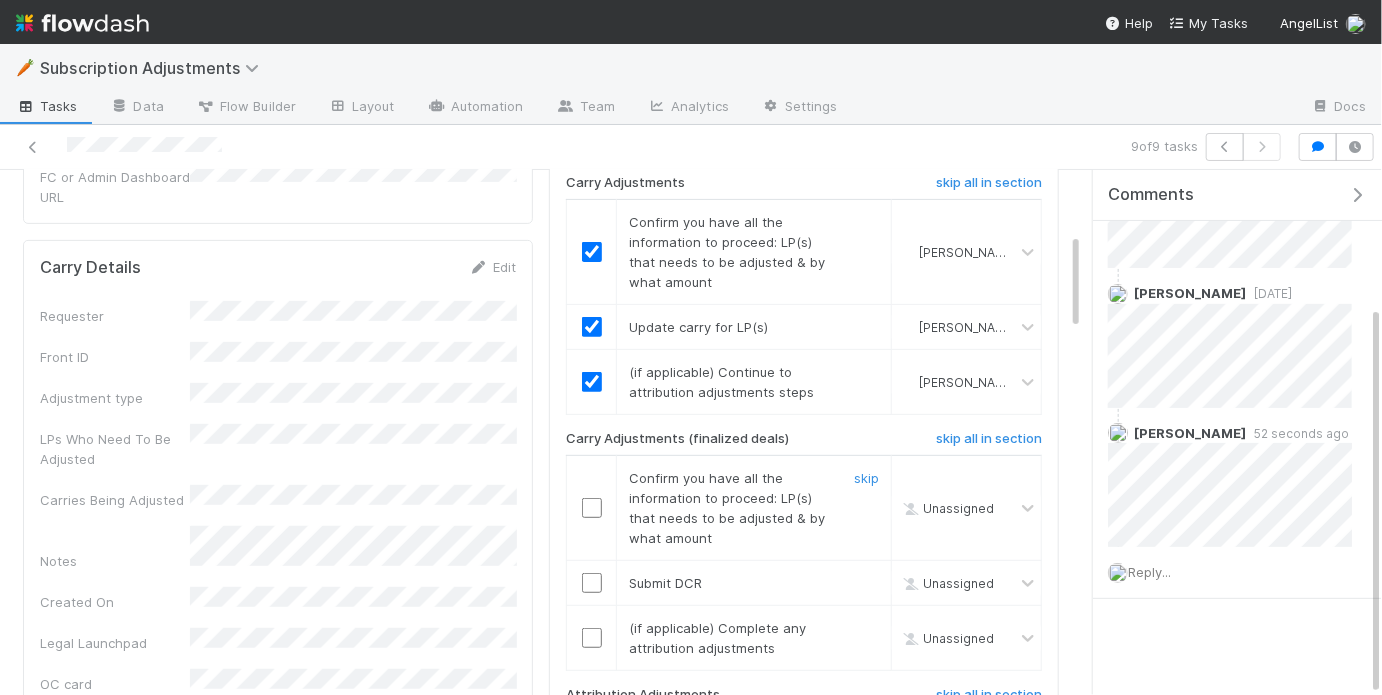 scroll, scrollTop: 442, scrollLeft: 0, axis: vertical 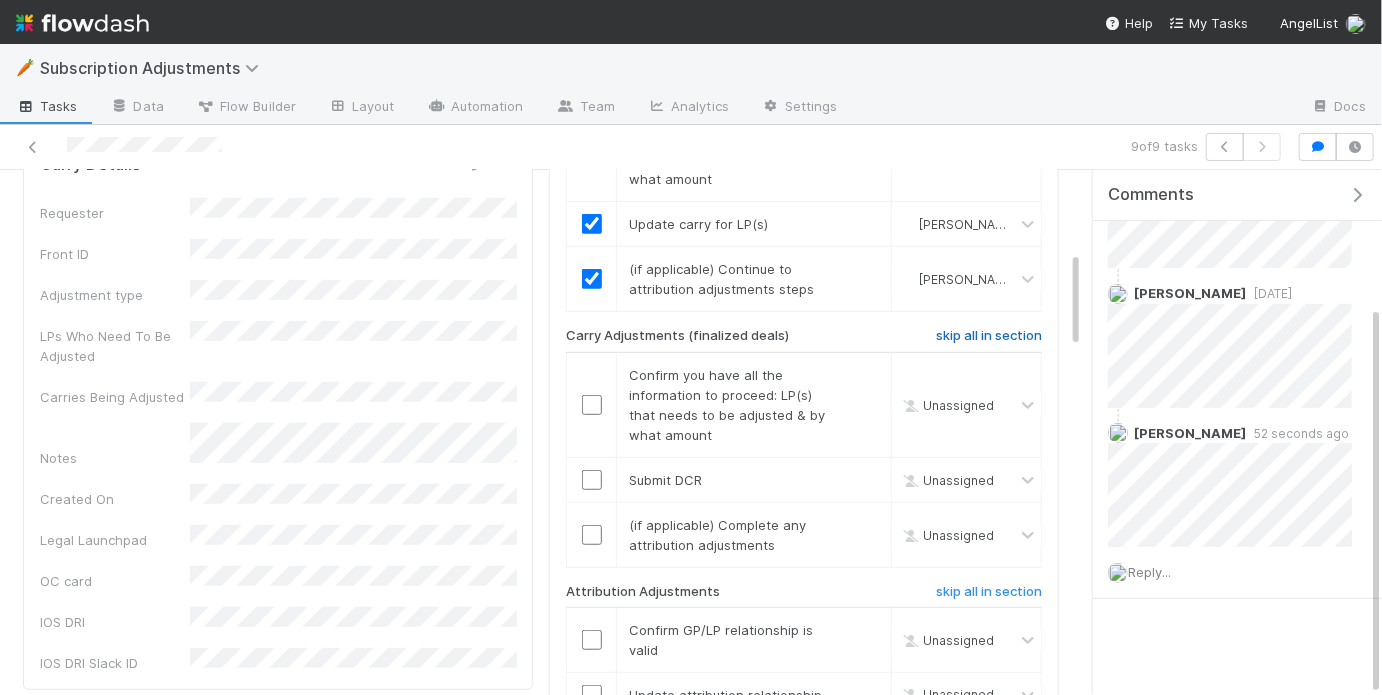 click on "skip all in section" at bounding box center (989, 340) 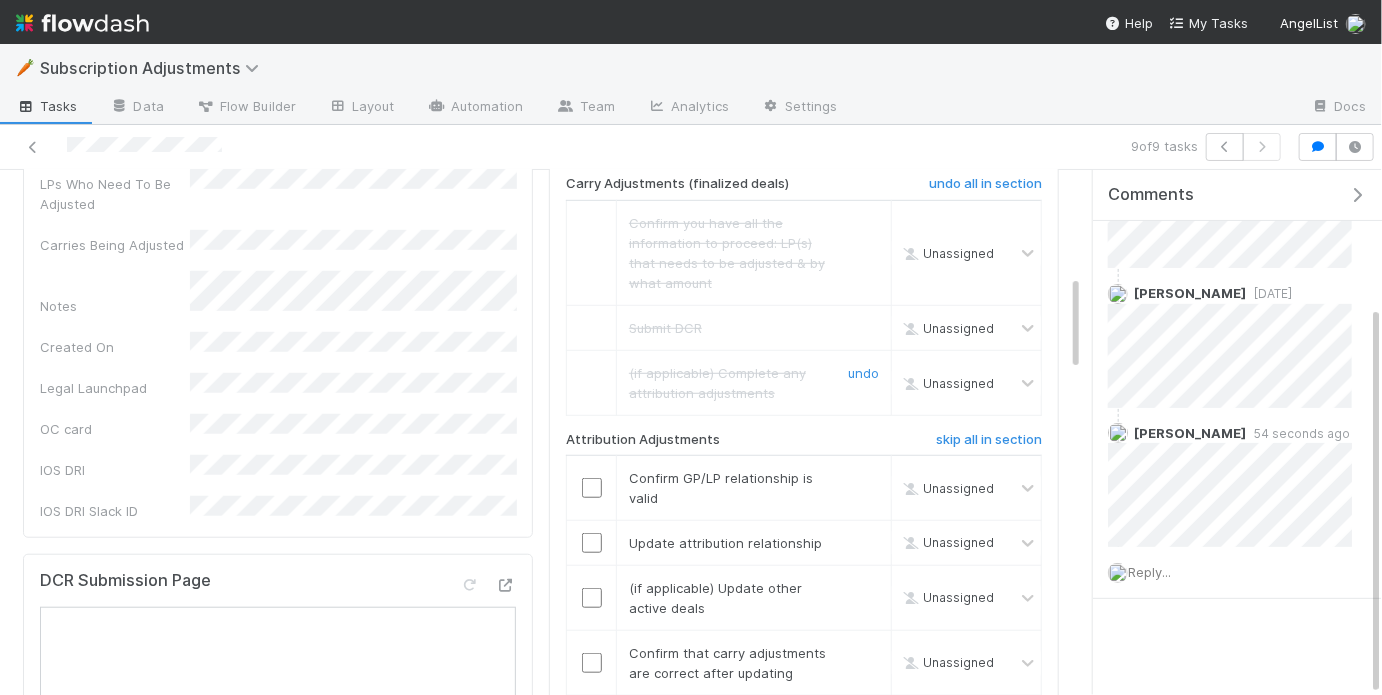 scroll, scrollTop: 736, scrollLeft: 0, axis: vertical 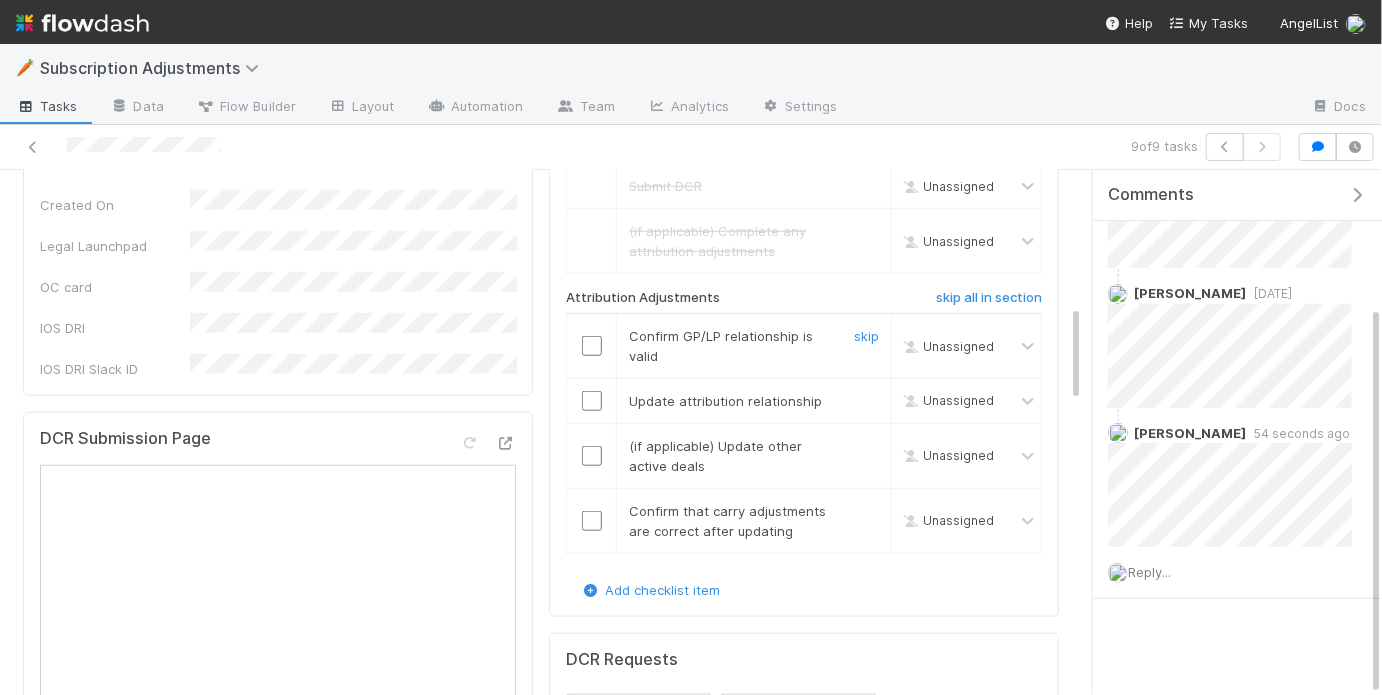 click at bounding box center (592, 346) 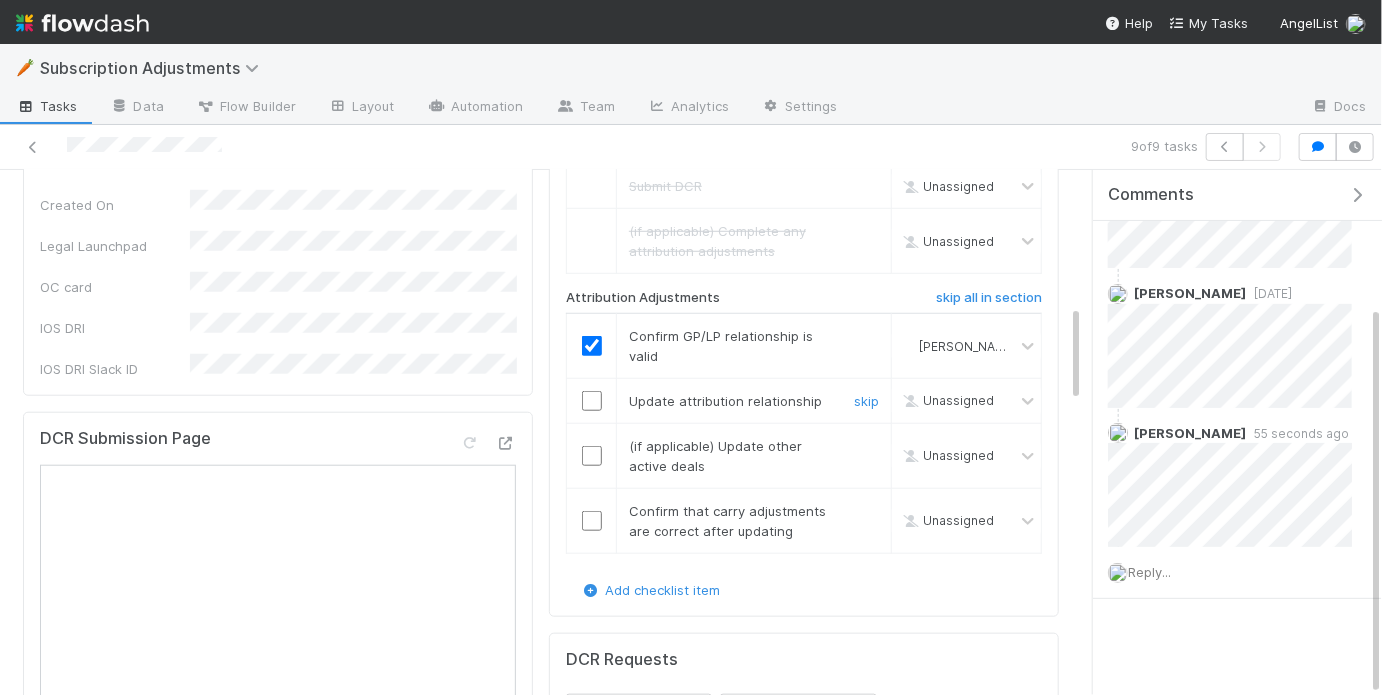 click at bounding box center [592, 401] 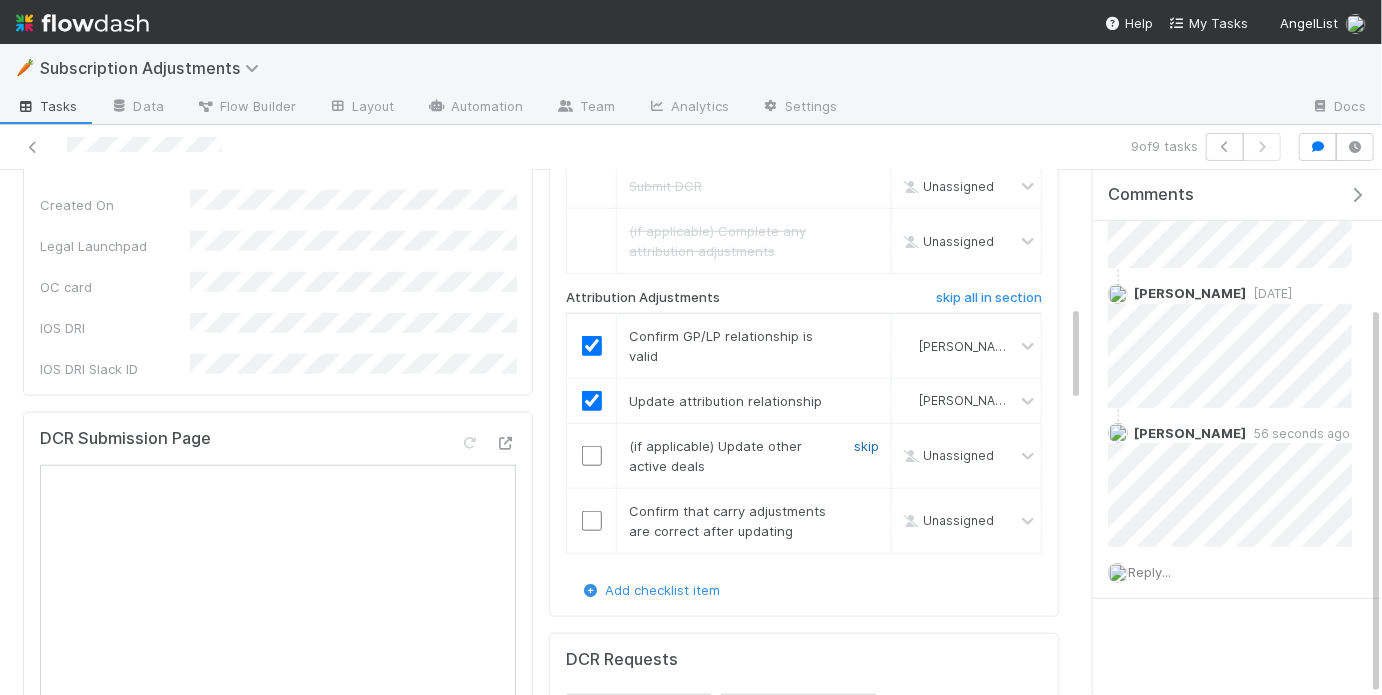 click on "skip" at bounding box center (866, 446) 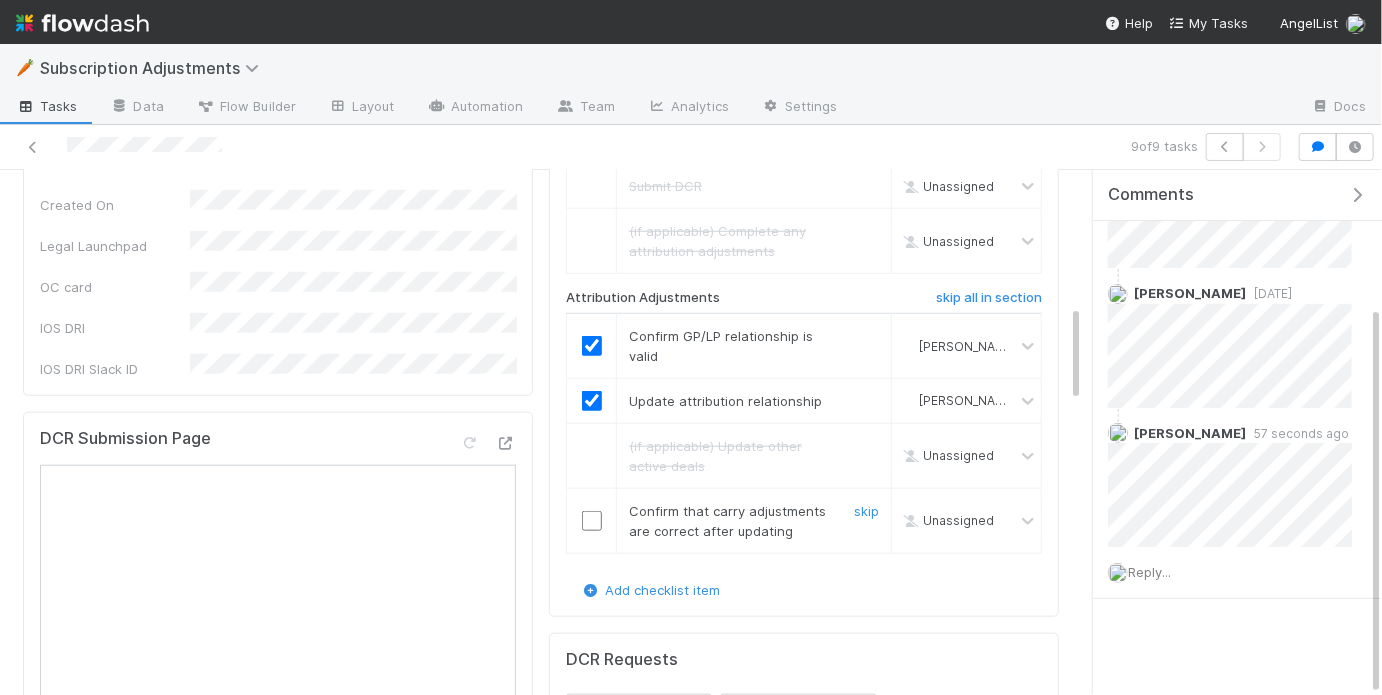 click at bounding box center (592, 521) 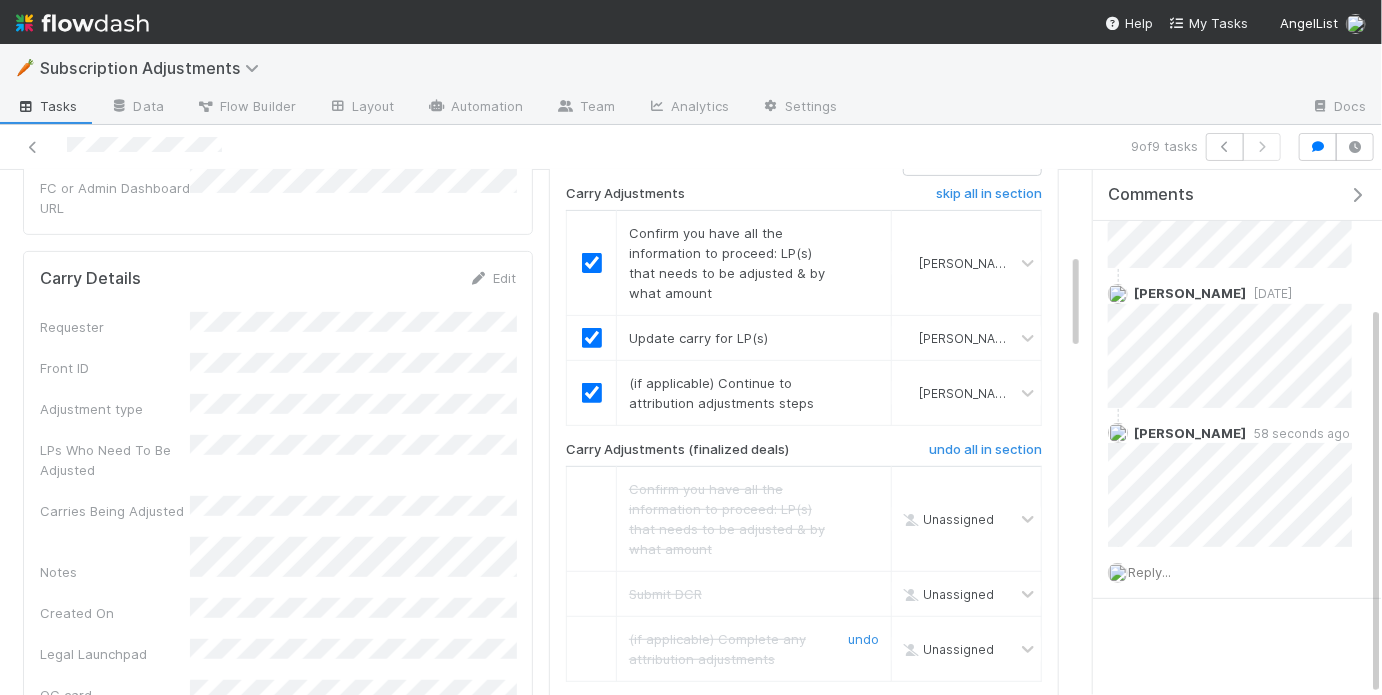 scroll, scrollTop: 0, scrollLeft: 0, axis: both 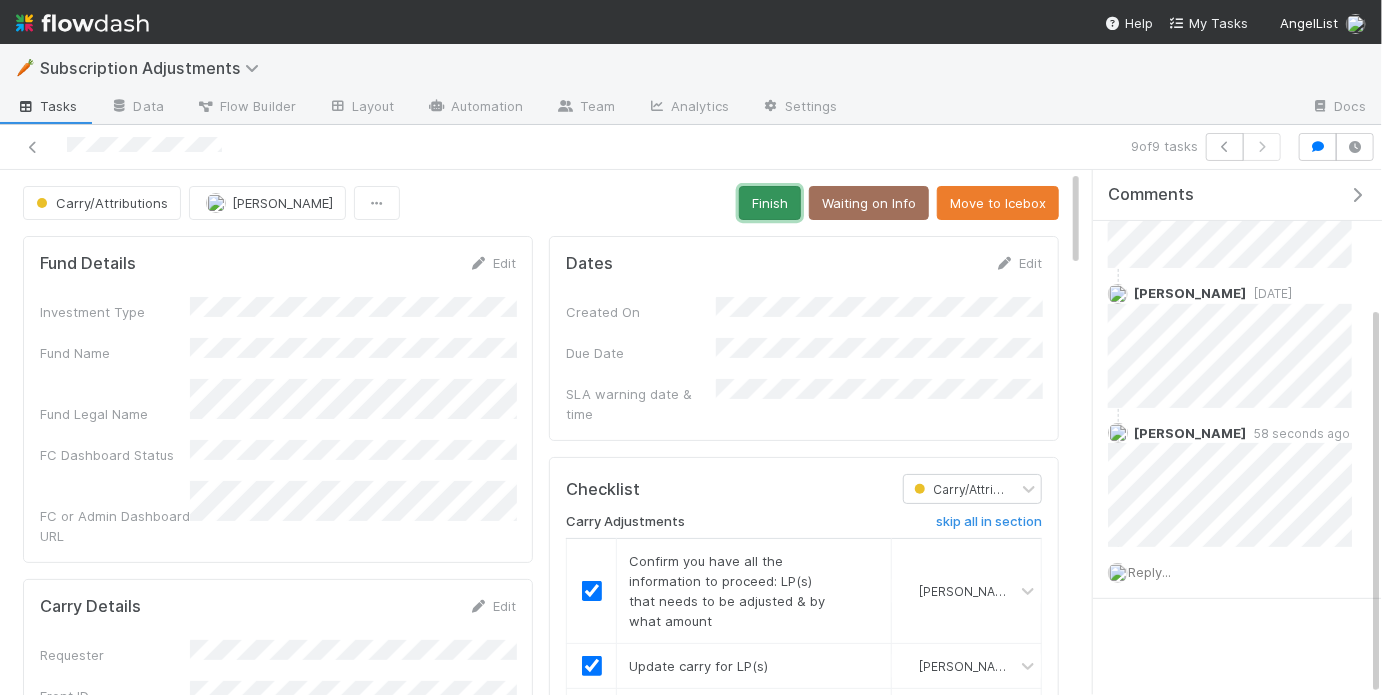 click on "Finish" at bounding box center [770, 203] 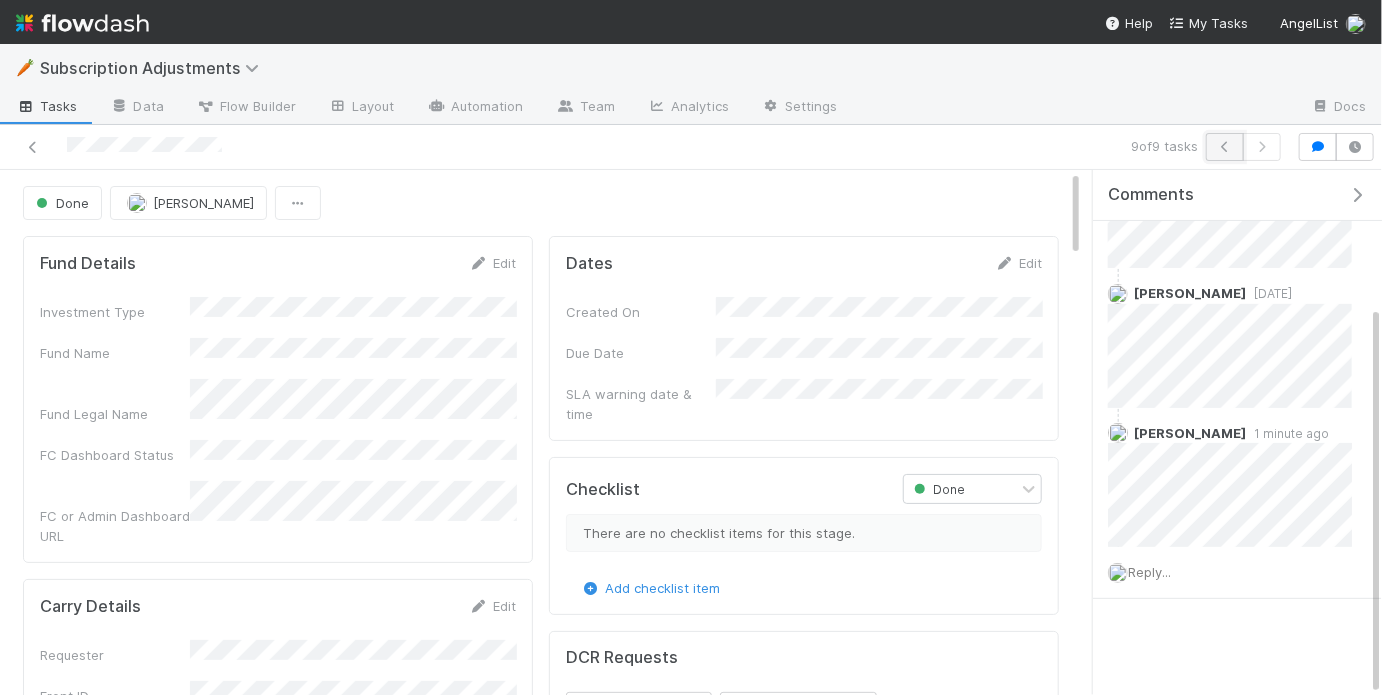click at bounding box center [1225, 147] 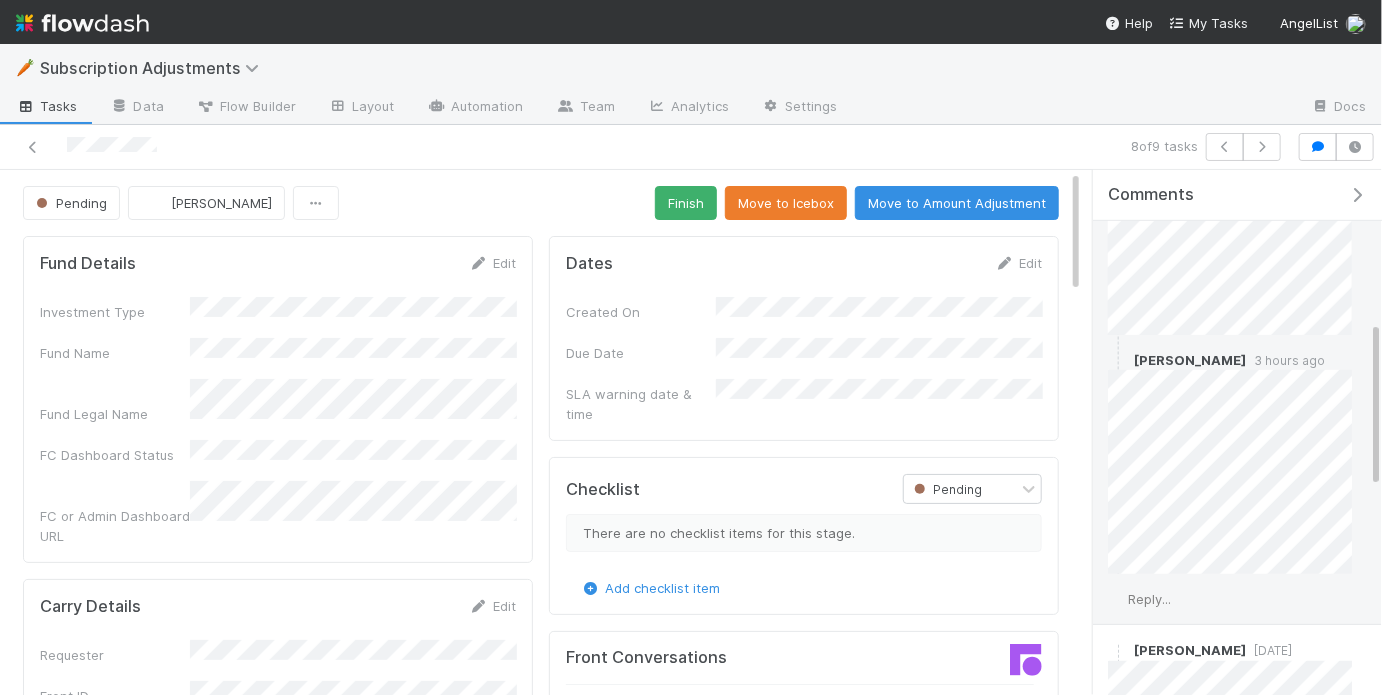 scroll, scrollTop: 508, scrollLeft: 0, axis: vertical 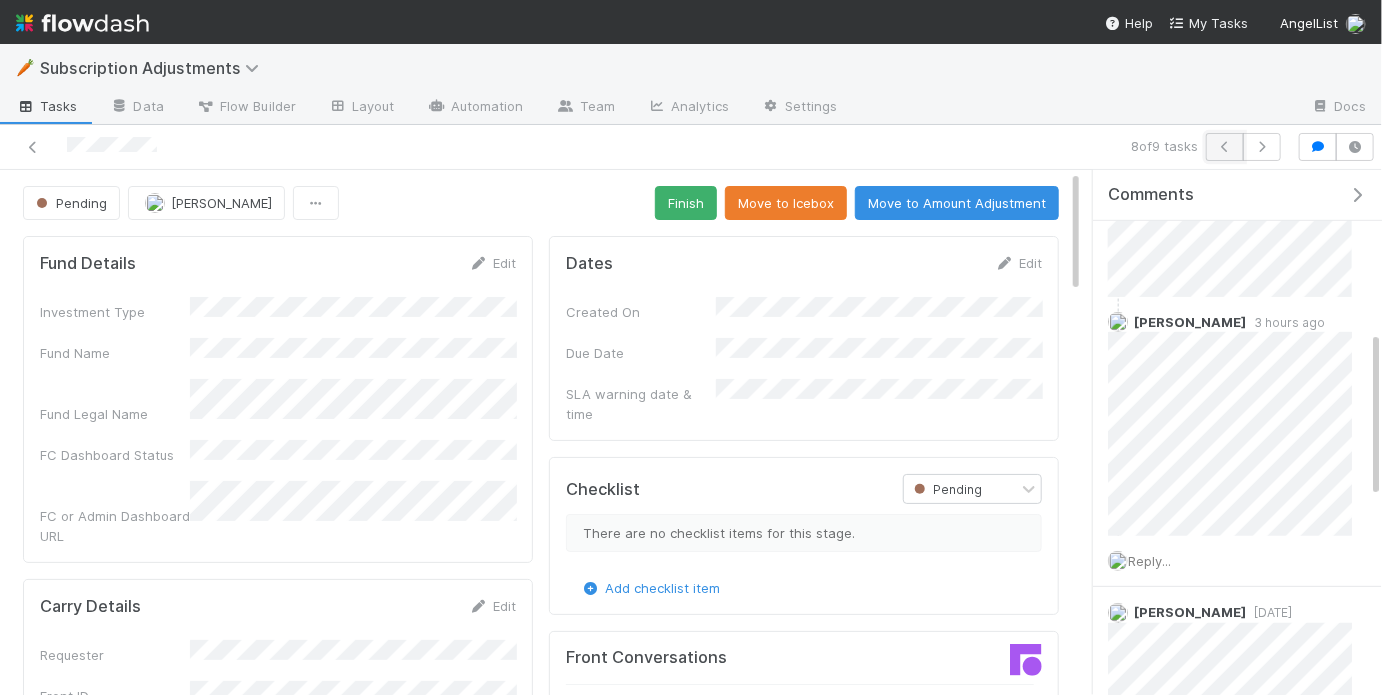 click at bounding box center [1225, 147] 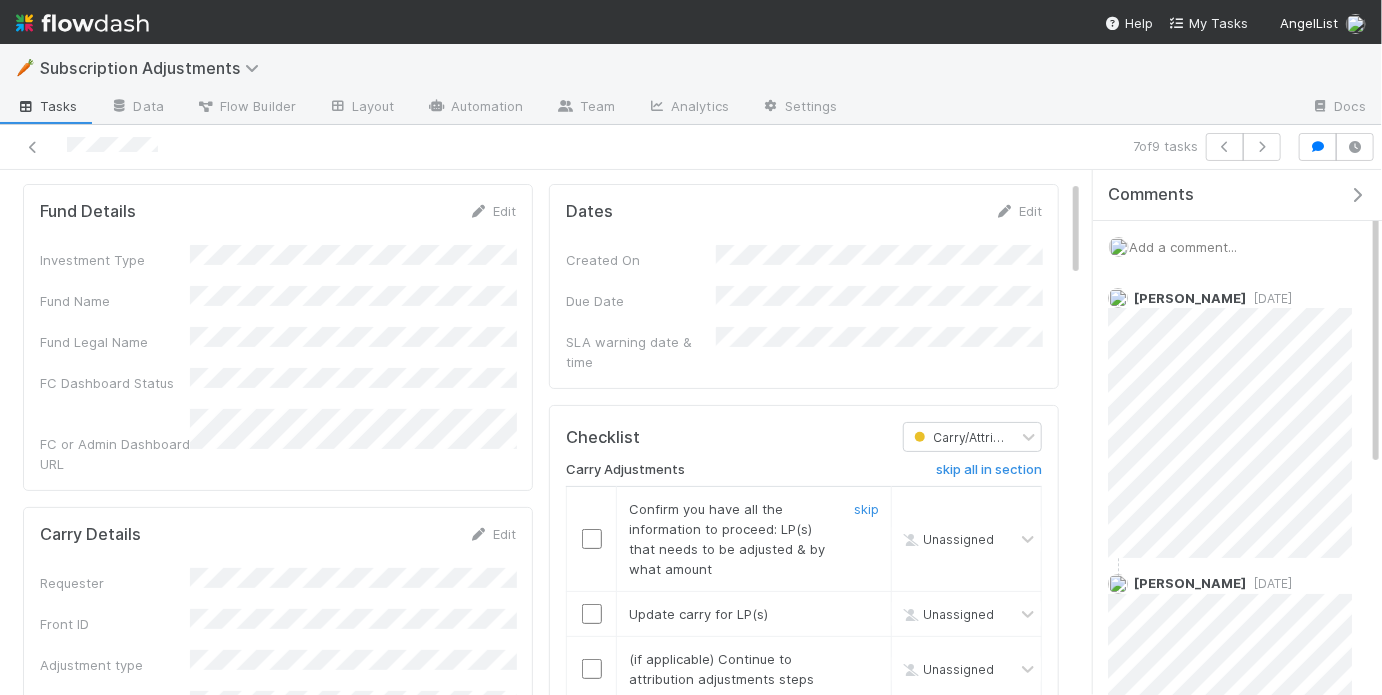 scroll, scrollTop: 55, scrollLeft: 0, axis: vertical 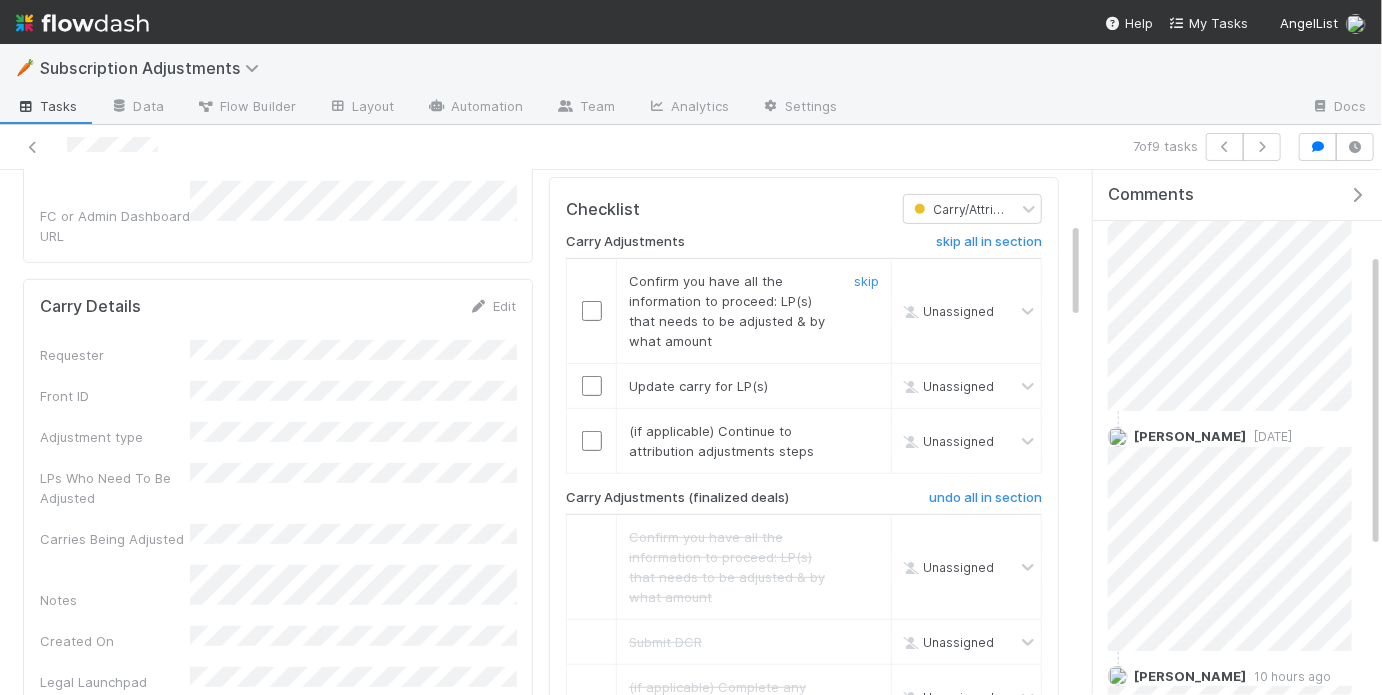 click at bounding box center (592, 311) 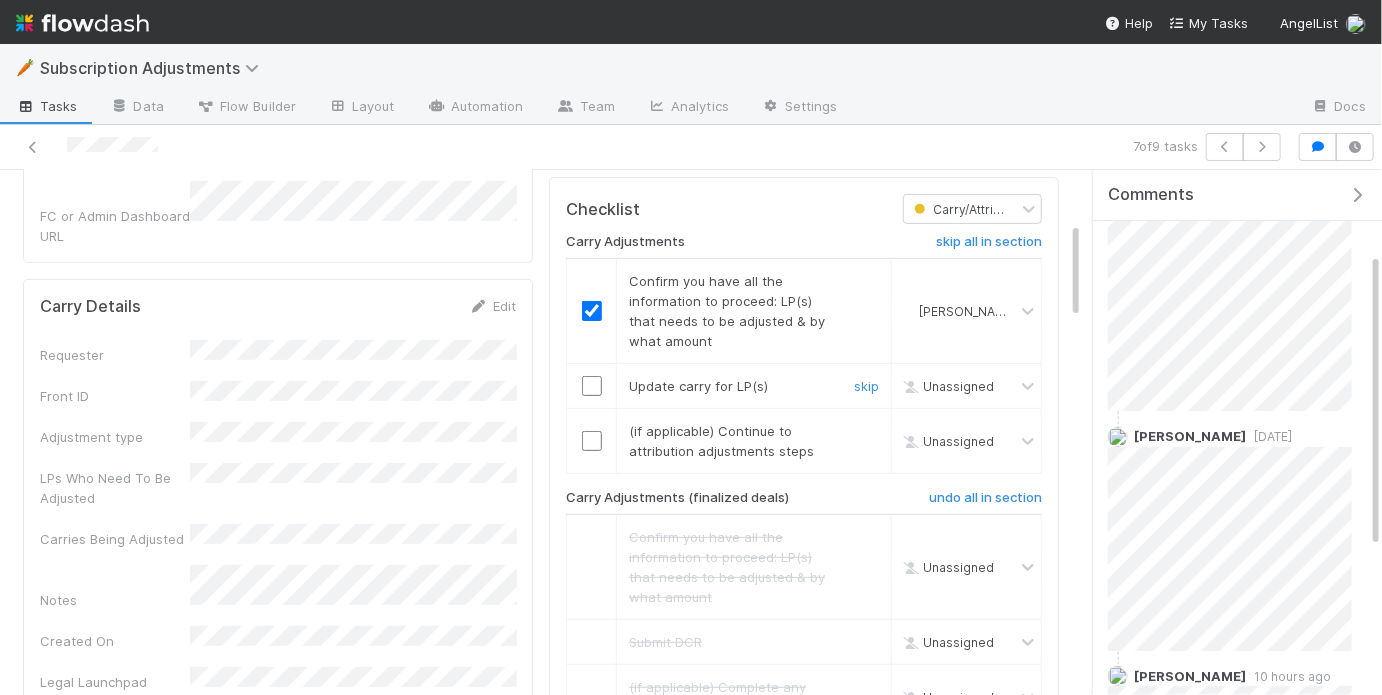 click at bounding box center (592, 386) 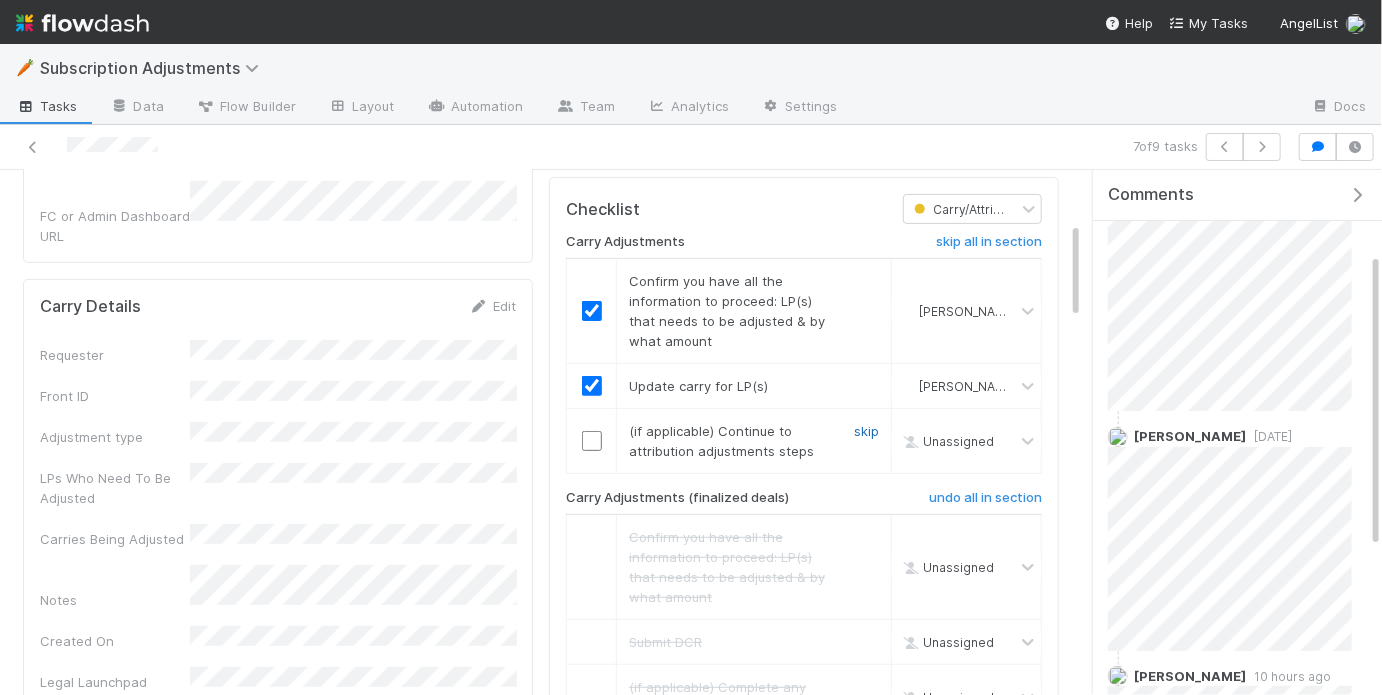 click on "skip" at bounding box center [866, 431] 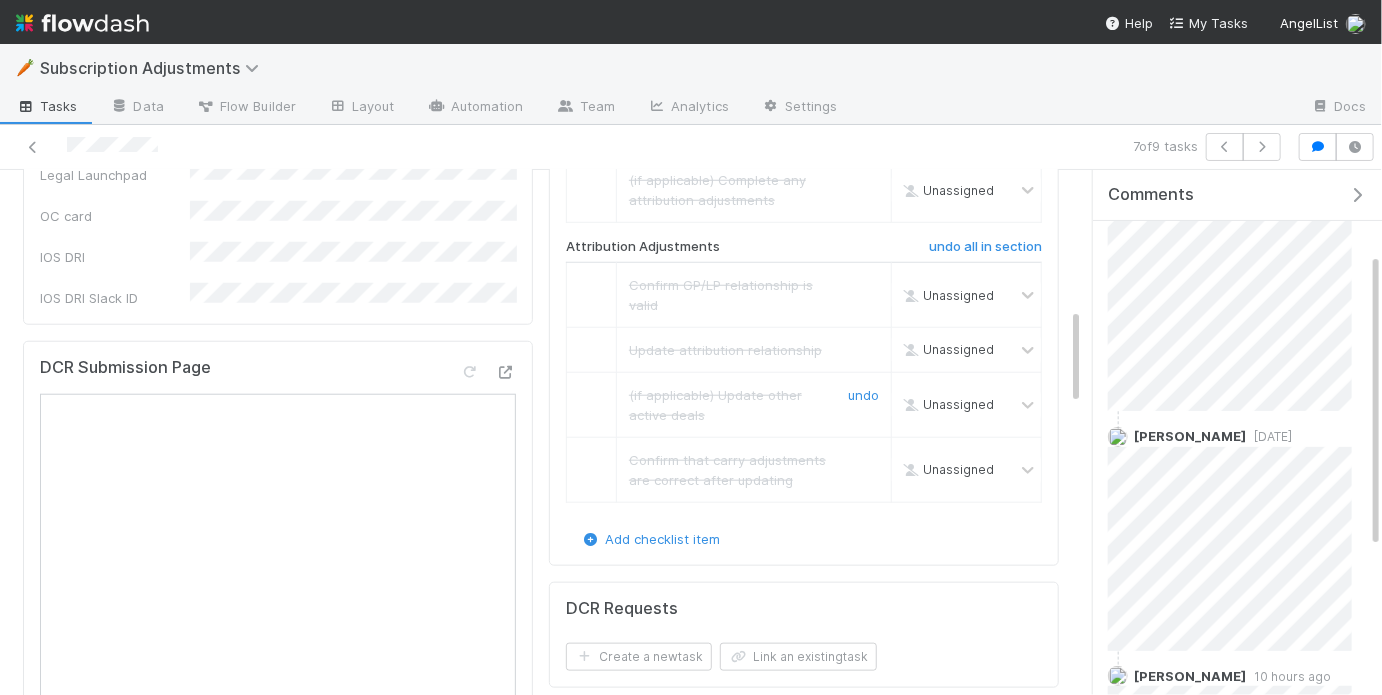 scroll, scrollTop: 811, scrollLeft: 0, axis: vertical 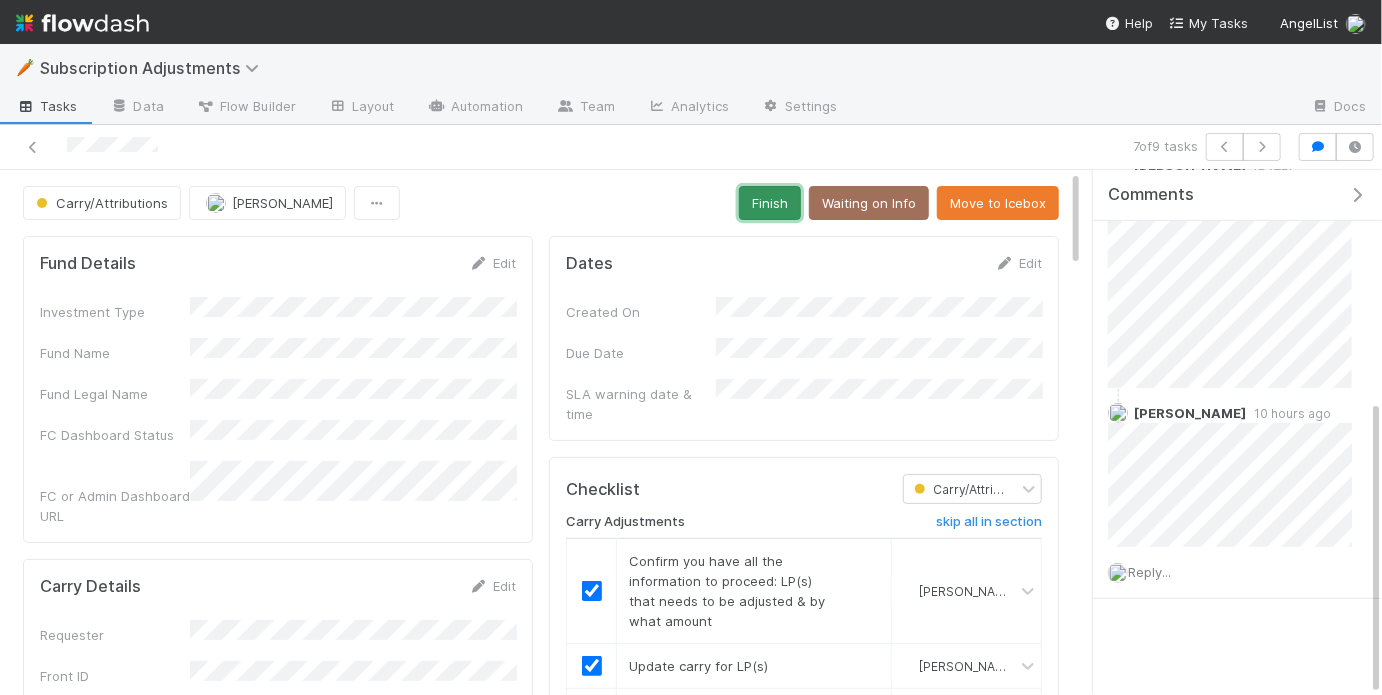 click on "Finish" at bounding box center (770, 203) 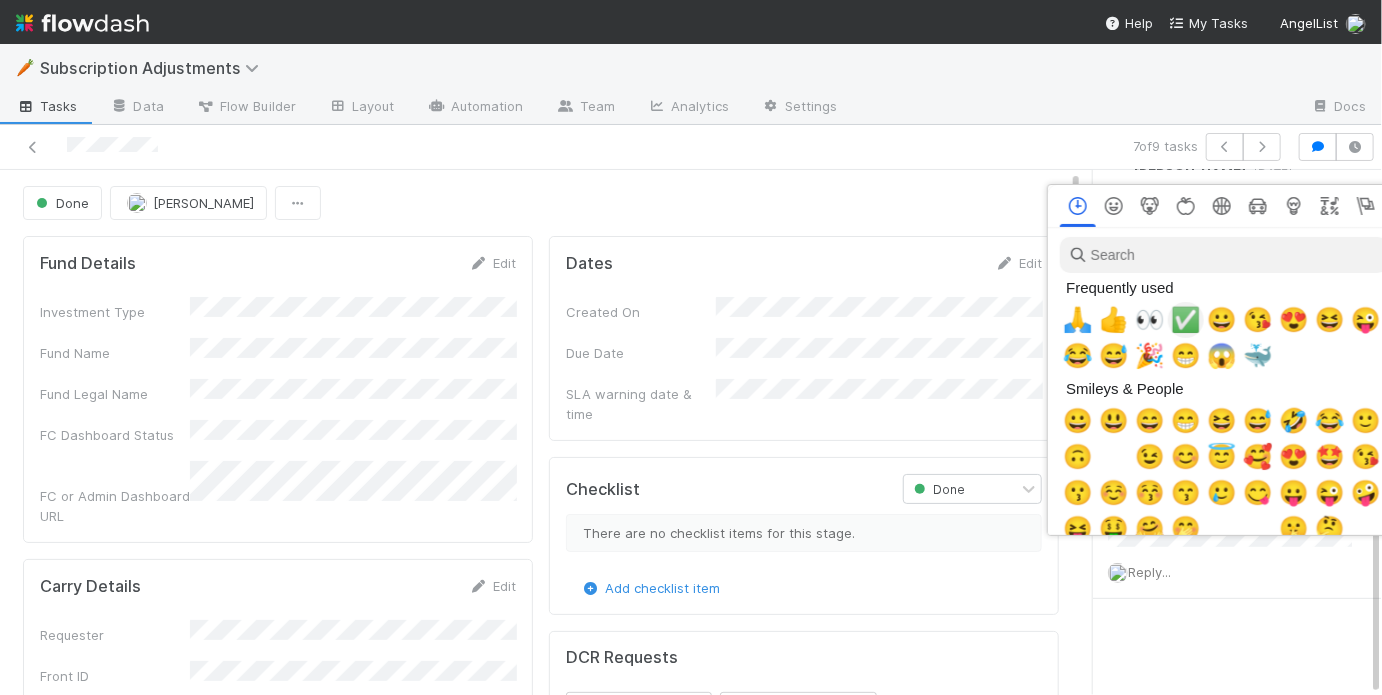 click on "✅" at bounding box center (1186, 320) 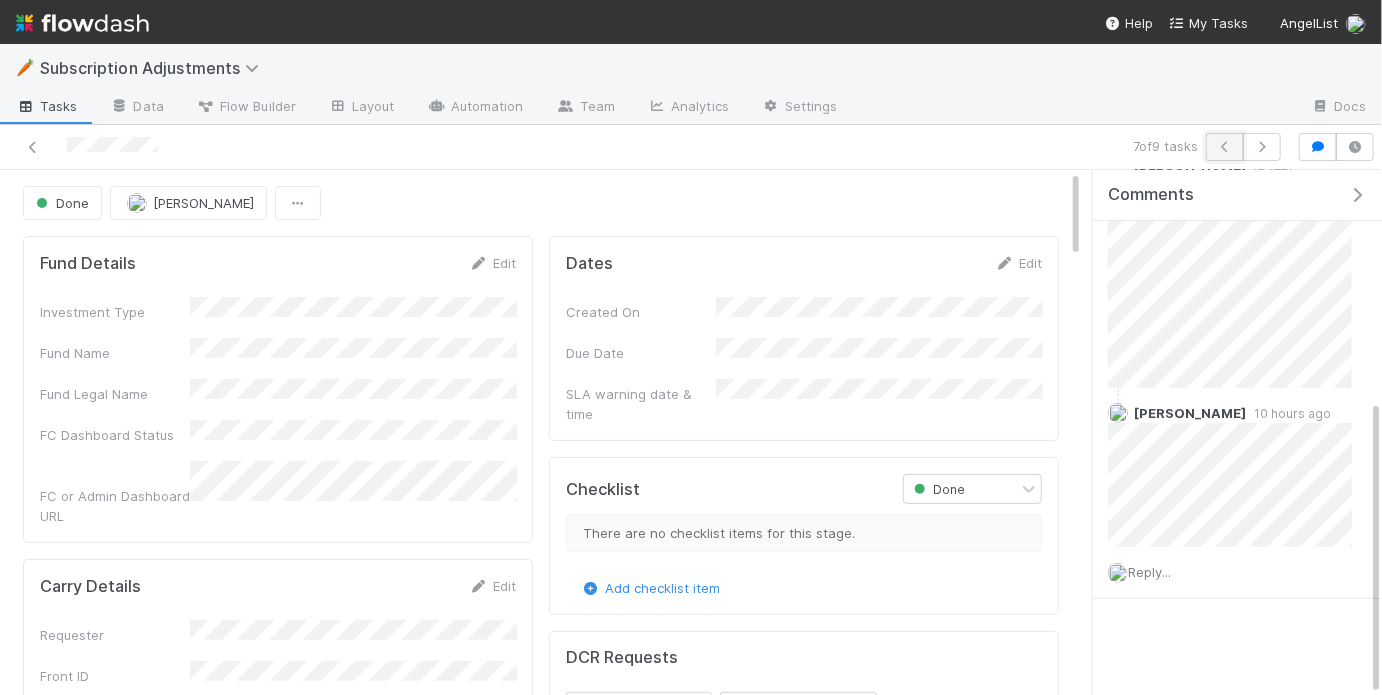 click at bounding box center (1225, 147) 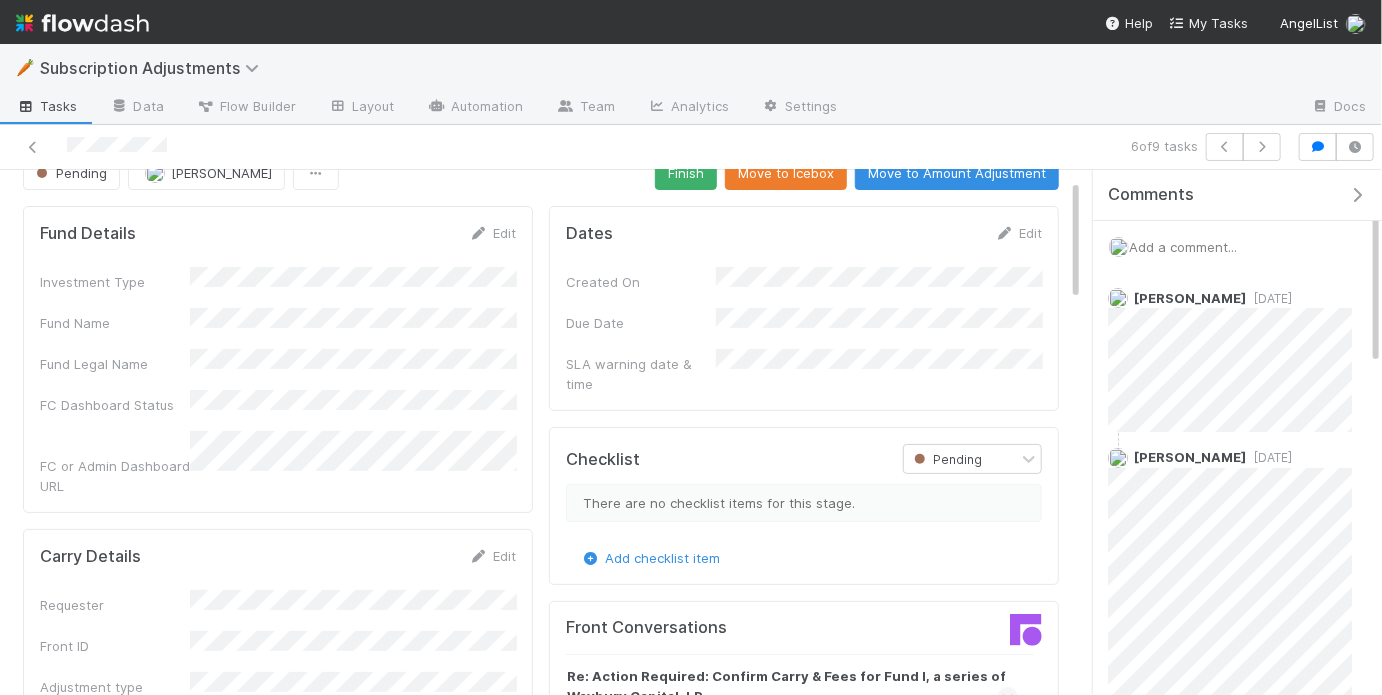 scroll, scrollTop: 48, scrollLeft: 0, axis: vertical 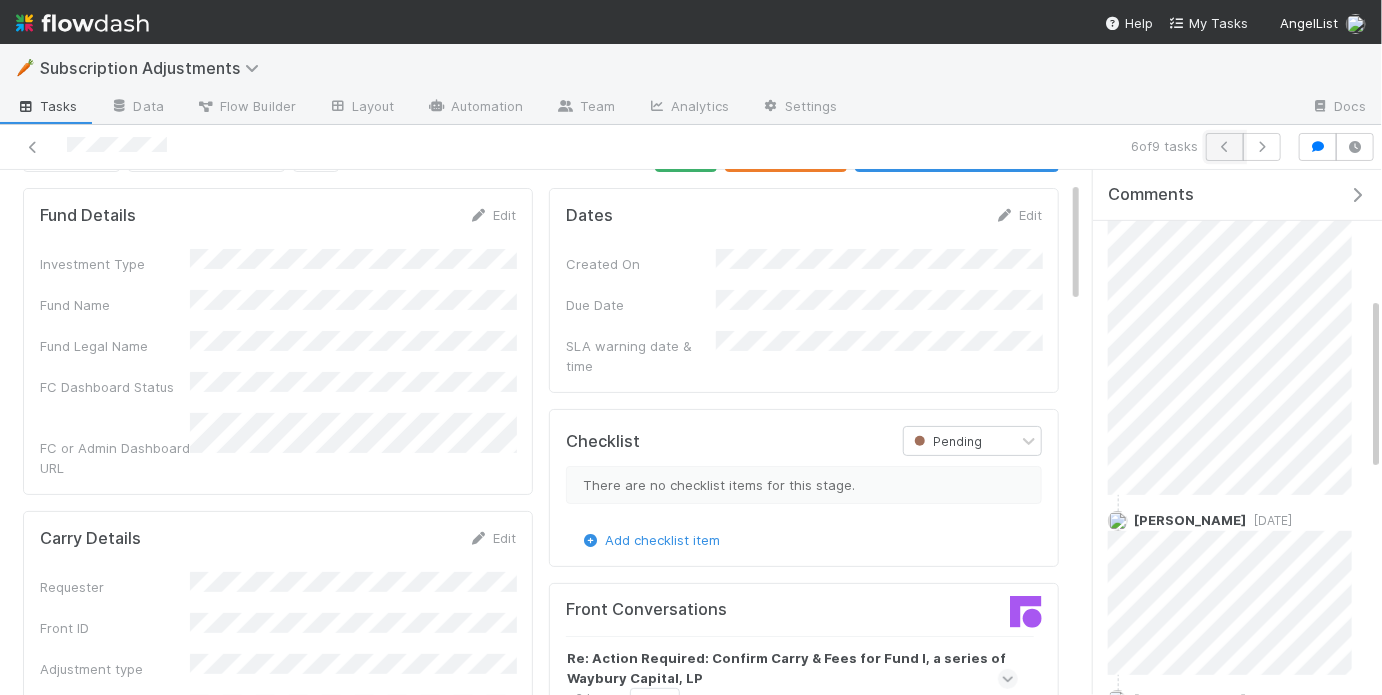 click at bounding box center (1225, 147) 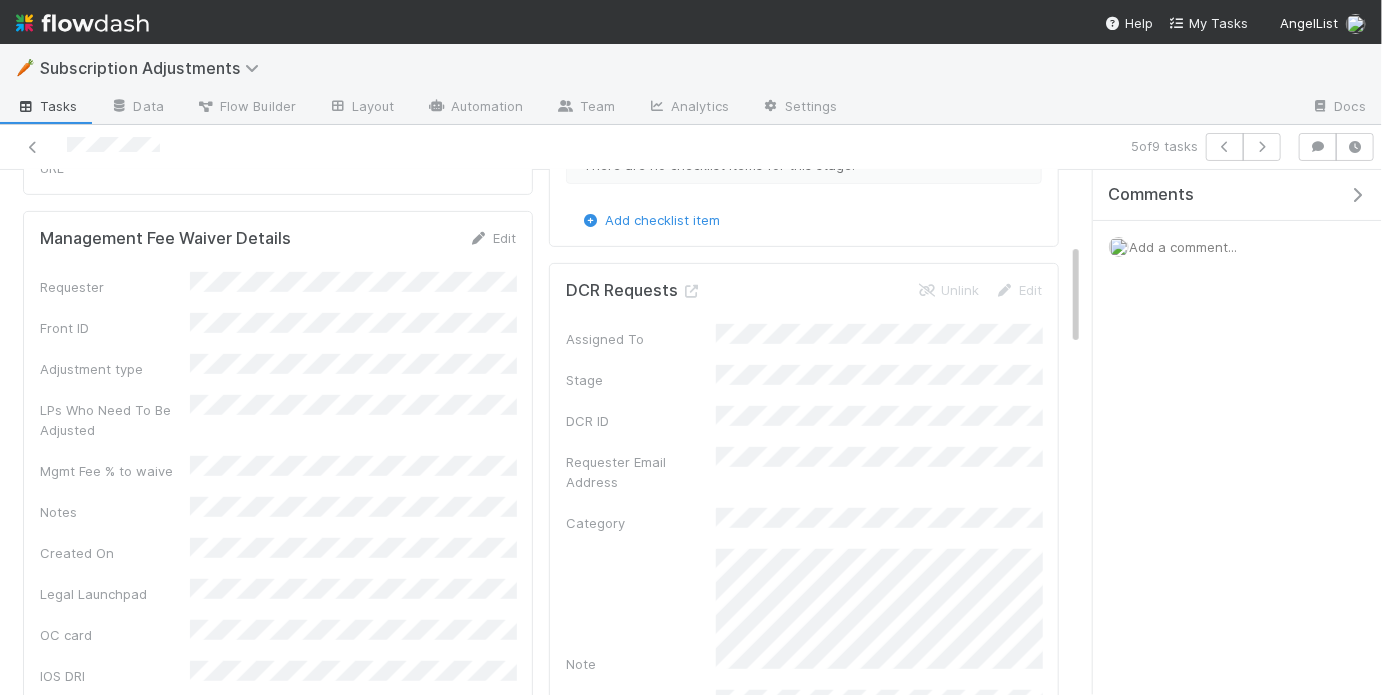 scroll, scrollTop: 370, scrollLeft: 0, axis: vertical 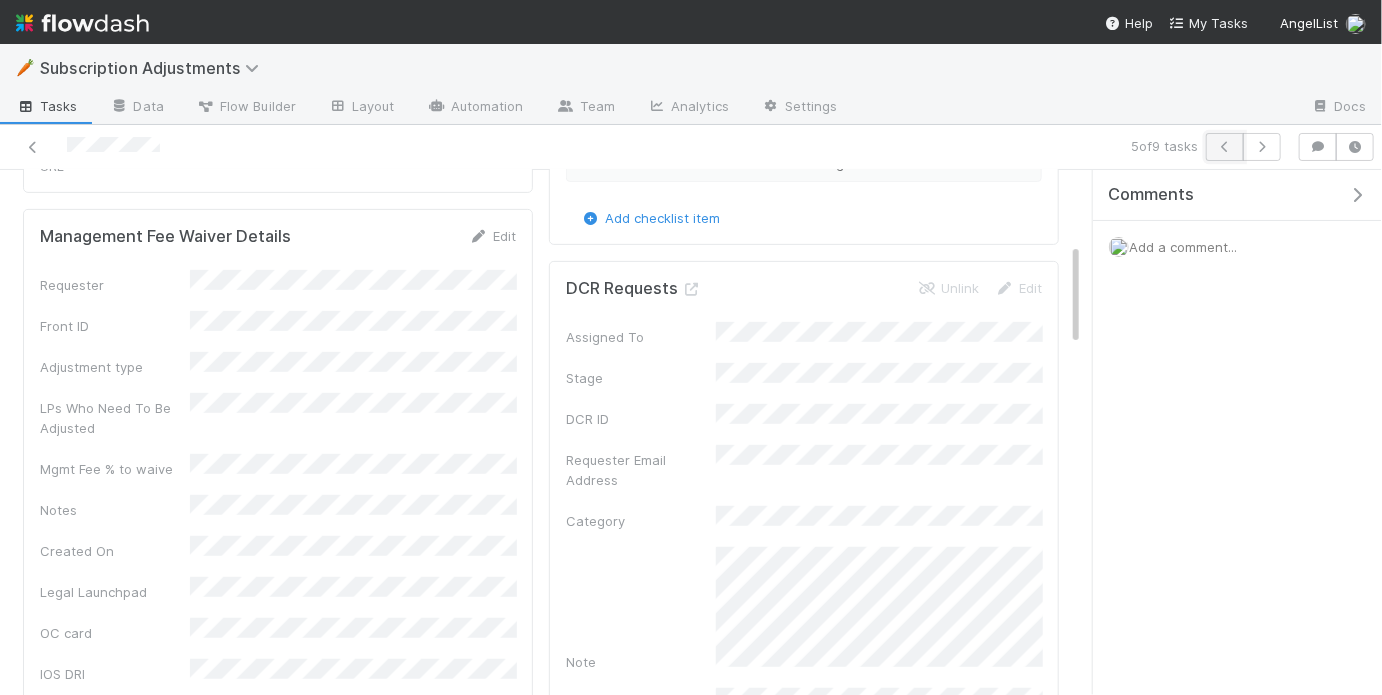 click at bounding box center [1225, 147] 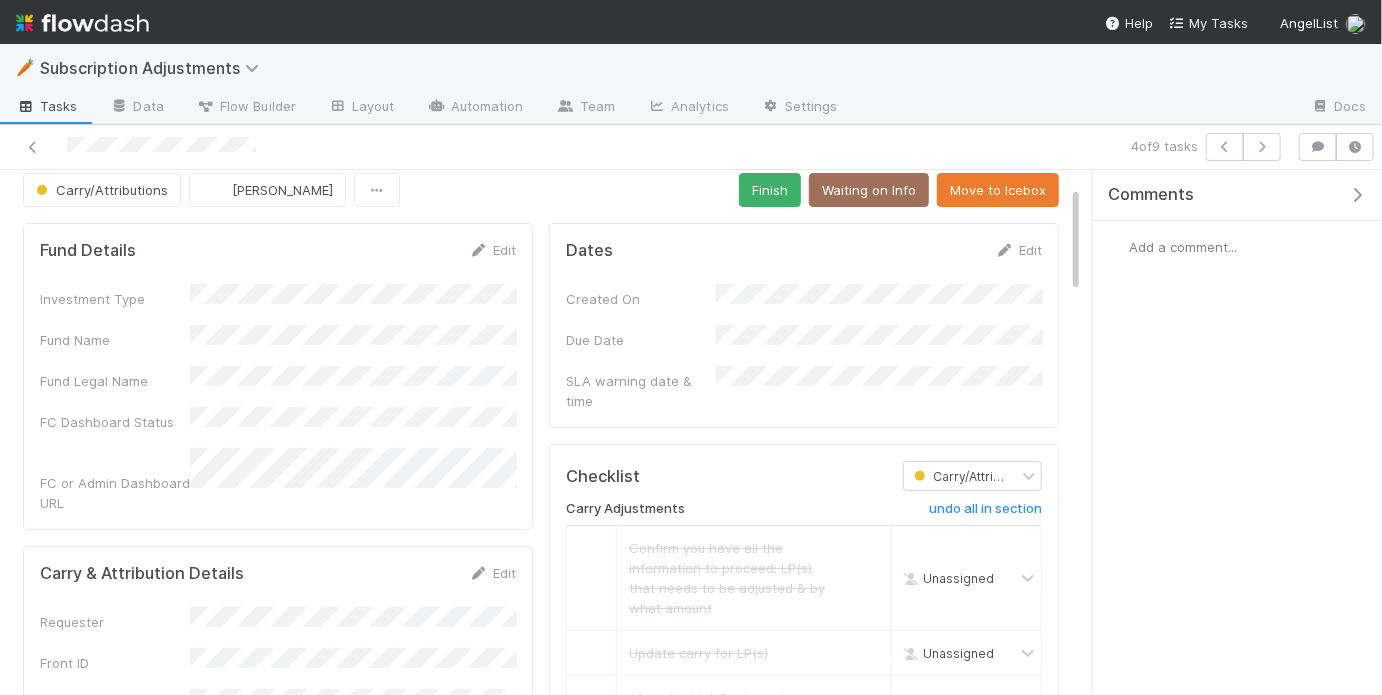 scroll, scrollTop: 0, scrollLeft: 0, axis: both 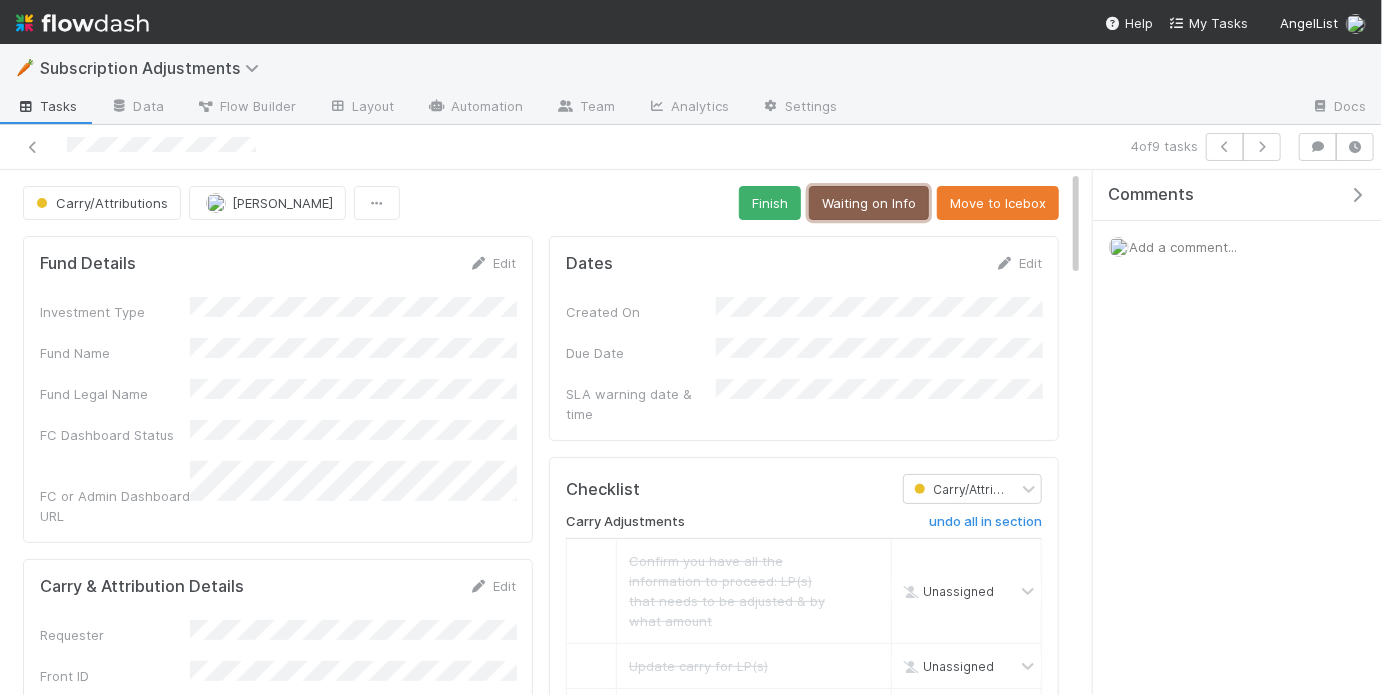 click on "Waiting on Info" at bounding box center (869, 203) 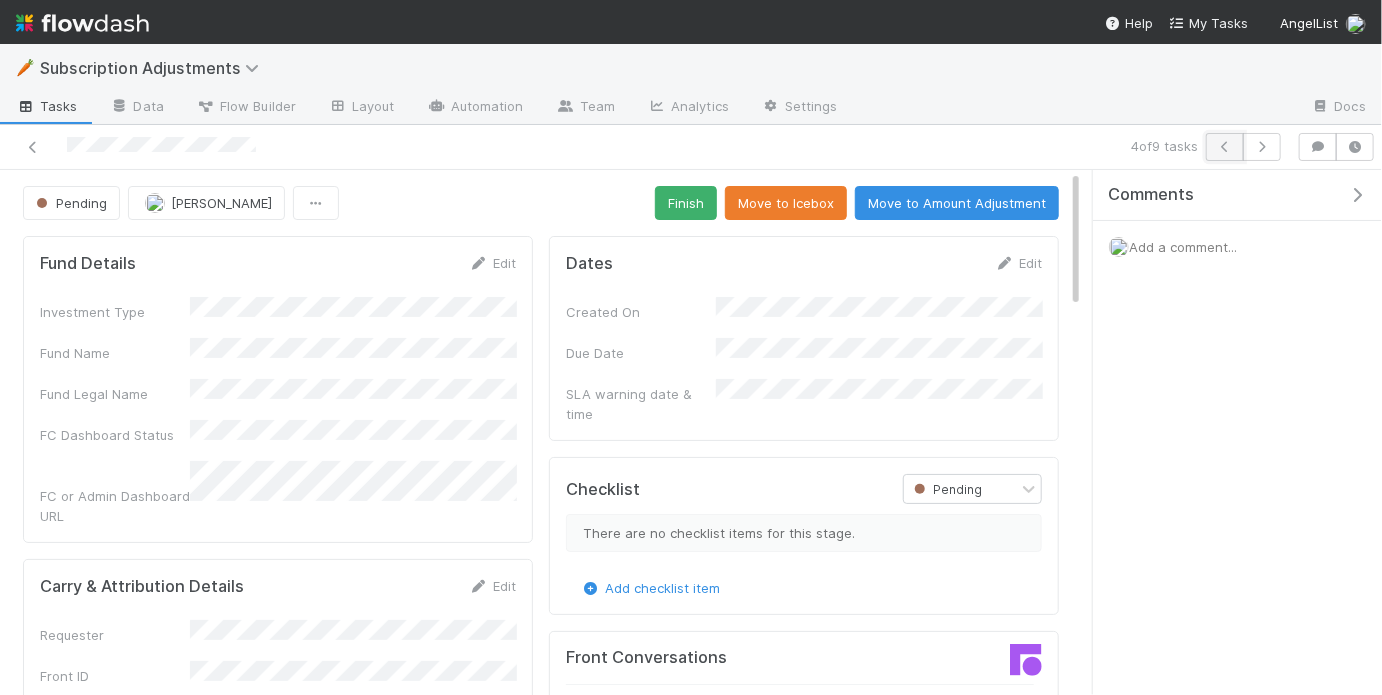 click at bounding box center [1225, 147] 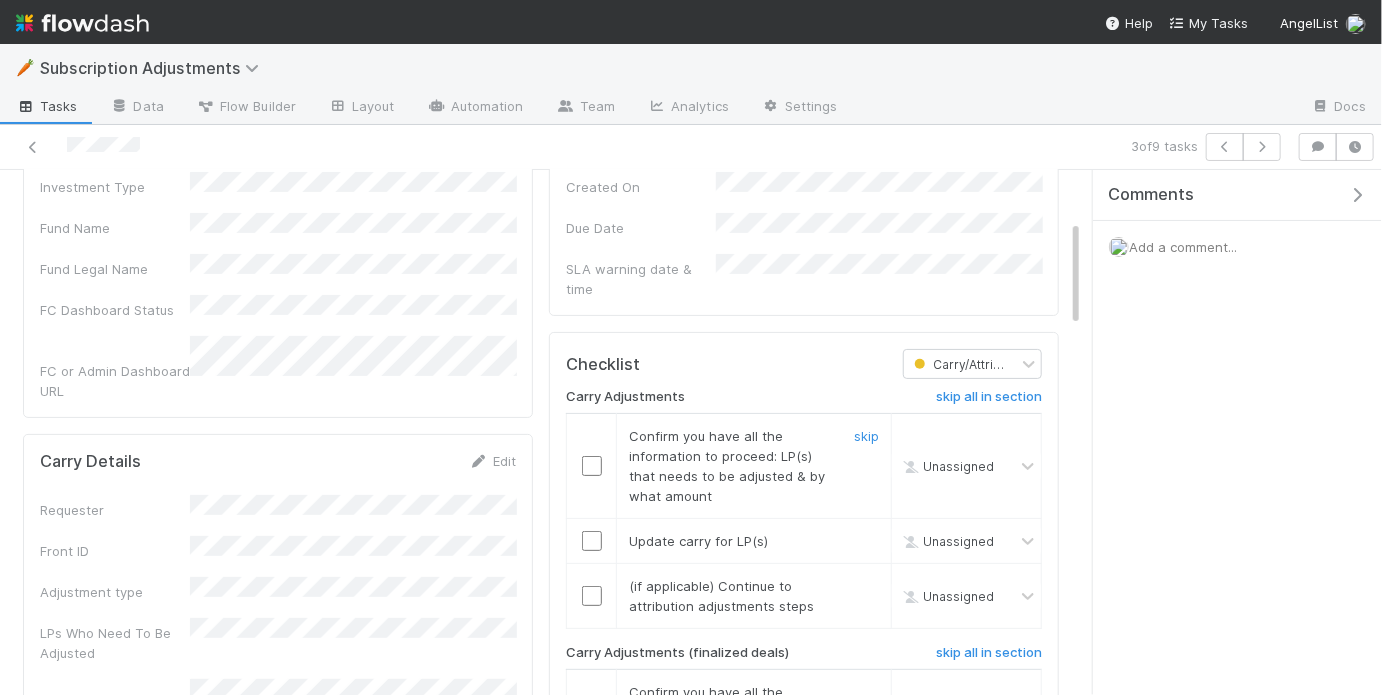 scroll, scrollTop: 0, scrollLeft: 0, axis: both 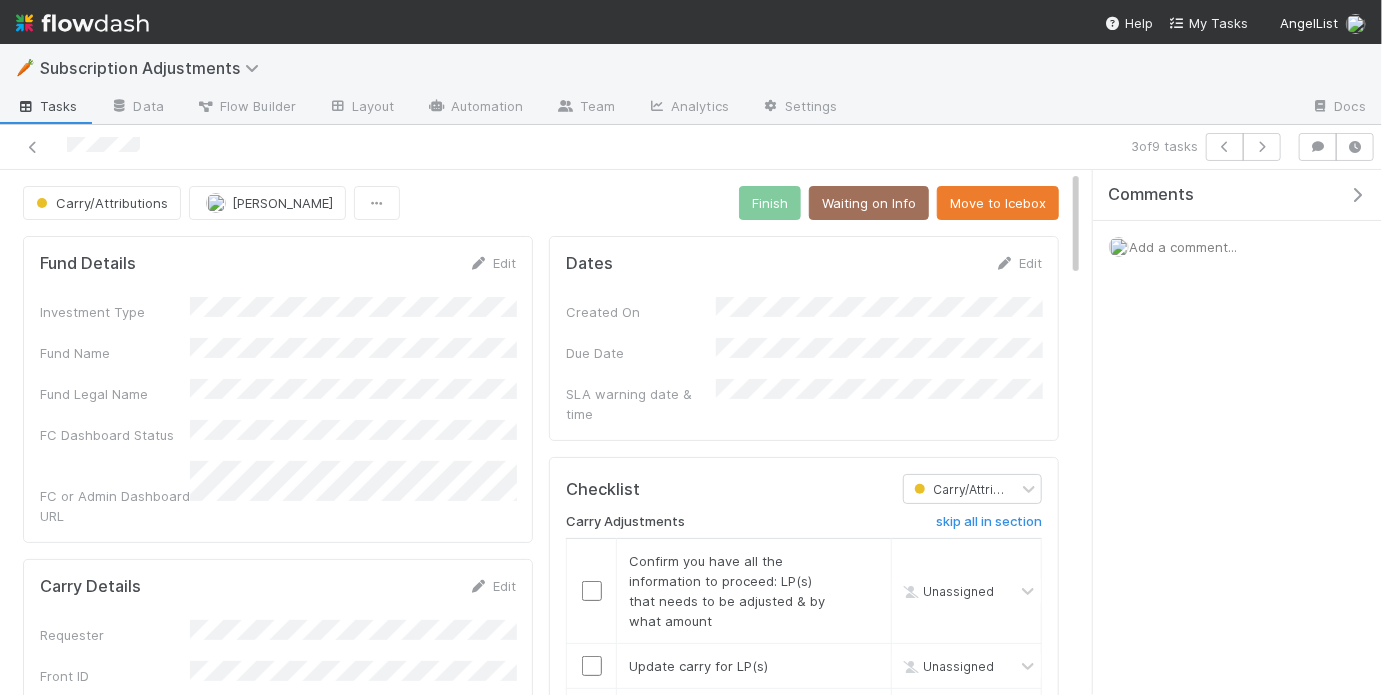 click at bounding box center (330, 147) 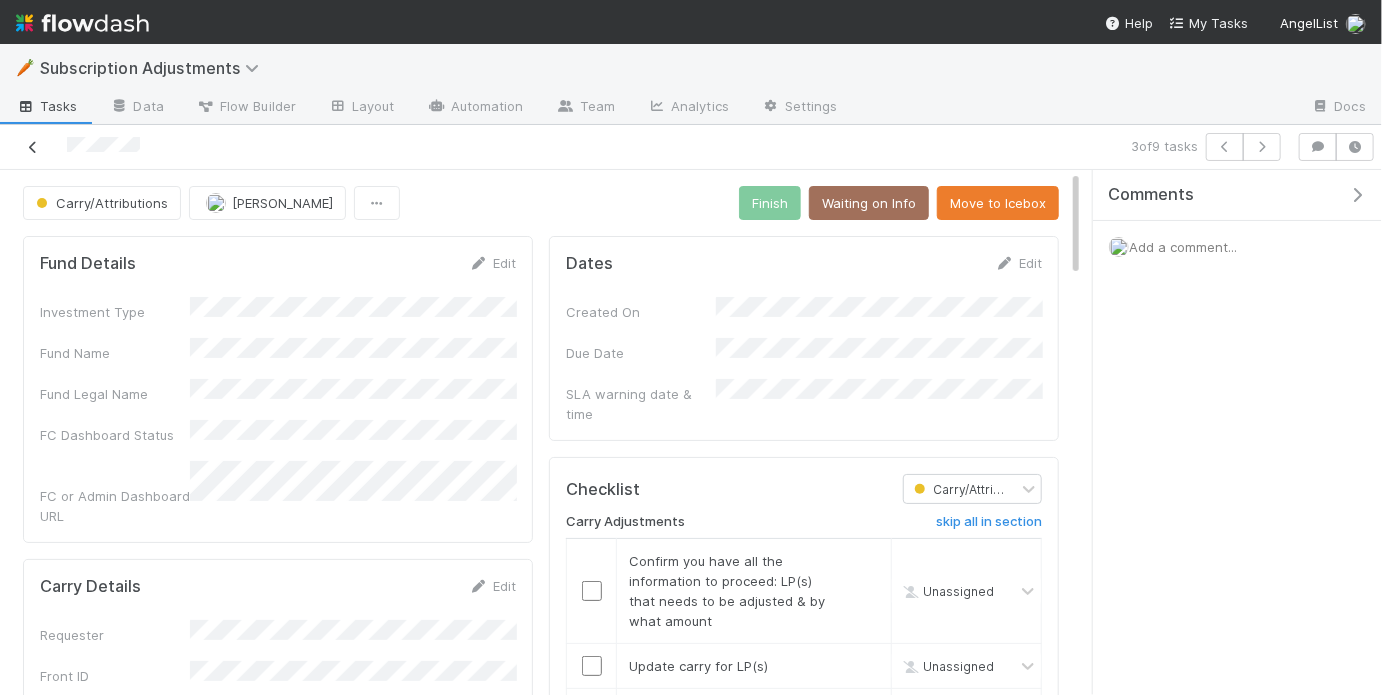 click at bounding box center [33, 147] 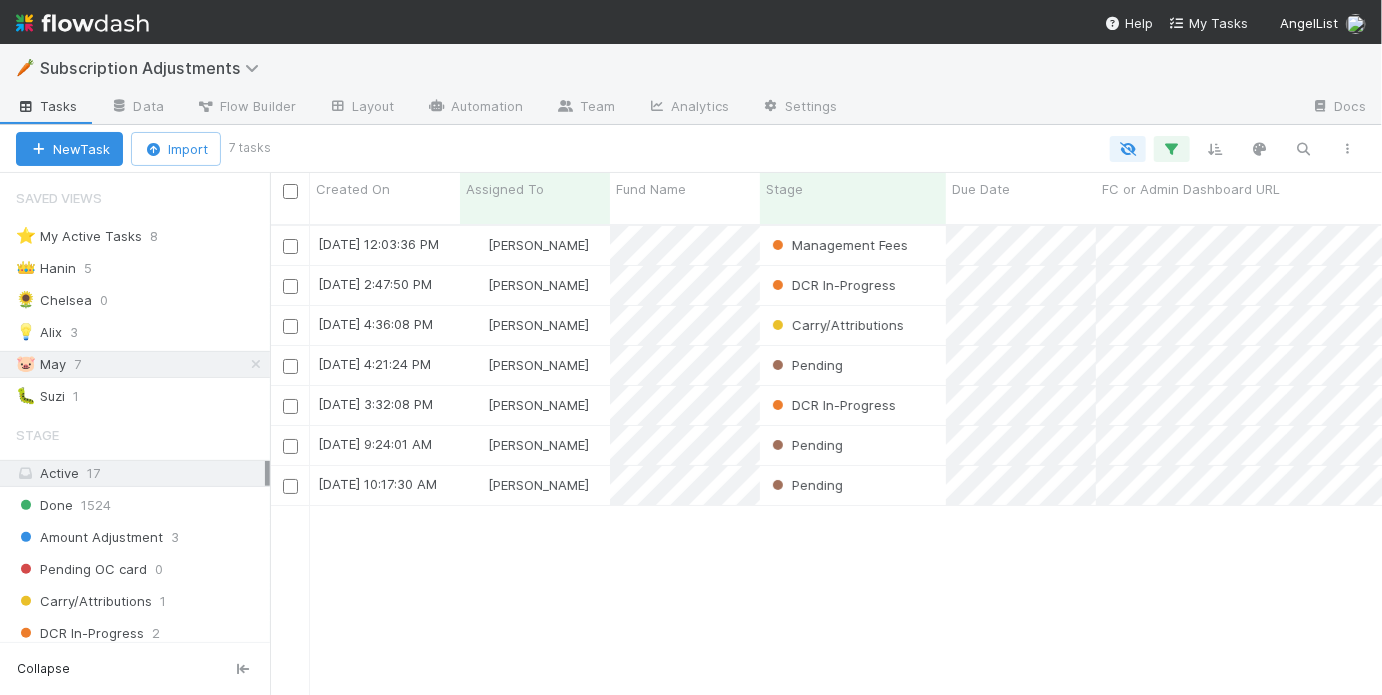 scroll, scrollTop: 1, scrollLeft: 0, axis: vertical 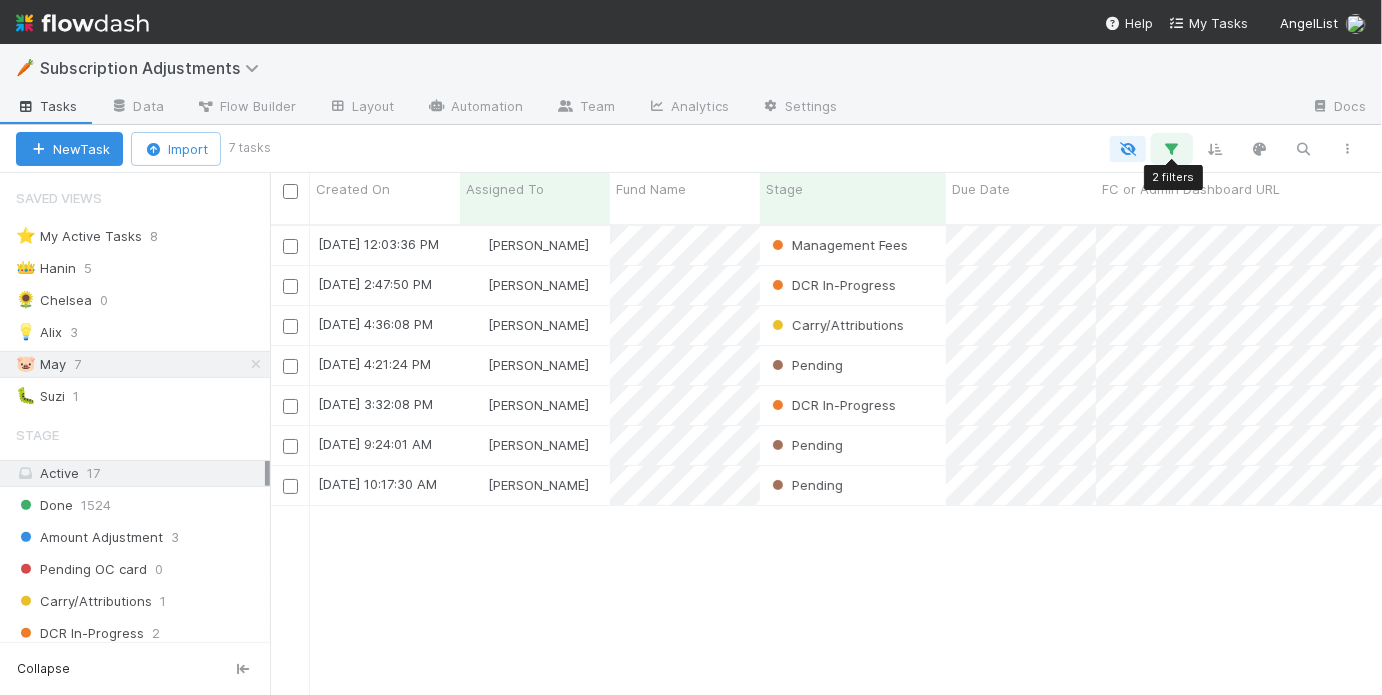 click at bounding box center (1172, 149) 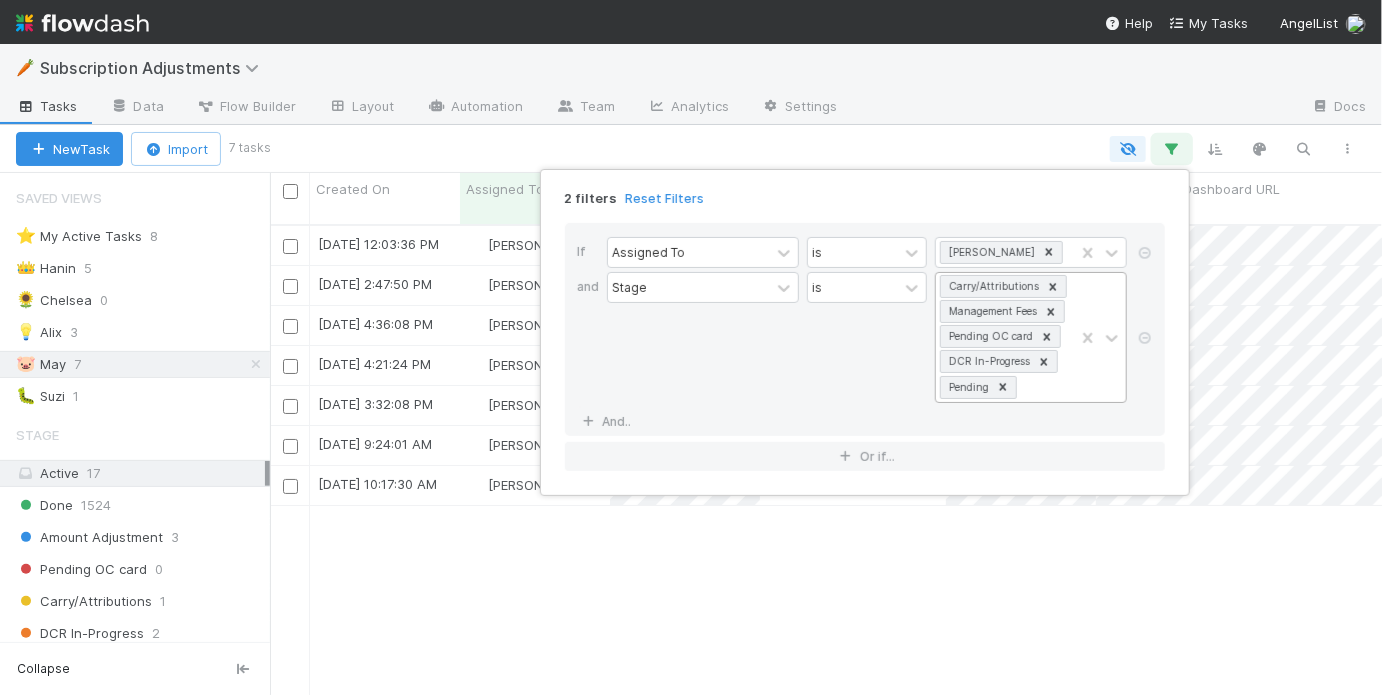 click 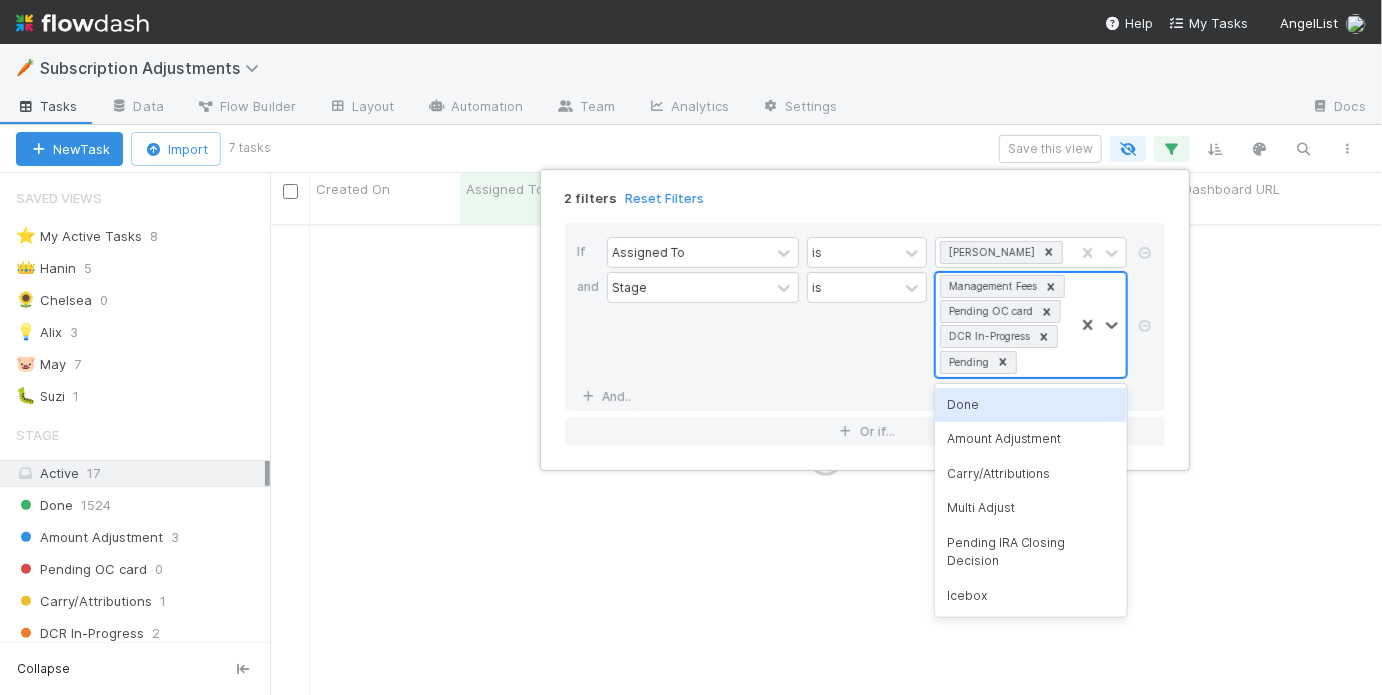 scroll, scrollTop: 0, scrollLeft: 0, axis: both 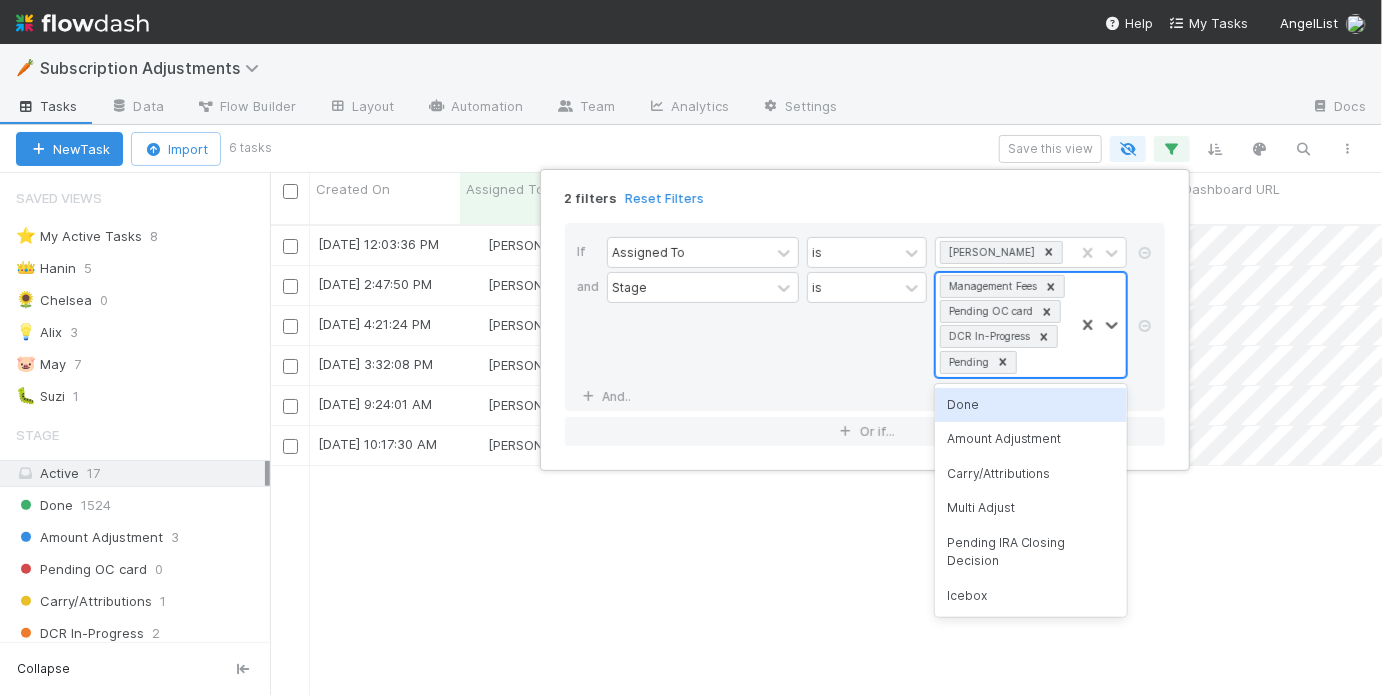 click 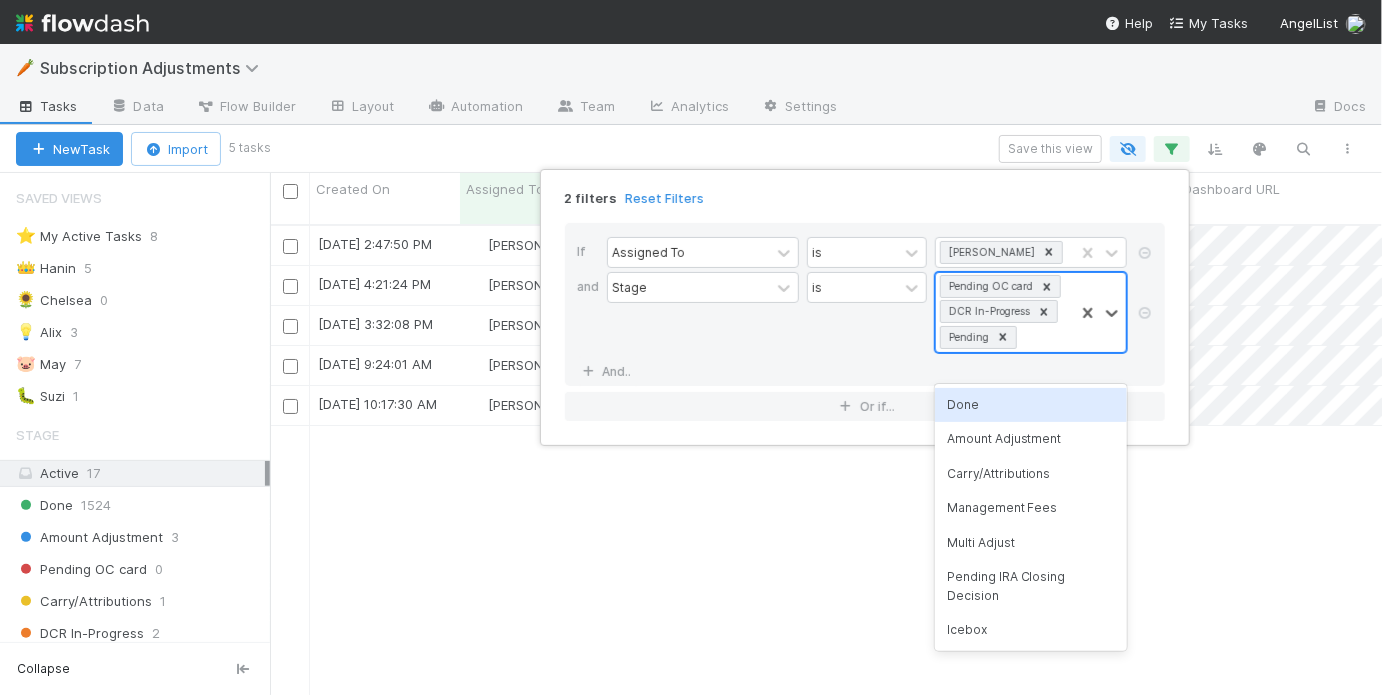 scroll, scrollTop: 1, scrollLeft: 0, axis: vertical 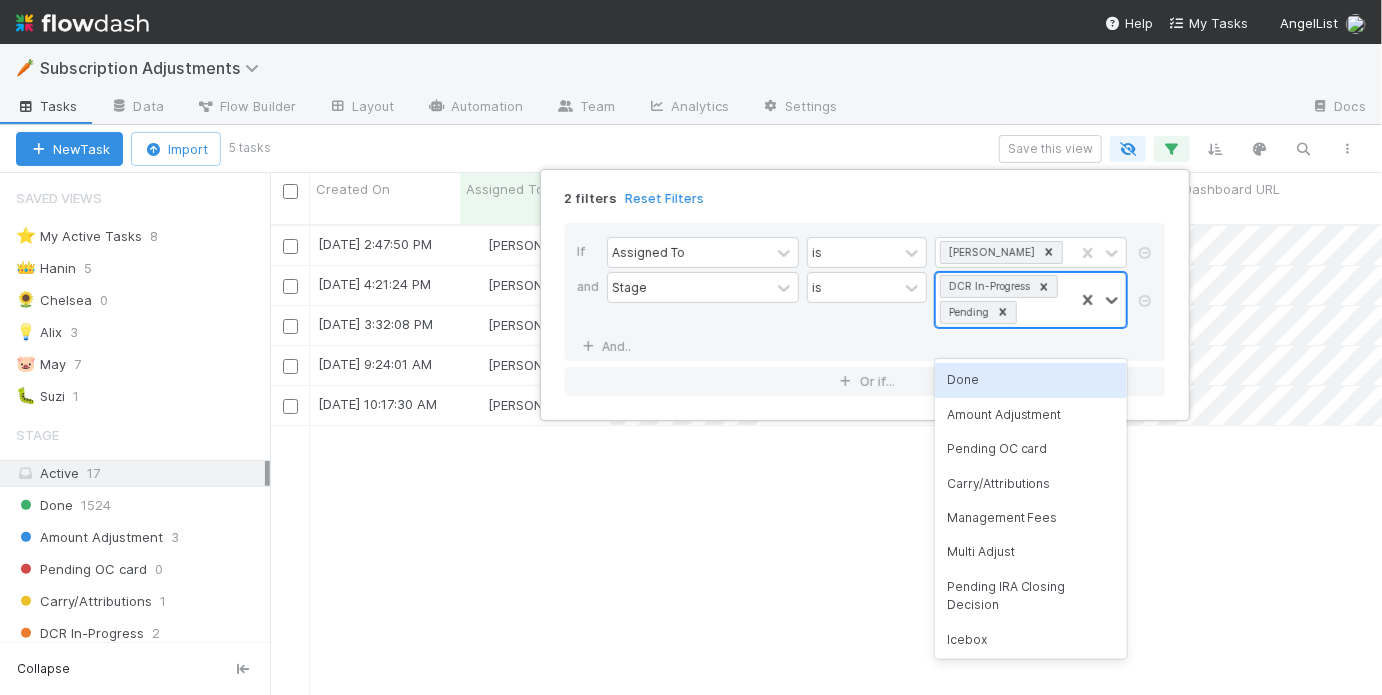 click 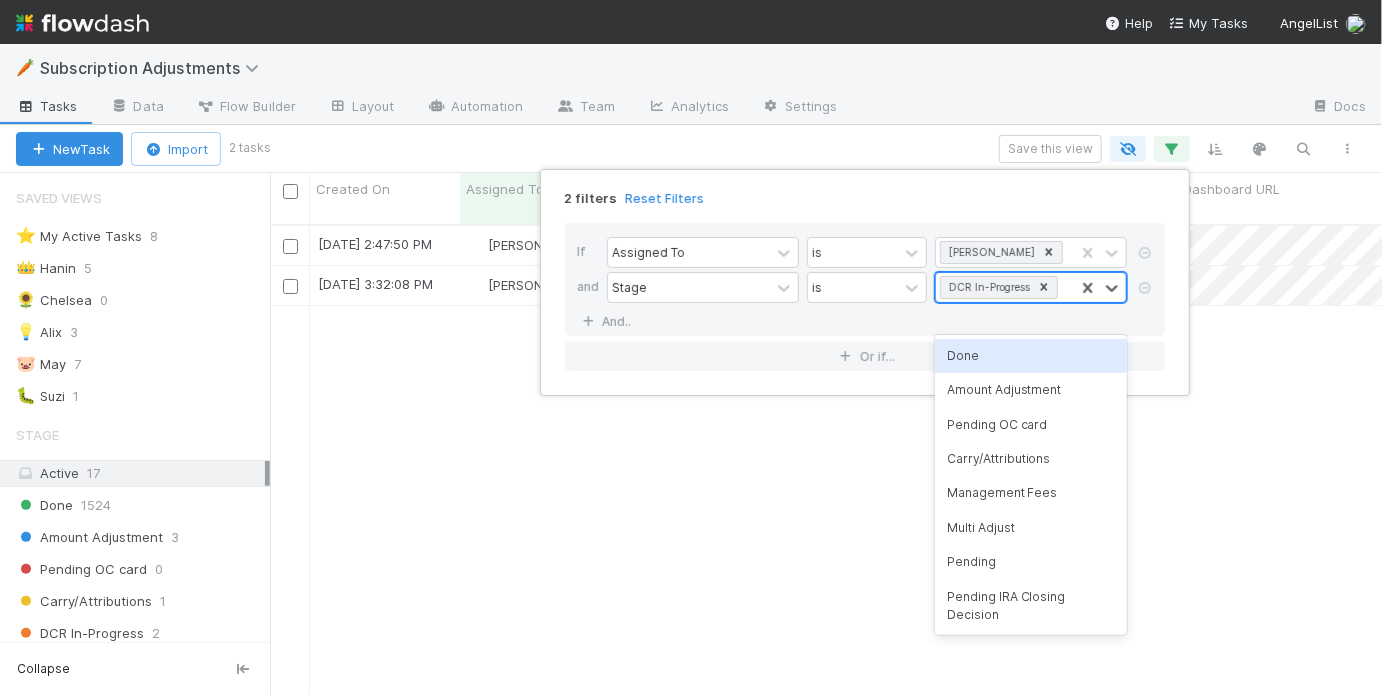 scroll, scrollTop: 1, scrollLeft: 0, axis: vertical 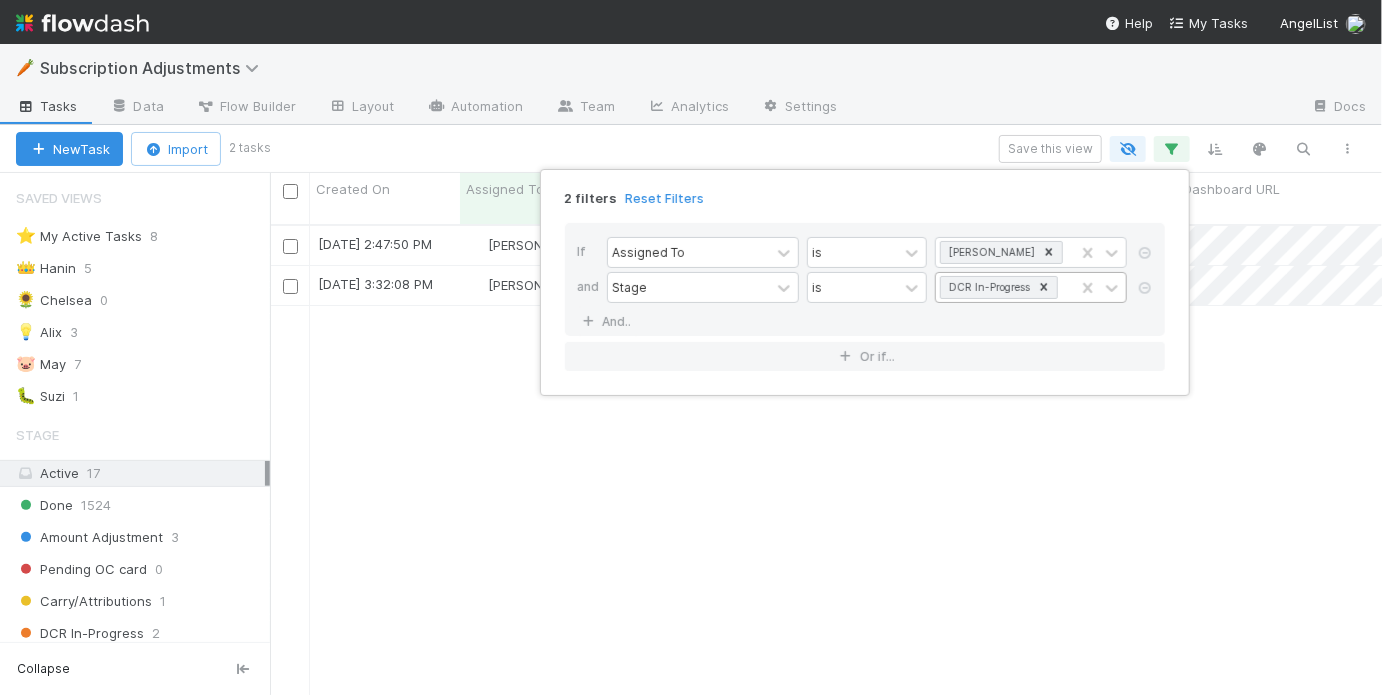 click on "2 filters Reset Filters If Assigned To is May Chang and Stage is DCR In-Progress And.. Or if..." at bounding box center (691, 347) 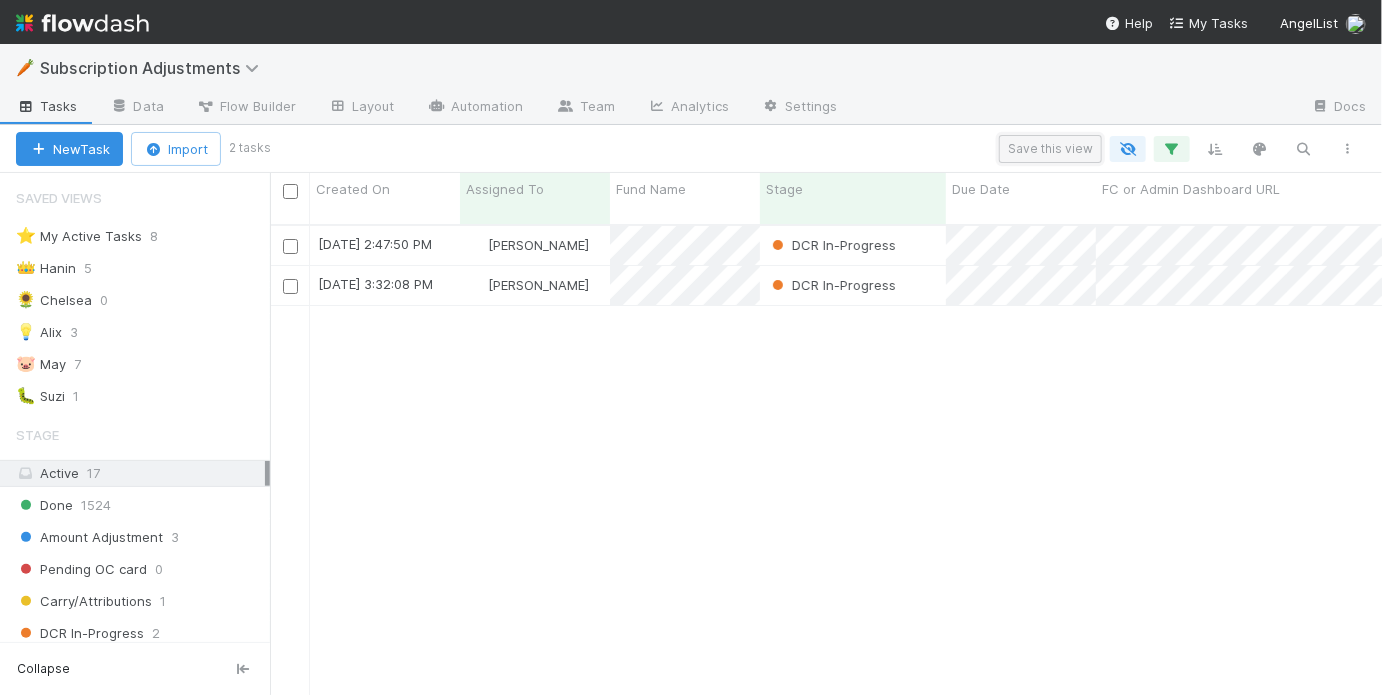 click on "Save this view" at bounding box center [1050, 149] 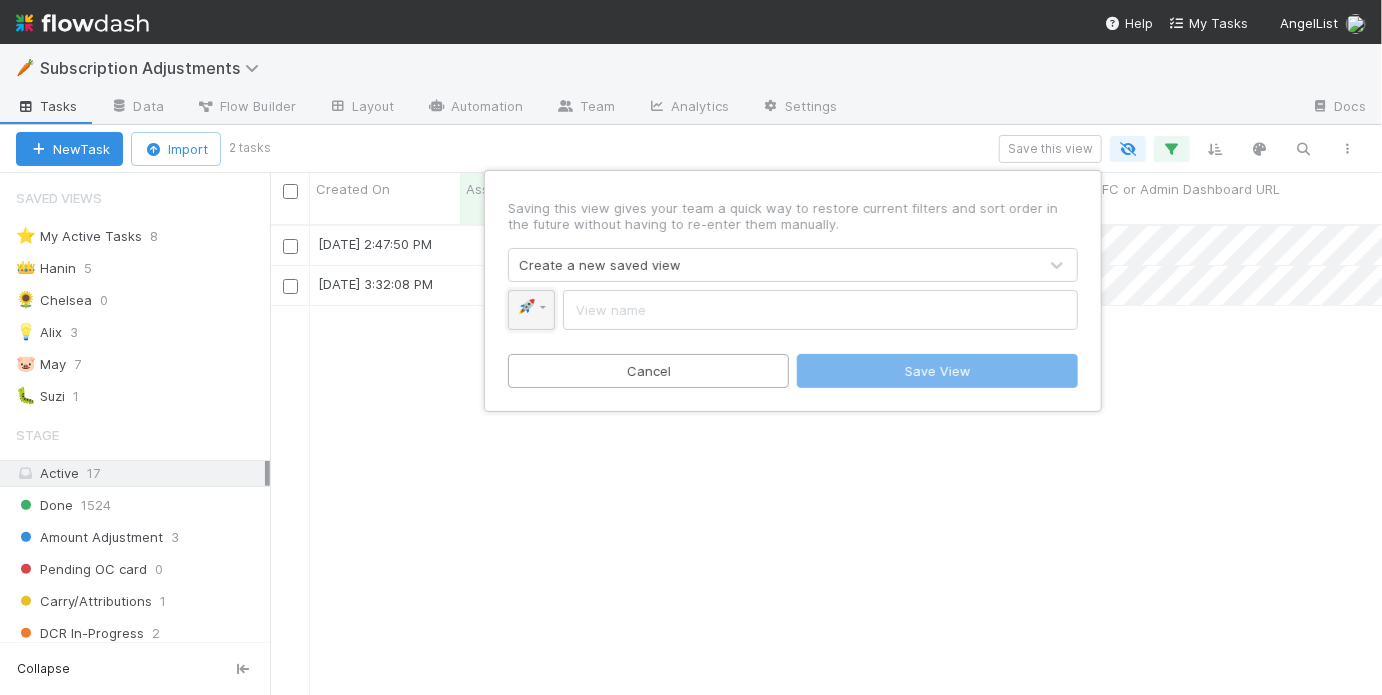 click on "🚀" at bounding box center (531, 310) 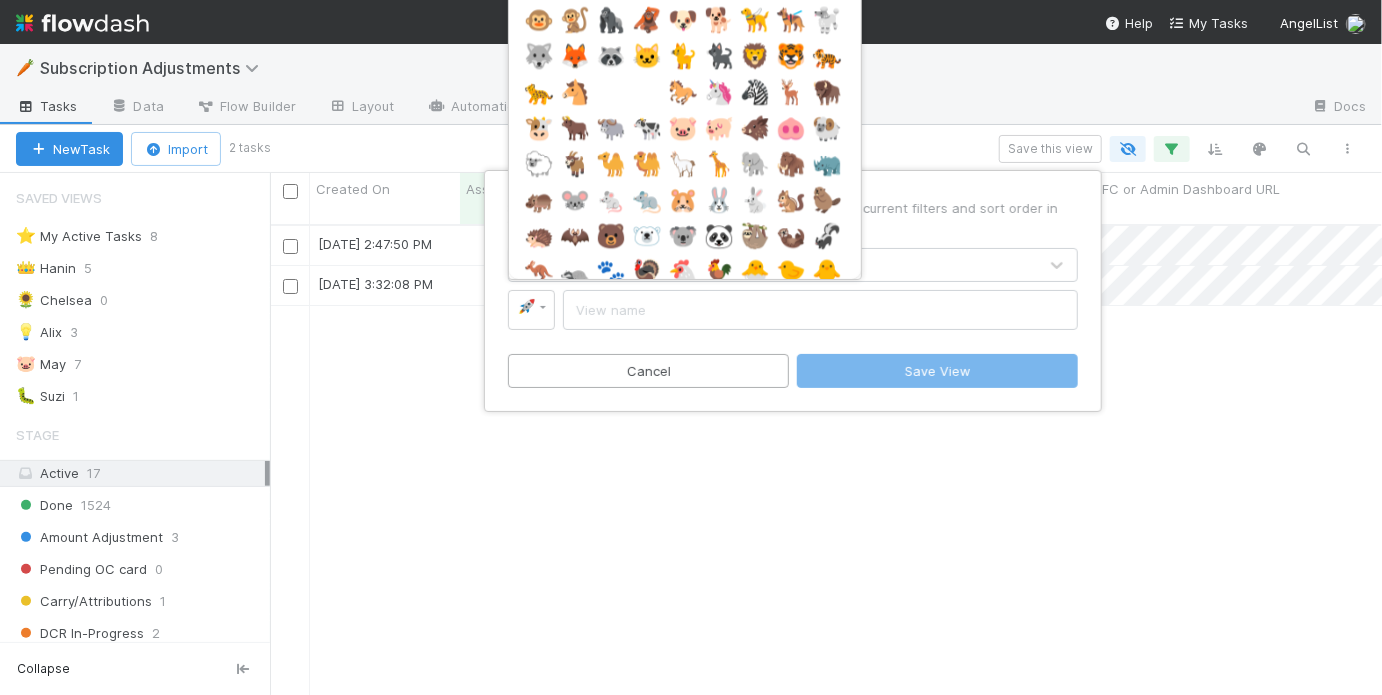scroll, scrollTop: 2203, scrollLeft: 0, axis: vertical 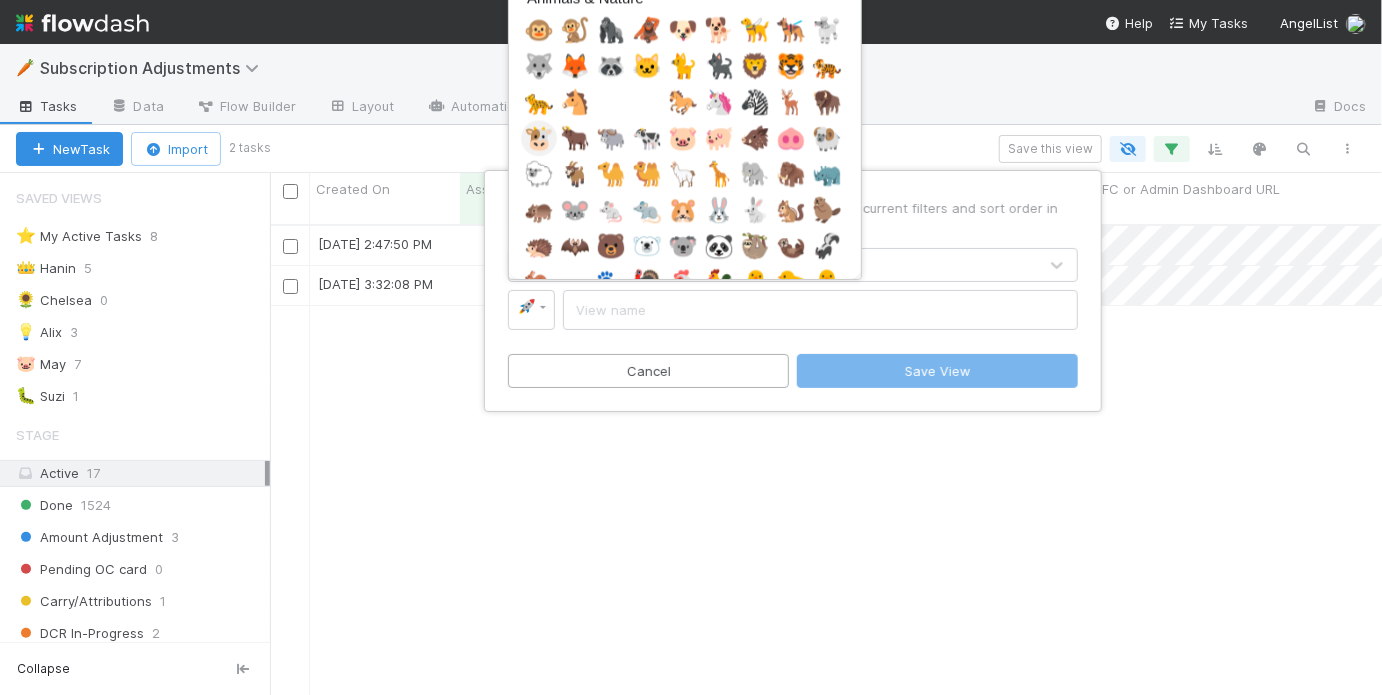 click on "🐮" at bounding box center [539, 138] 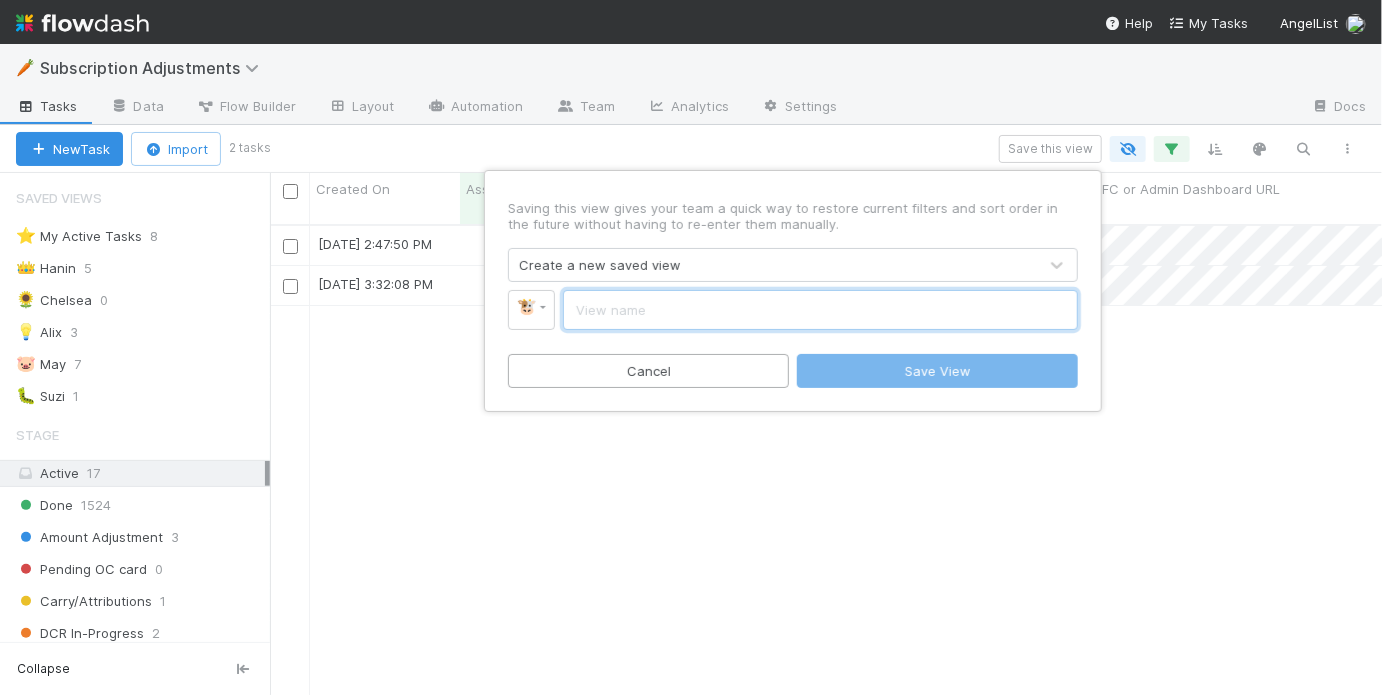 click at bounding box center (820, 310) 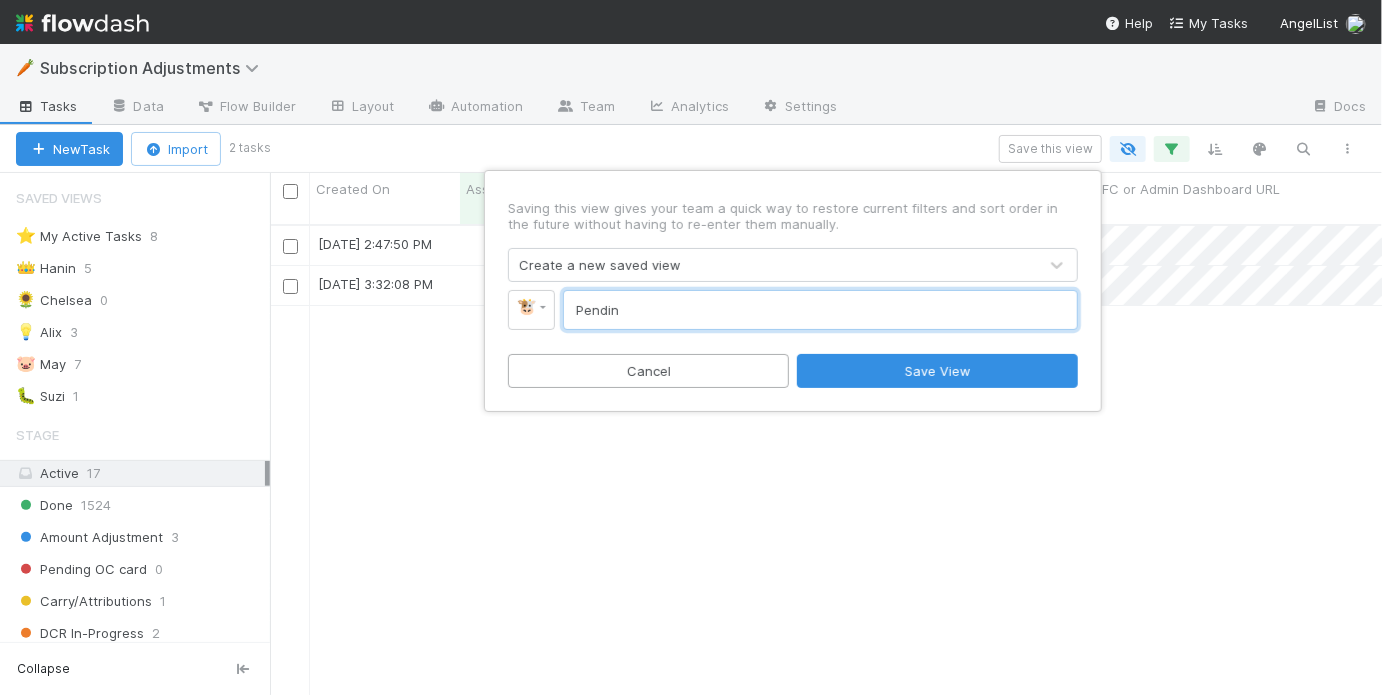 type on "Pending" 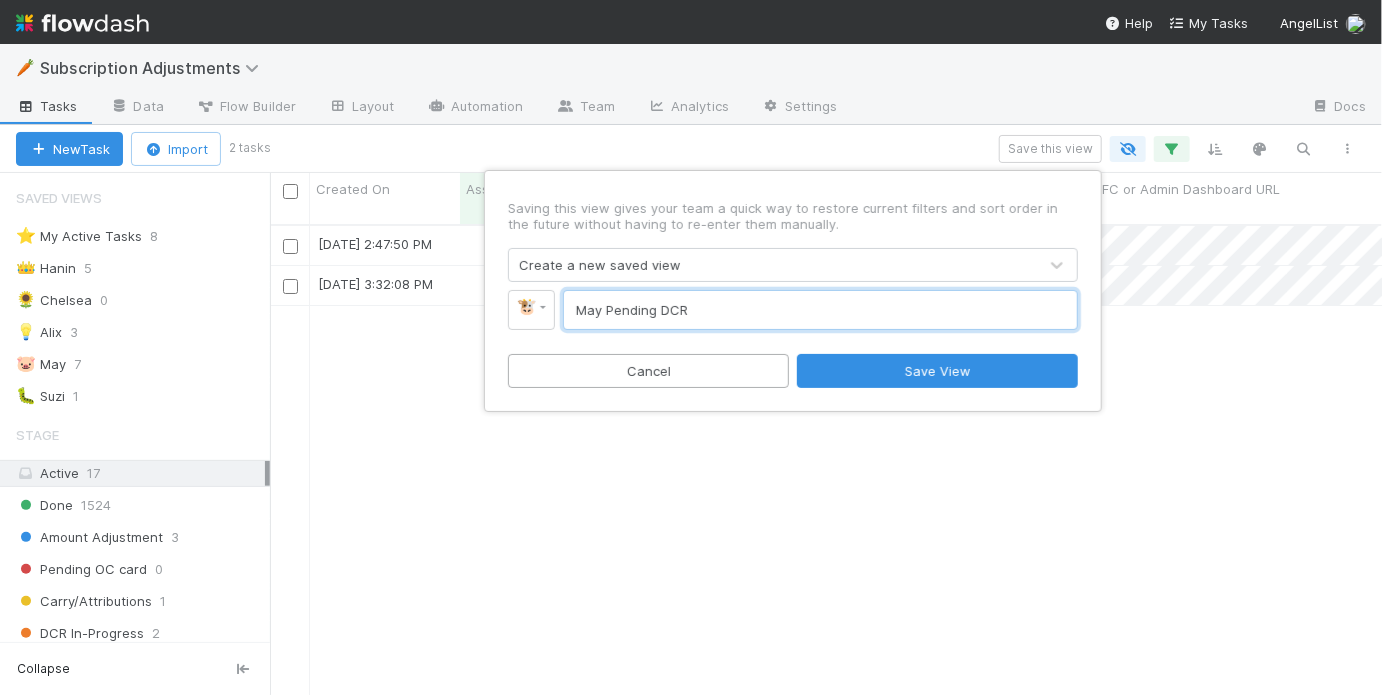 type on "May Pending DCR" 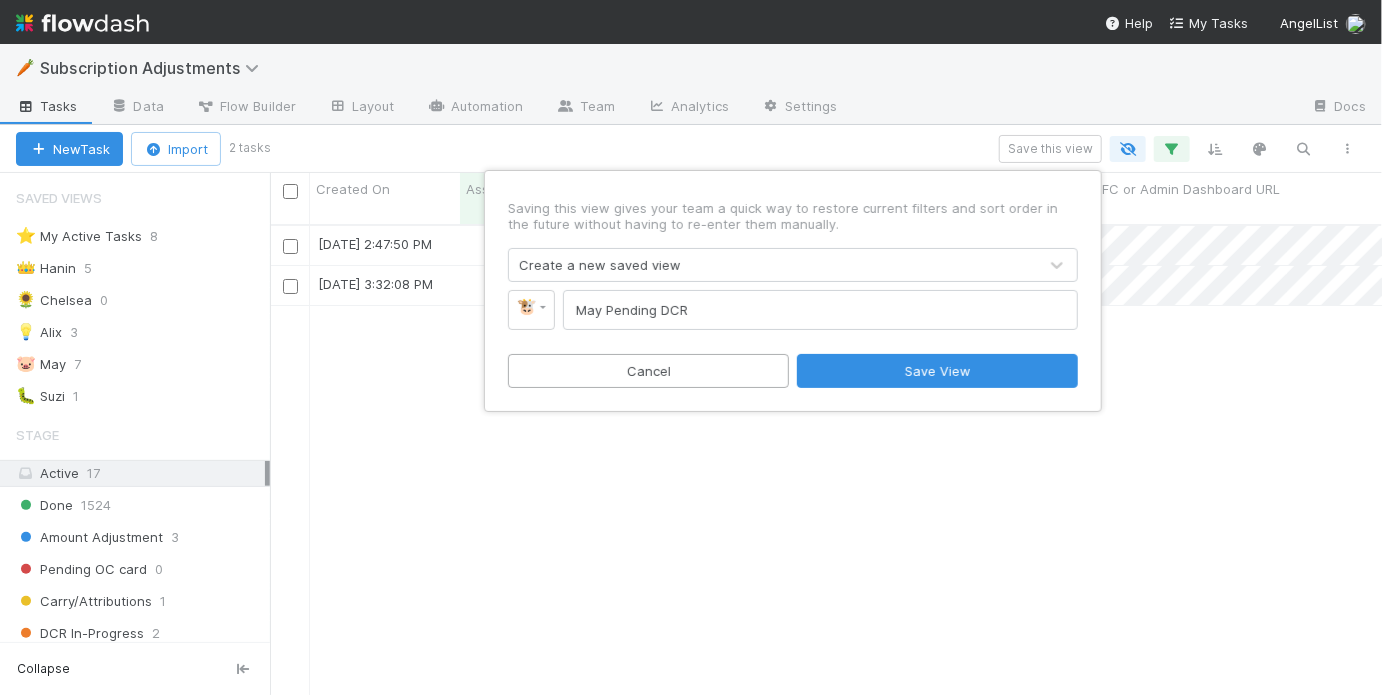 click on "Saving this view gives your team a quick way to restore current filters and sort order in the future without having to re-enter them manually. Create a new saved view 🐮 May Pending DCR Cancel Save View" at bounding box center (691, 347) 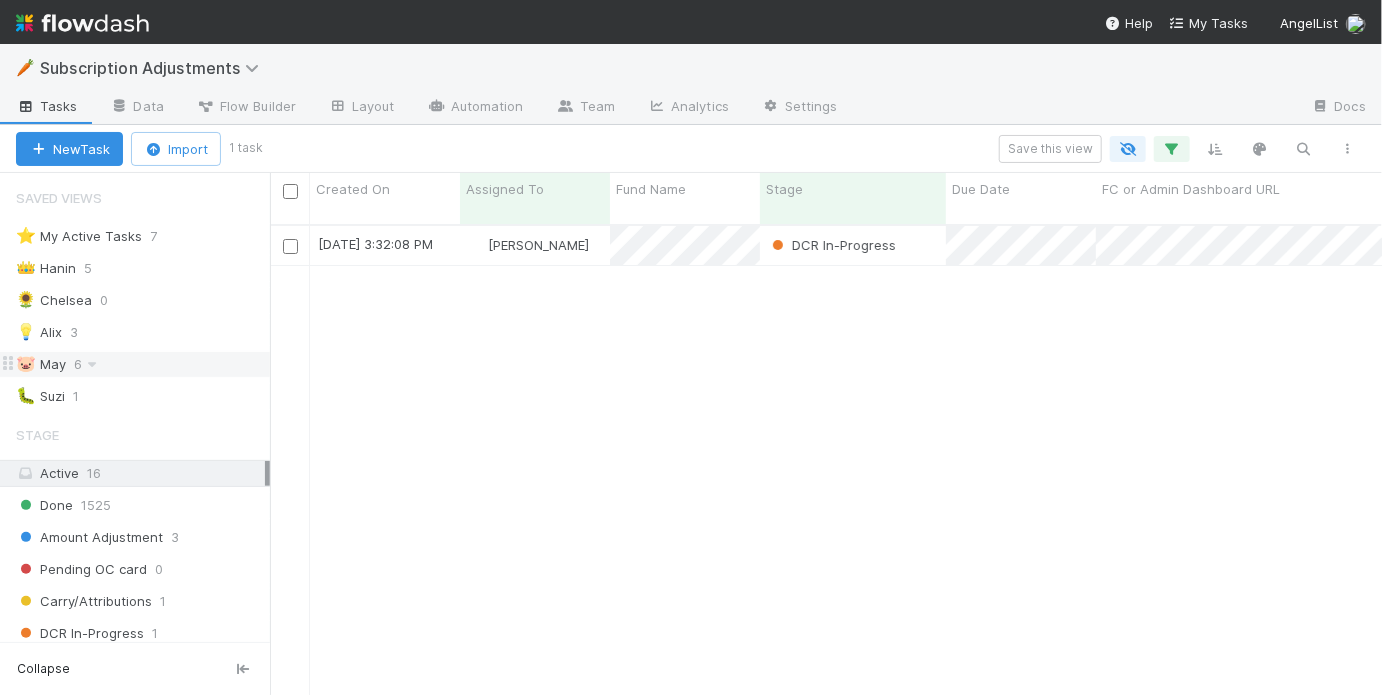click on "🐷 May 6" at bounding box center [143, 364] 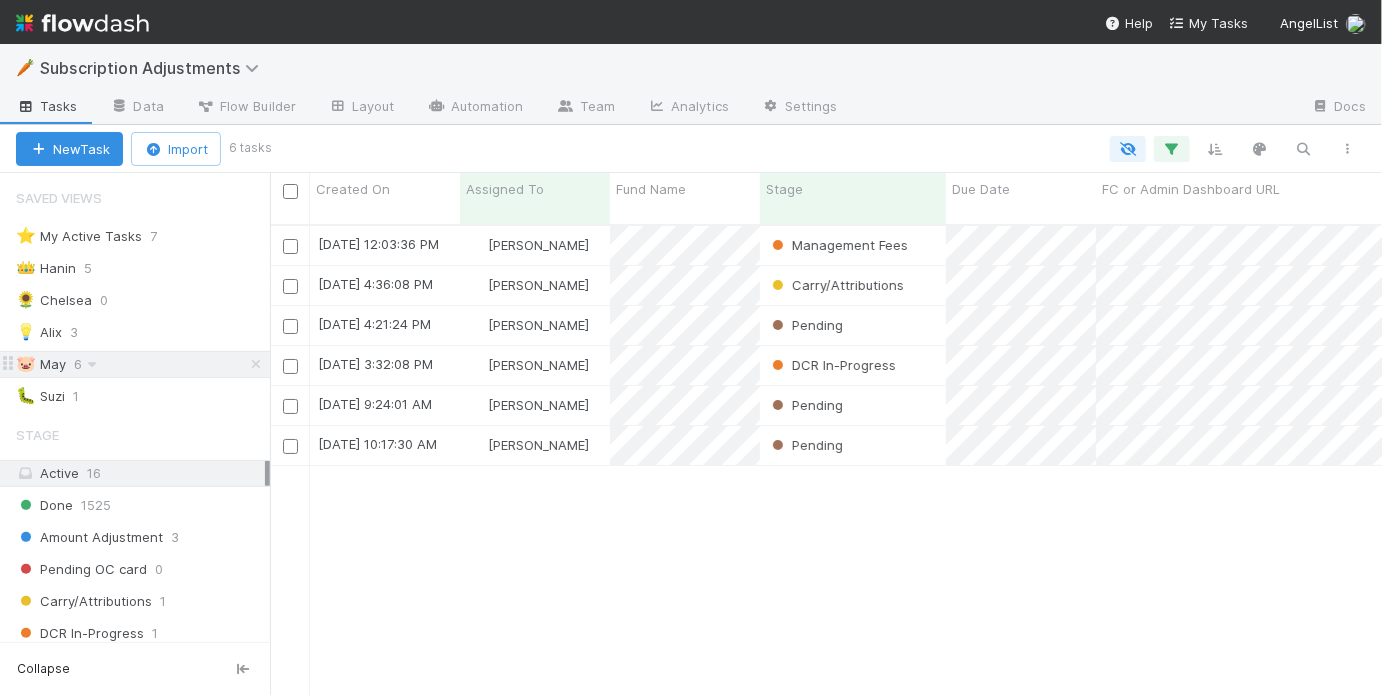 scroll, scrollTop: 1, scrollLeft: 0, axis: vertical 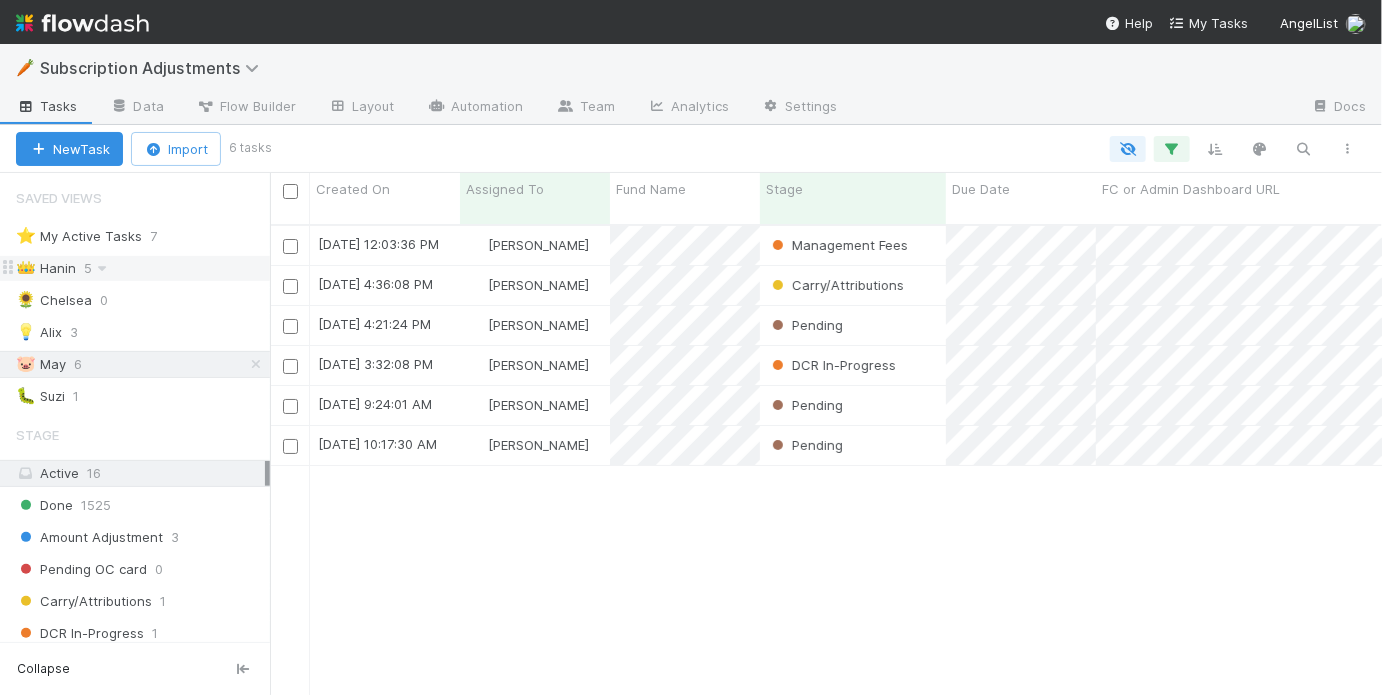 click on "👑 Hanin 5" at bounding box center (143, 268) 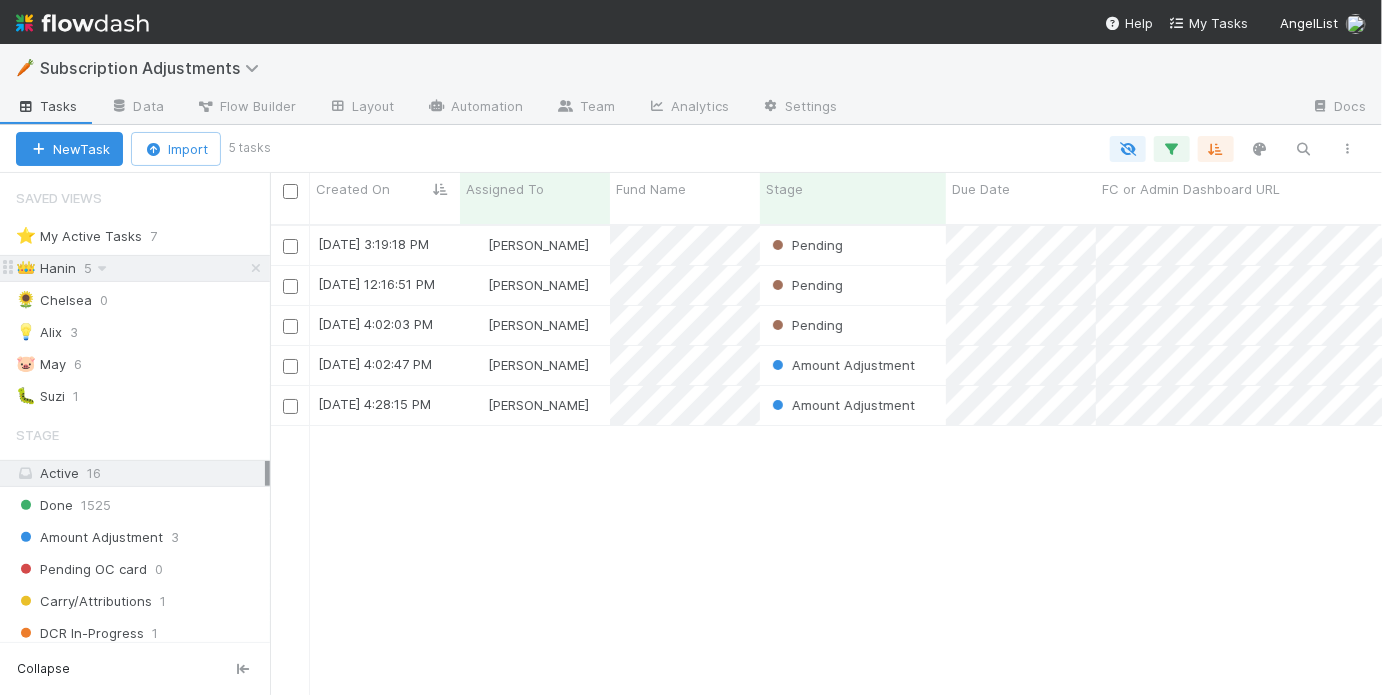 scroll, scrollTop: 1, scrollLeft: 0, axis: vertical 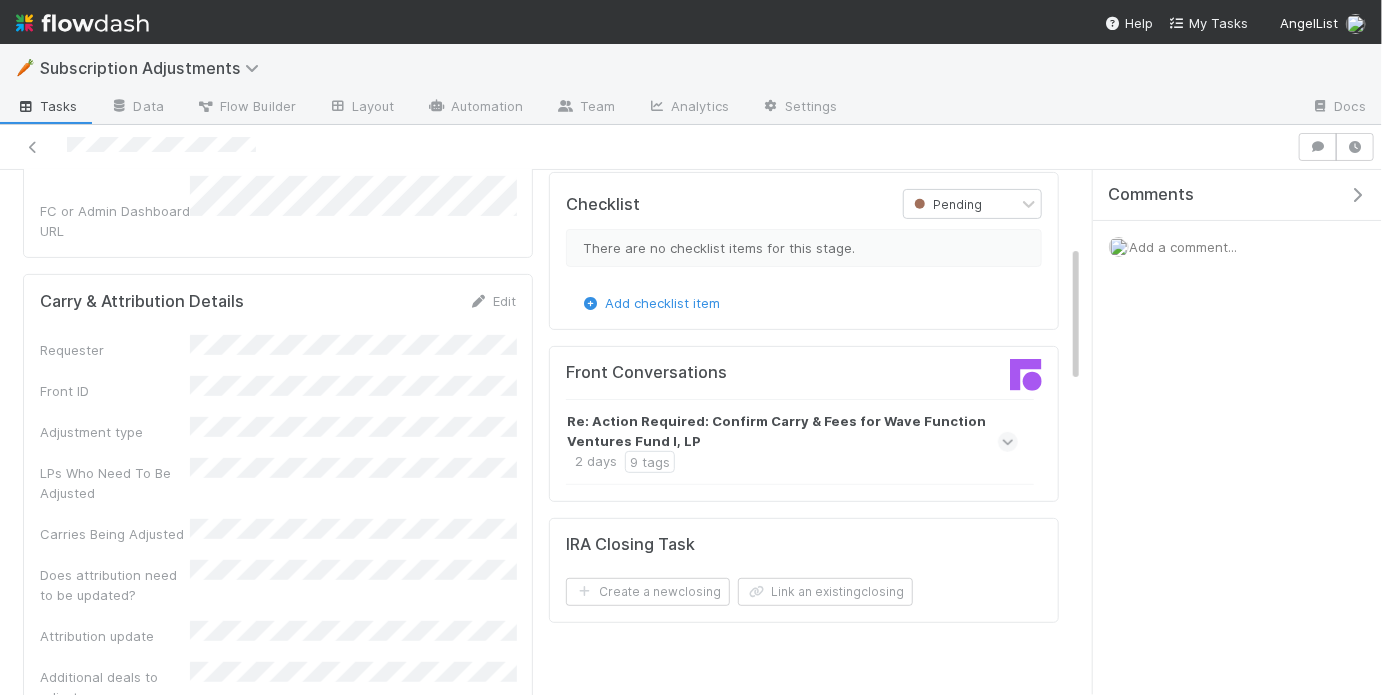 click on "Add a comment..." at bounding box center (1237, 247) 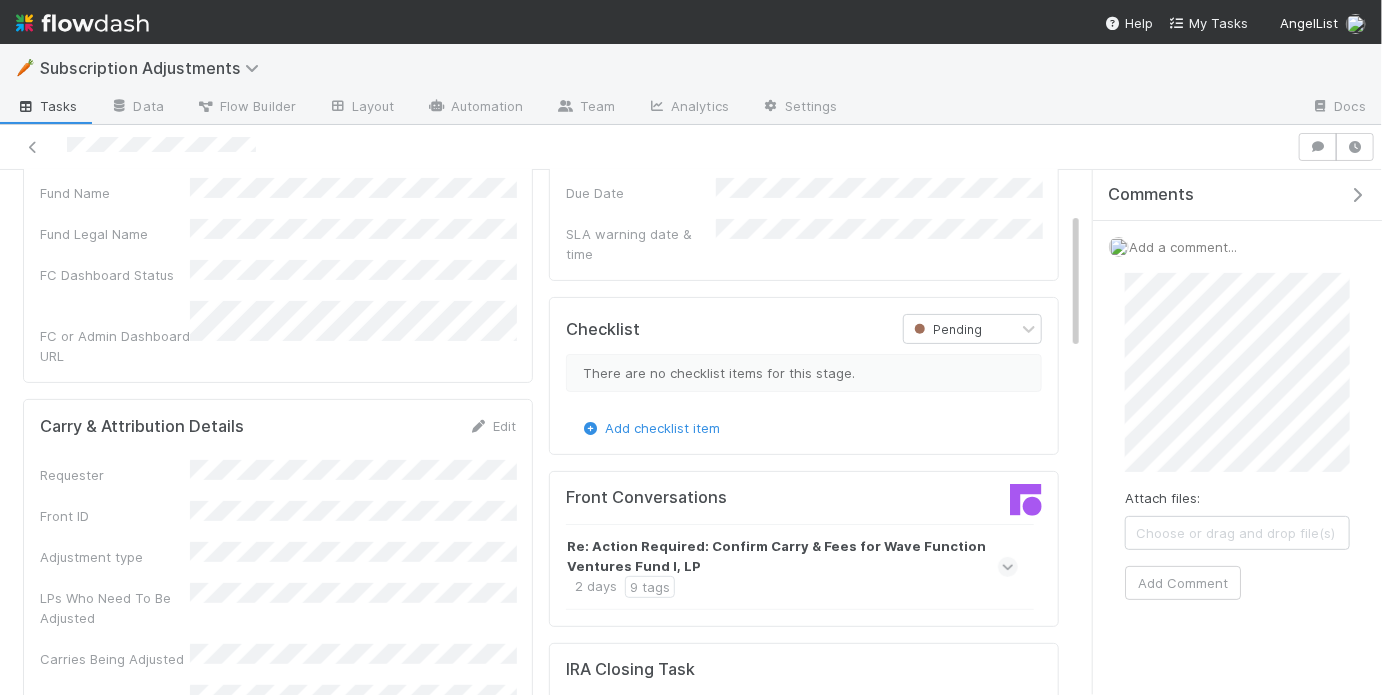 scroll, scrollTop: 159, scrollLeft: 0, axis: vertical 